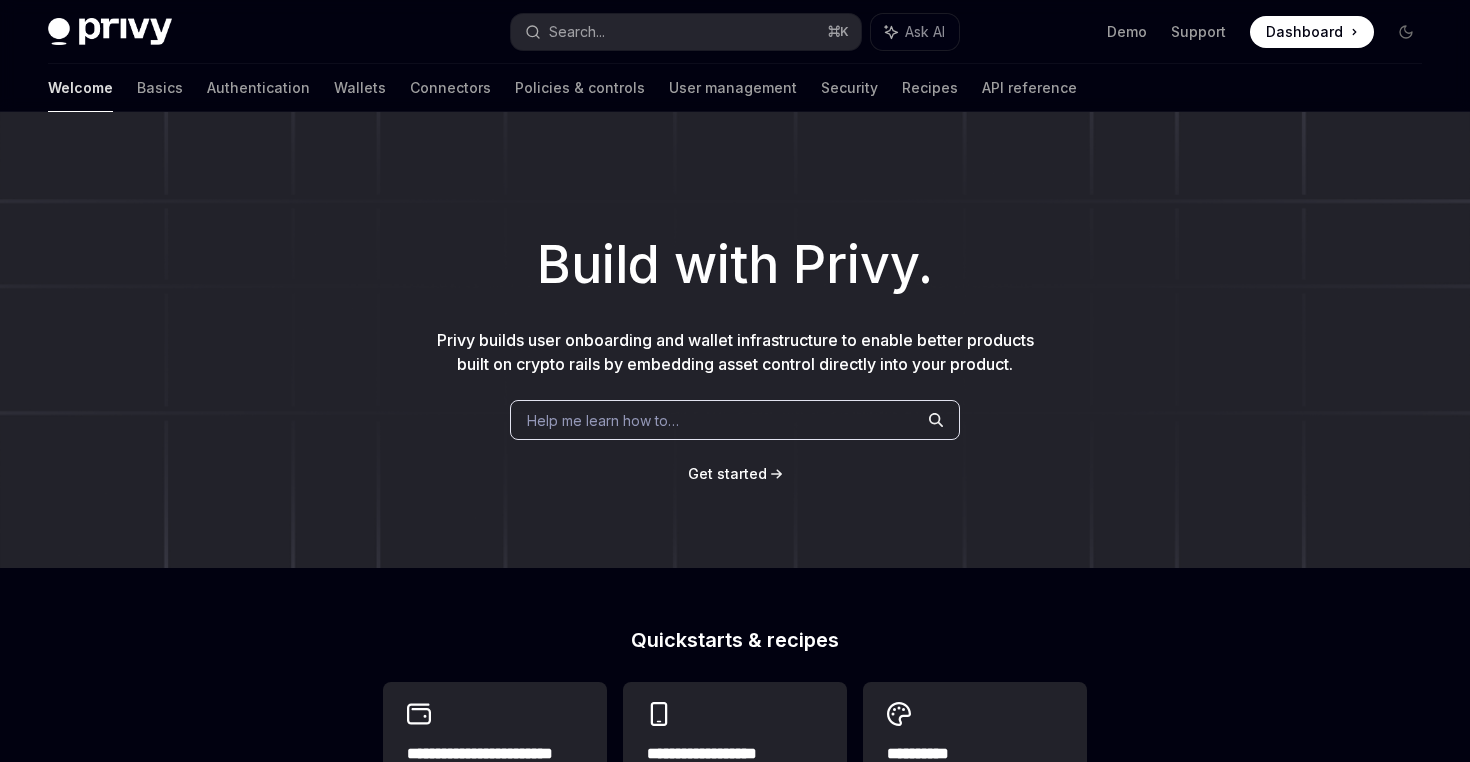 scroll, scrollTop: 0, scrollLeft: 0, axis: both 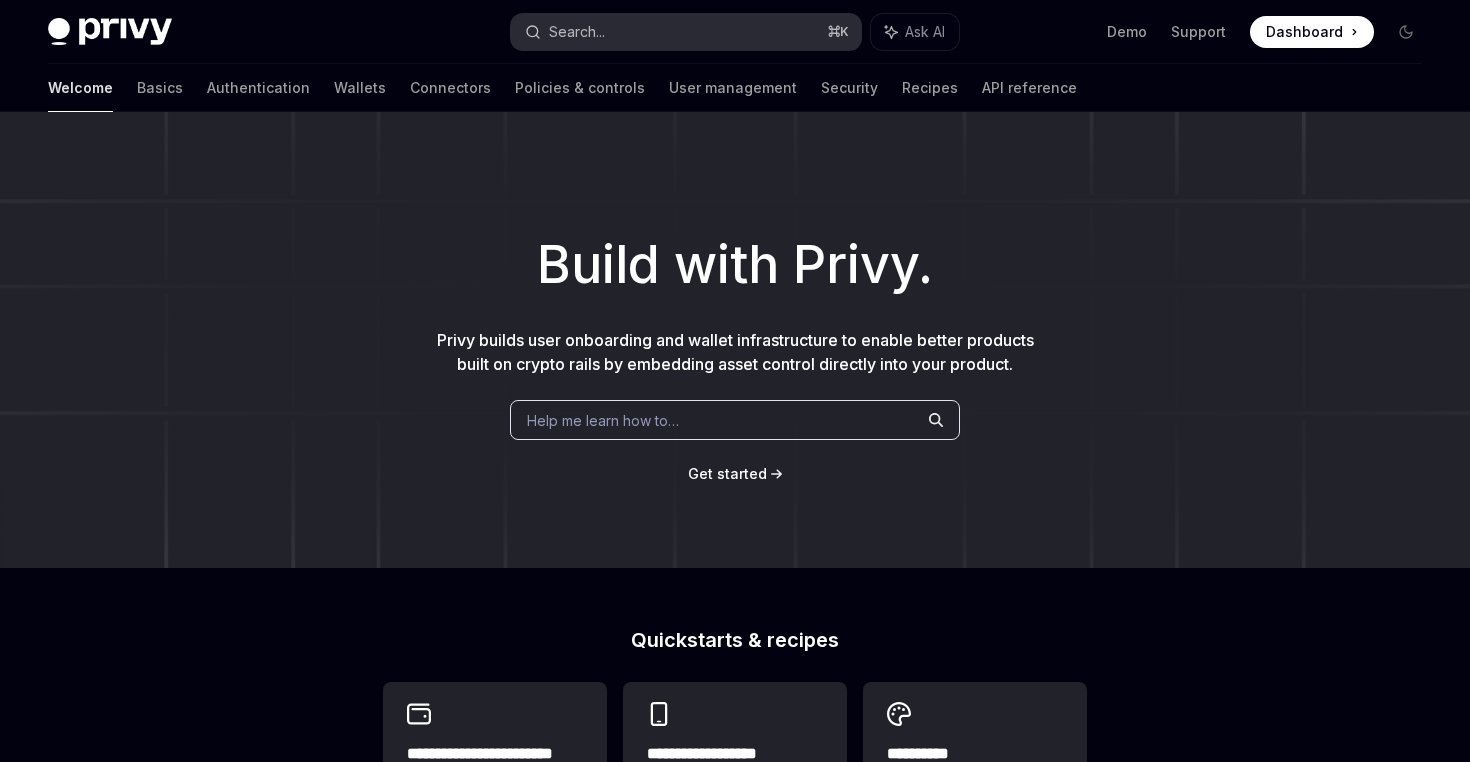 click on "Search..." at bounding box center (577, 32) 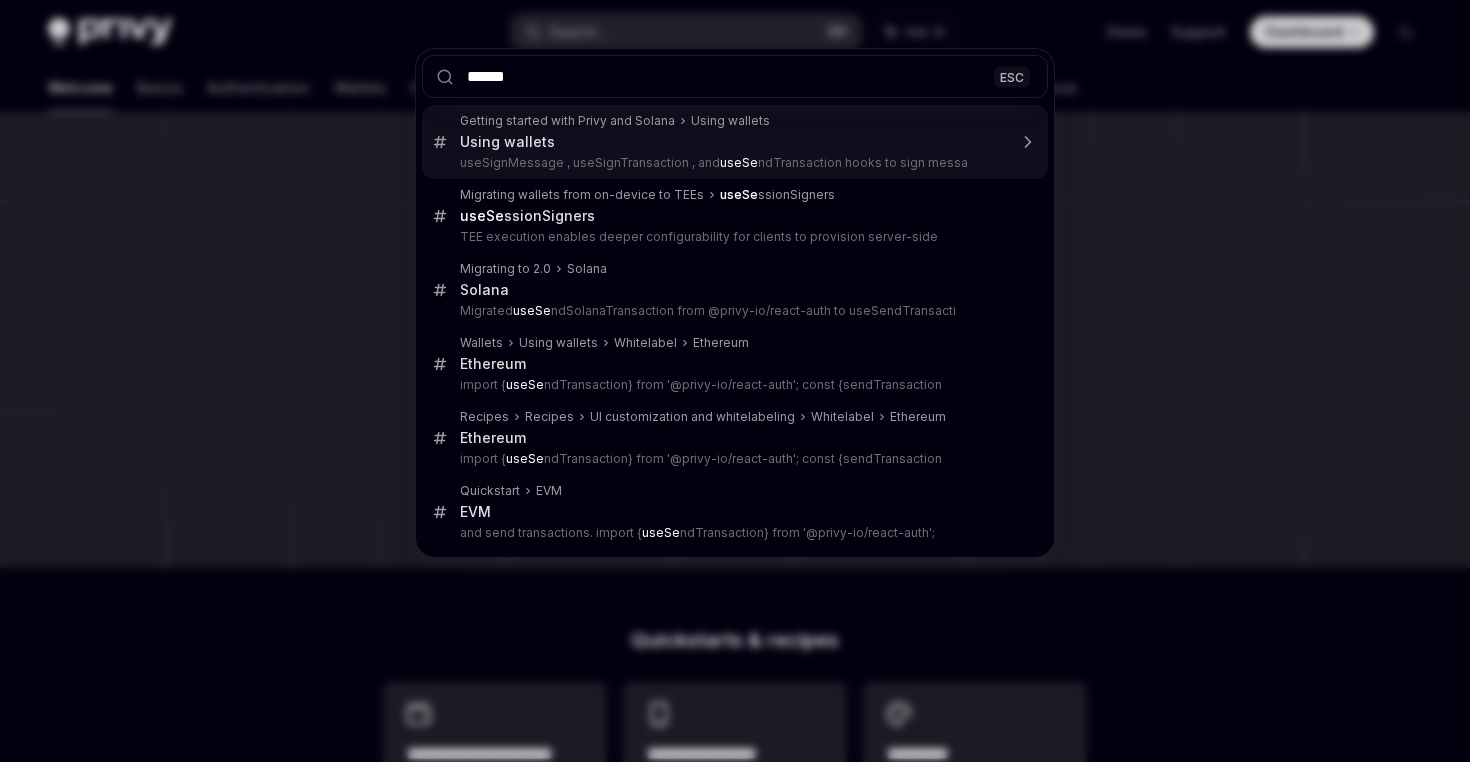 type on "*******" 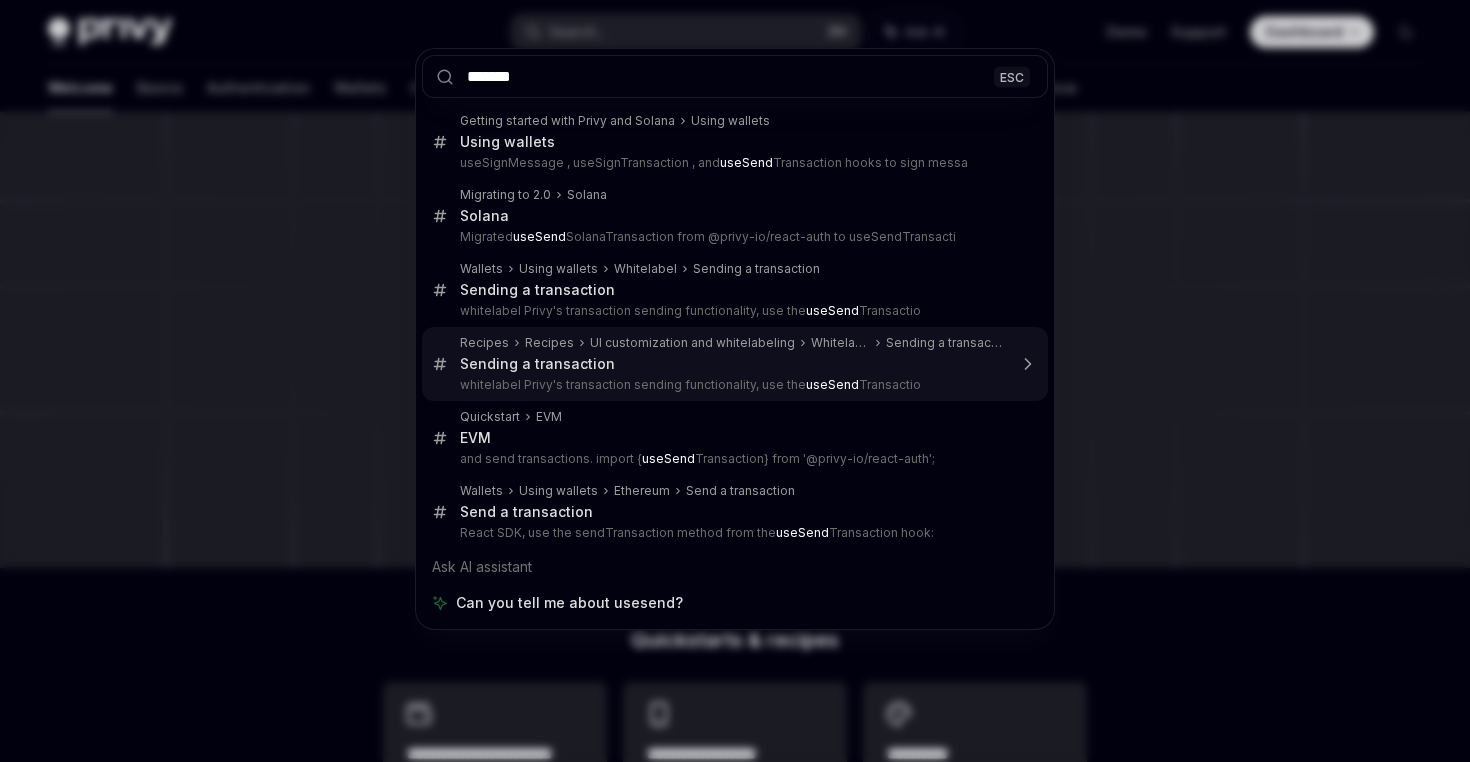type 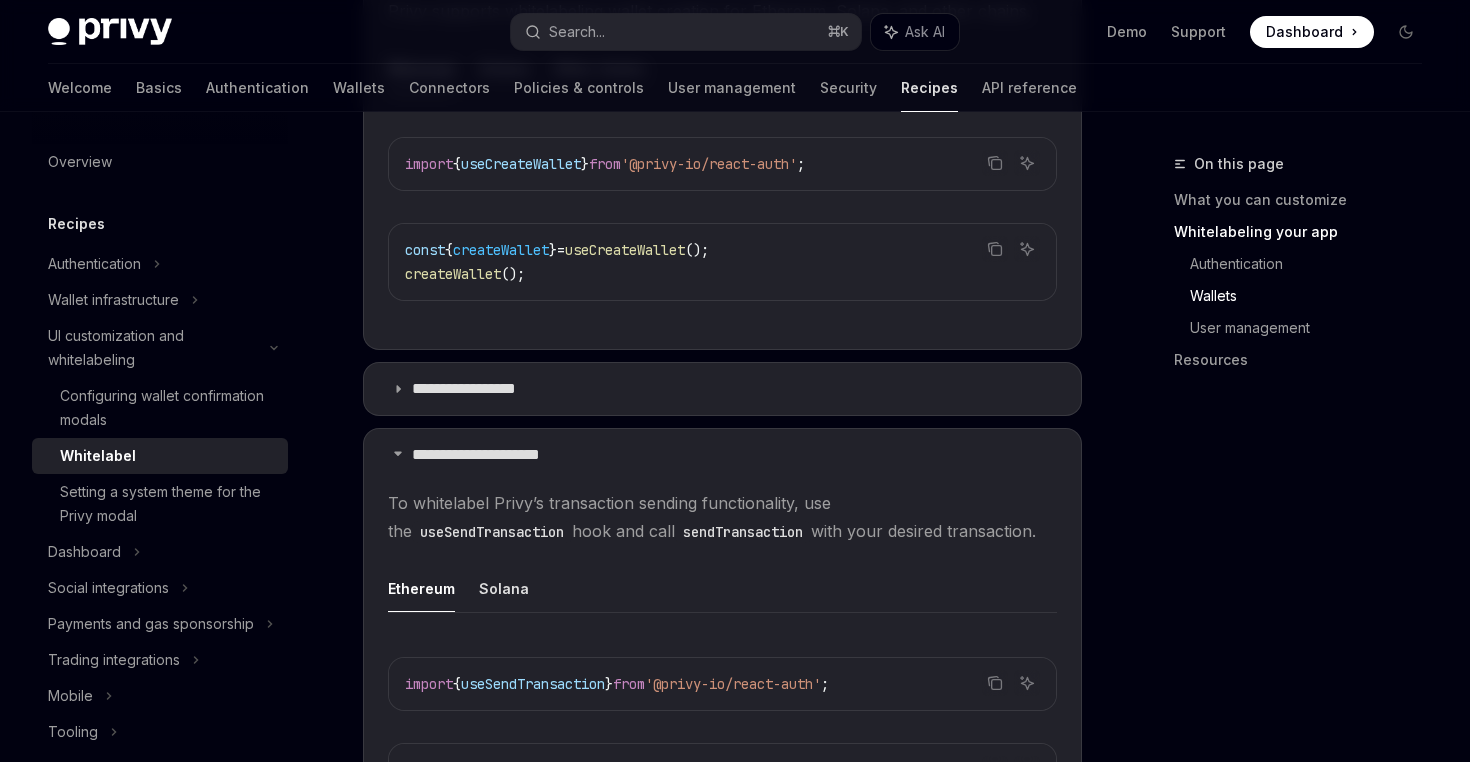 scroll, scrollTop: 2198, scrollLeft: 0, axis: vertical 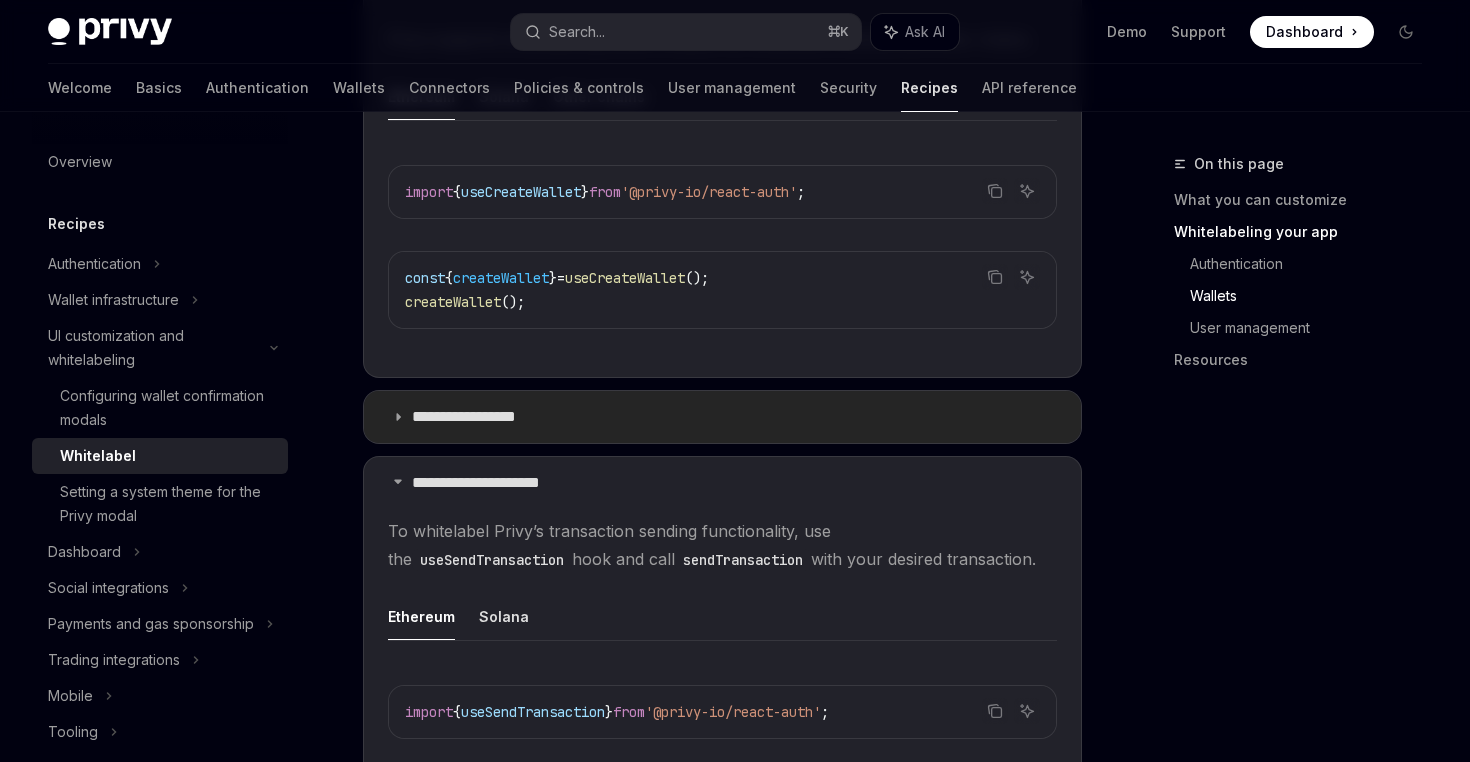 click on "**********" at bounding box center (484, 417) 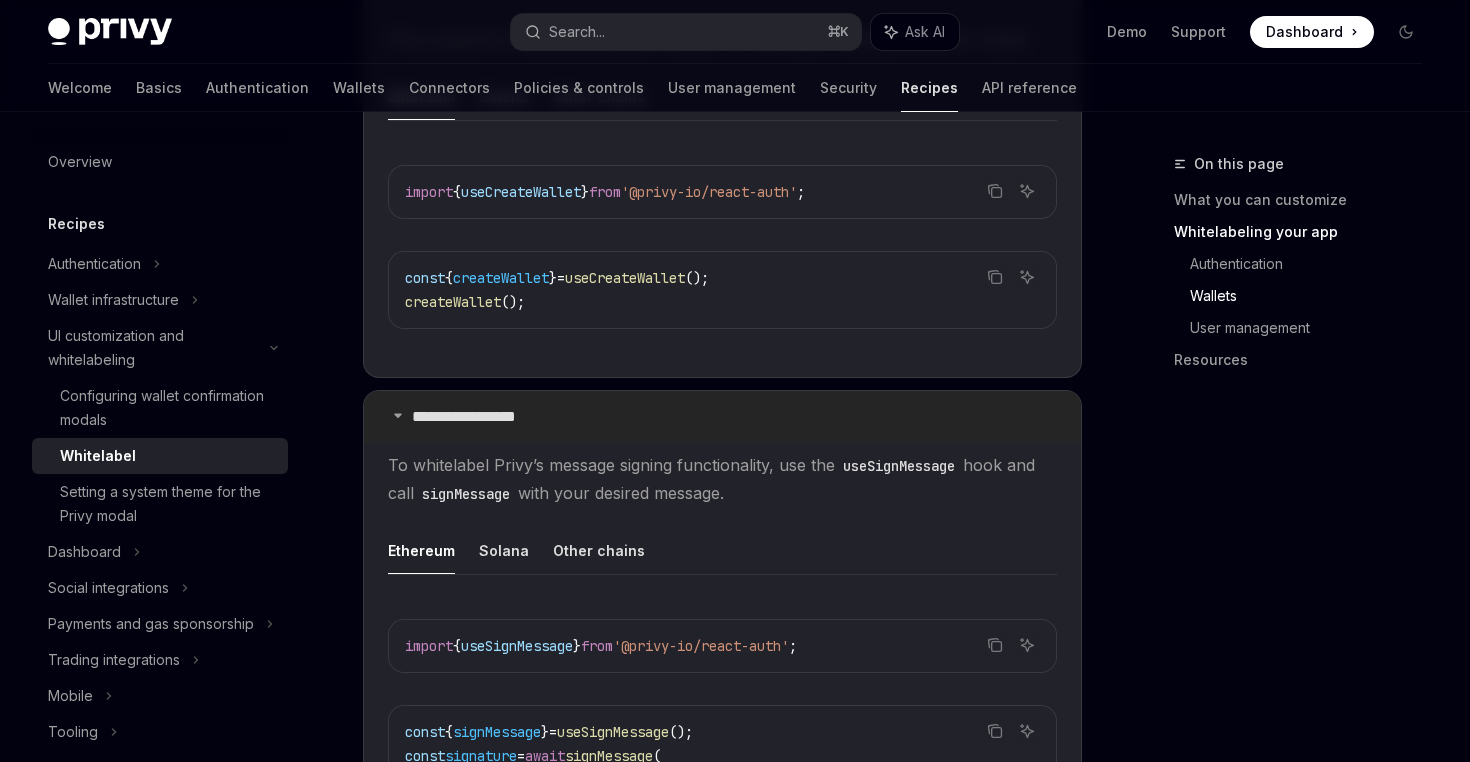 click on "**********" at bounding box center [484, 417] 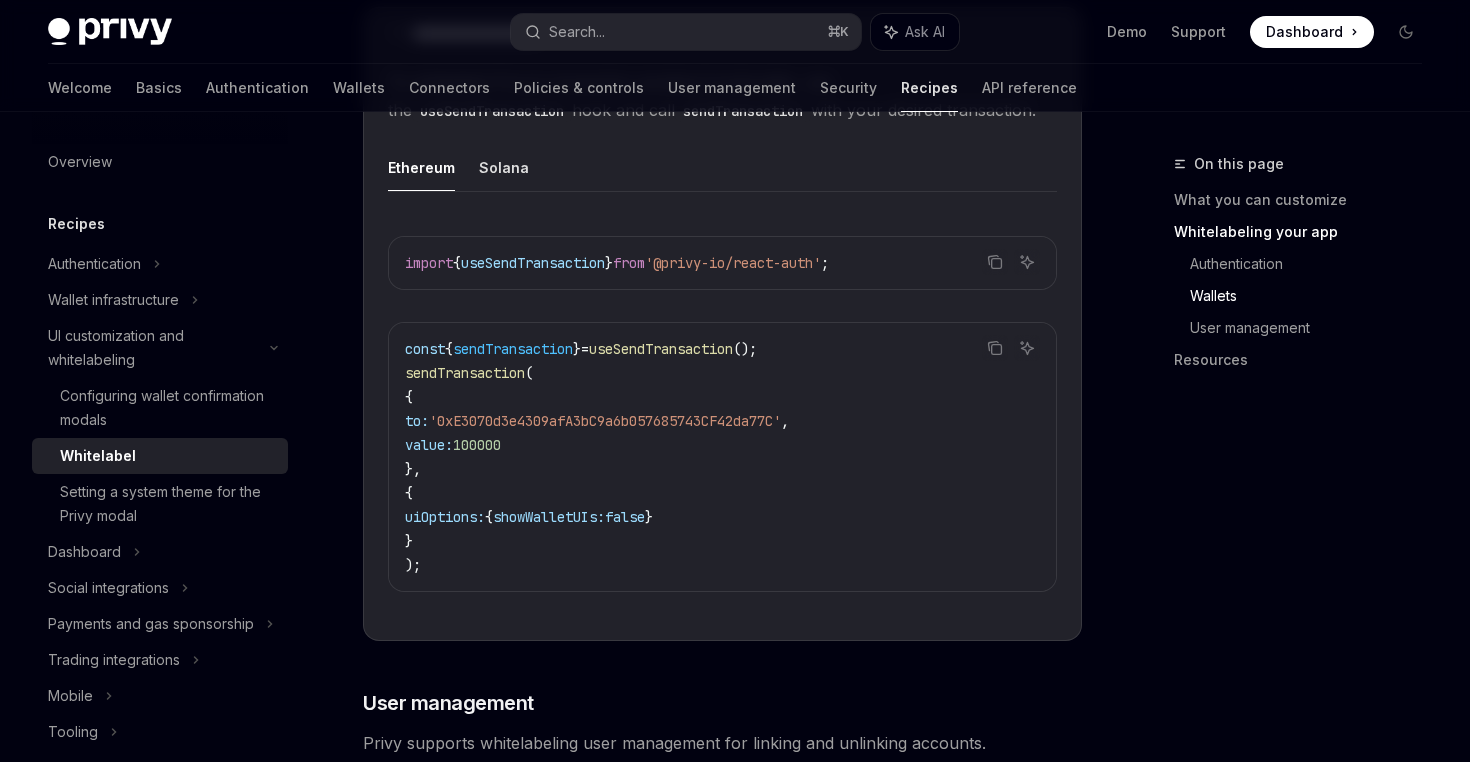 scroll, scrollTop: 2653, scrollLeft: 0, axis: vertical 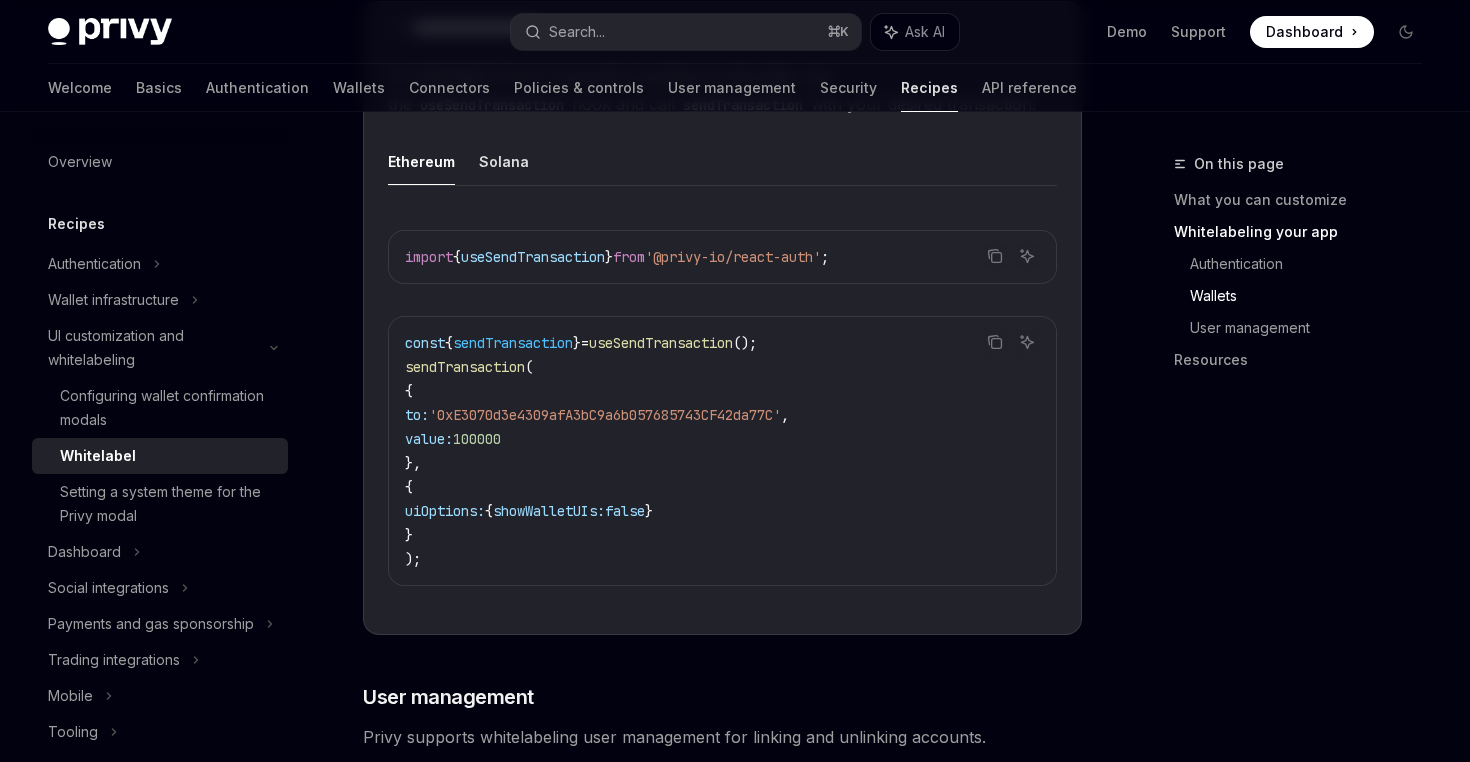 click on "'0xE3070d3e4309afA3bC9a6b057685743CF42da77C'" at bounding box center [605, 415] 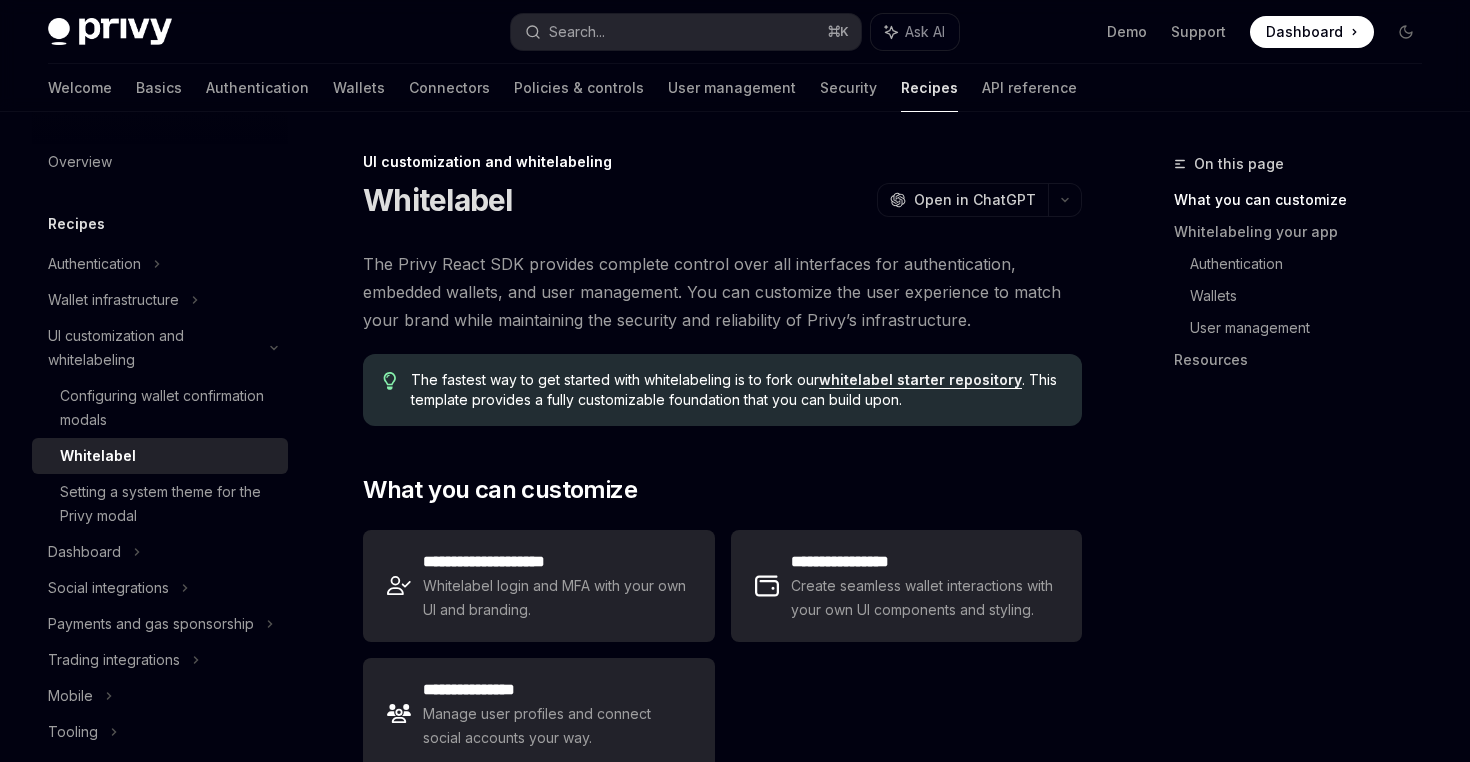 scroll, scrollTop: 0, scrollLeft: 0, axis: both 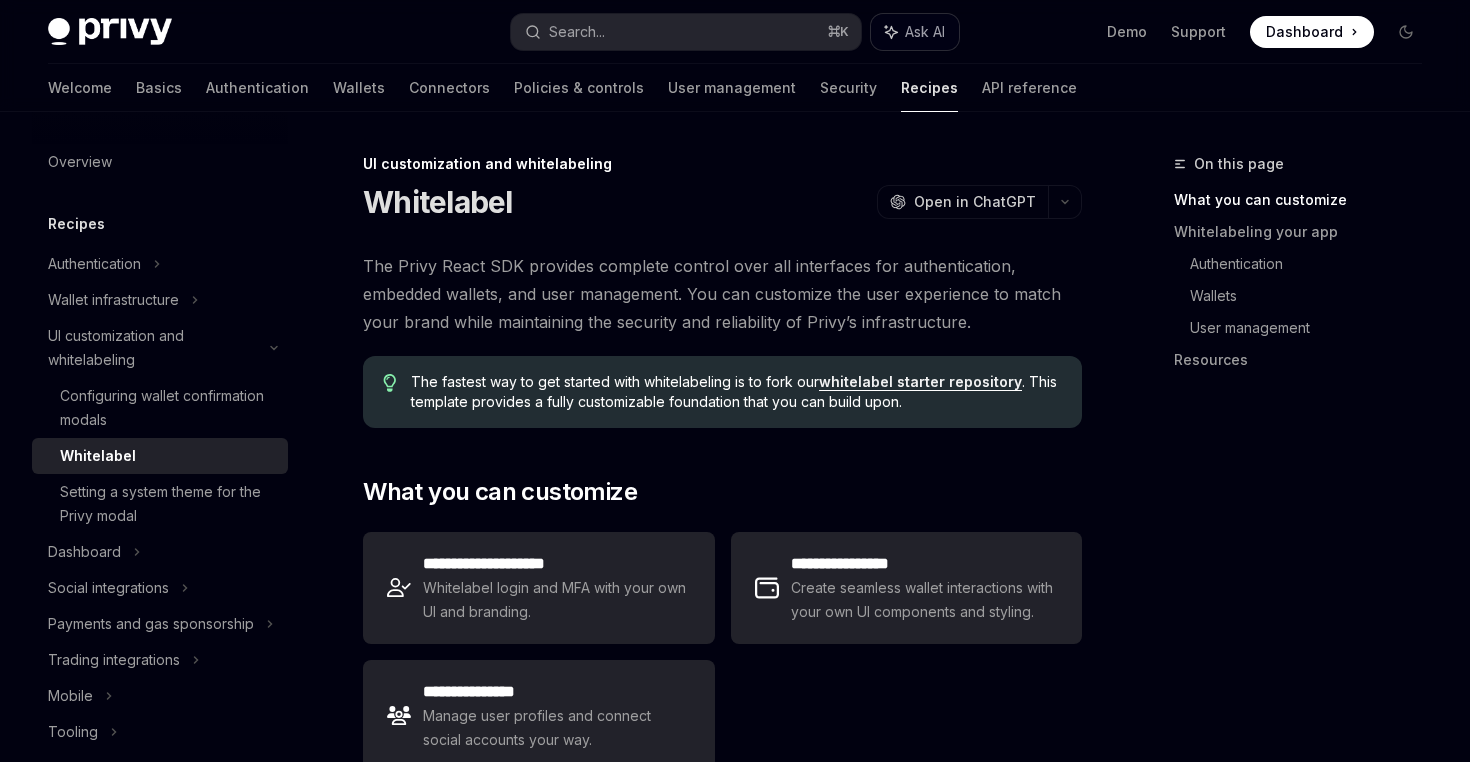 click on "Ask AI" at bounding box center (925, 32) 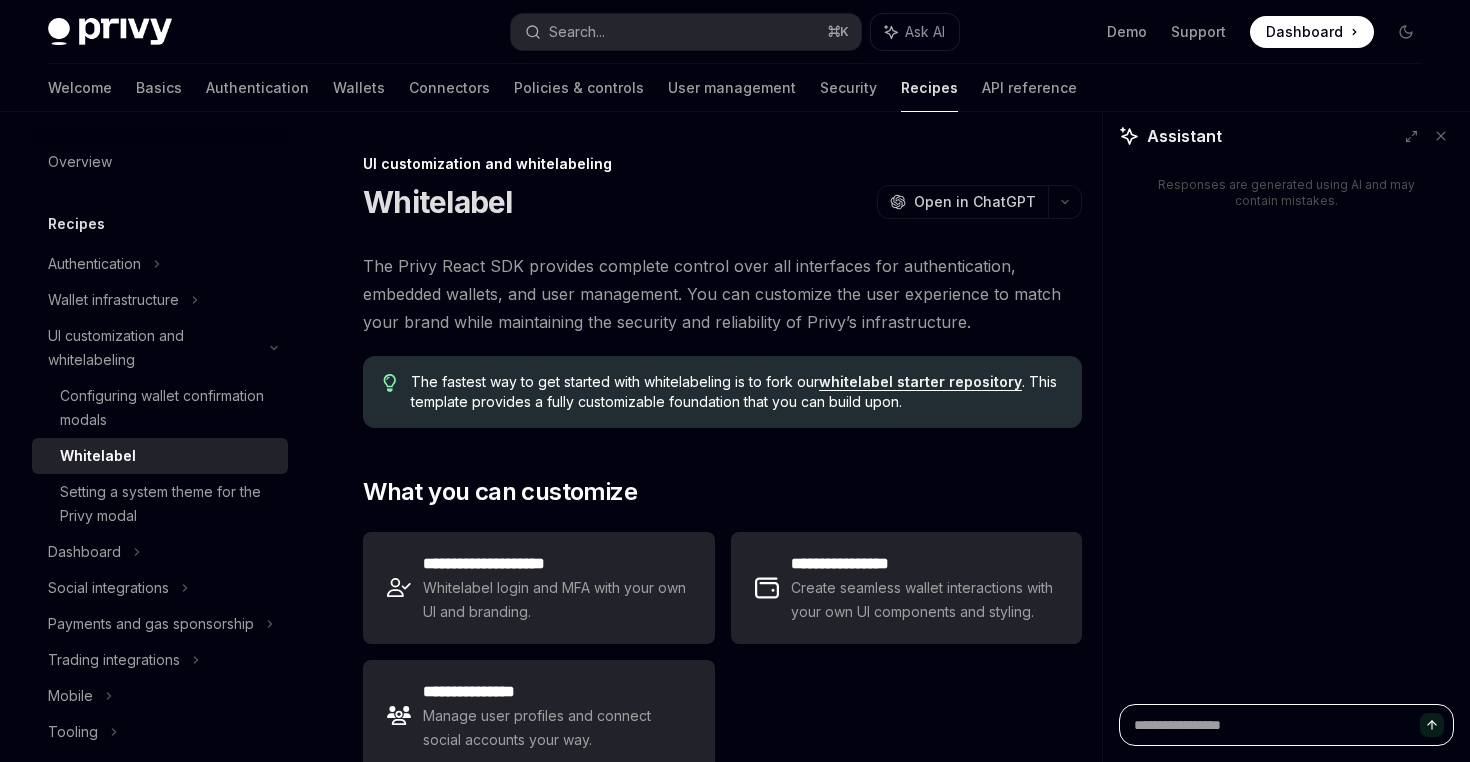 type on "*" 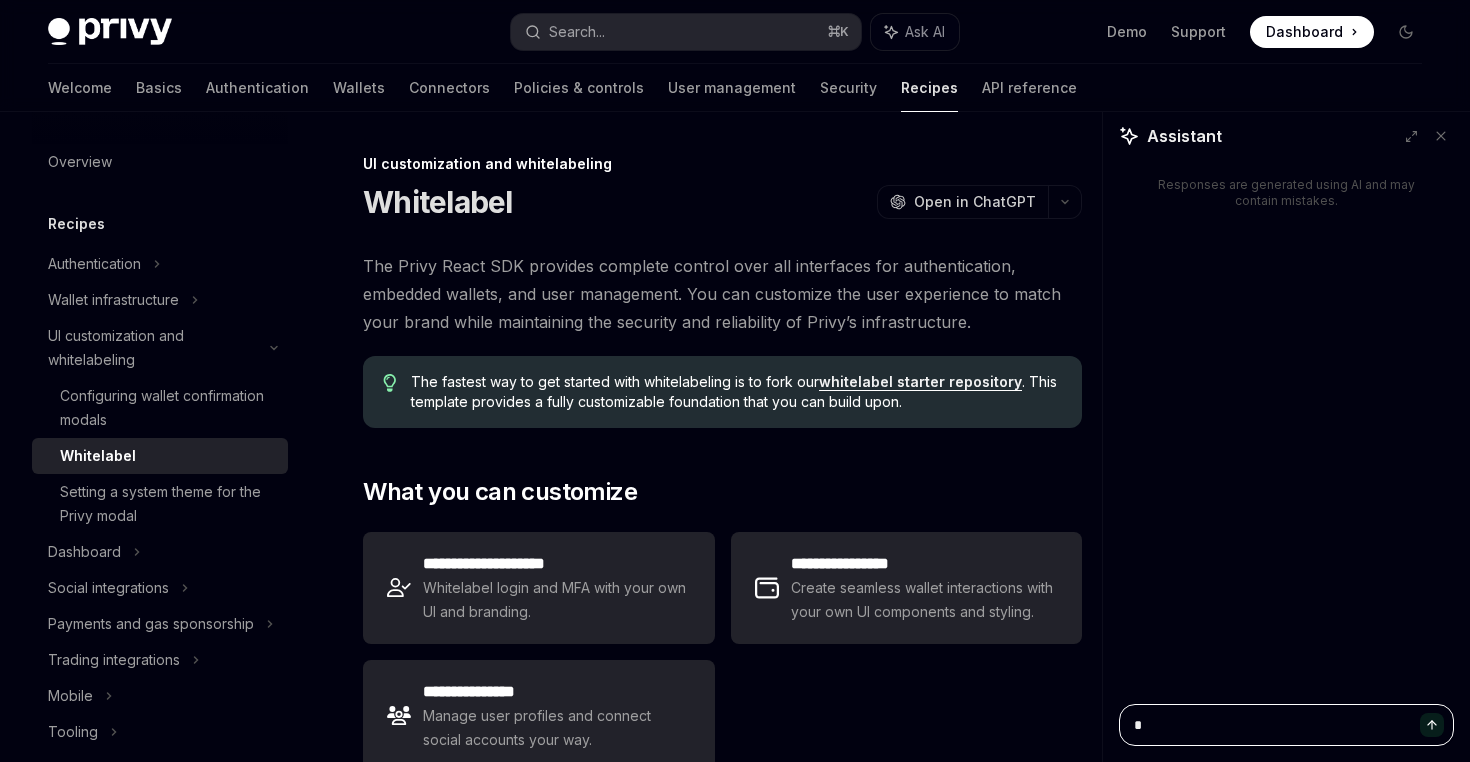 type on "*" 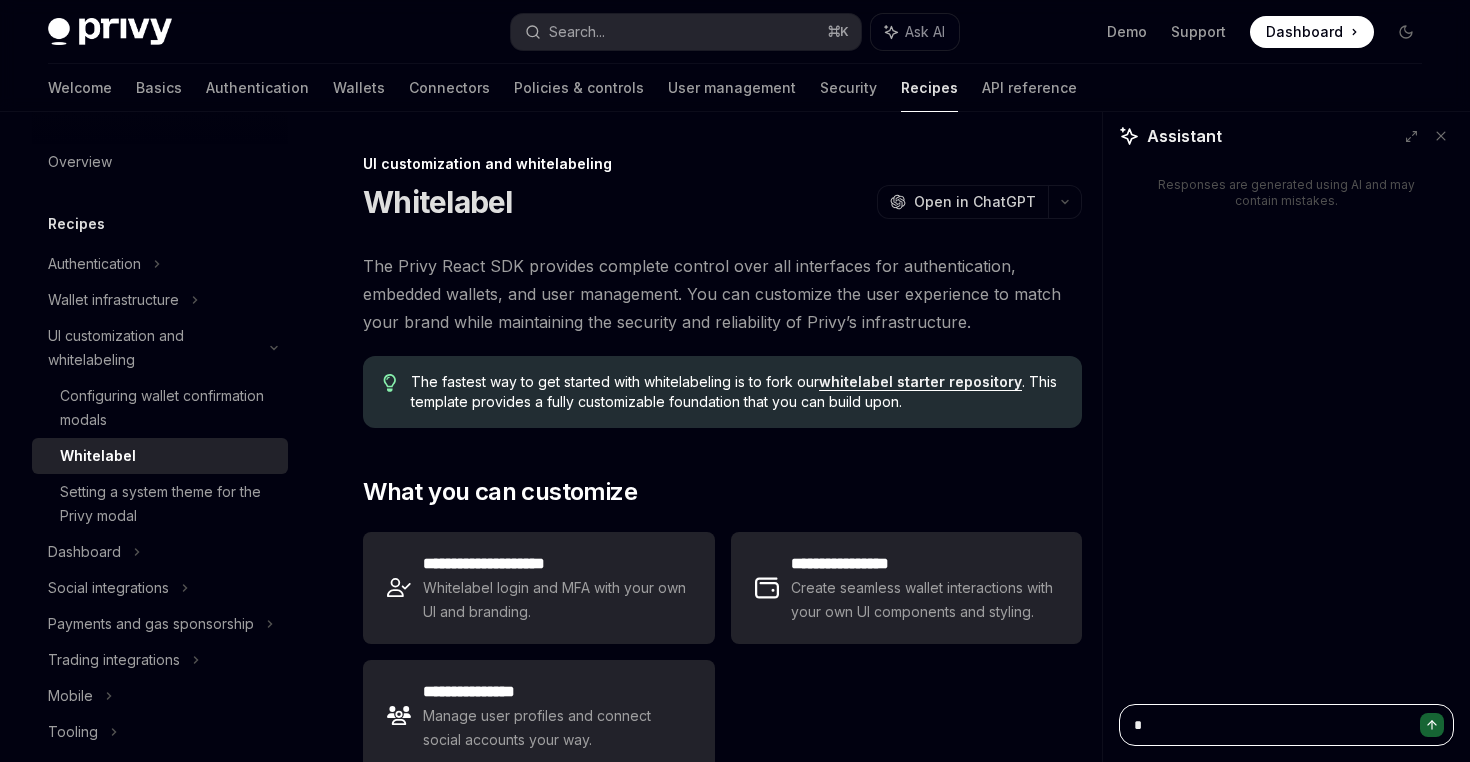 type on "**" 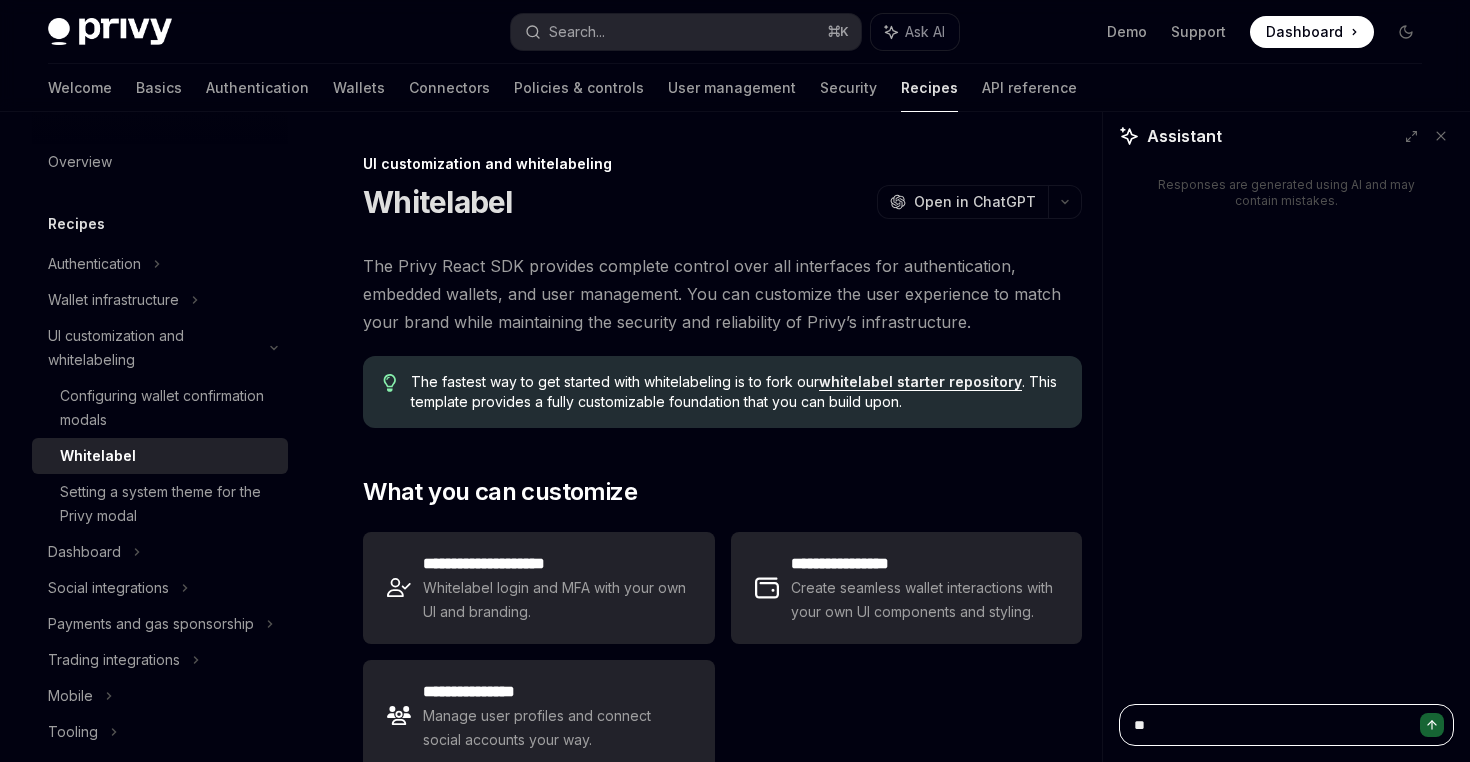 type on "*" 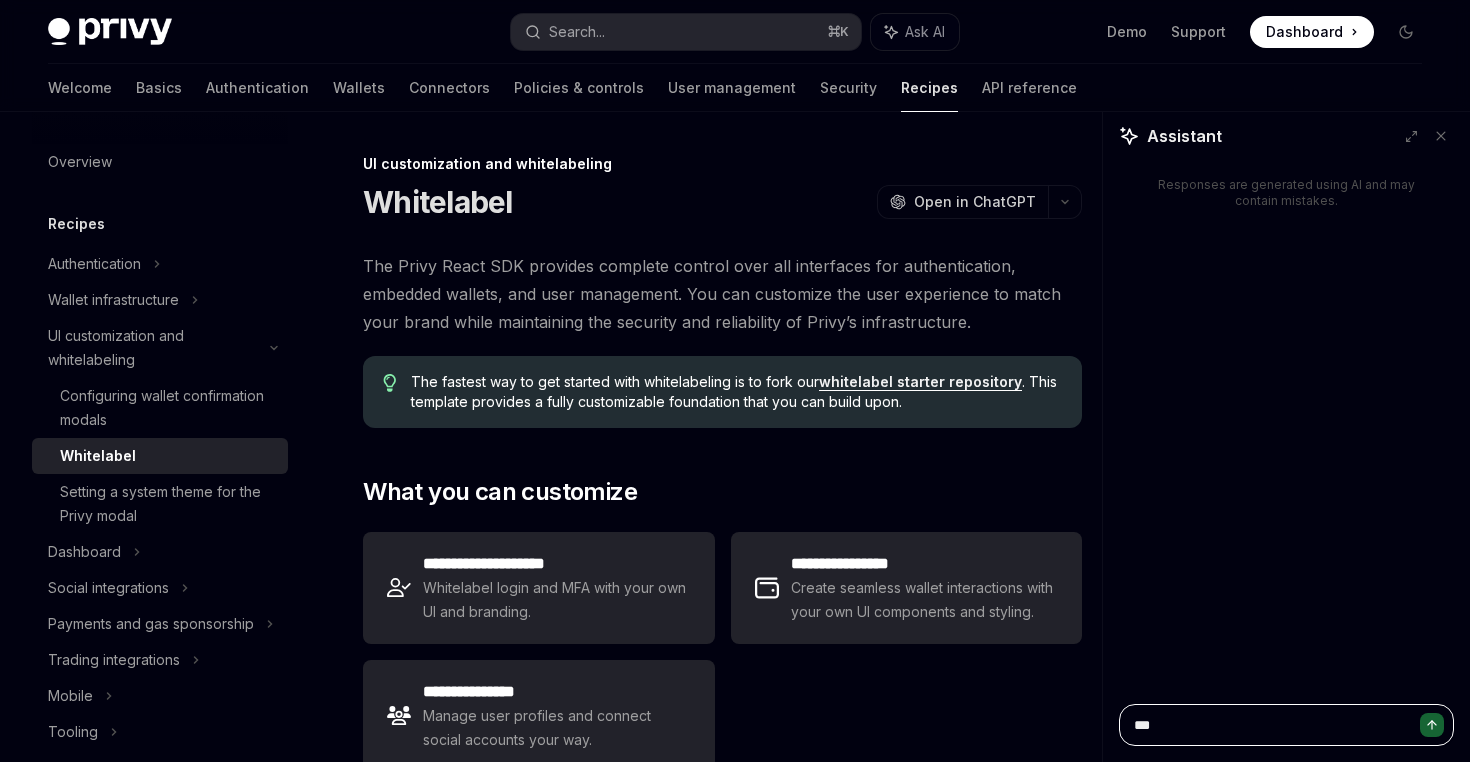 type on "*" 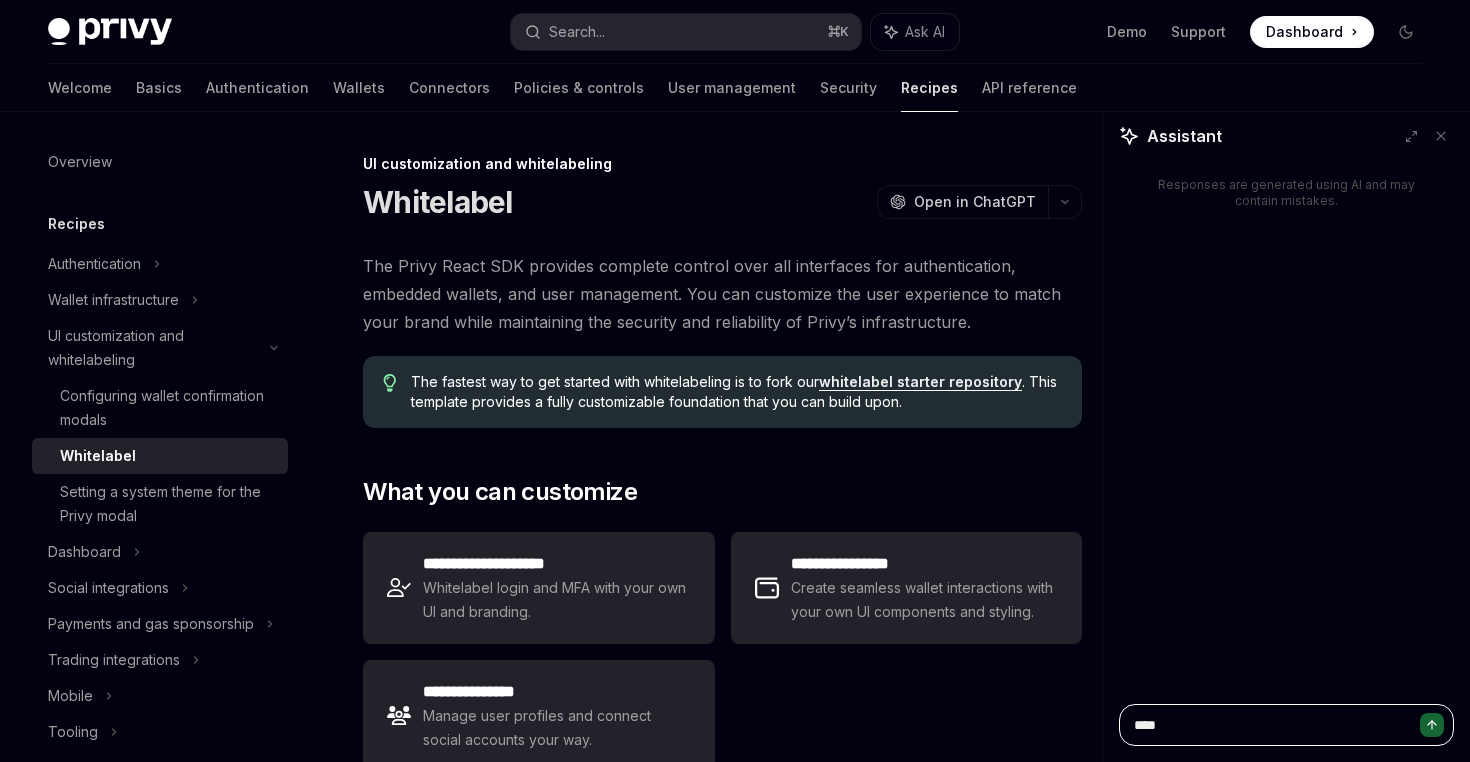 type on "*" 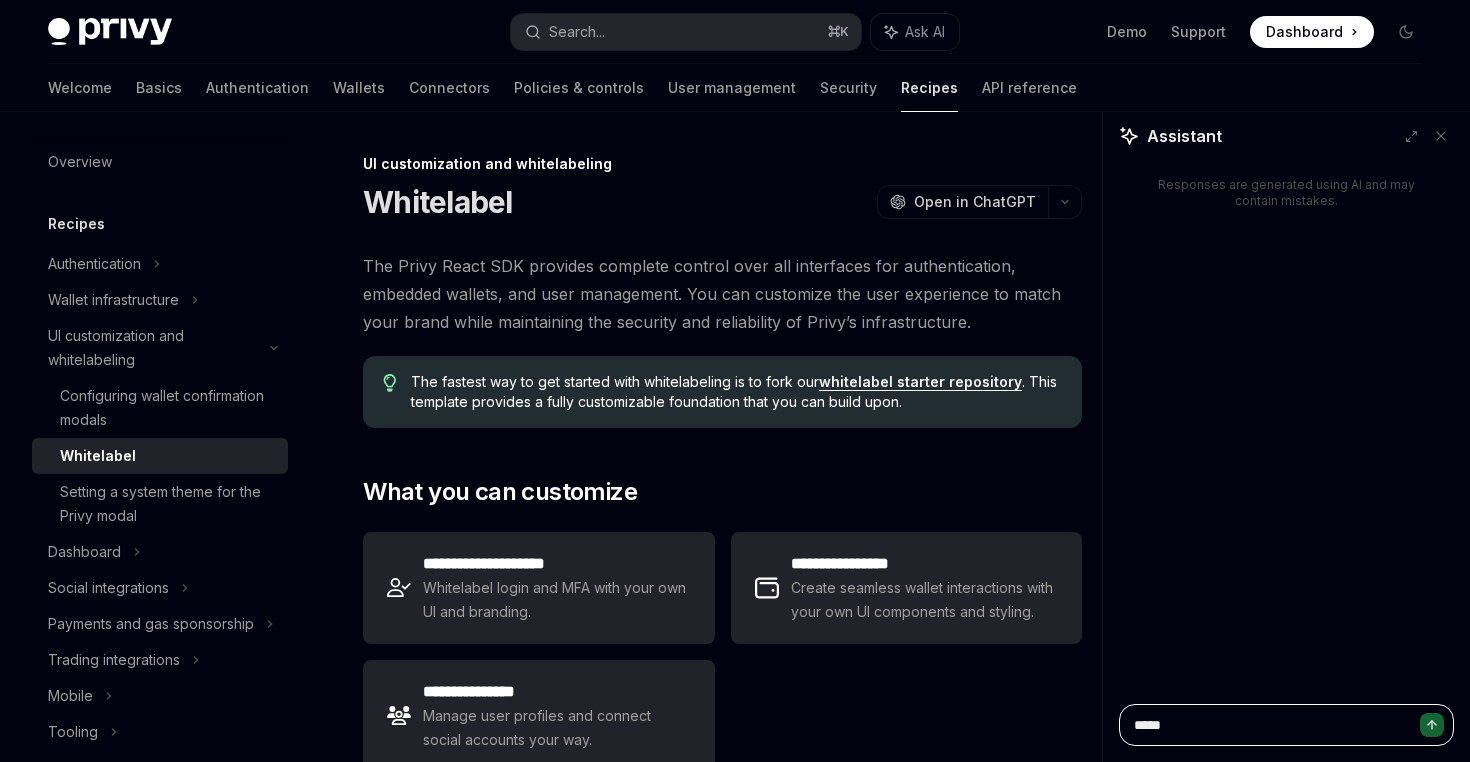 type on "*" 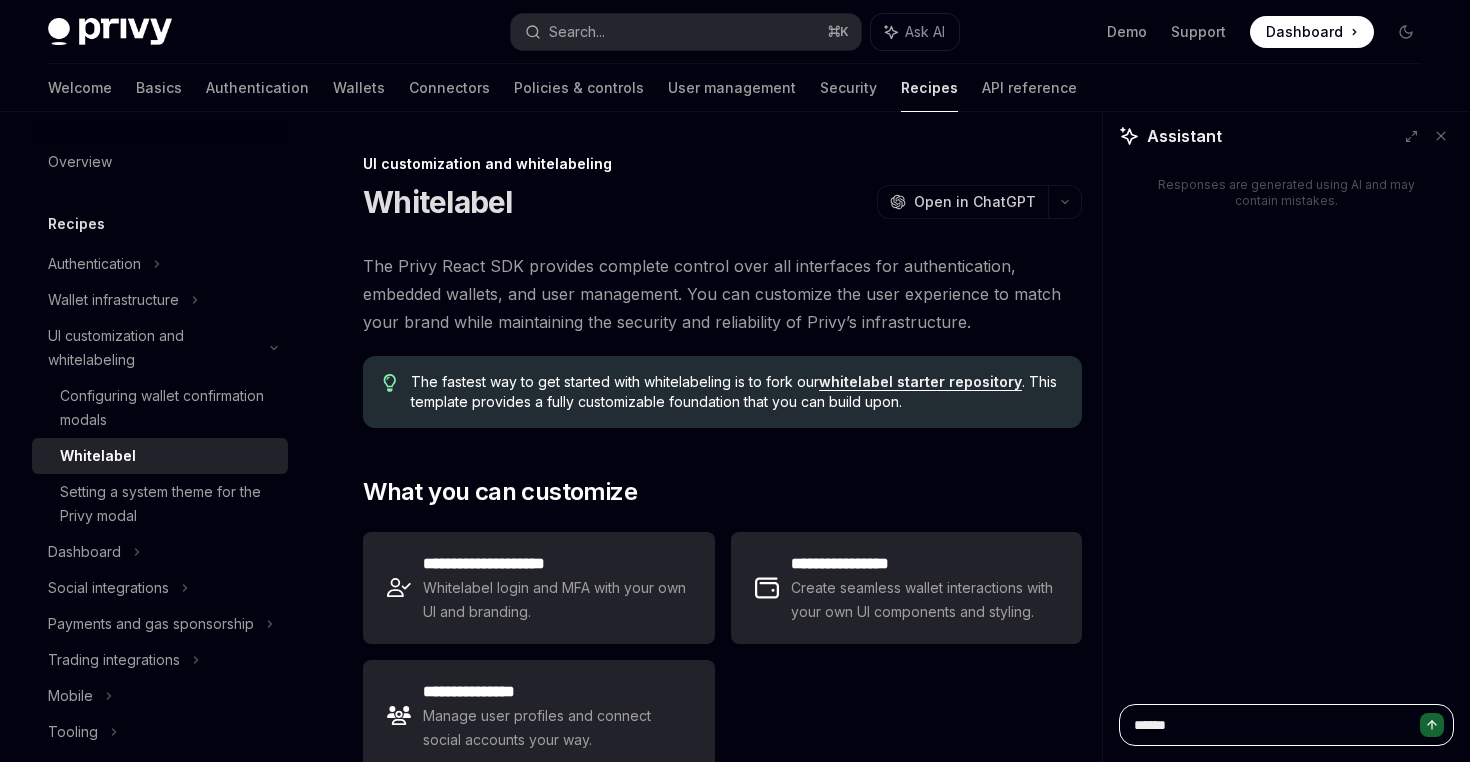 type on "*" 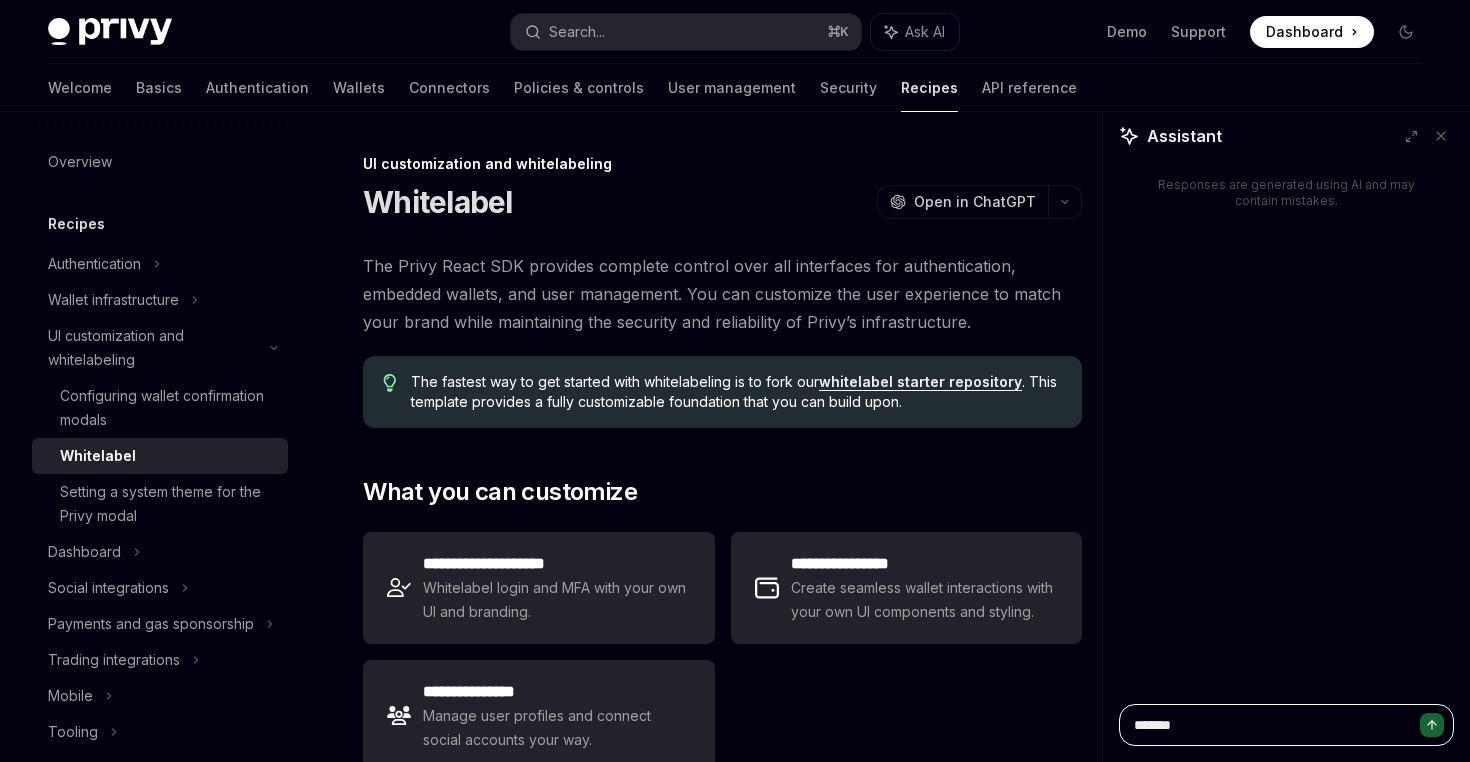 type on "*" 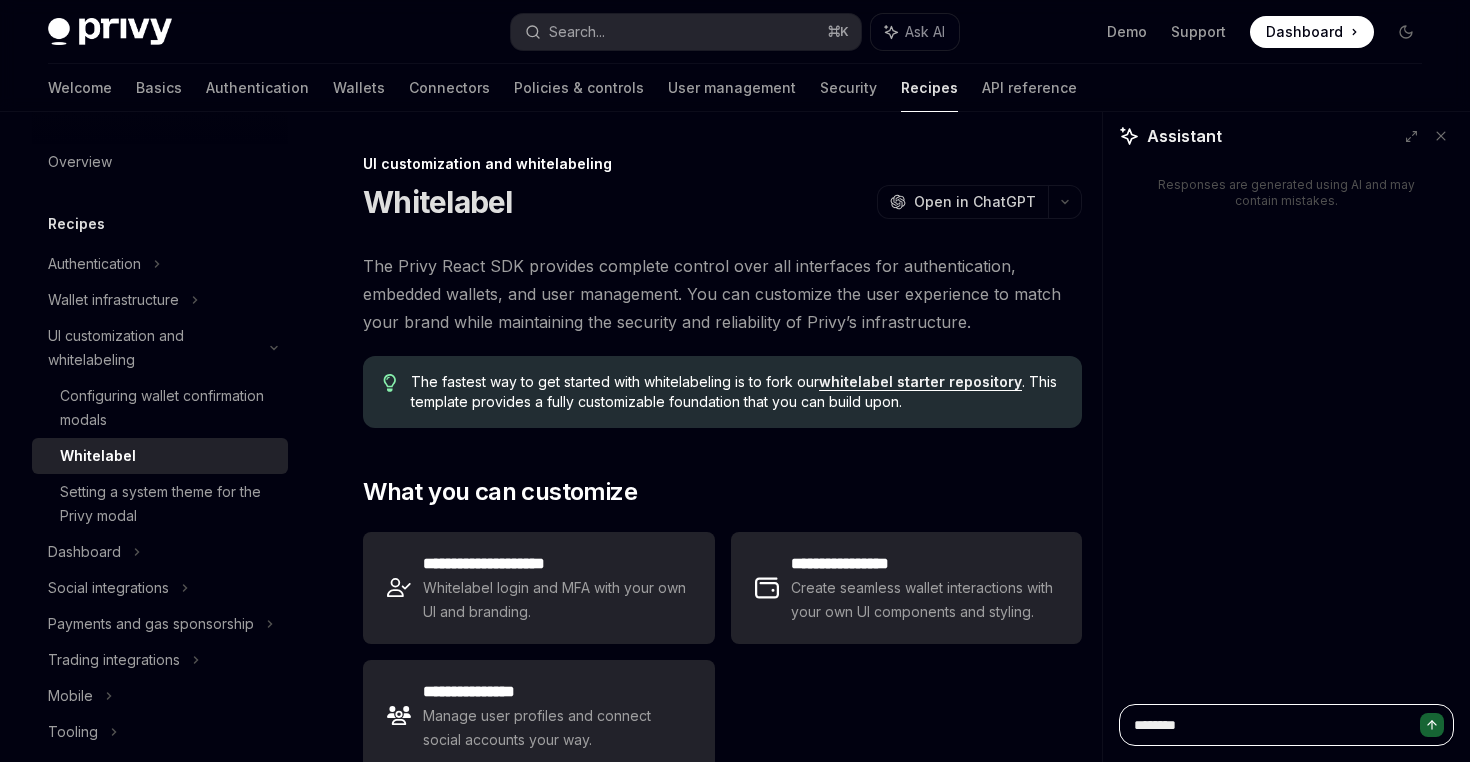 type on "*" 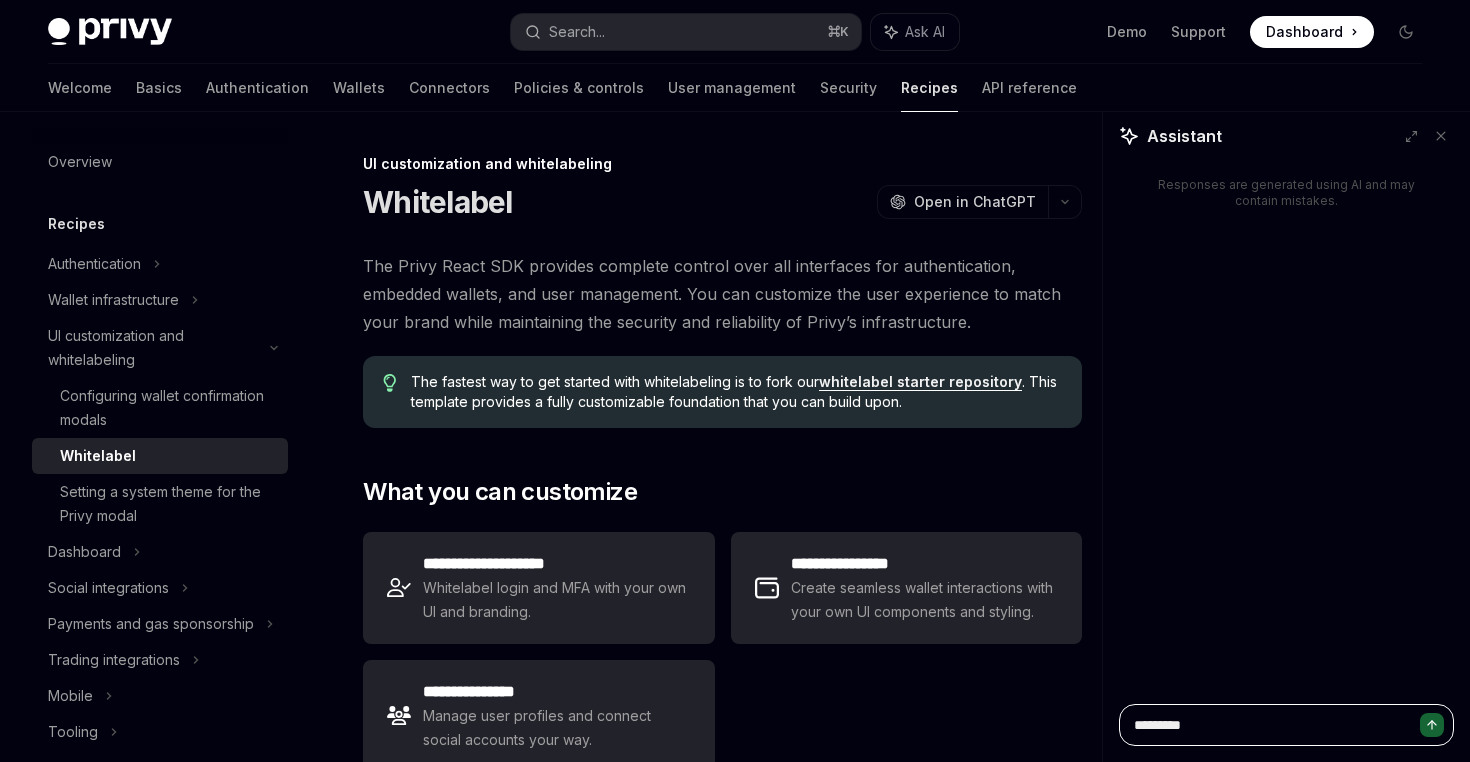 type on "**********" 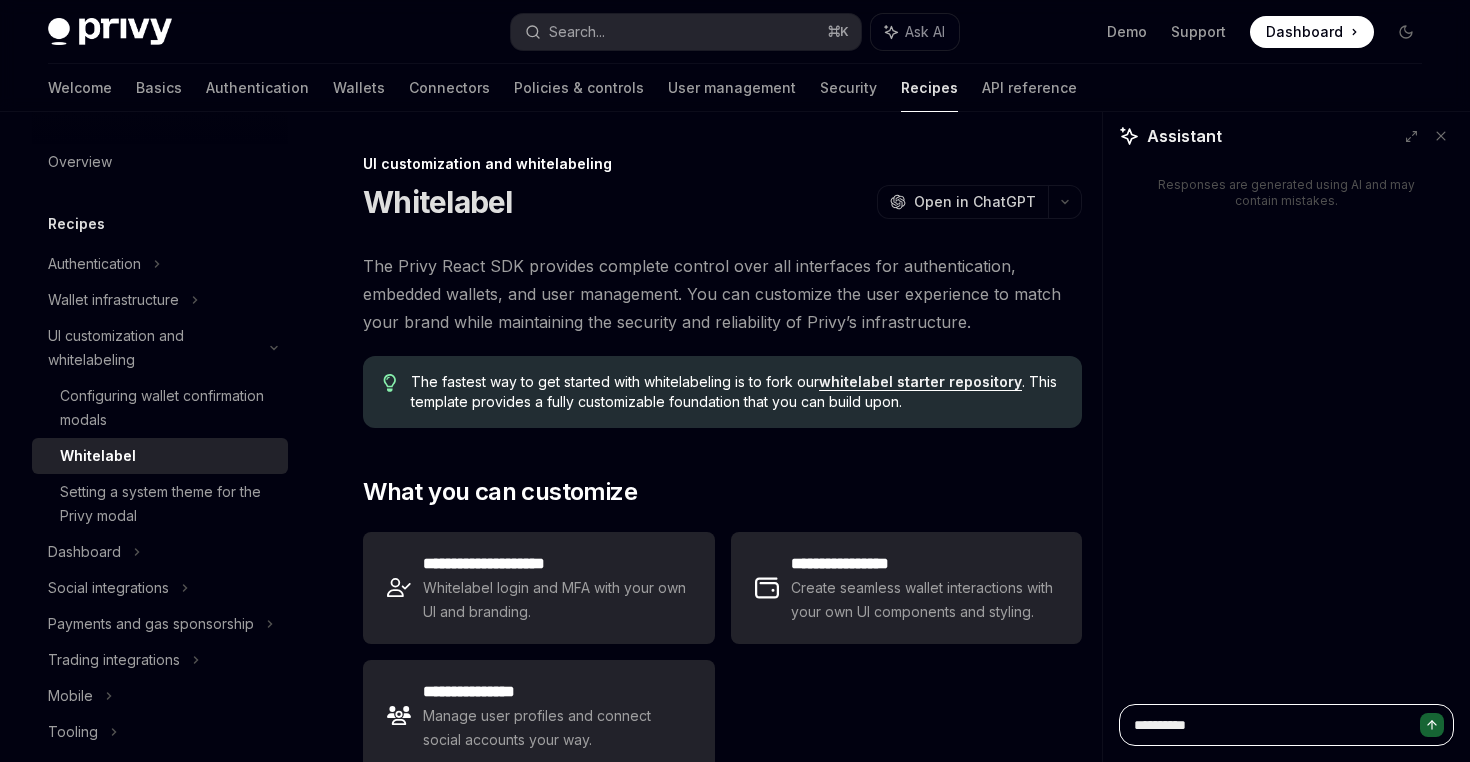 type on "*" 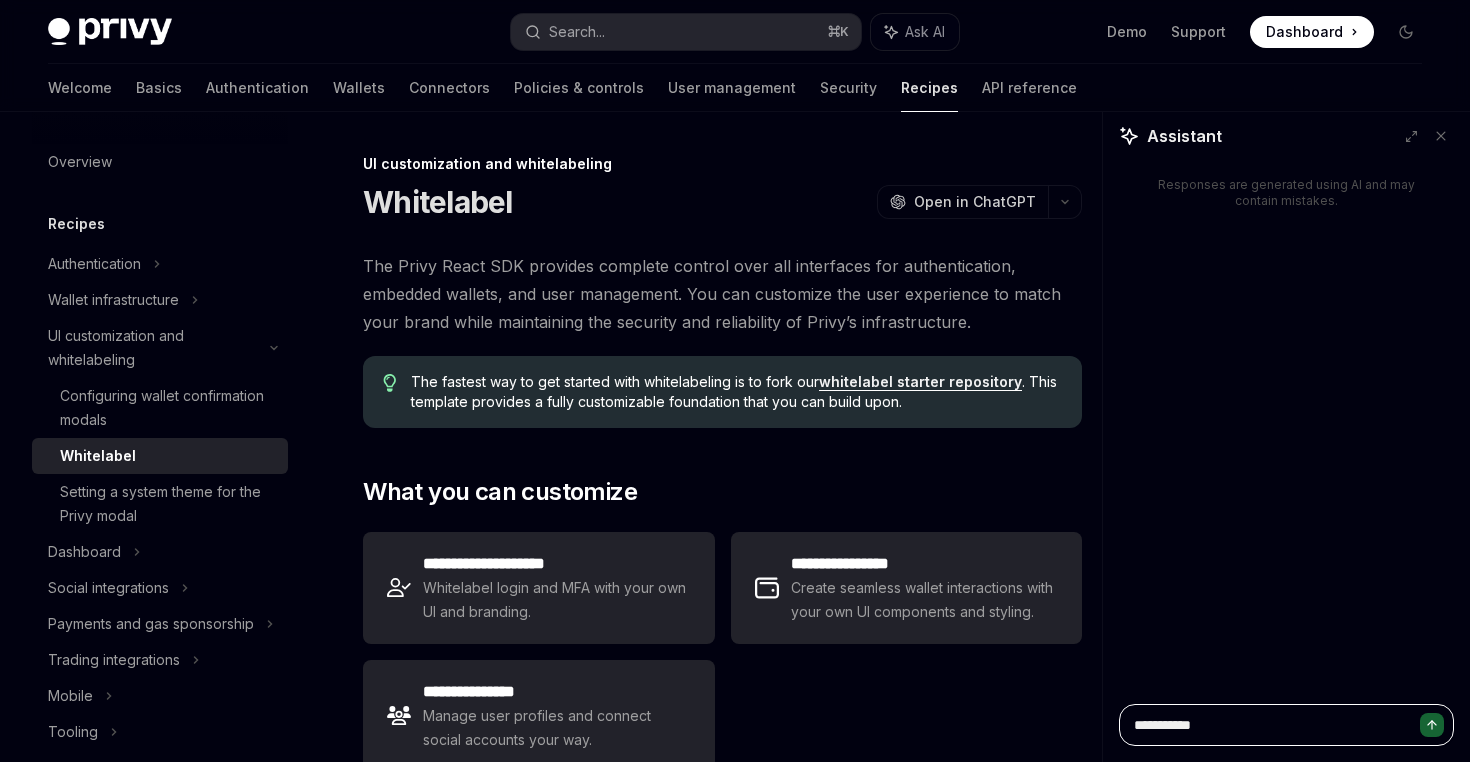 type on "*" 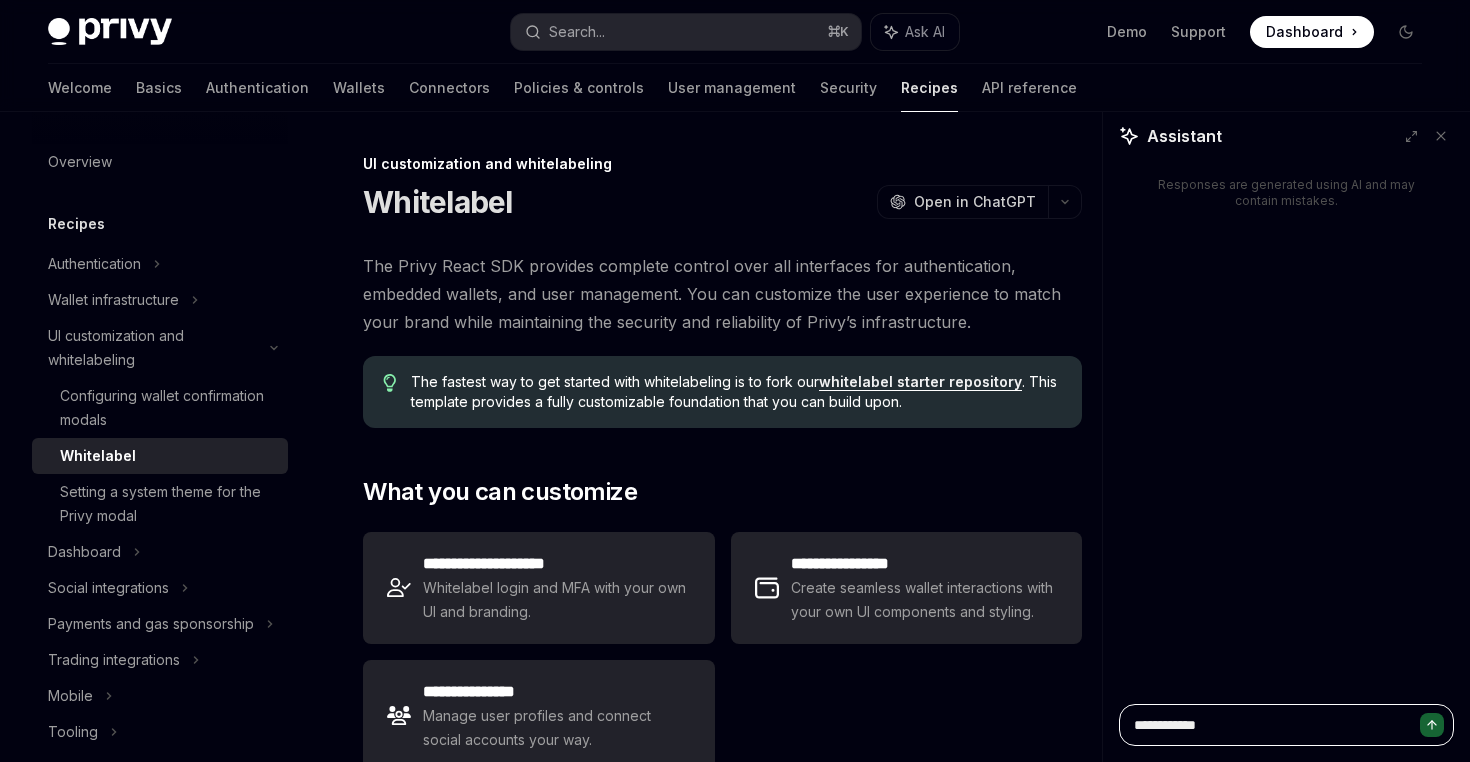 type on "*" 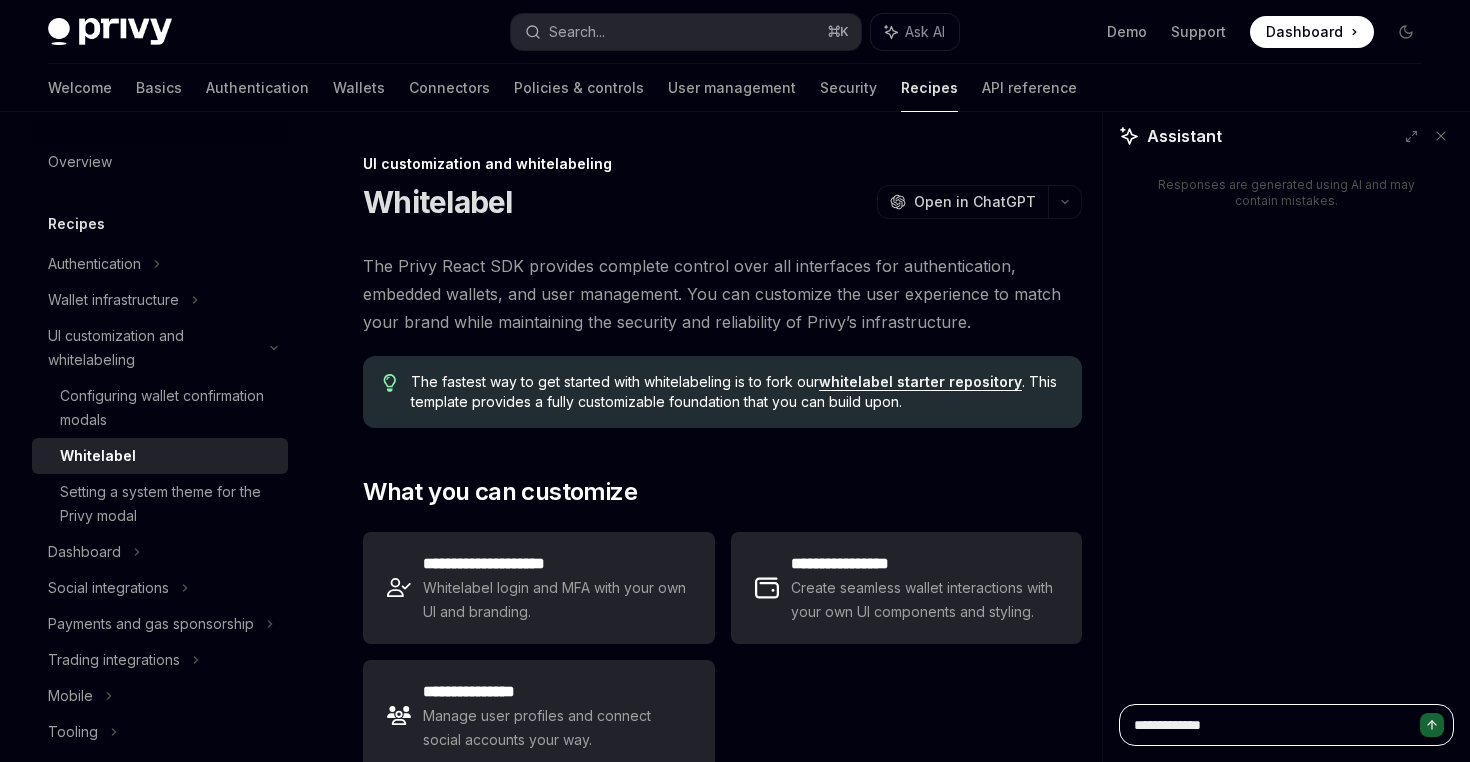 type on "*" 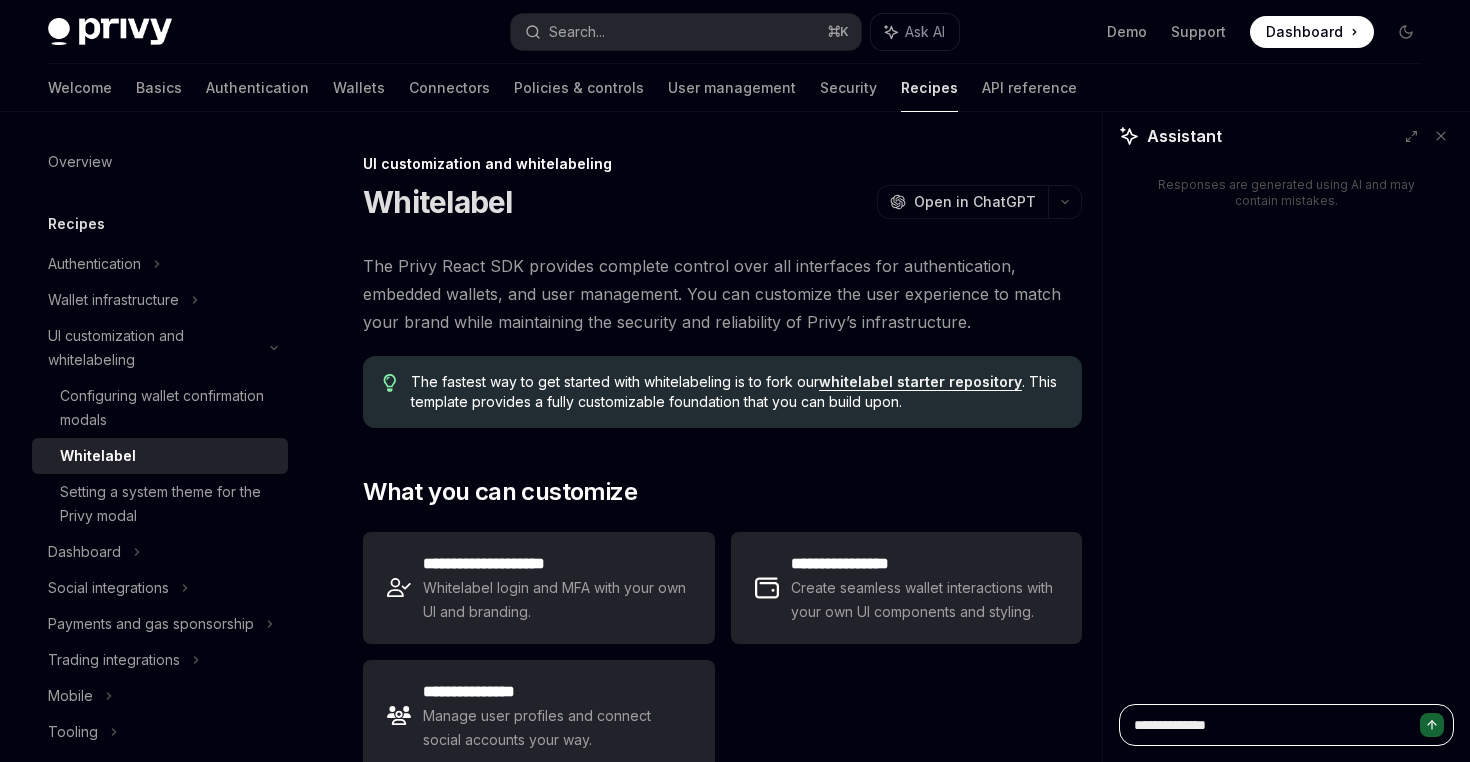 type on "*" 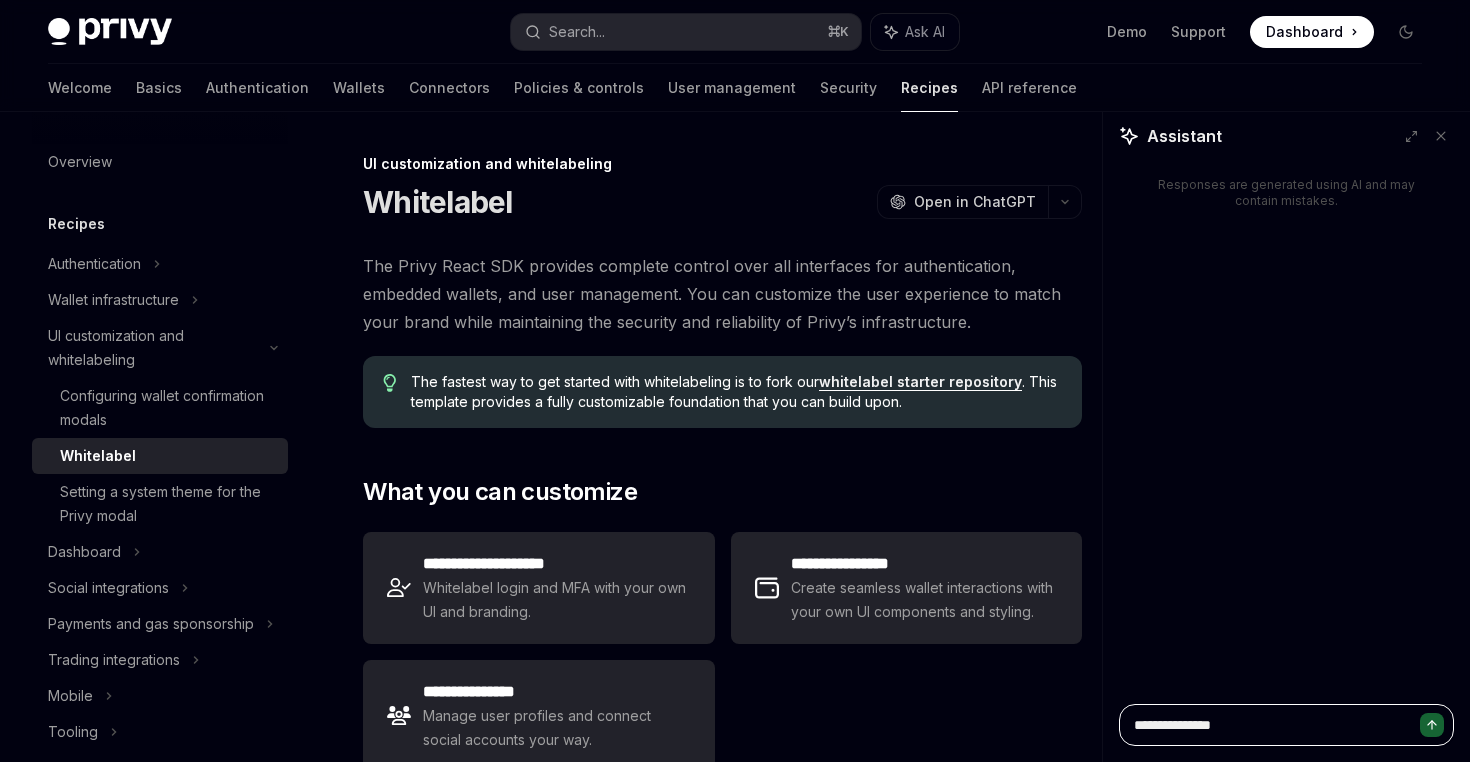 type on "*" 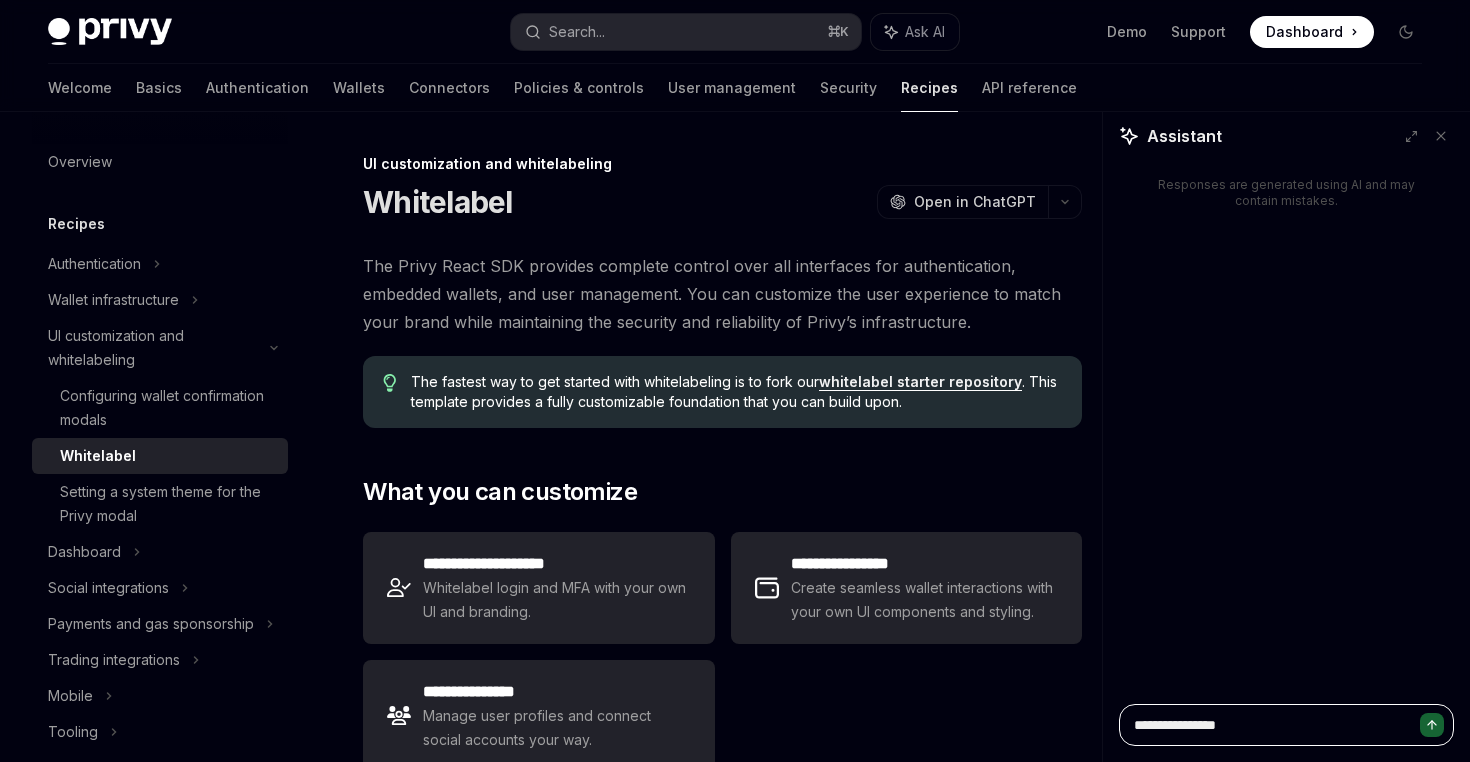 type on "*" 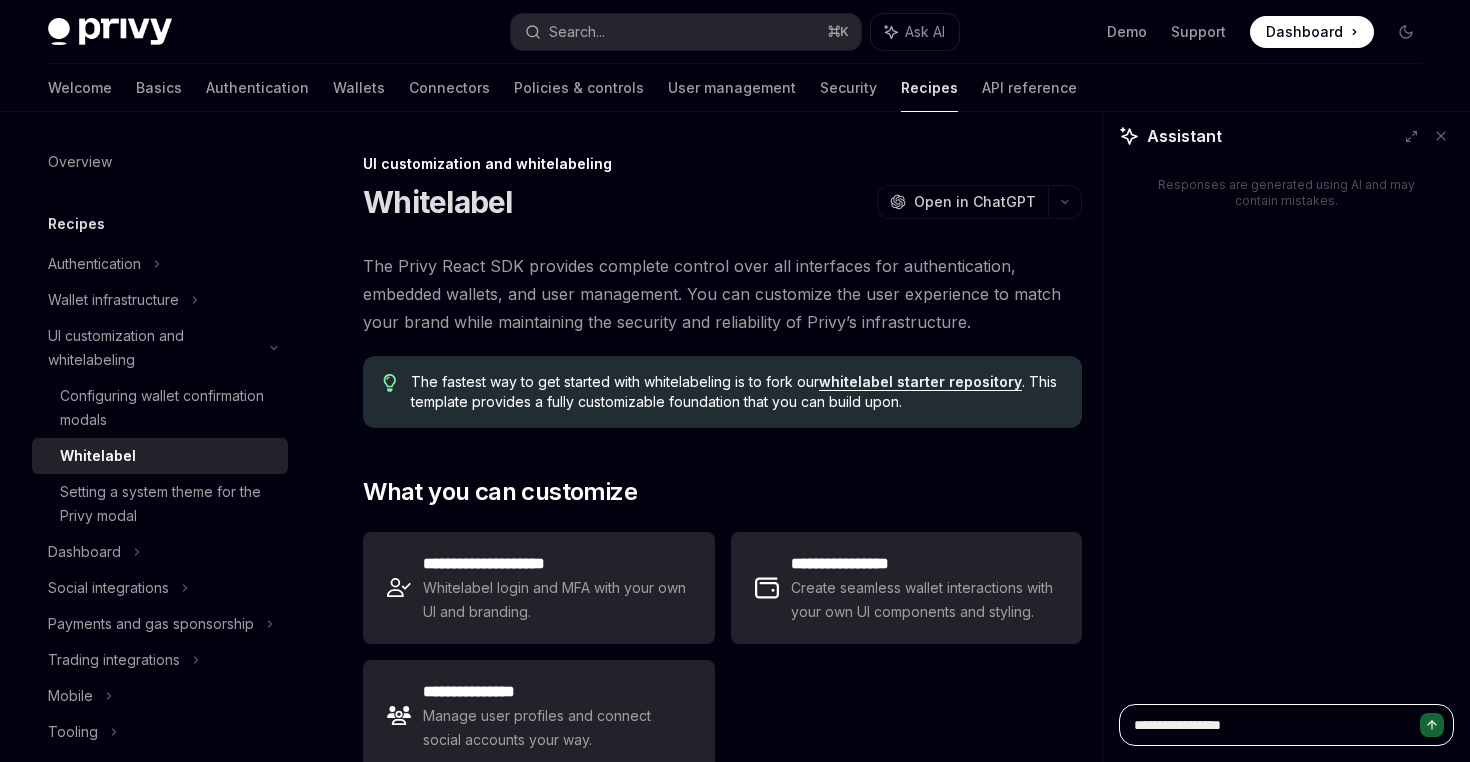 type on "*" 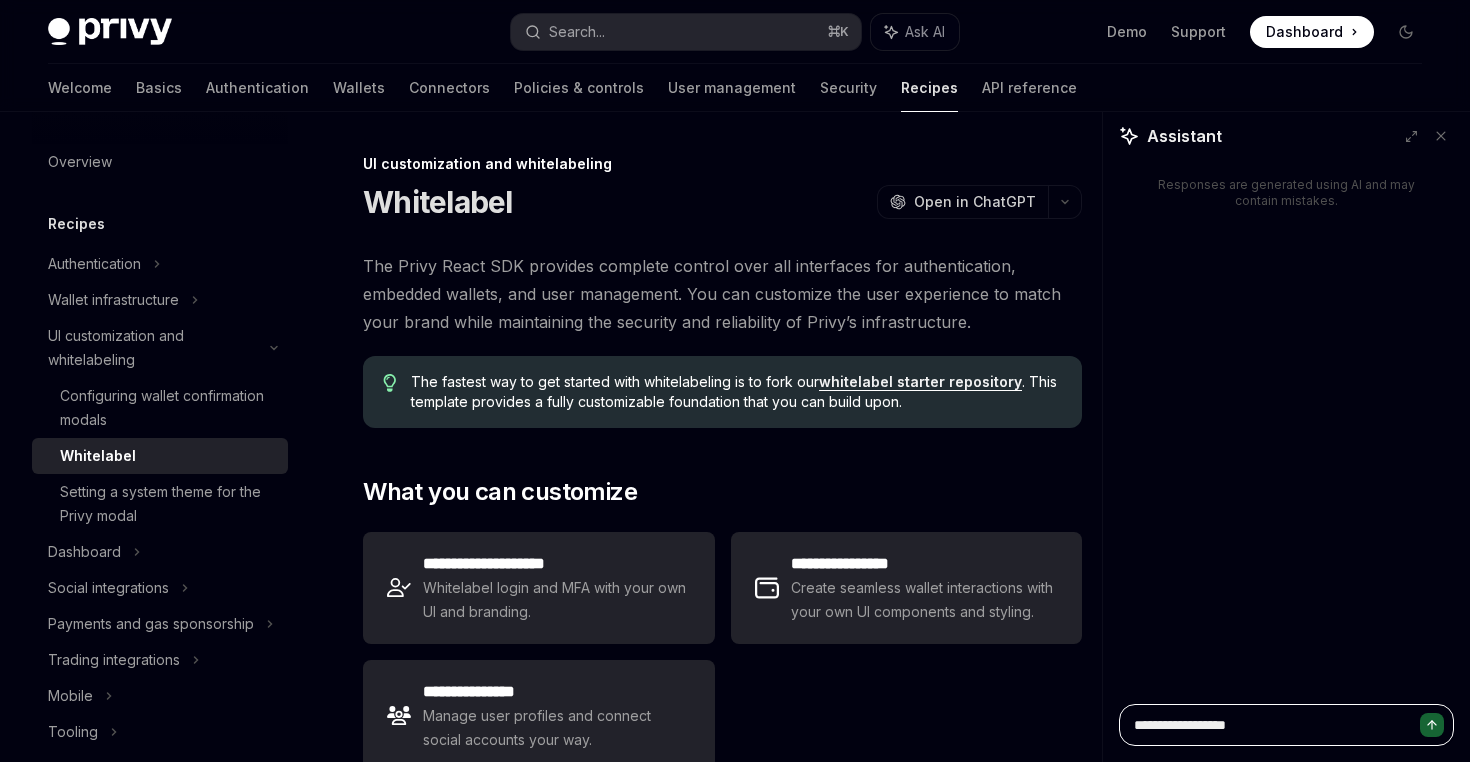 type on "*" 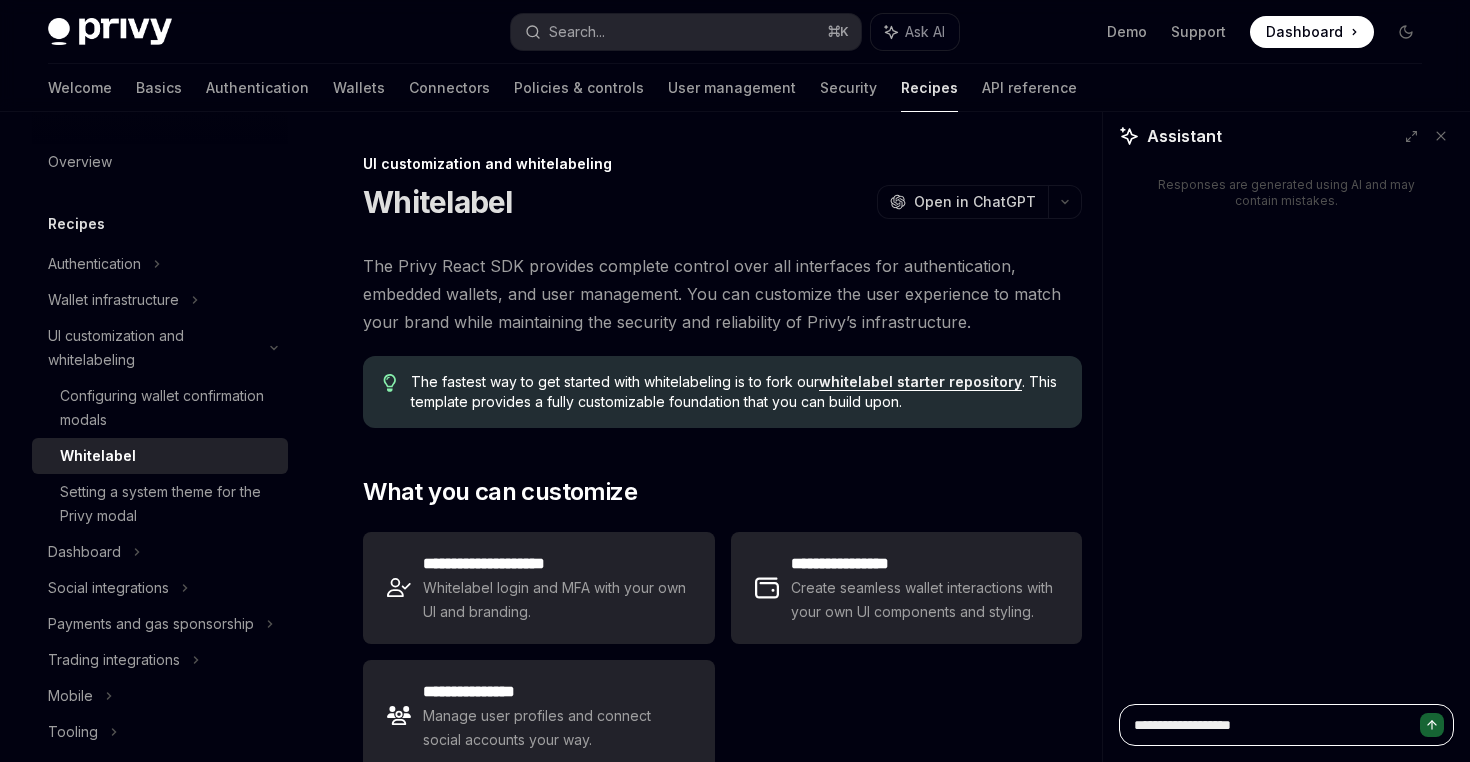 type on "*" 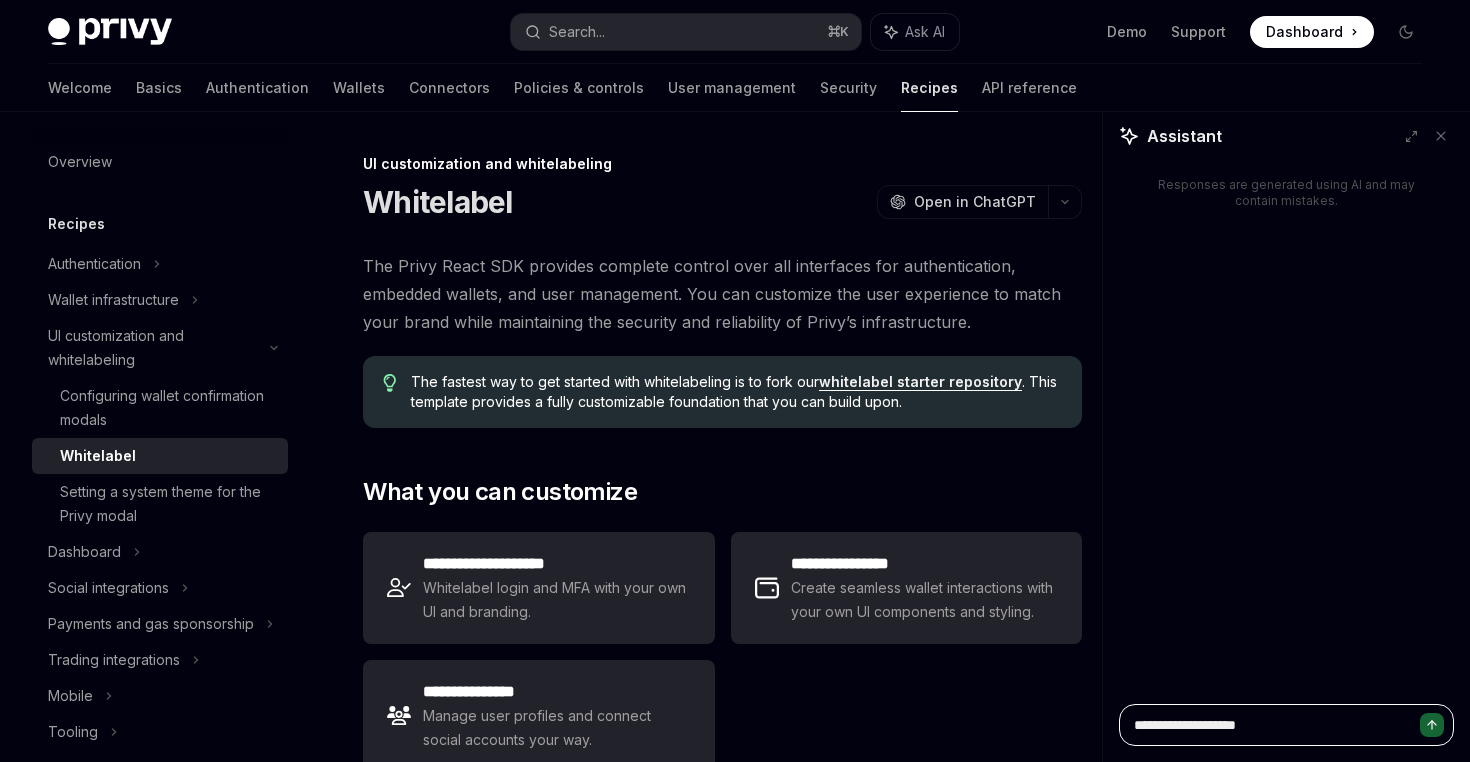type on "*" 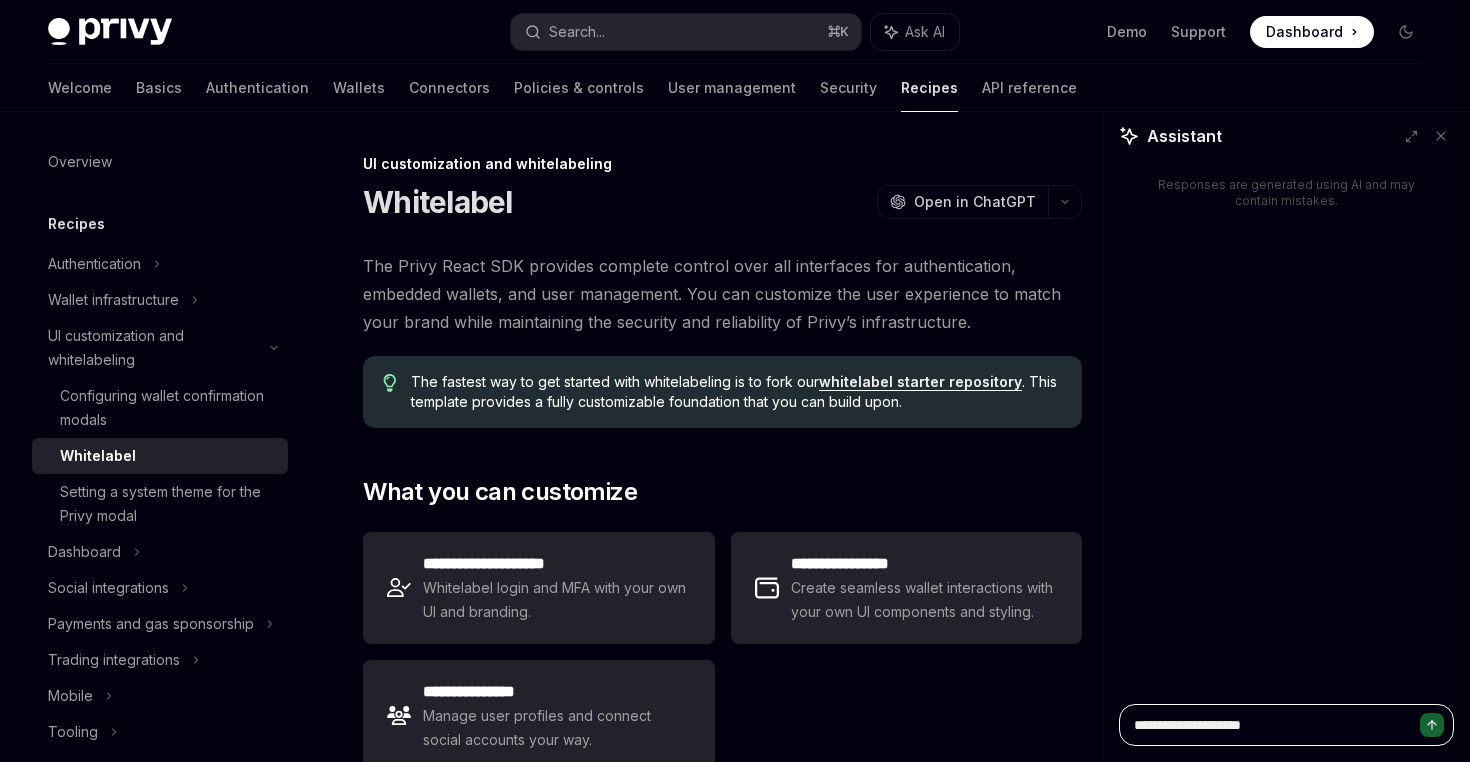 type on "*" 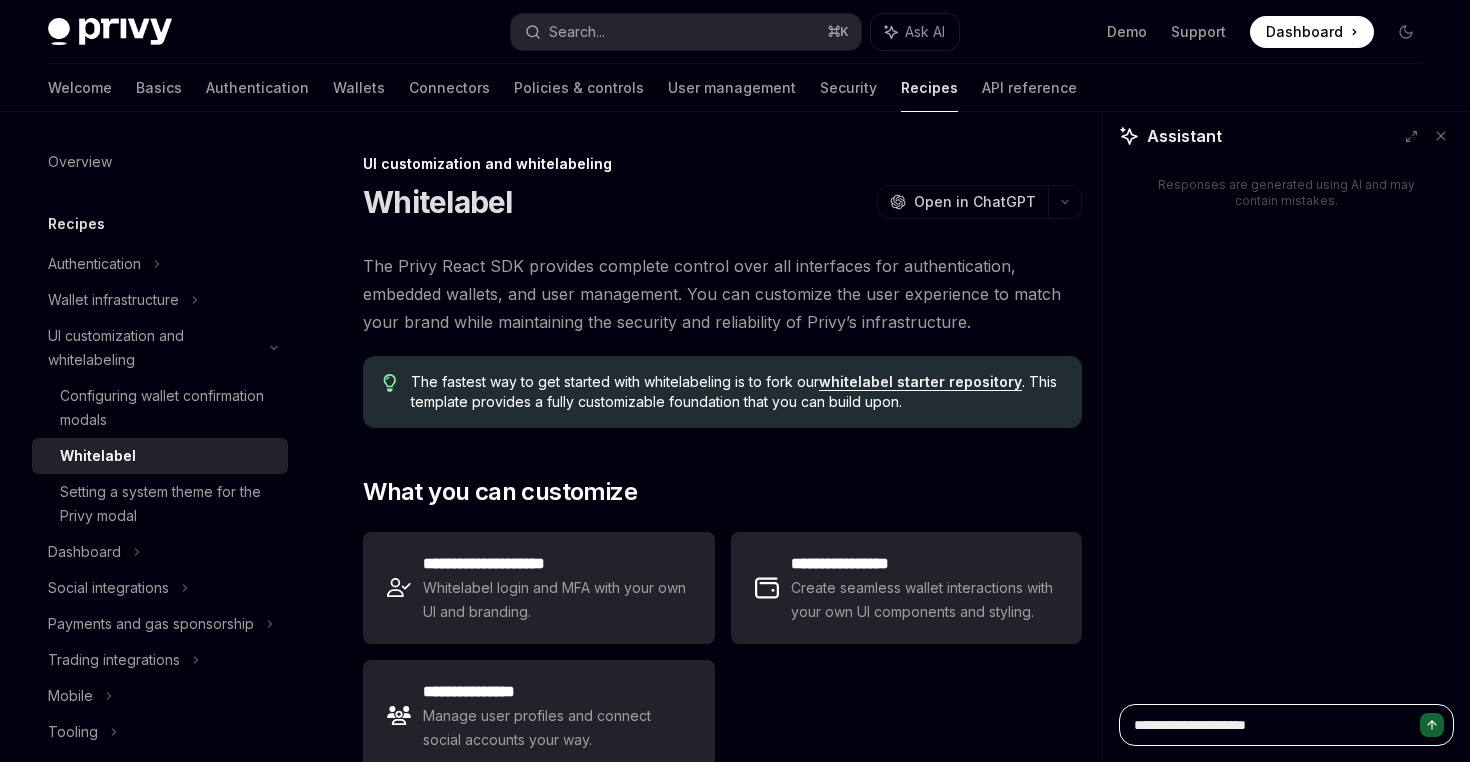 type on "**********" 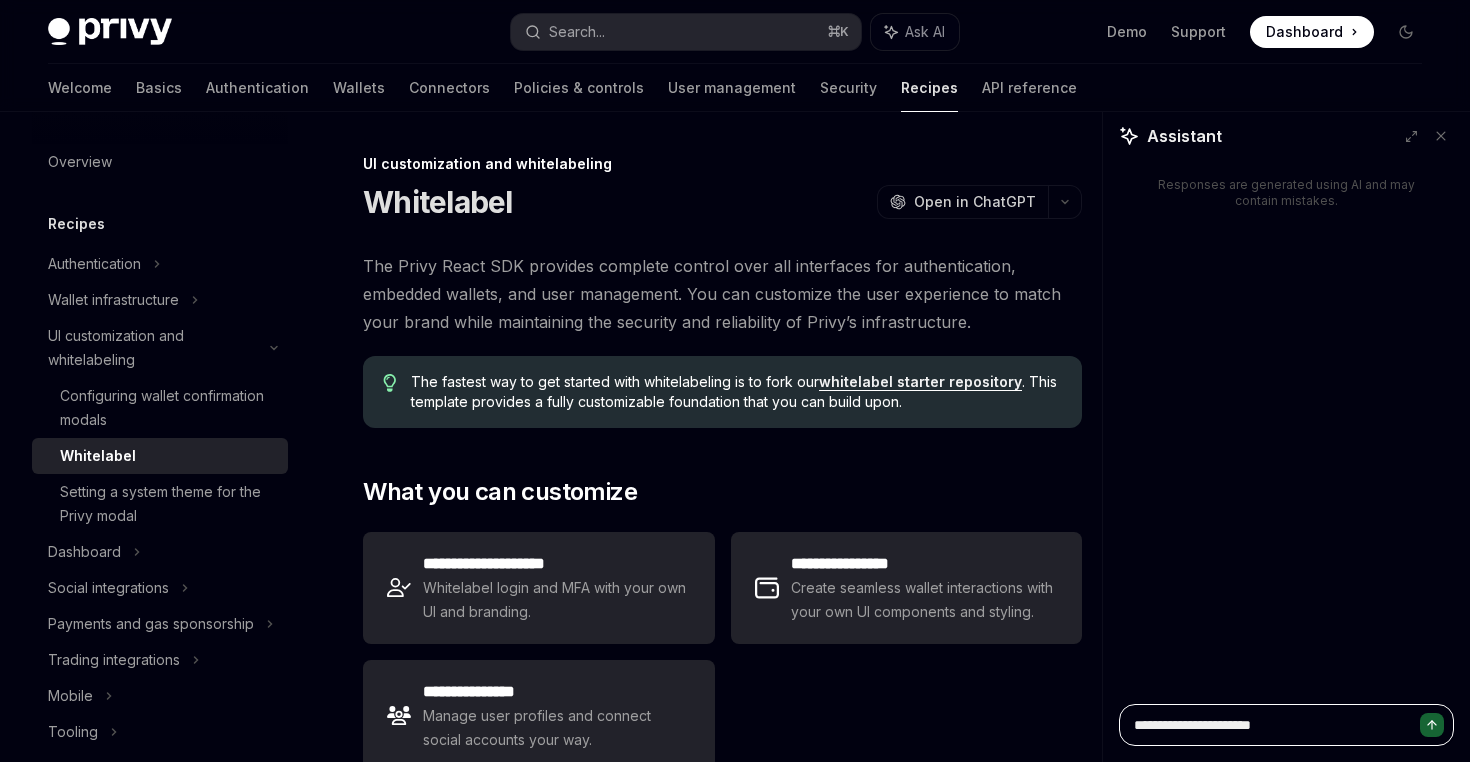 type on "*" 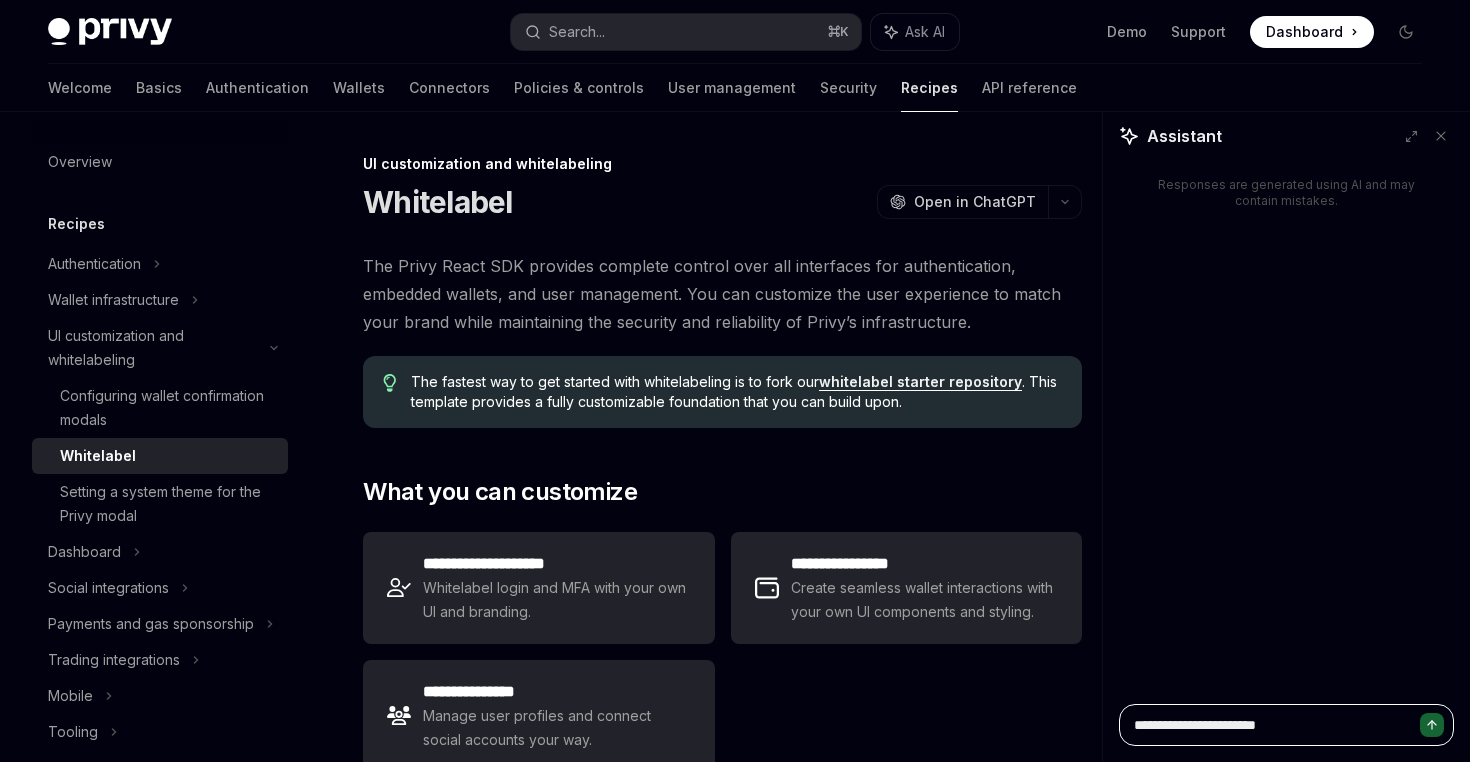 type on "*" 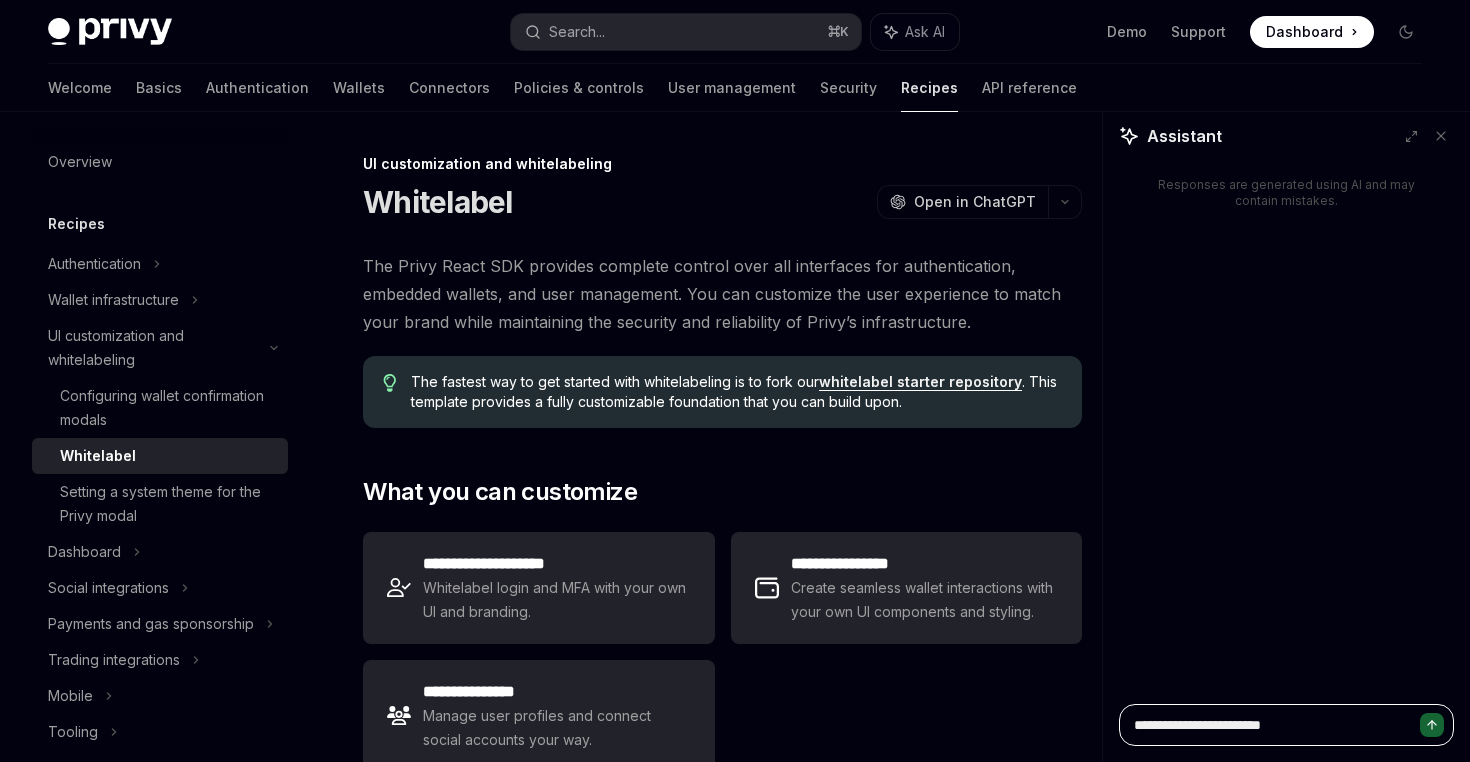 type on "*" 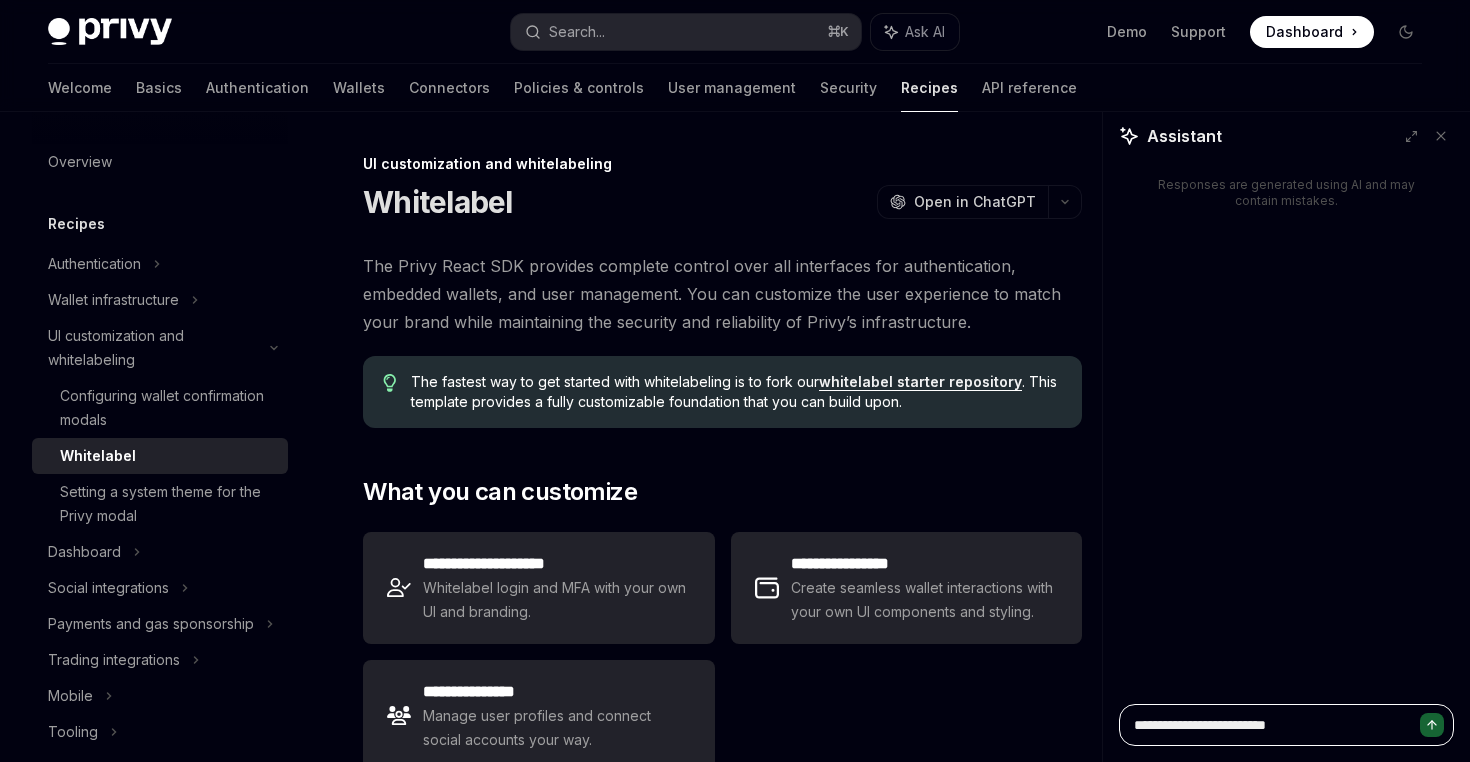 type on "*" 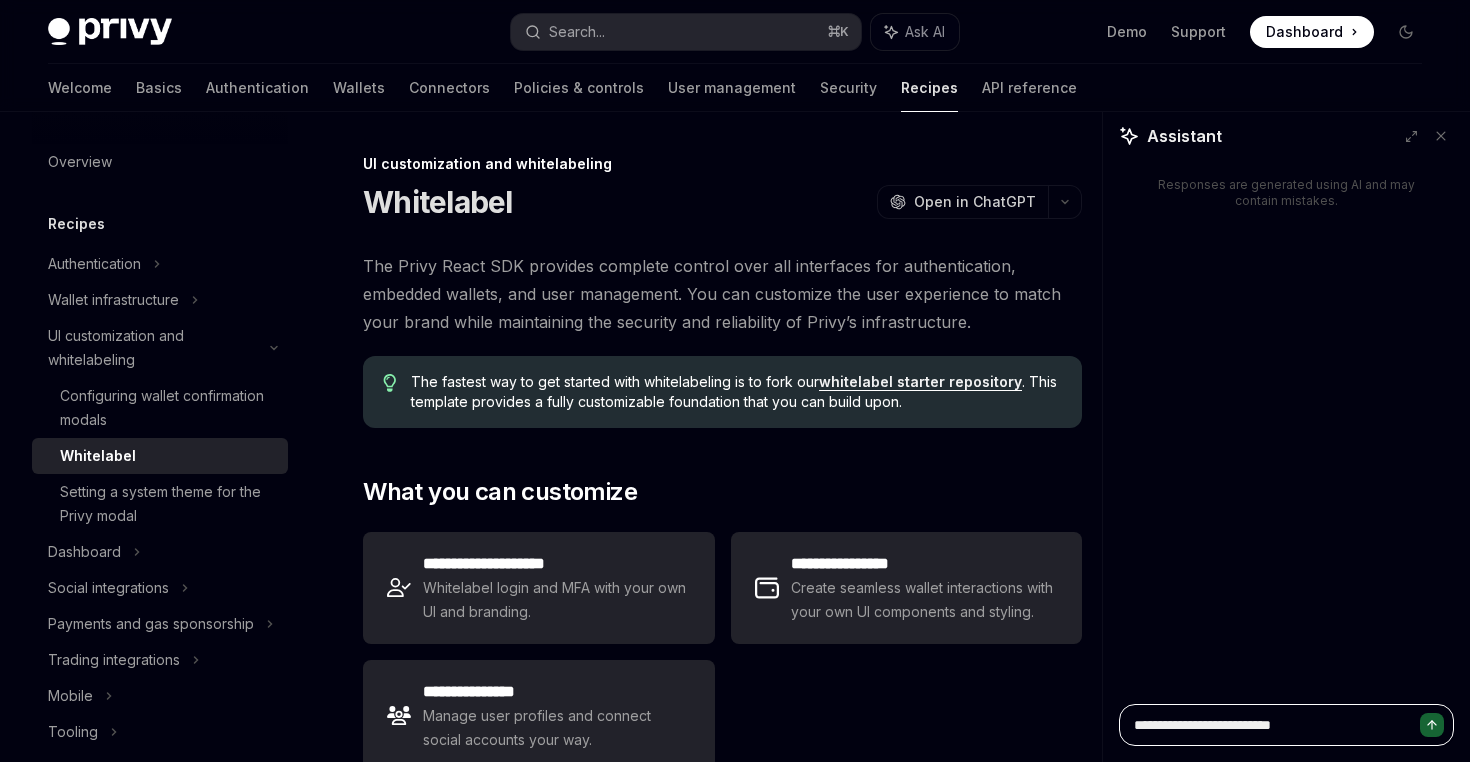 type on "*" 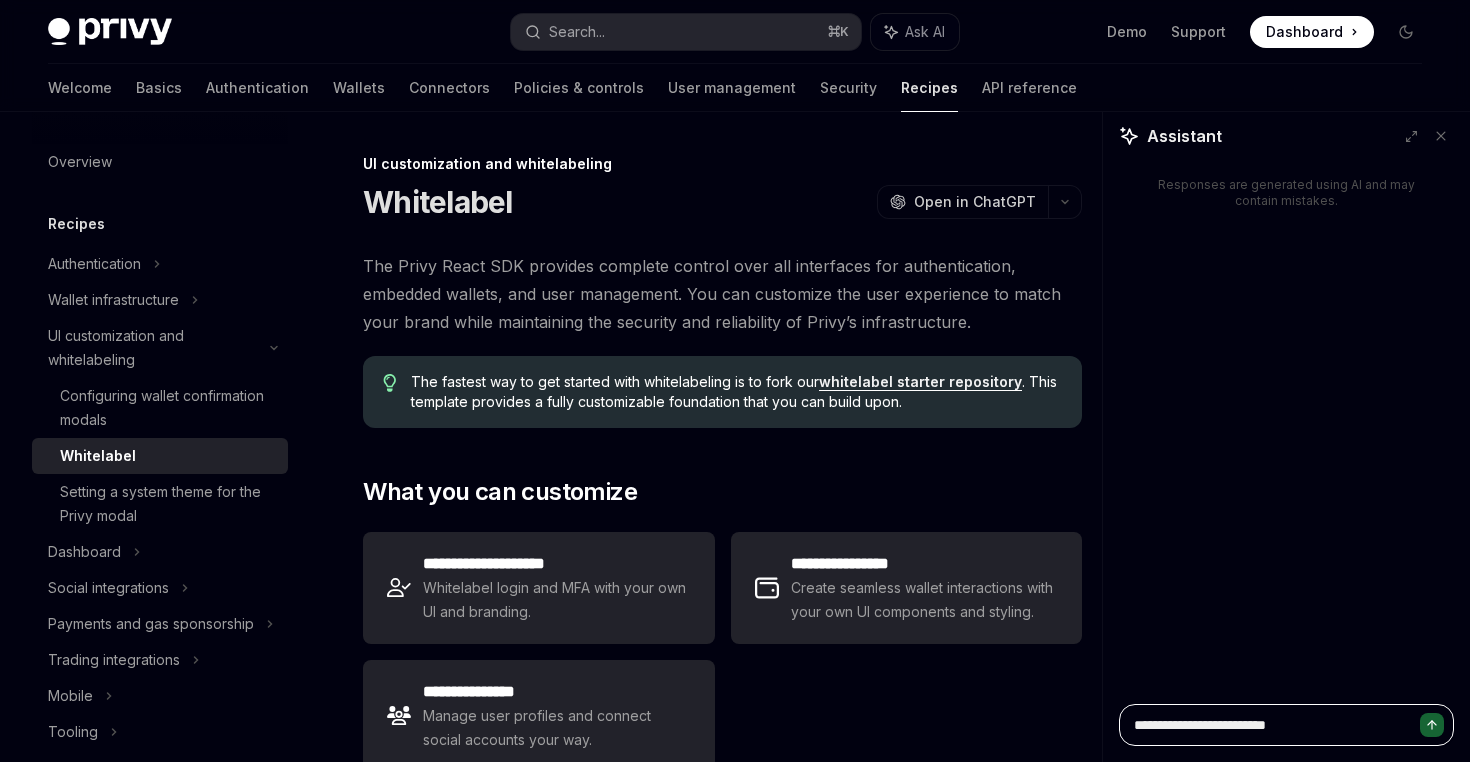 type on "*" 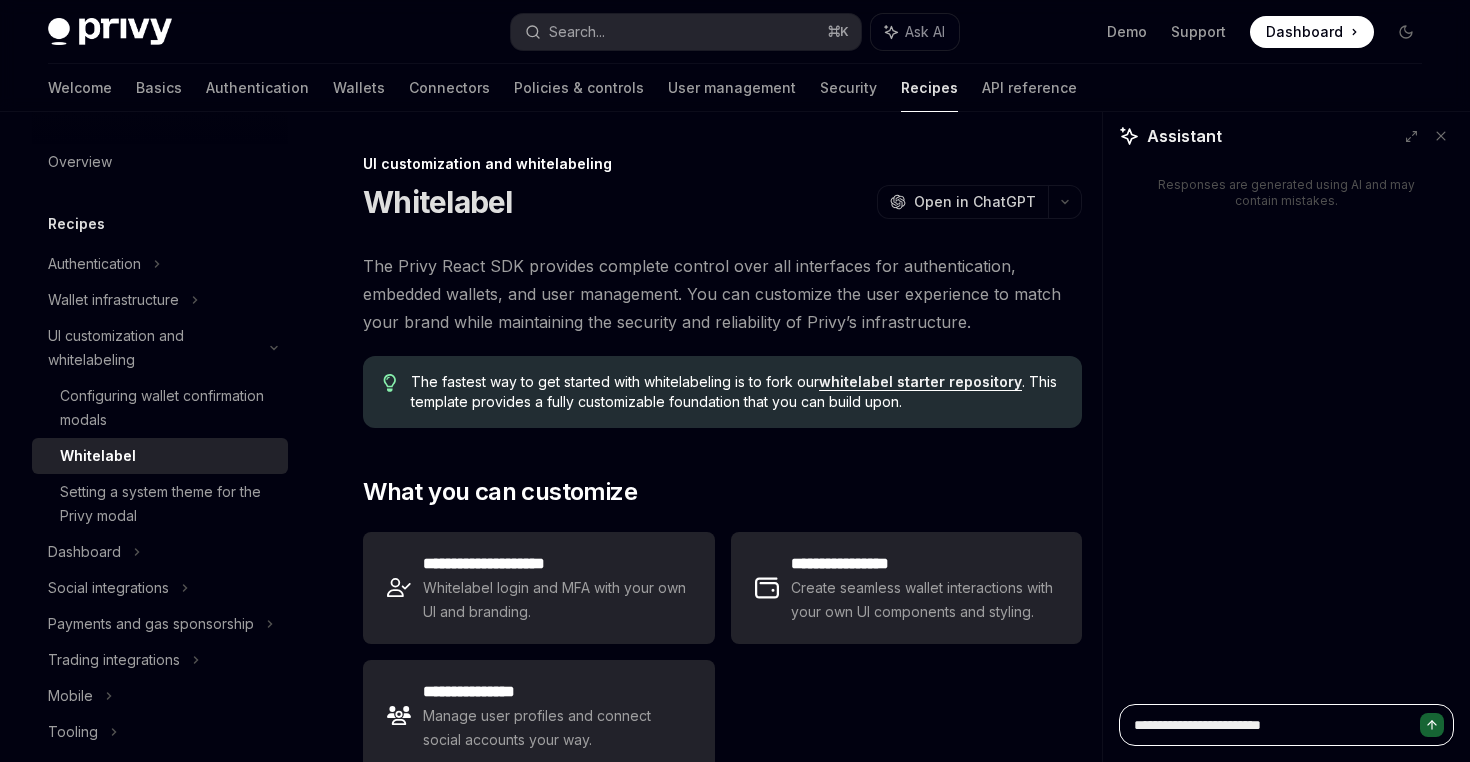type on "*" 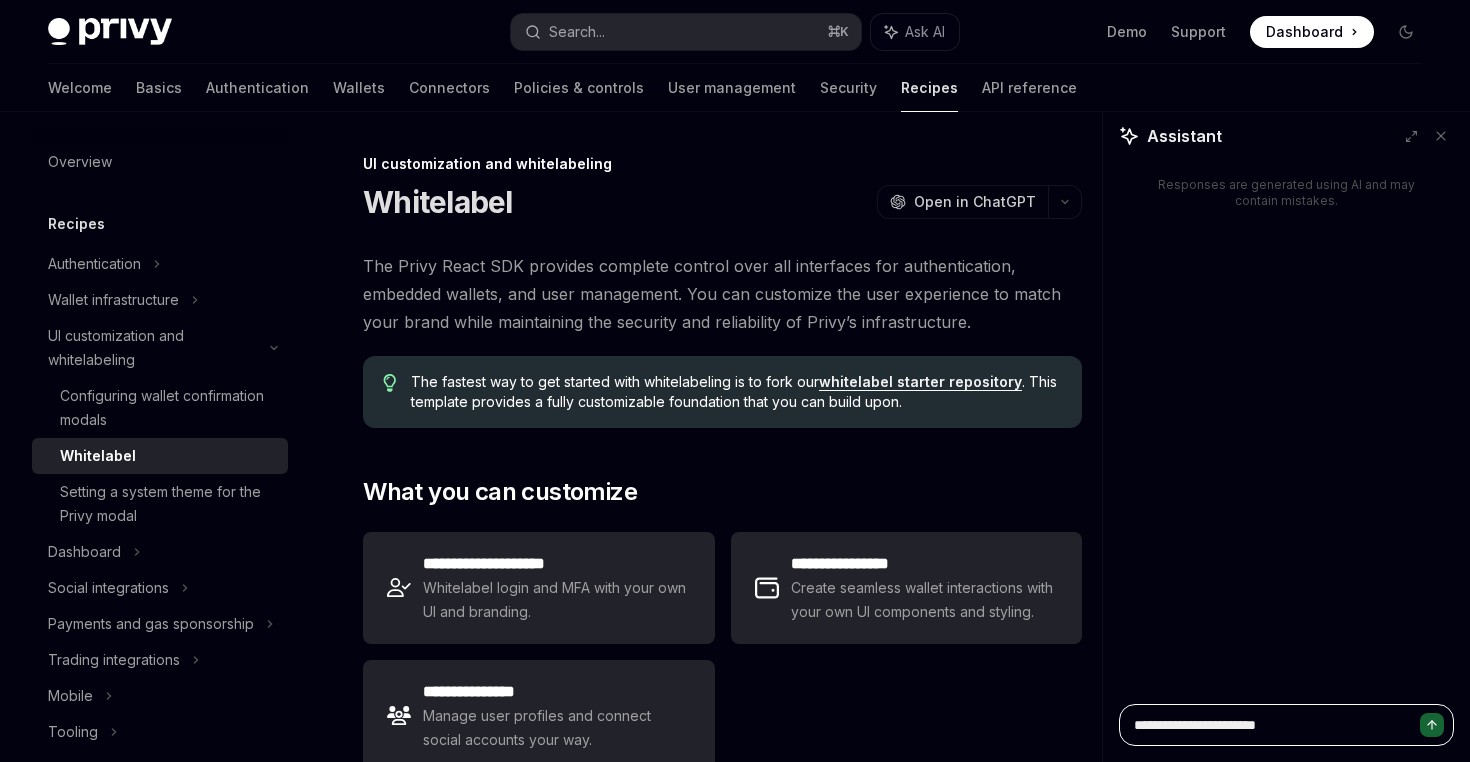 type on "*" 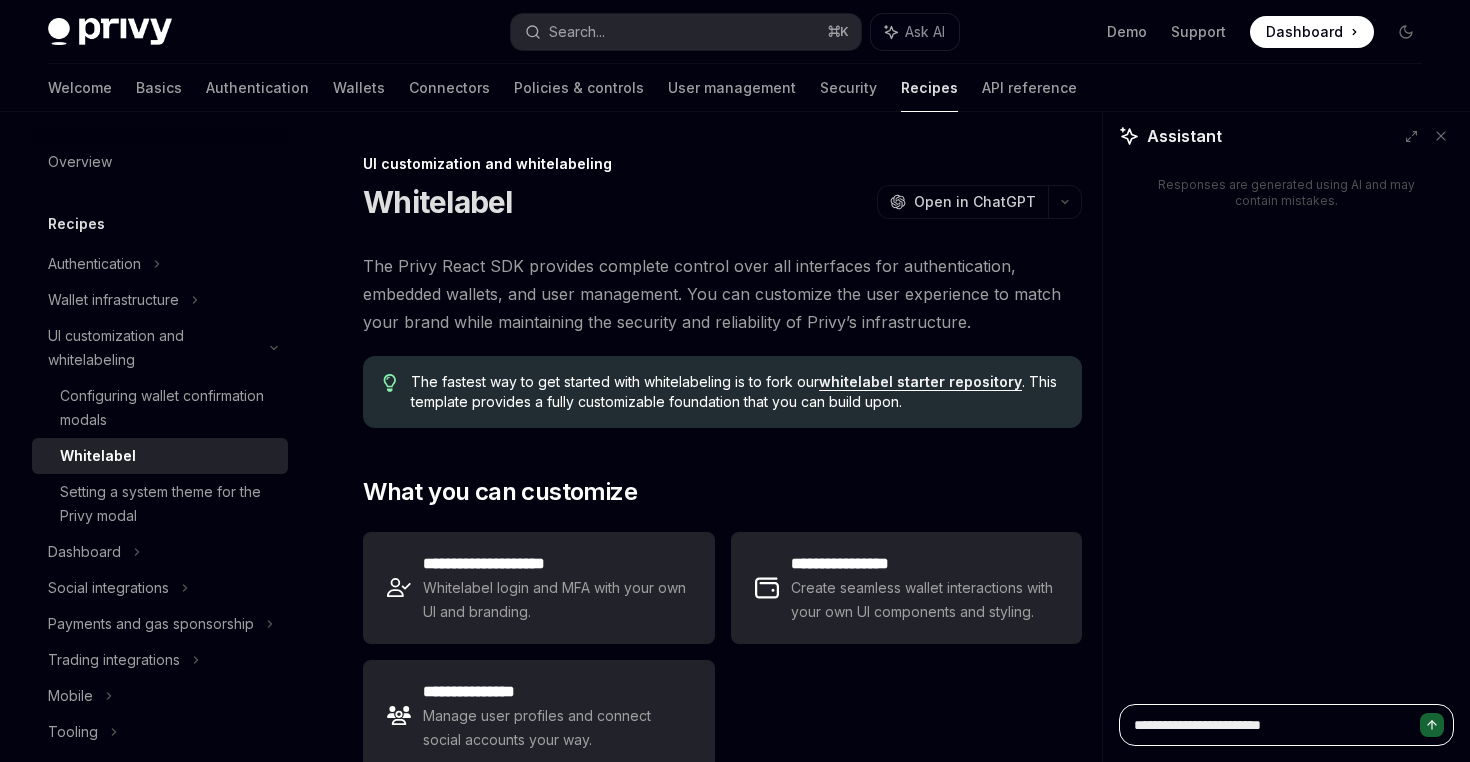 type on "**********" 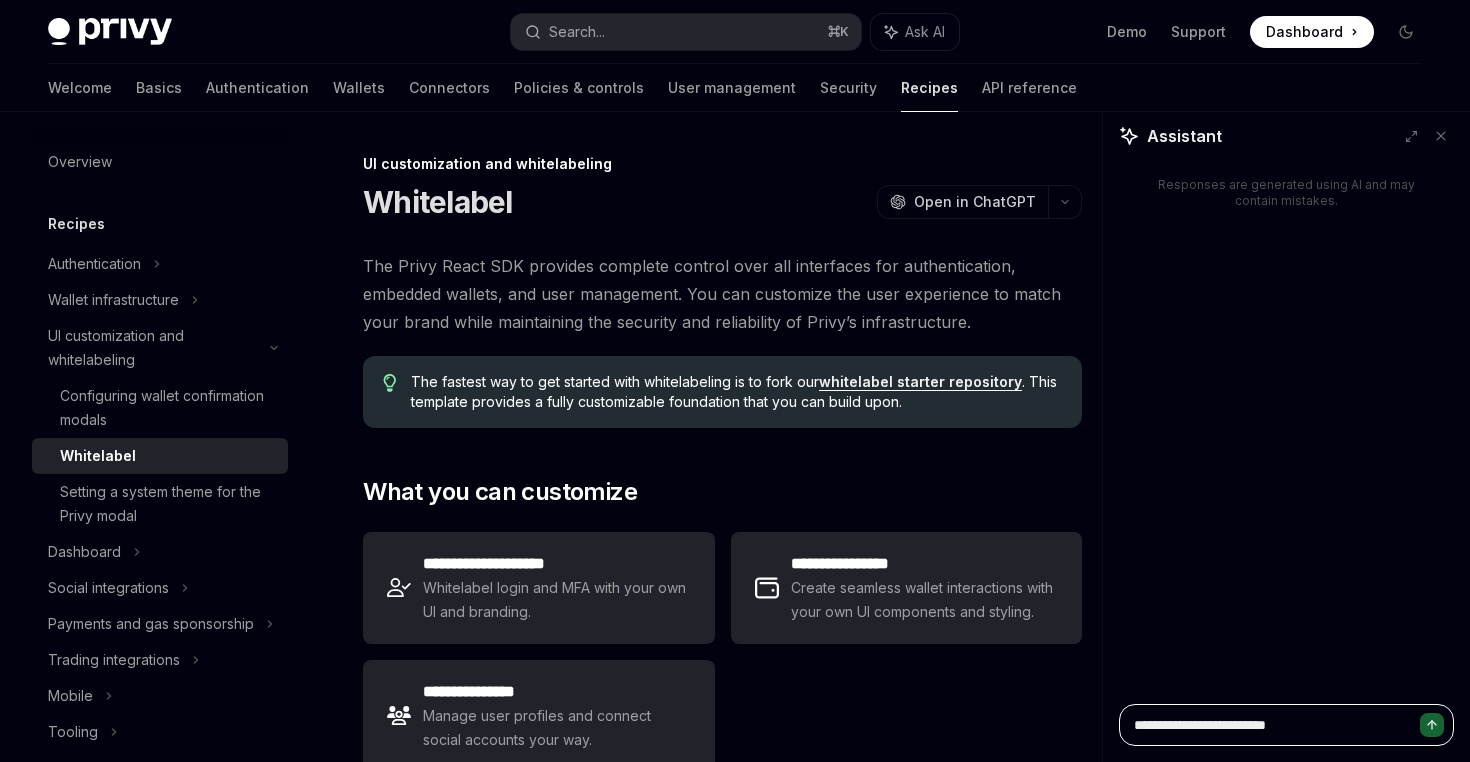 type on "**********" 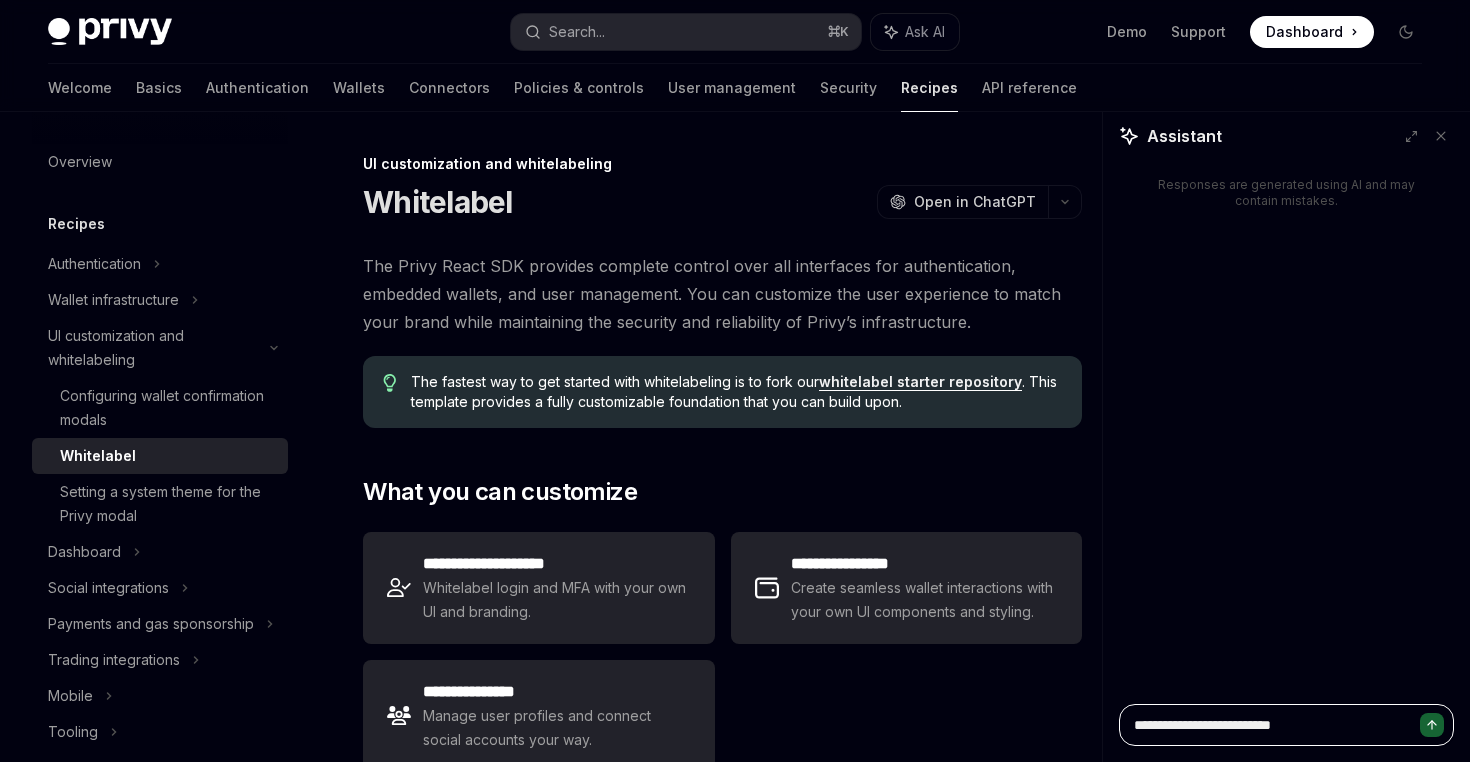 type on "*" 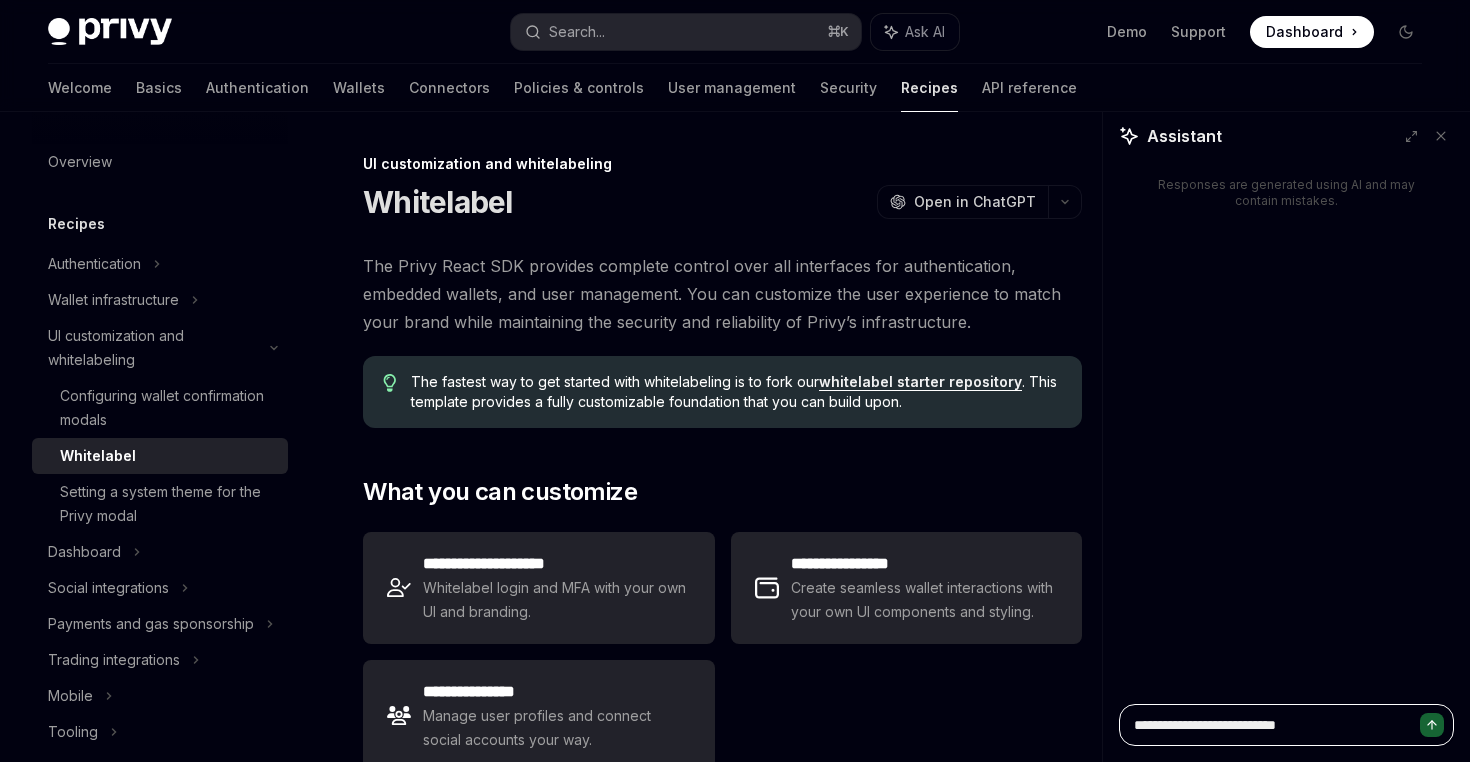 type on "*" 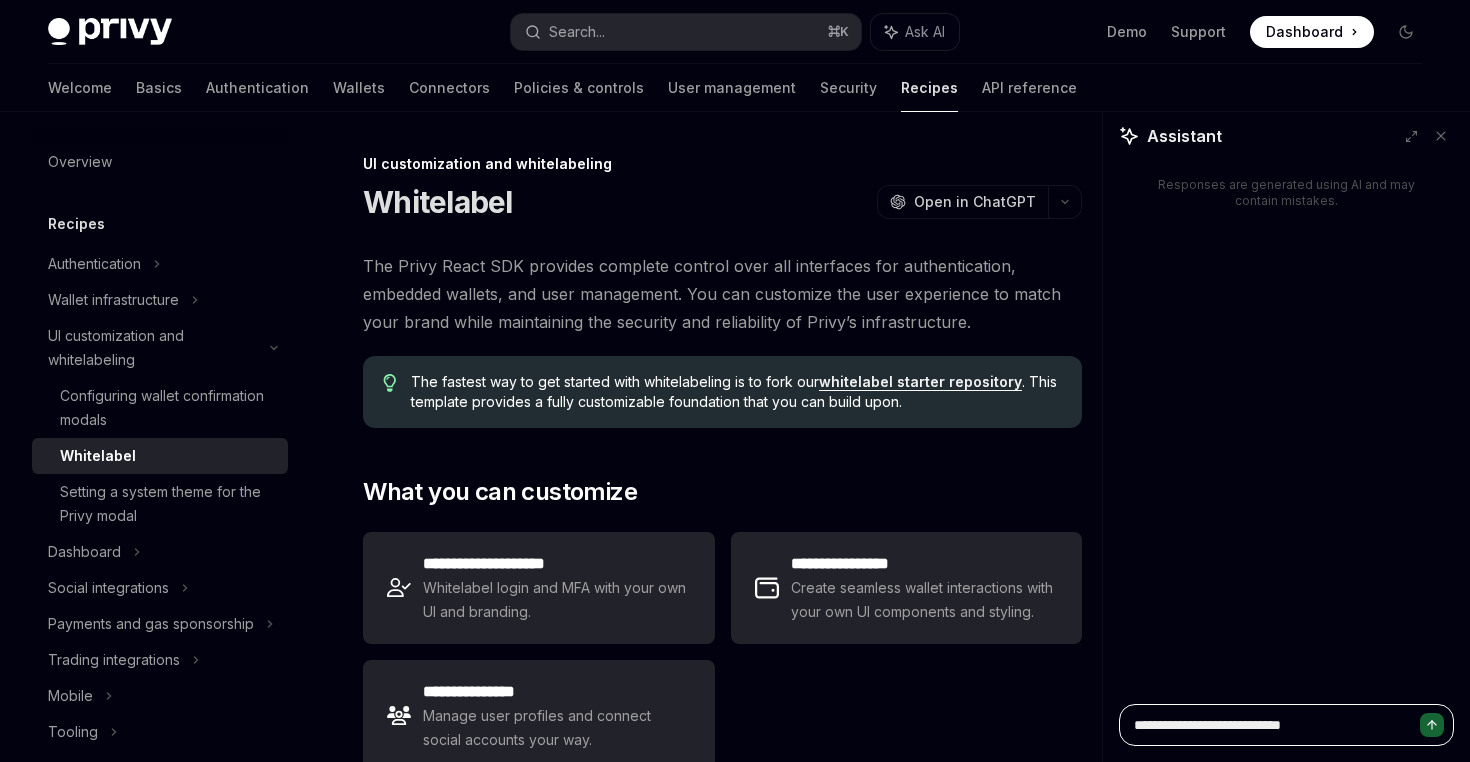type on "*" 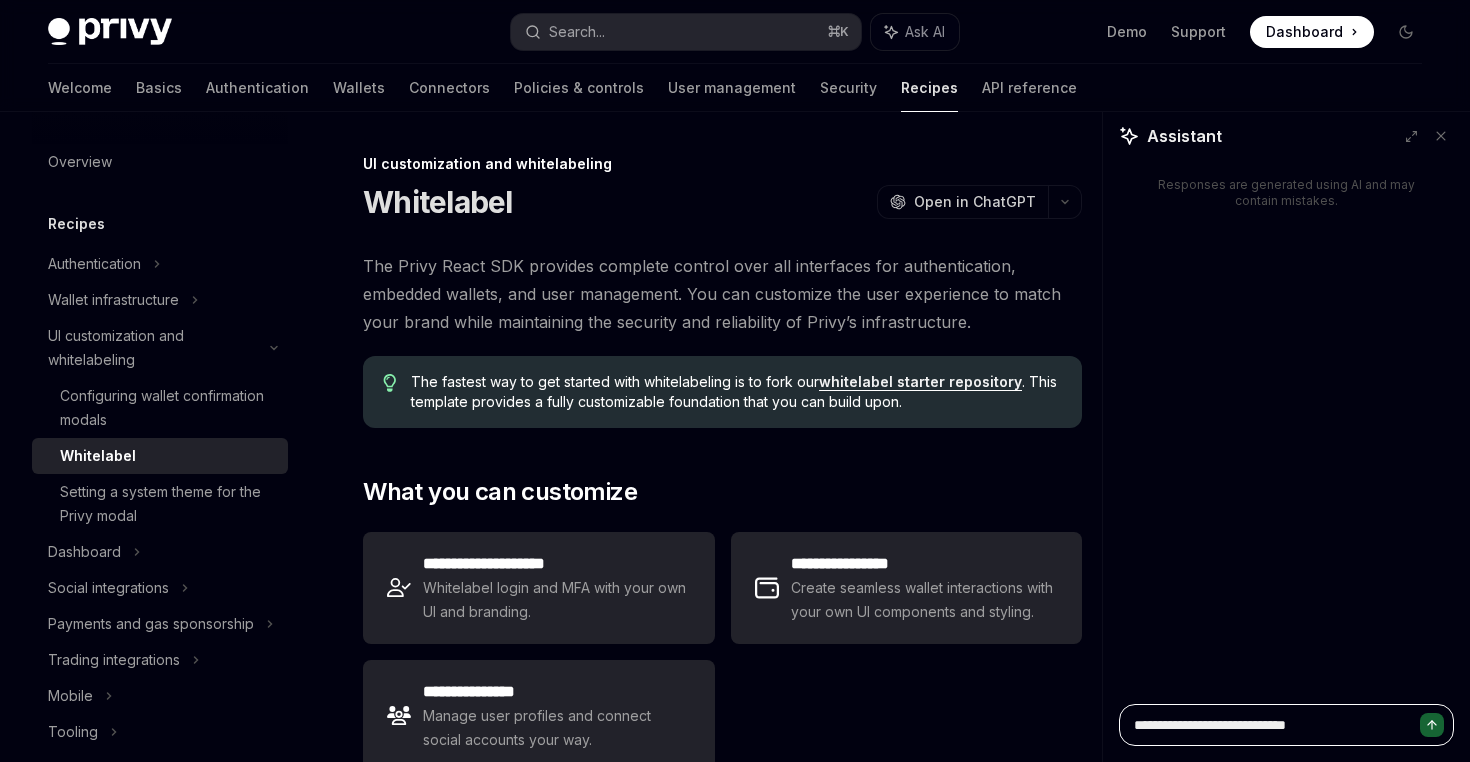 type on "*" 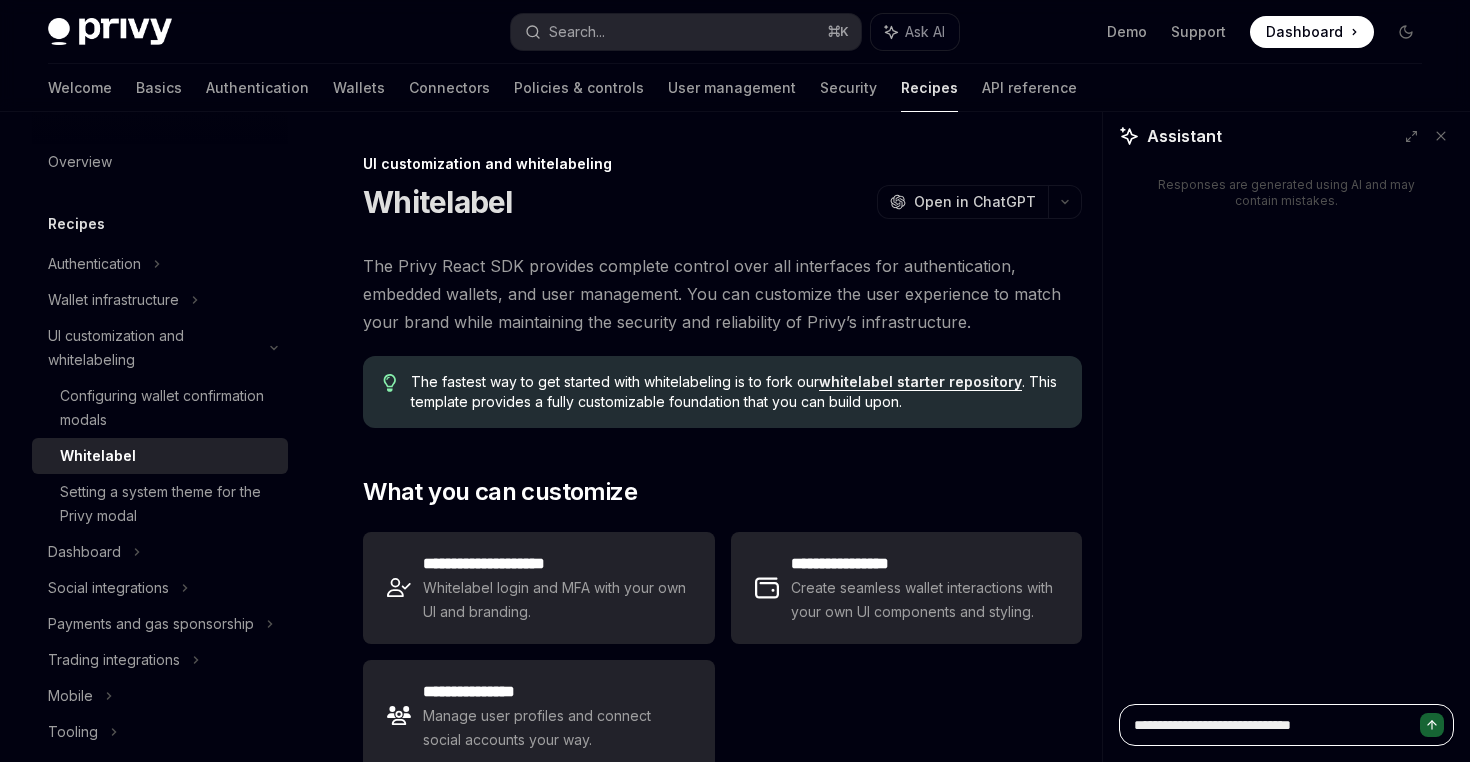 type on "**********" 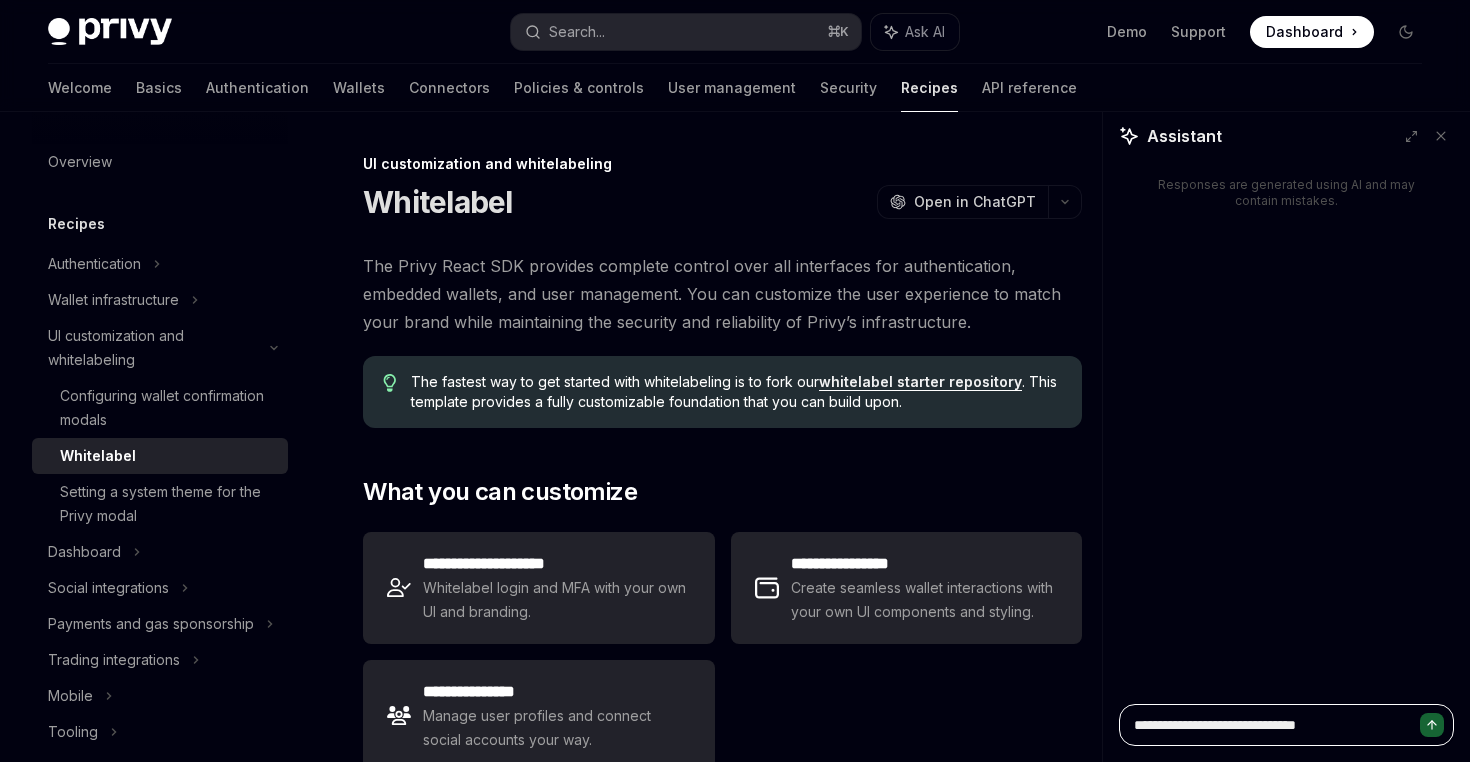 type on "*" 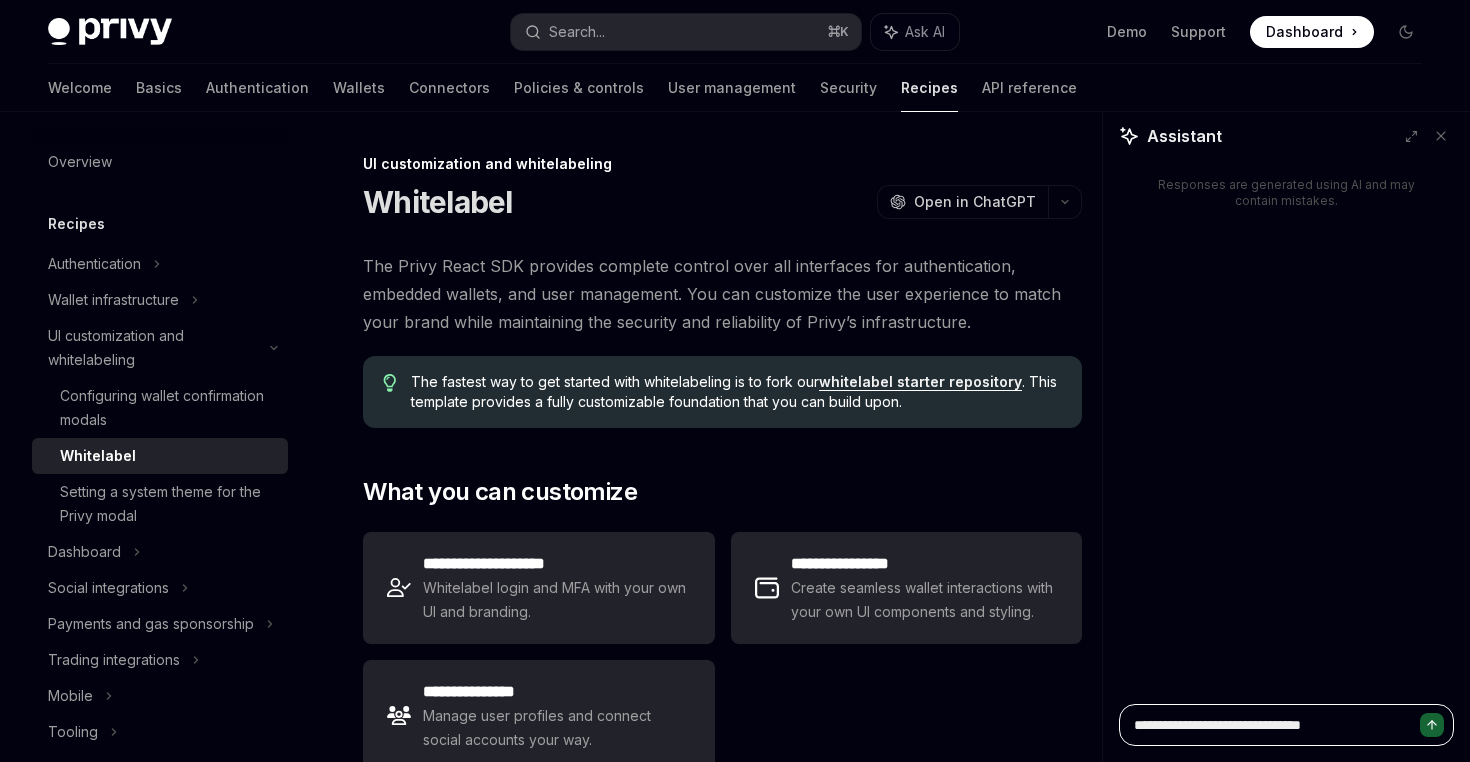 type on "*" 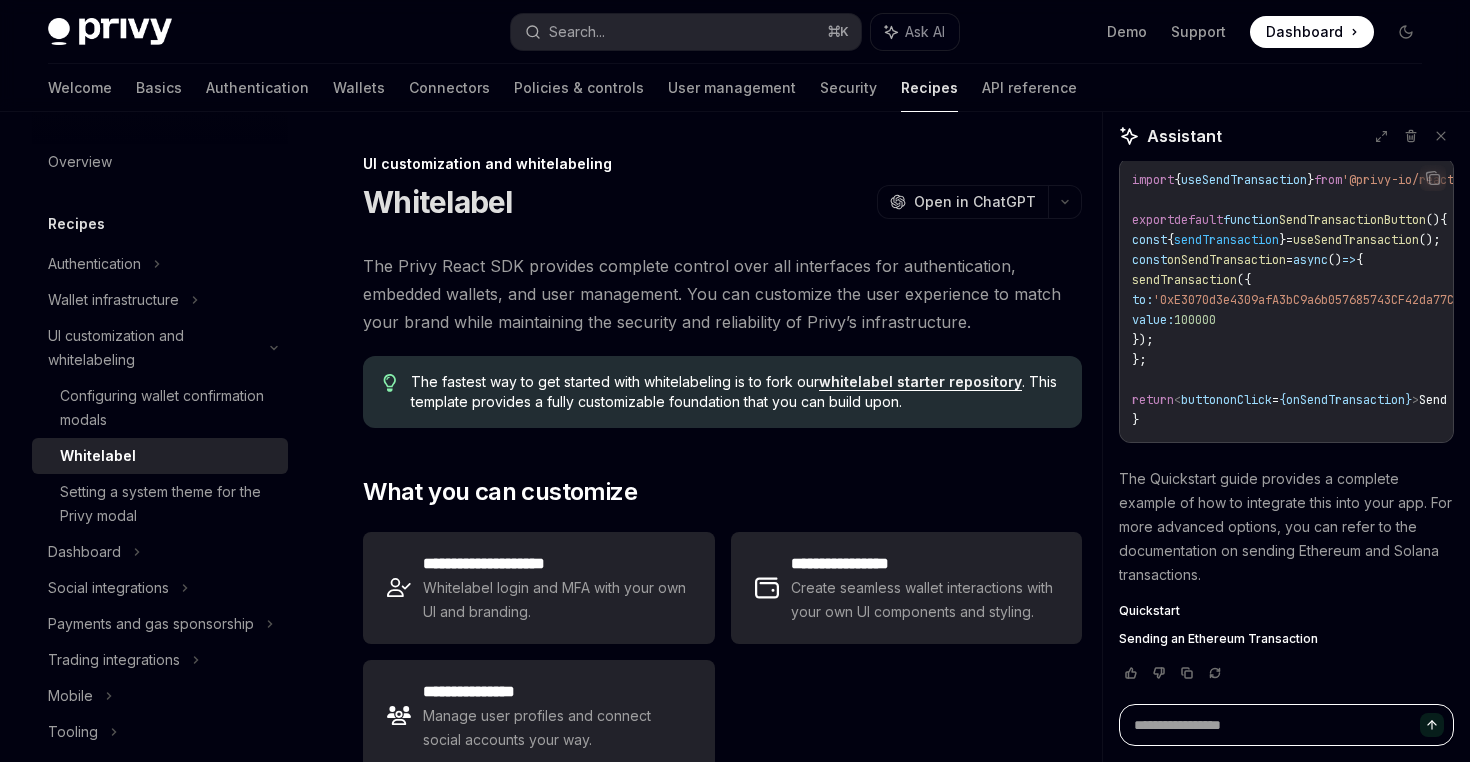 type on "*" 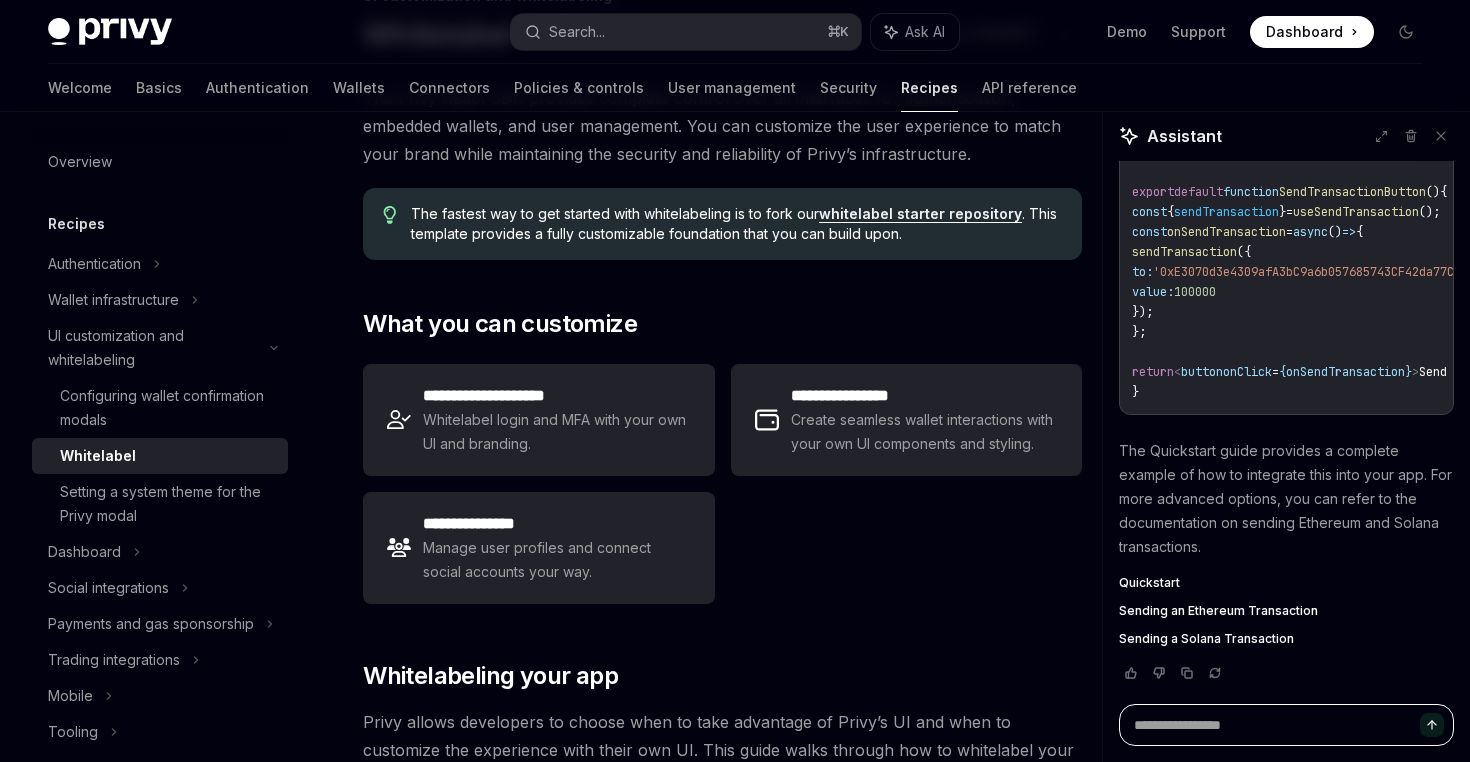 scroll, scrollTop: 214, scrollLeft: 0, axis: vertical 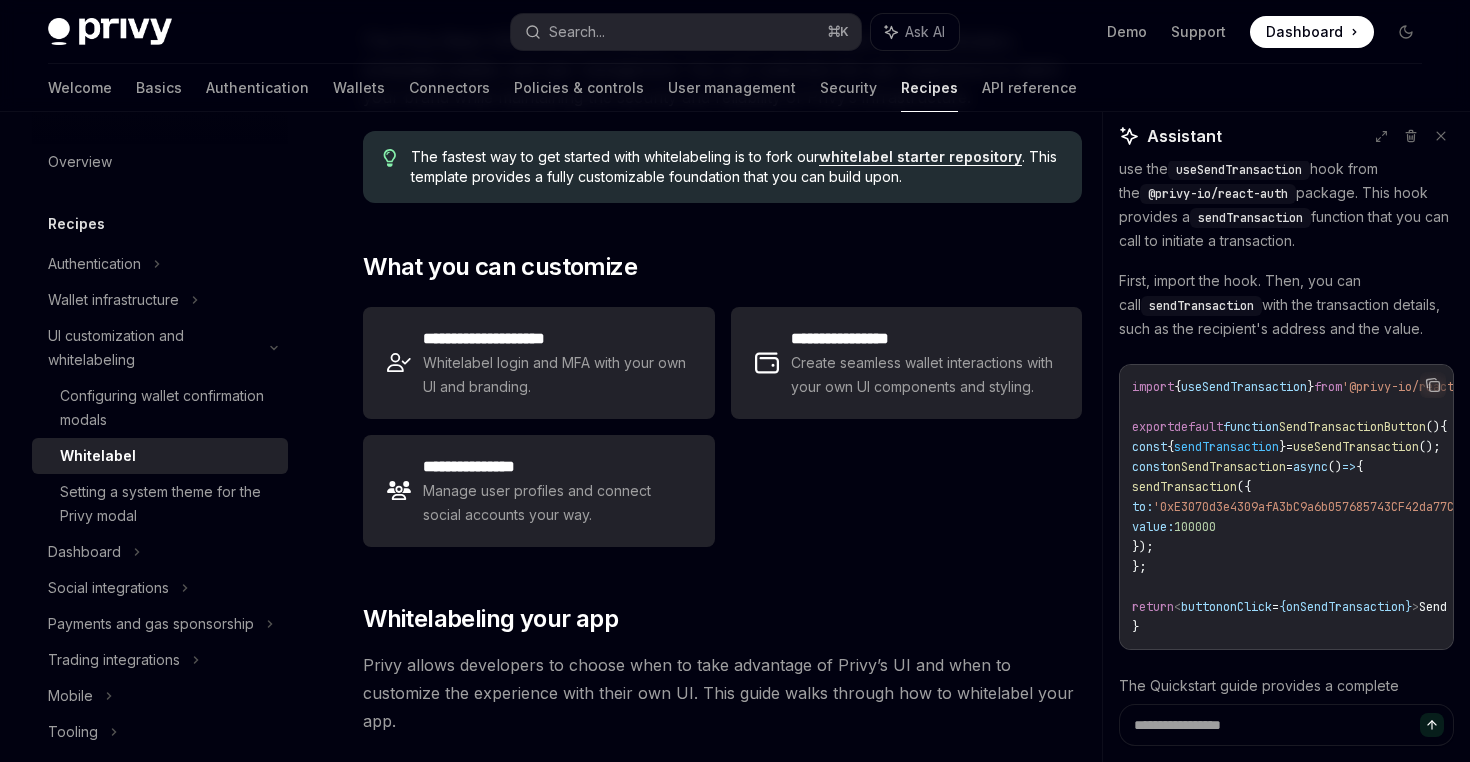 click 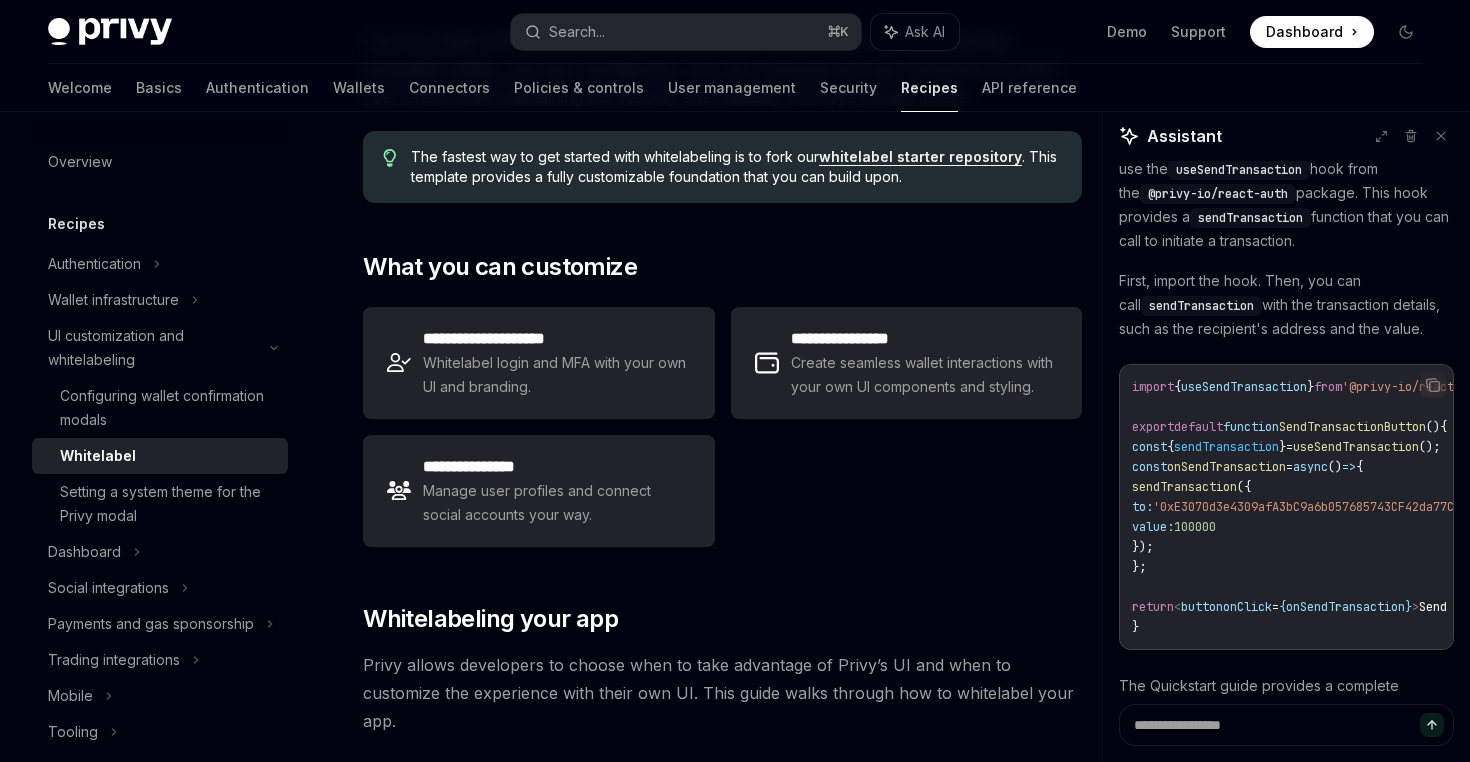 type 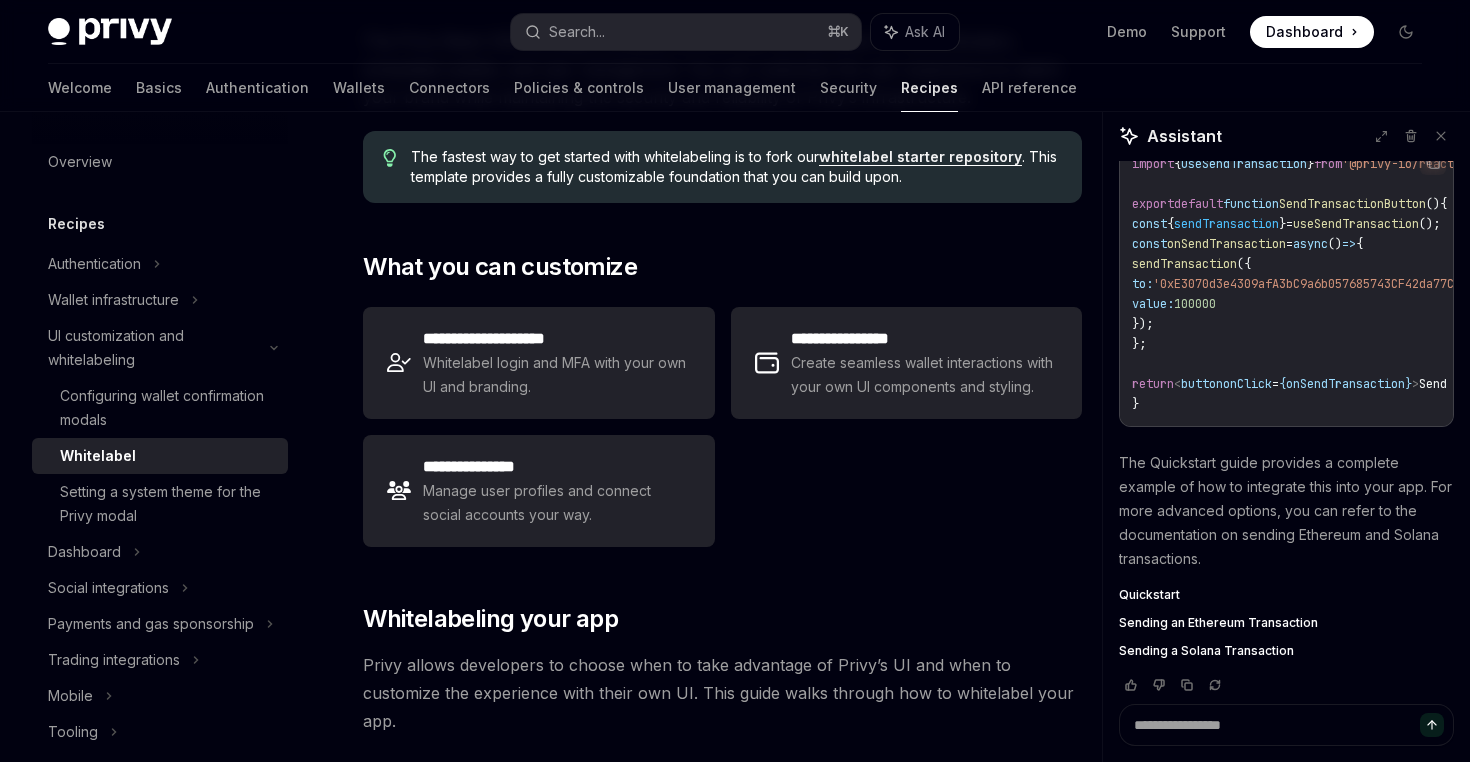 scroll, scrollTop: 353, scrollLeft: 0, axis: vertical 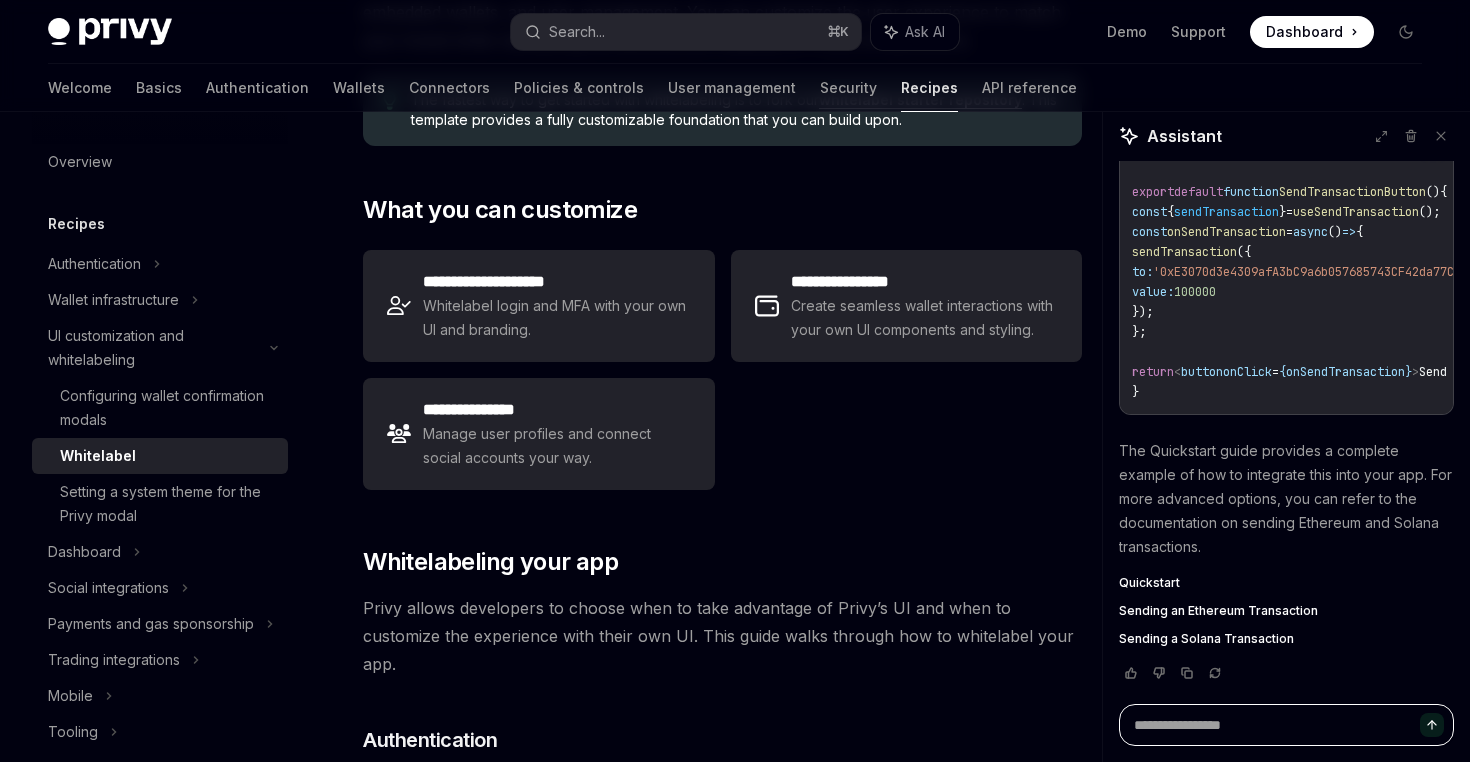 click at bounding box center (1286, 725) 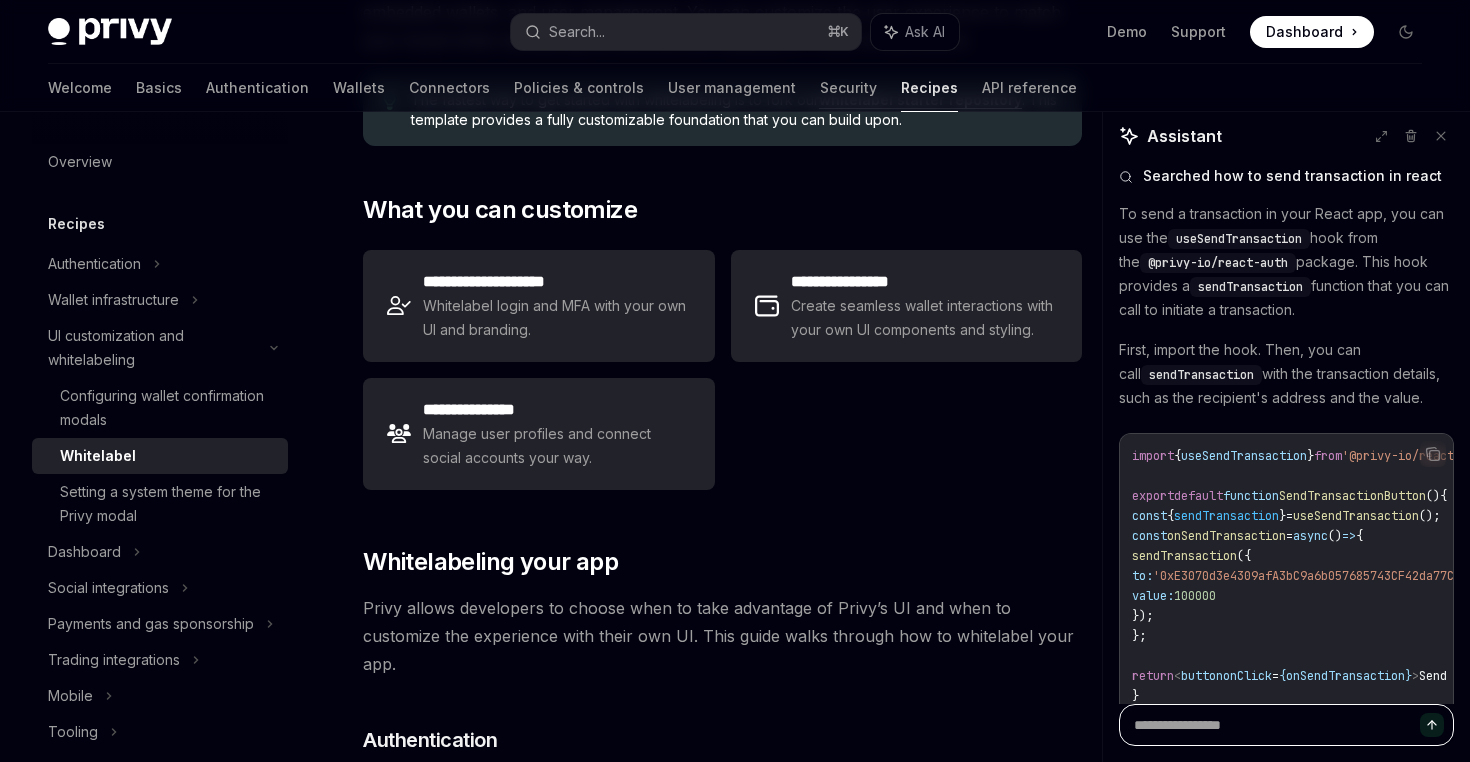 scroll, scrollTop: 0, scrollLeft: 0, axis: both 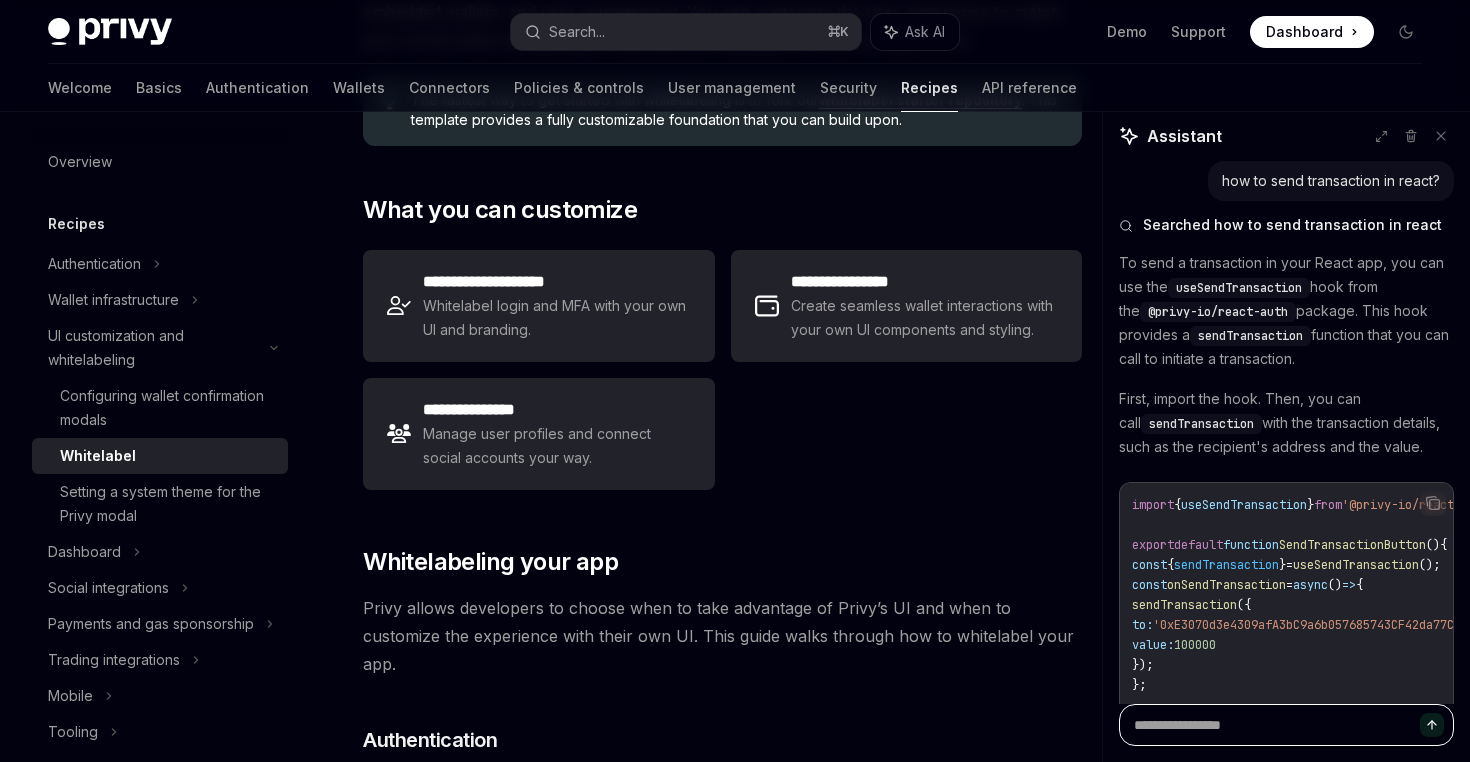 type on "*" 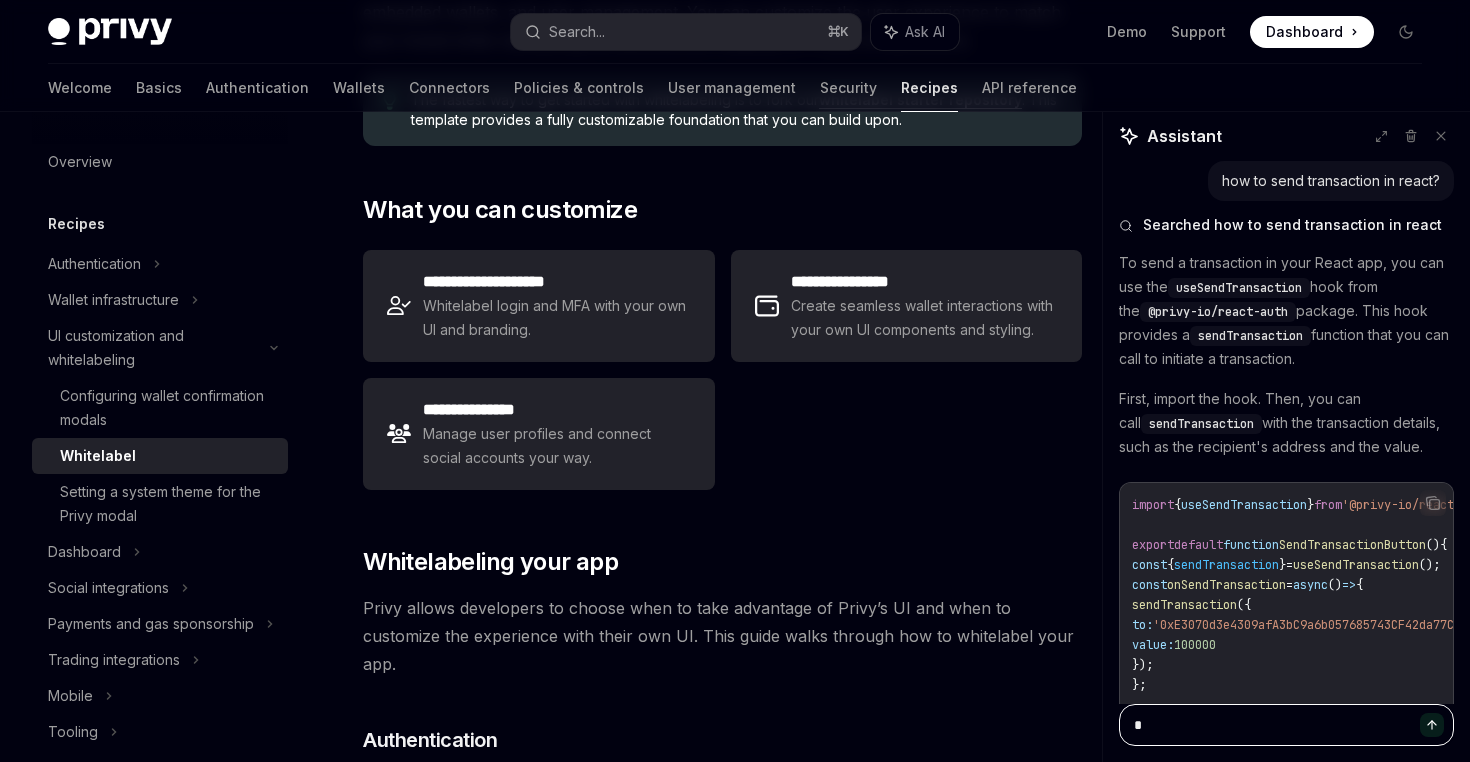 type on "*" 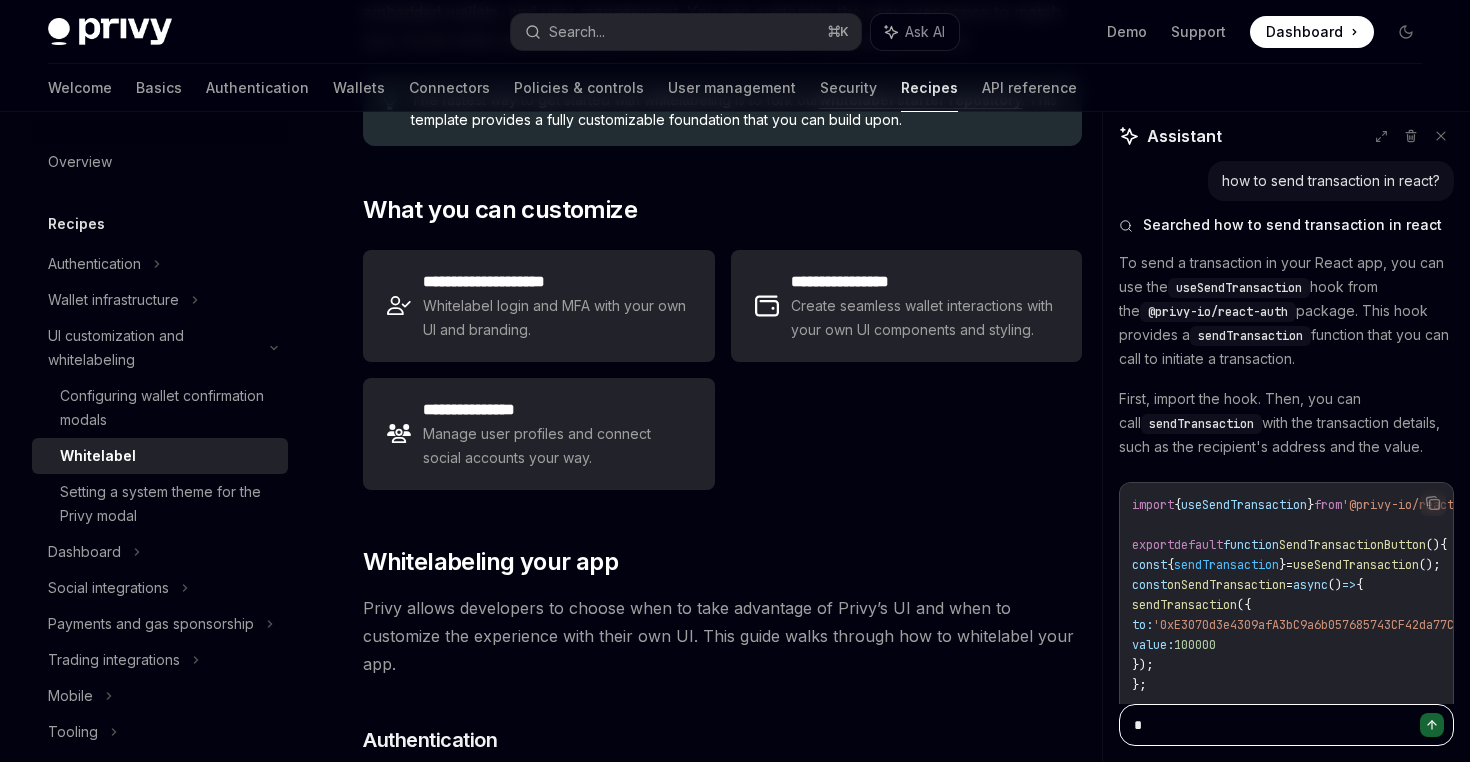 type on "**" 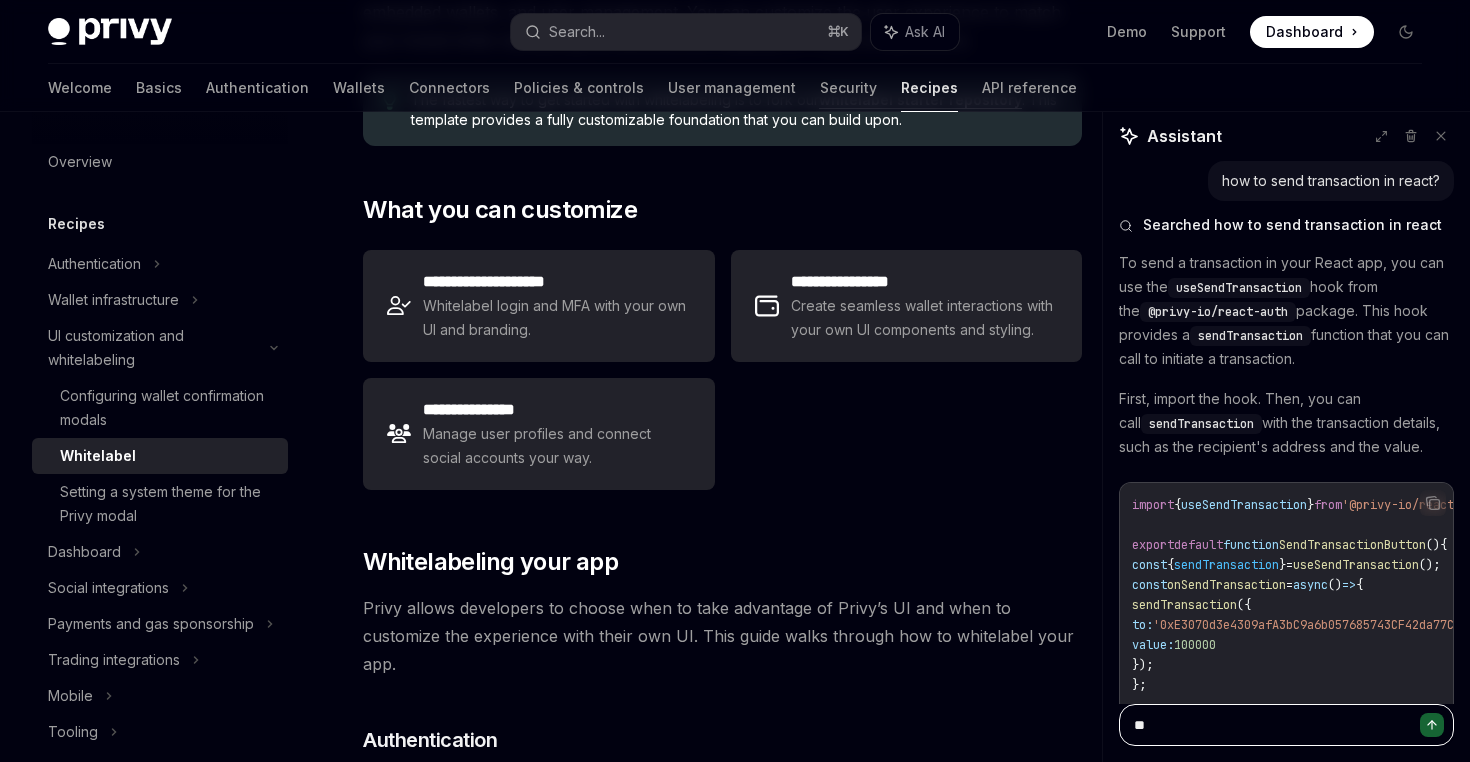 type on "*" 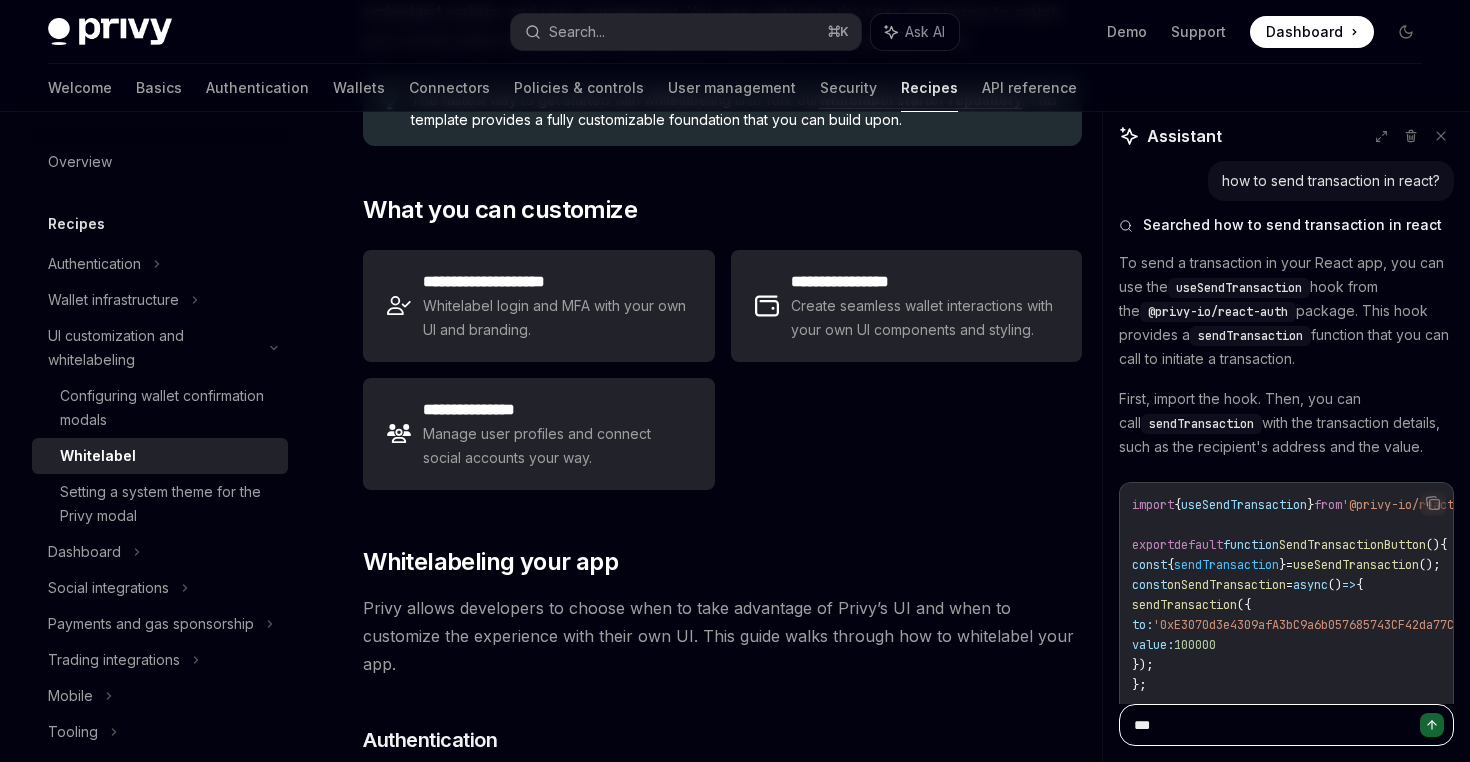 type on "*" 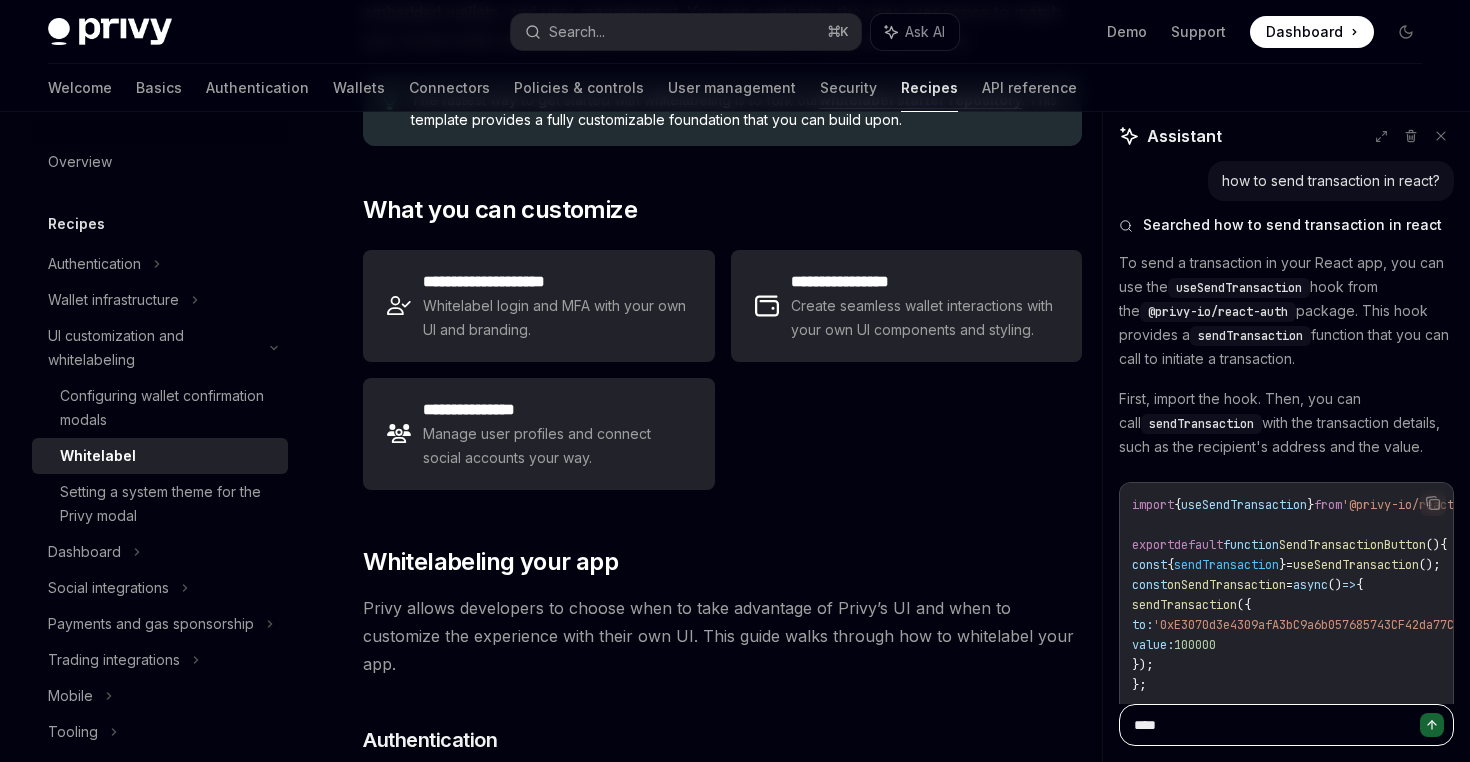 type on "*" 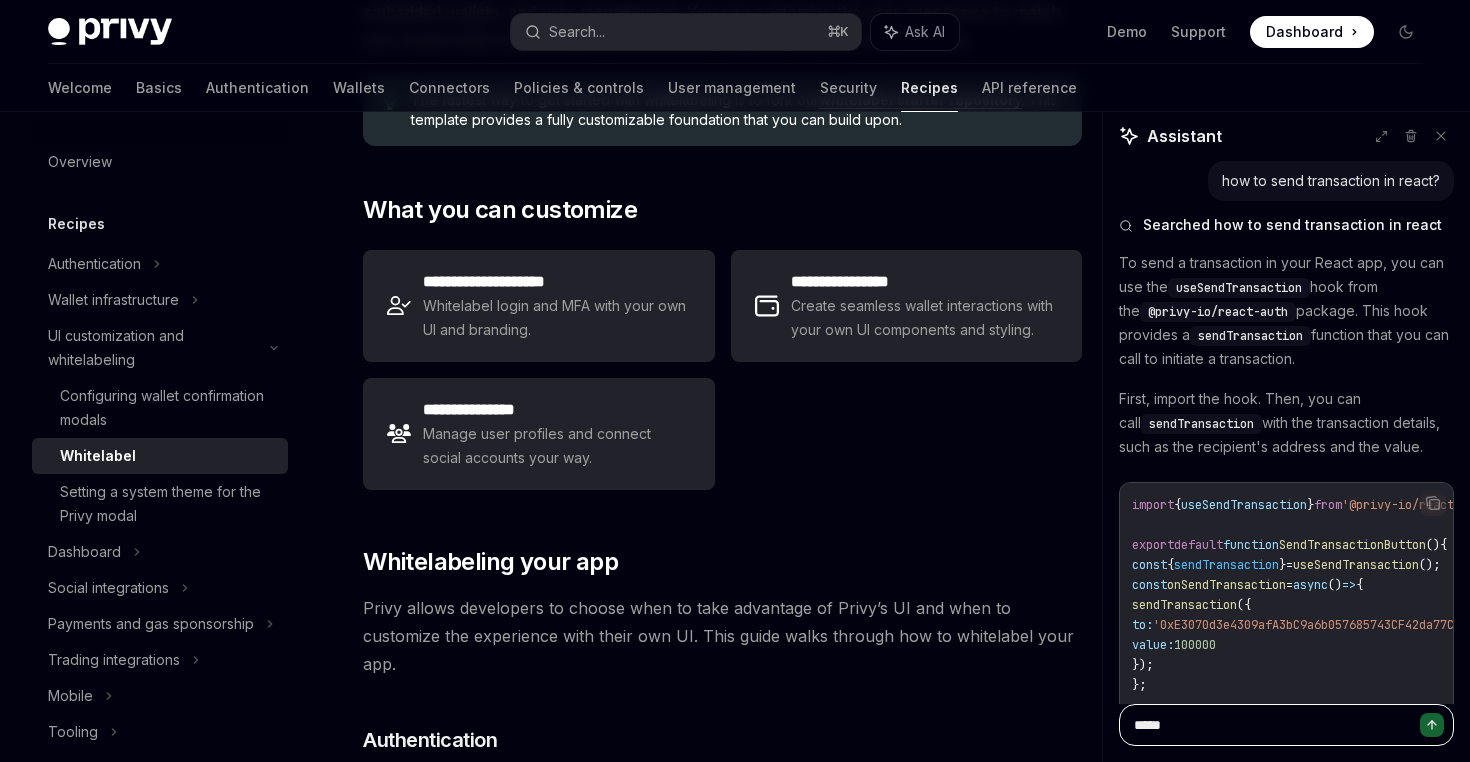 type on "*" 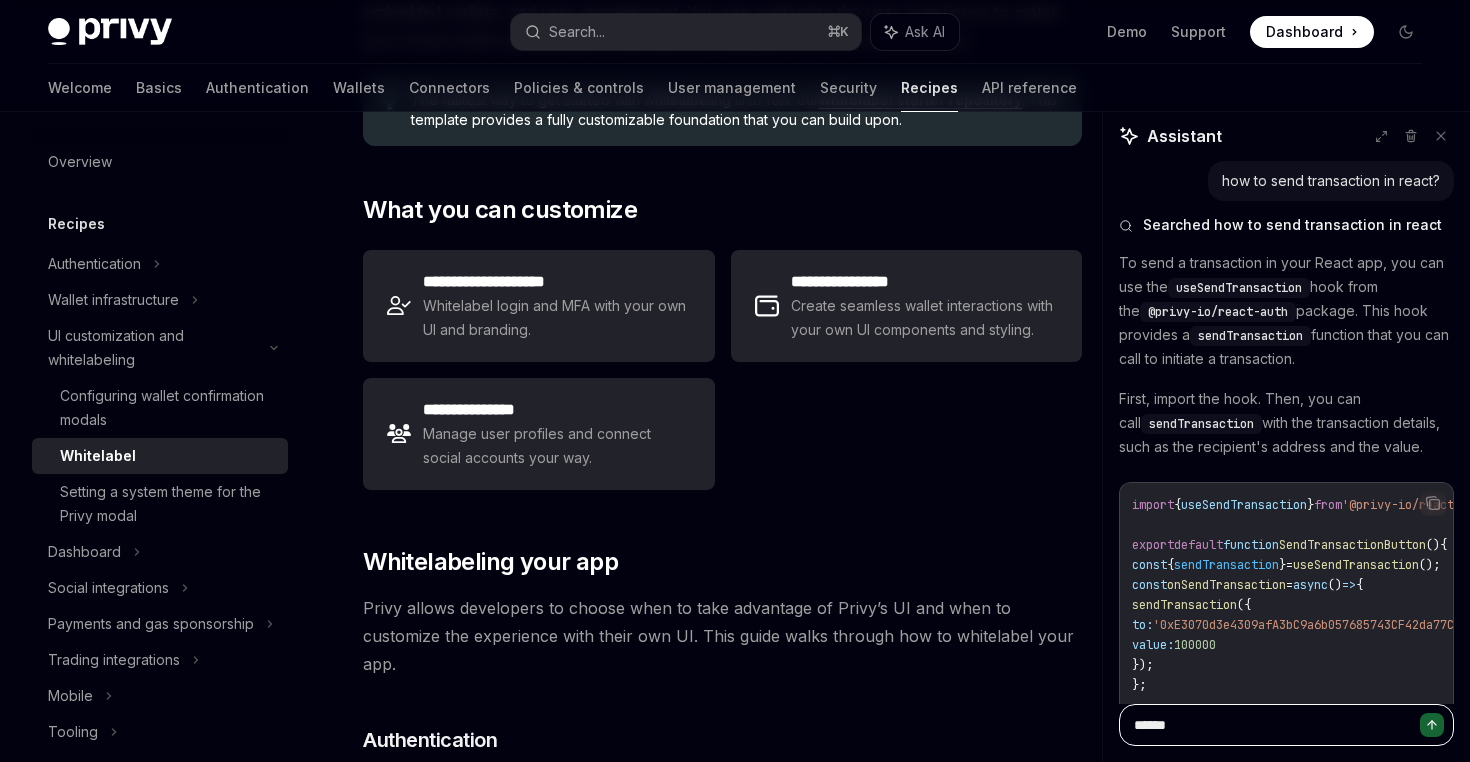 type on "*" 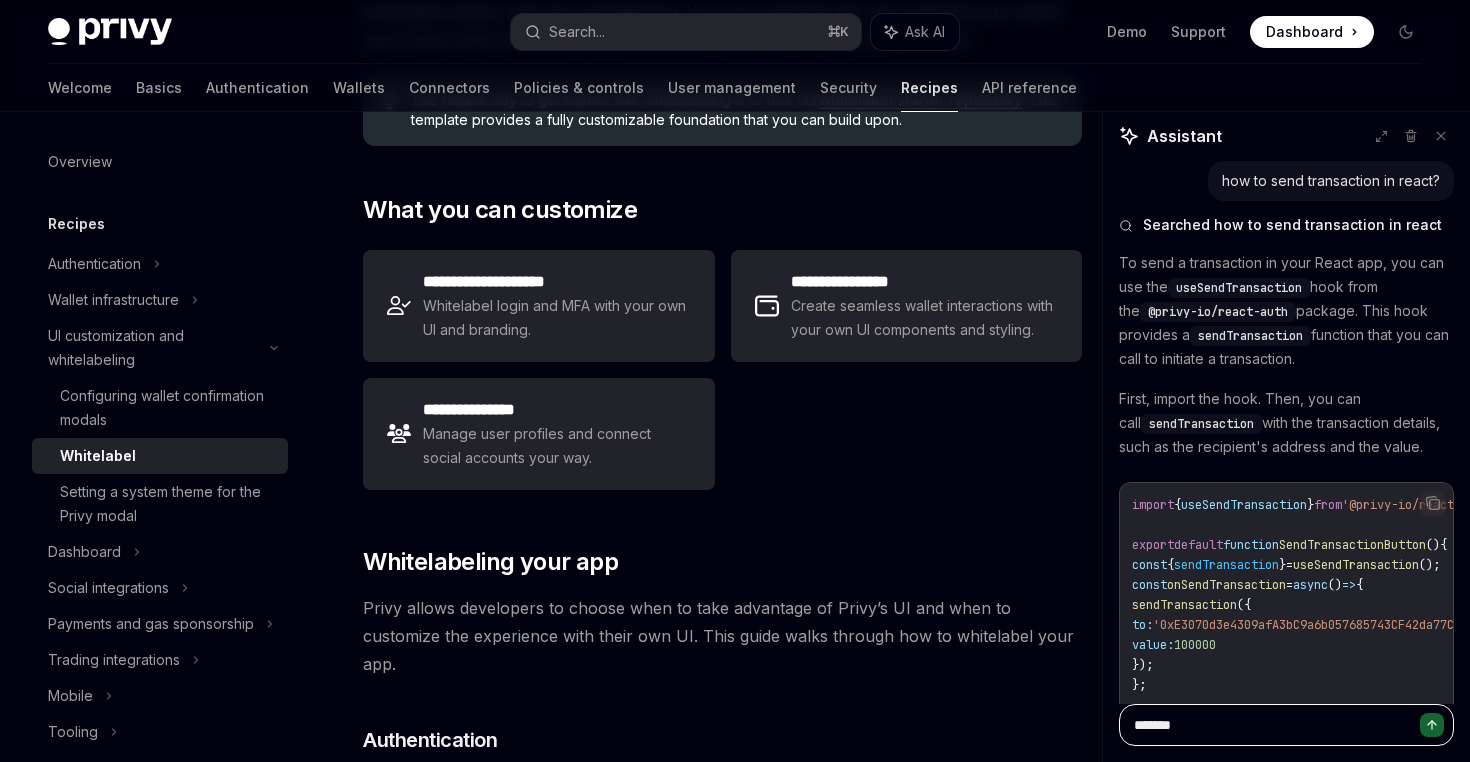 type on "*" 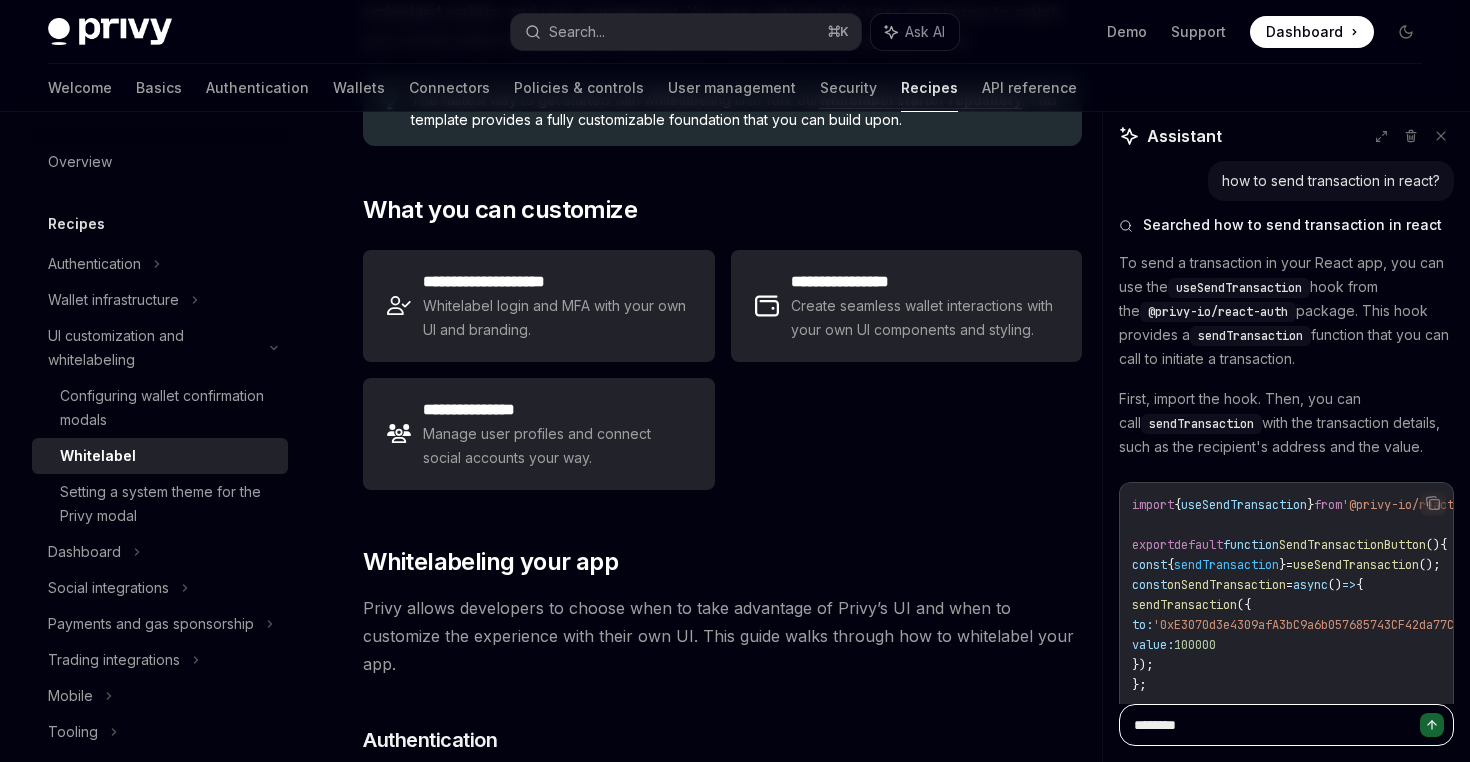 type on "*" 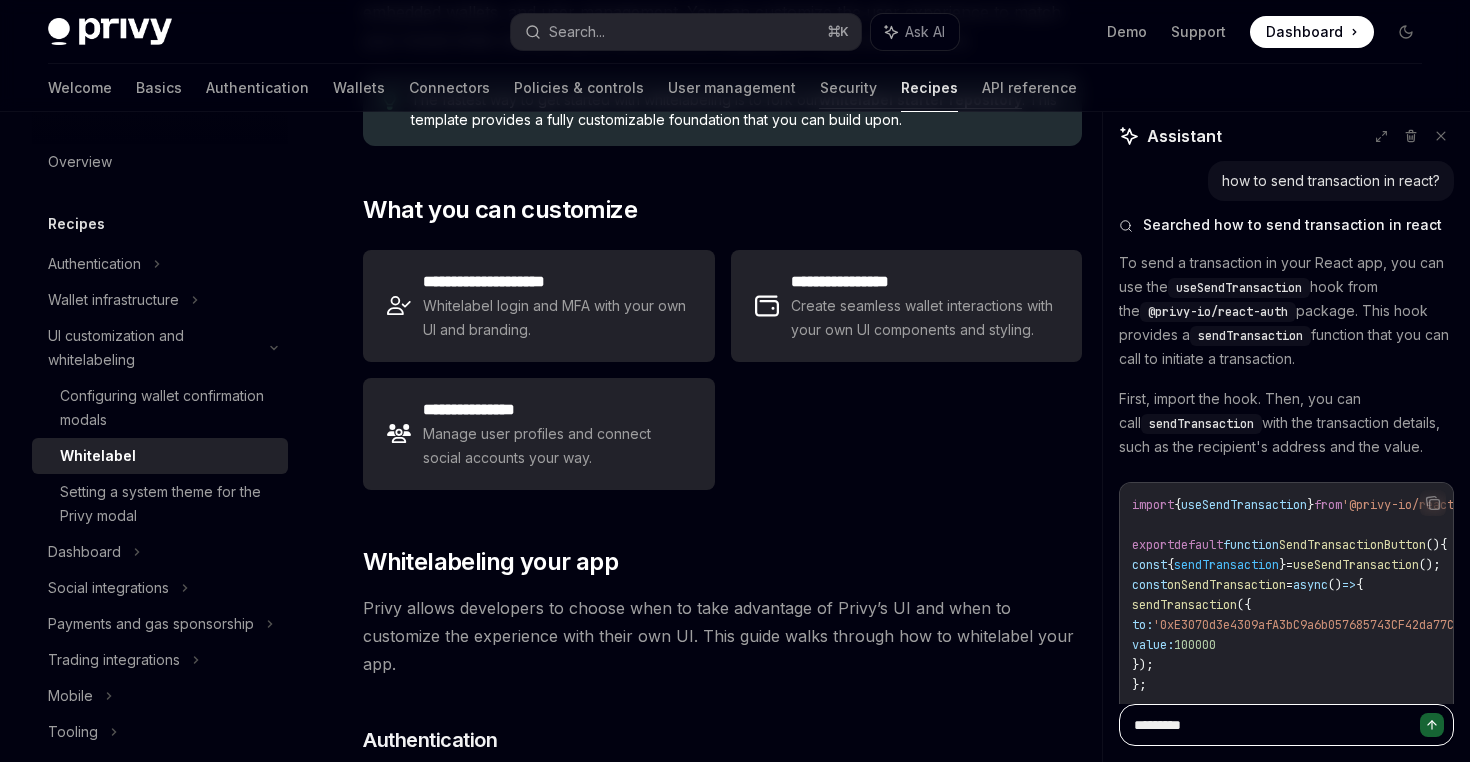 type on "*" 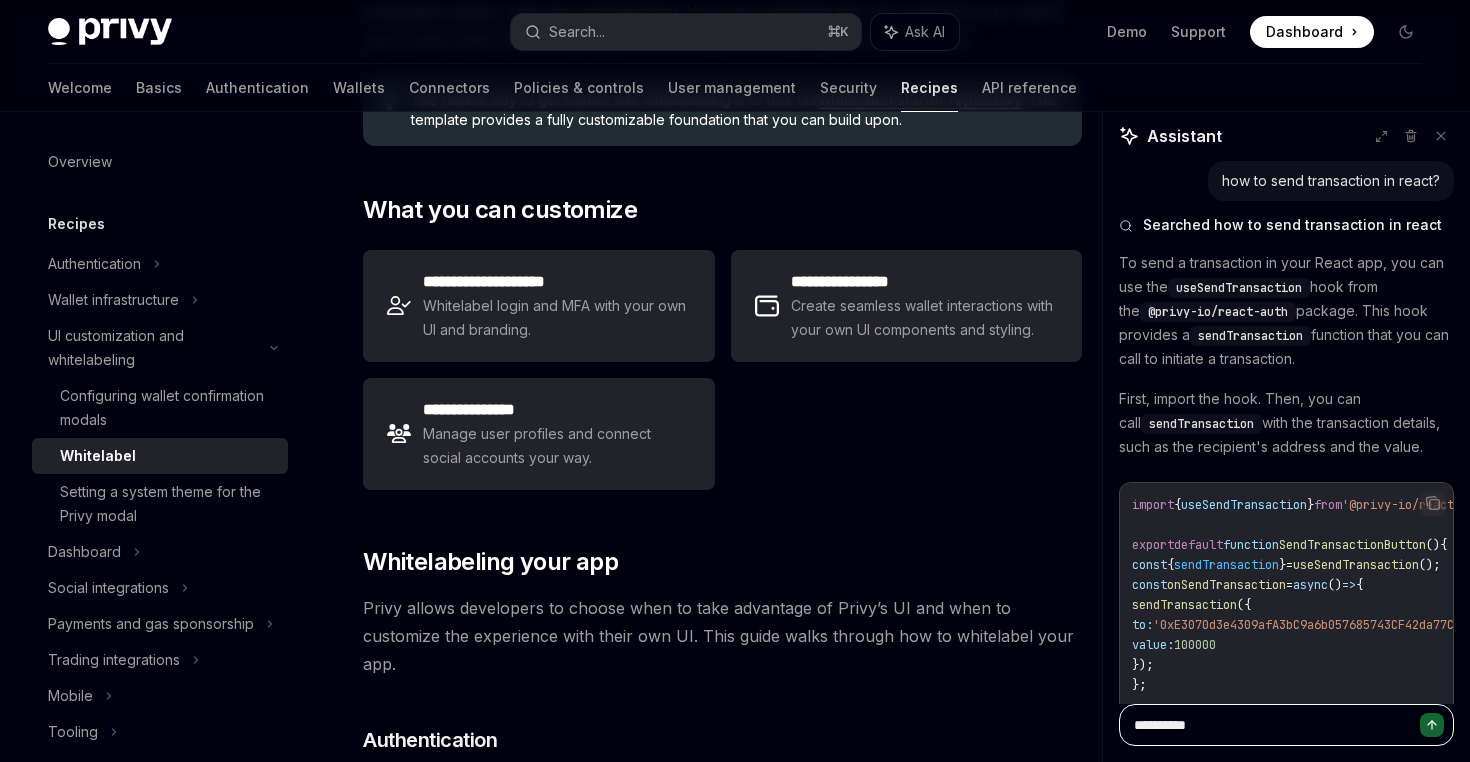 type on "**********" 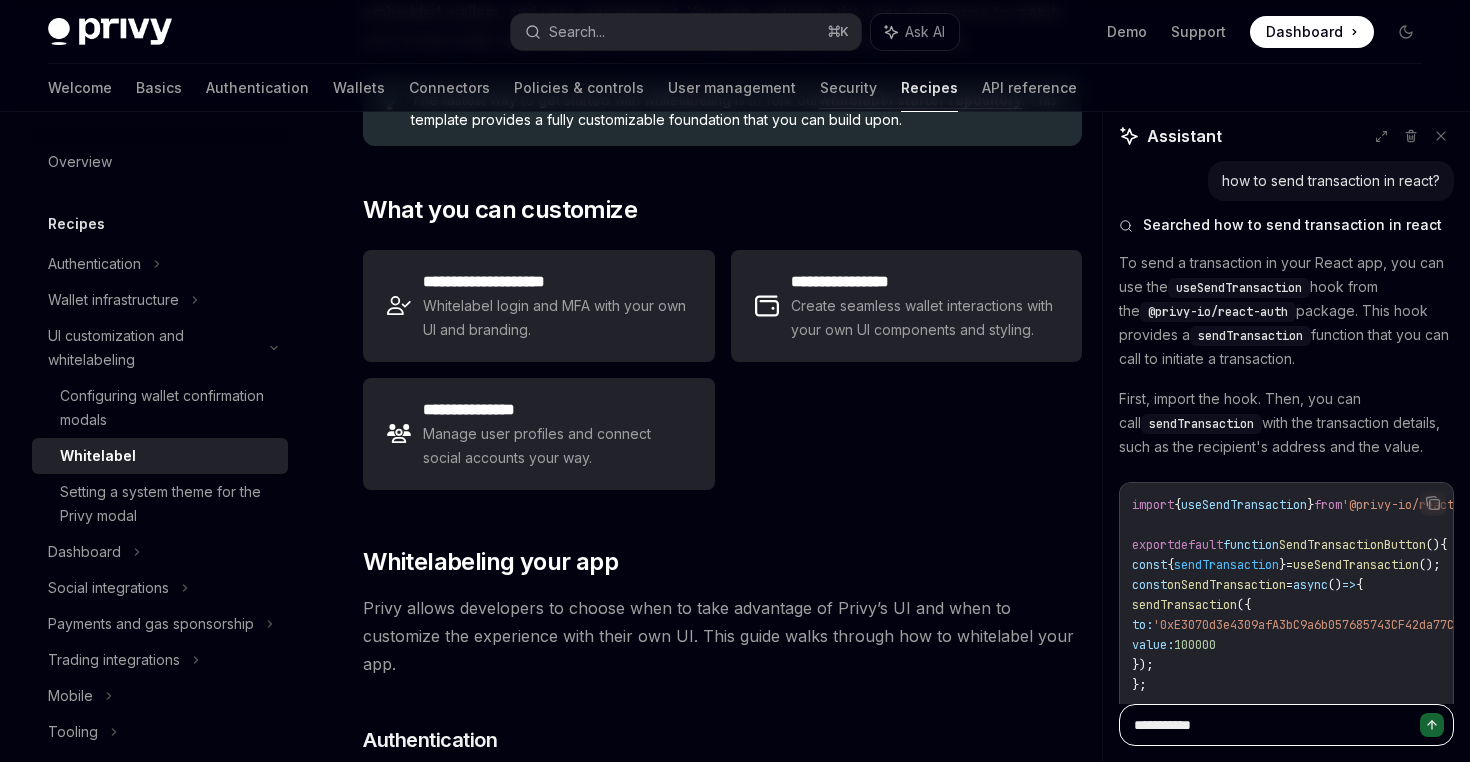 type on "*" 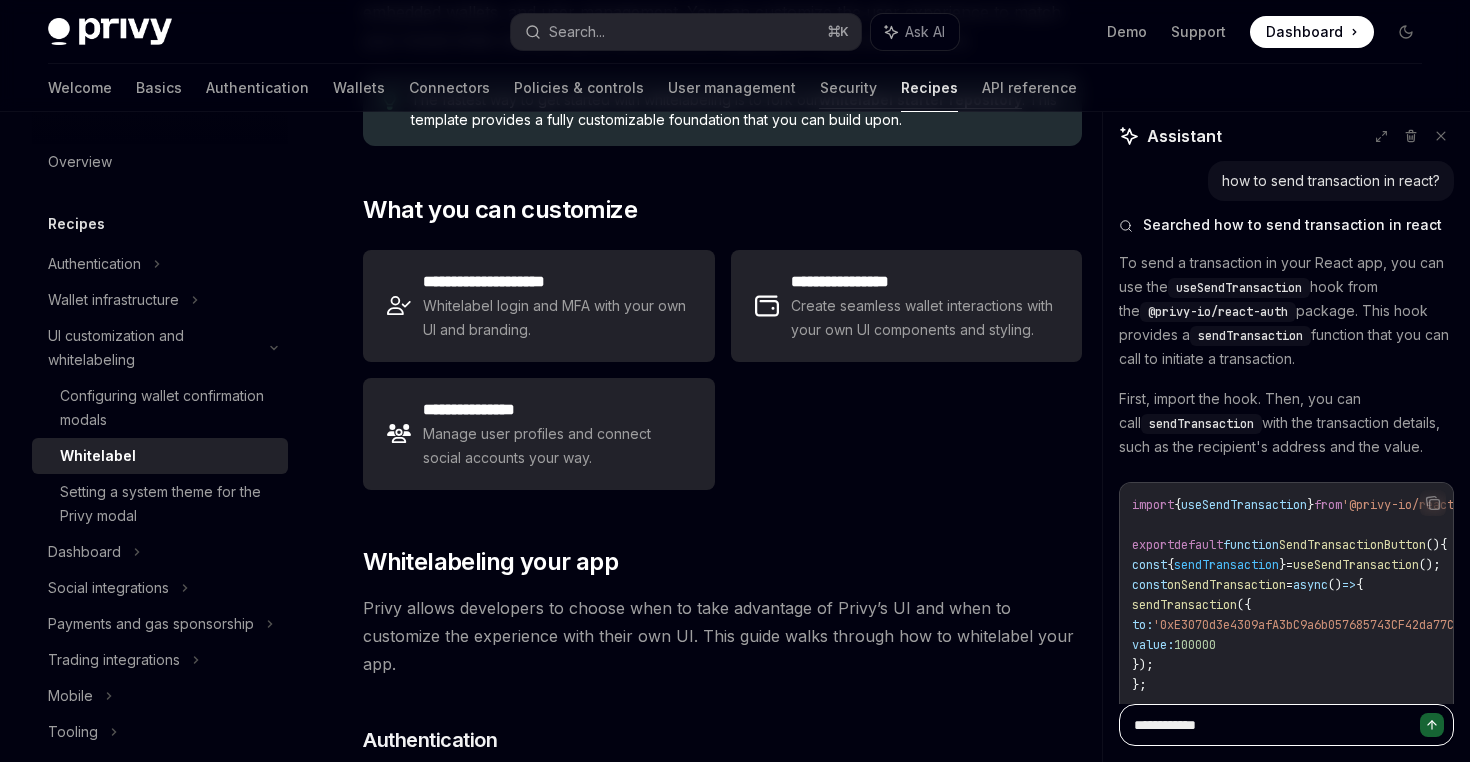 type on "*" 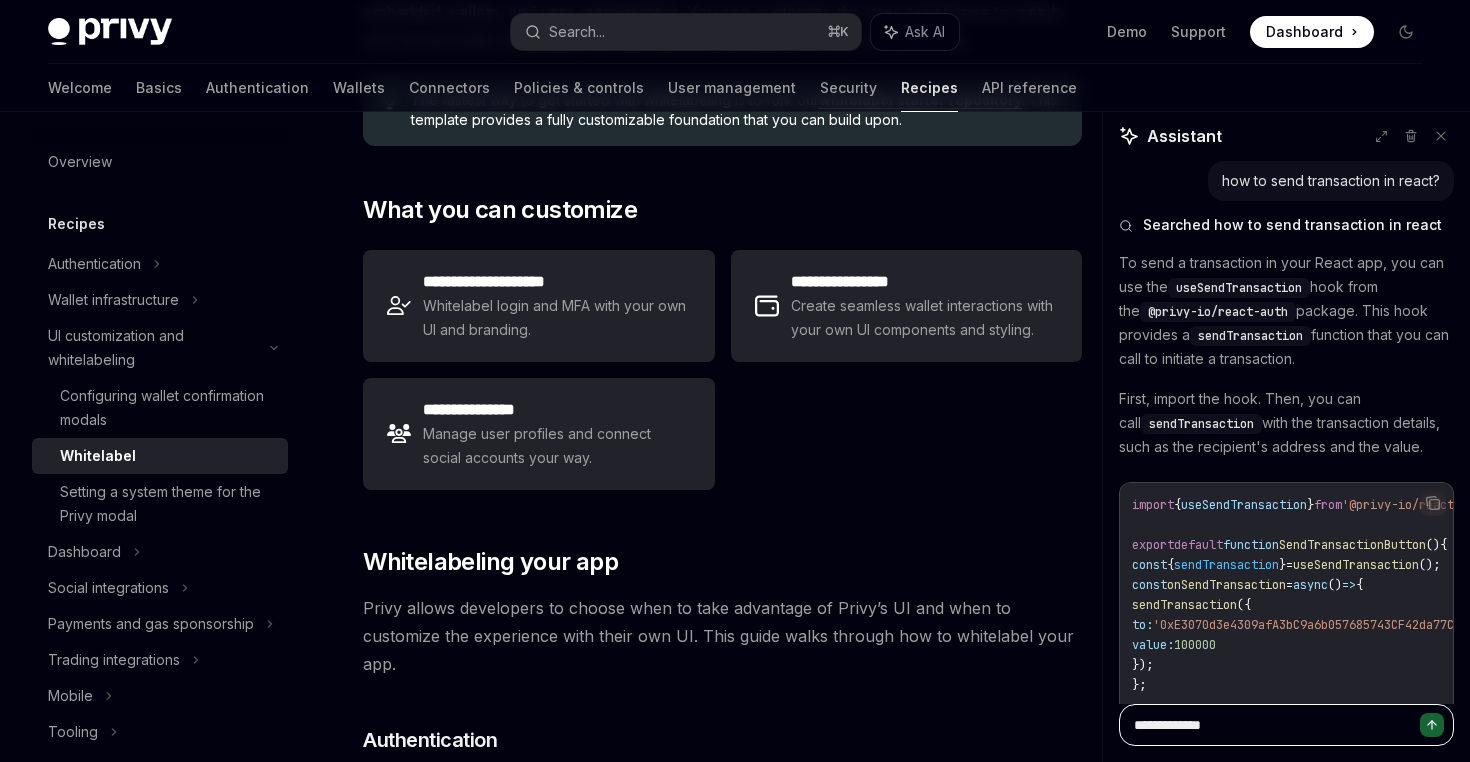 type on "*" 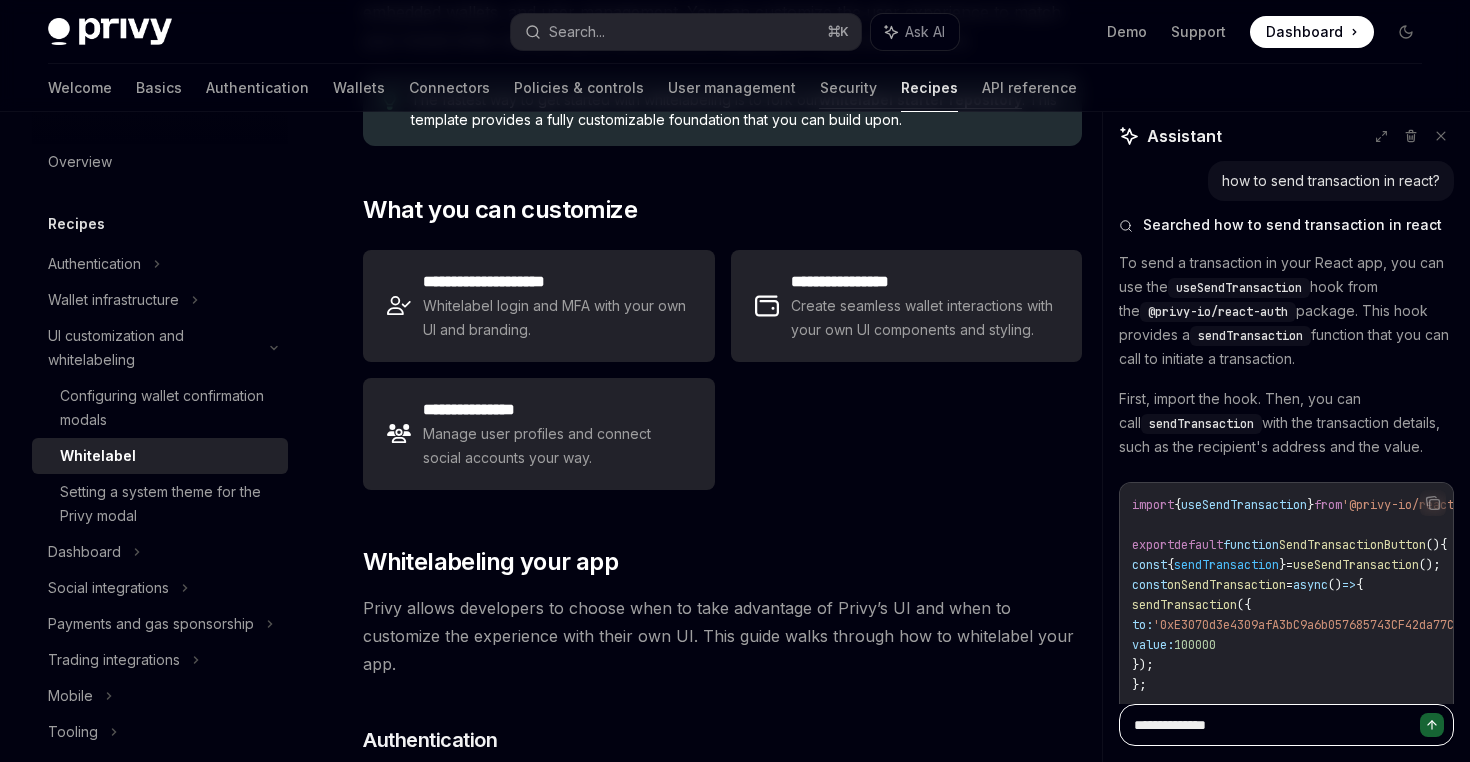 type on "*" 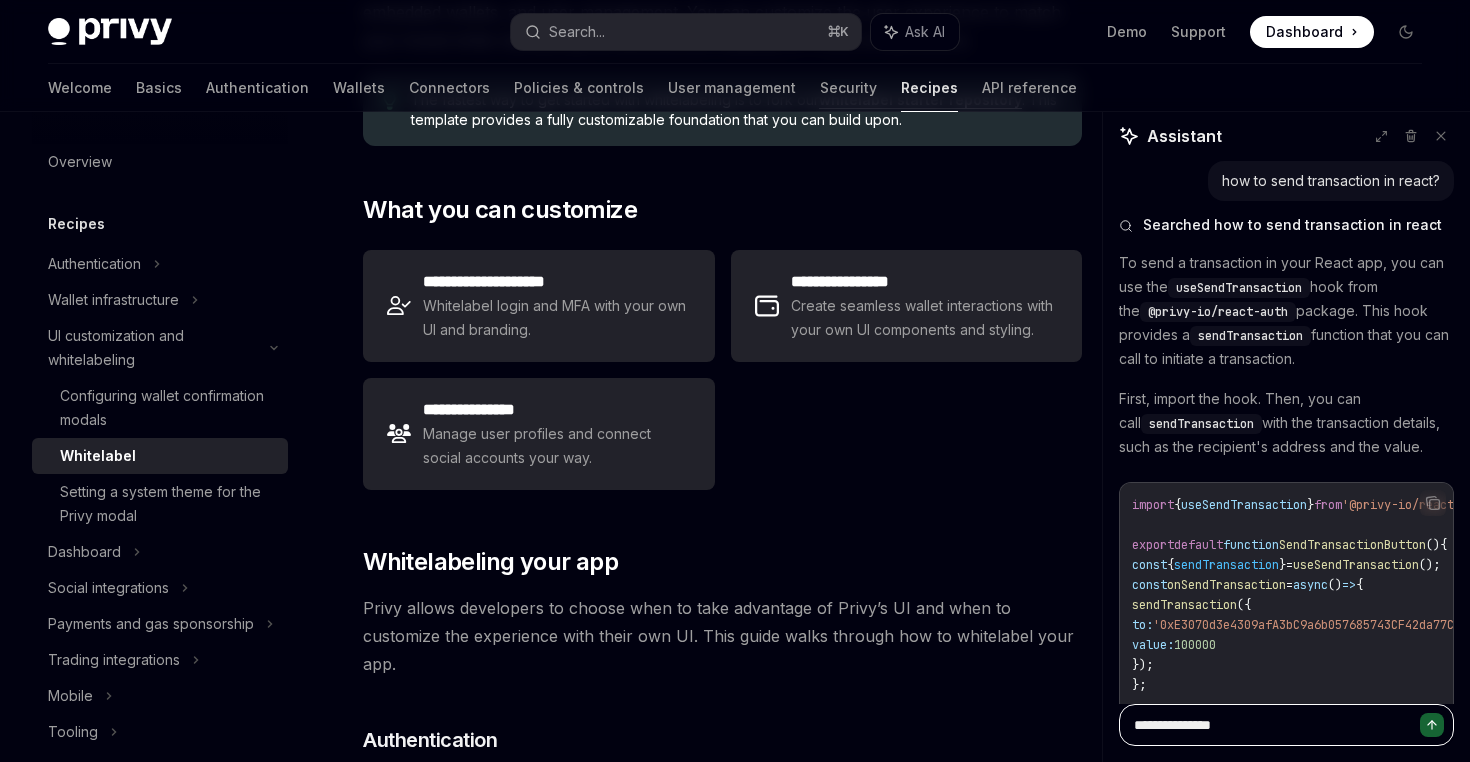 type on "*" 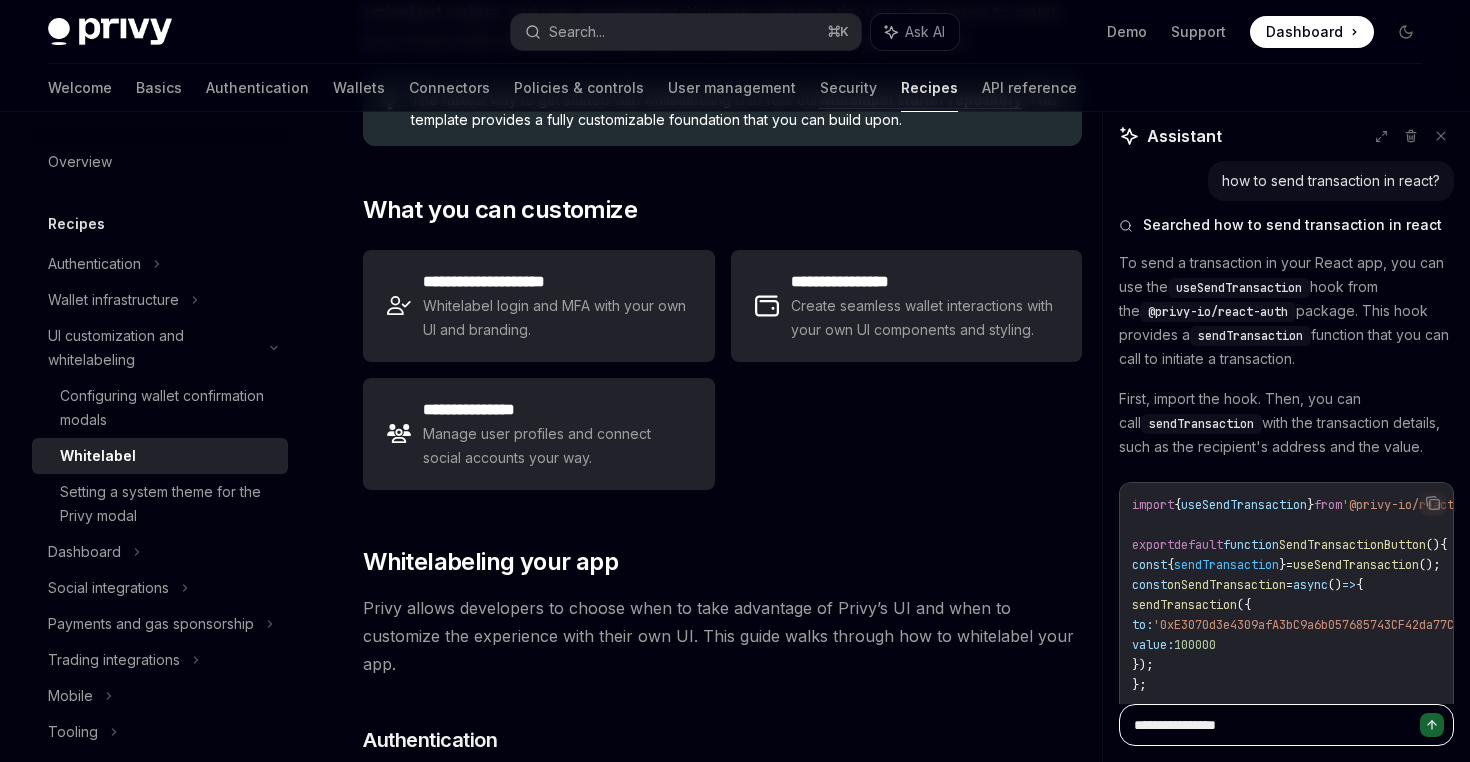 type on "*" 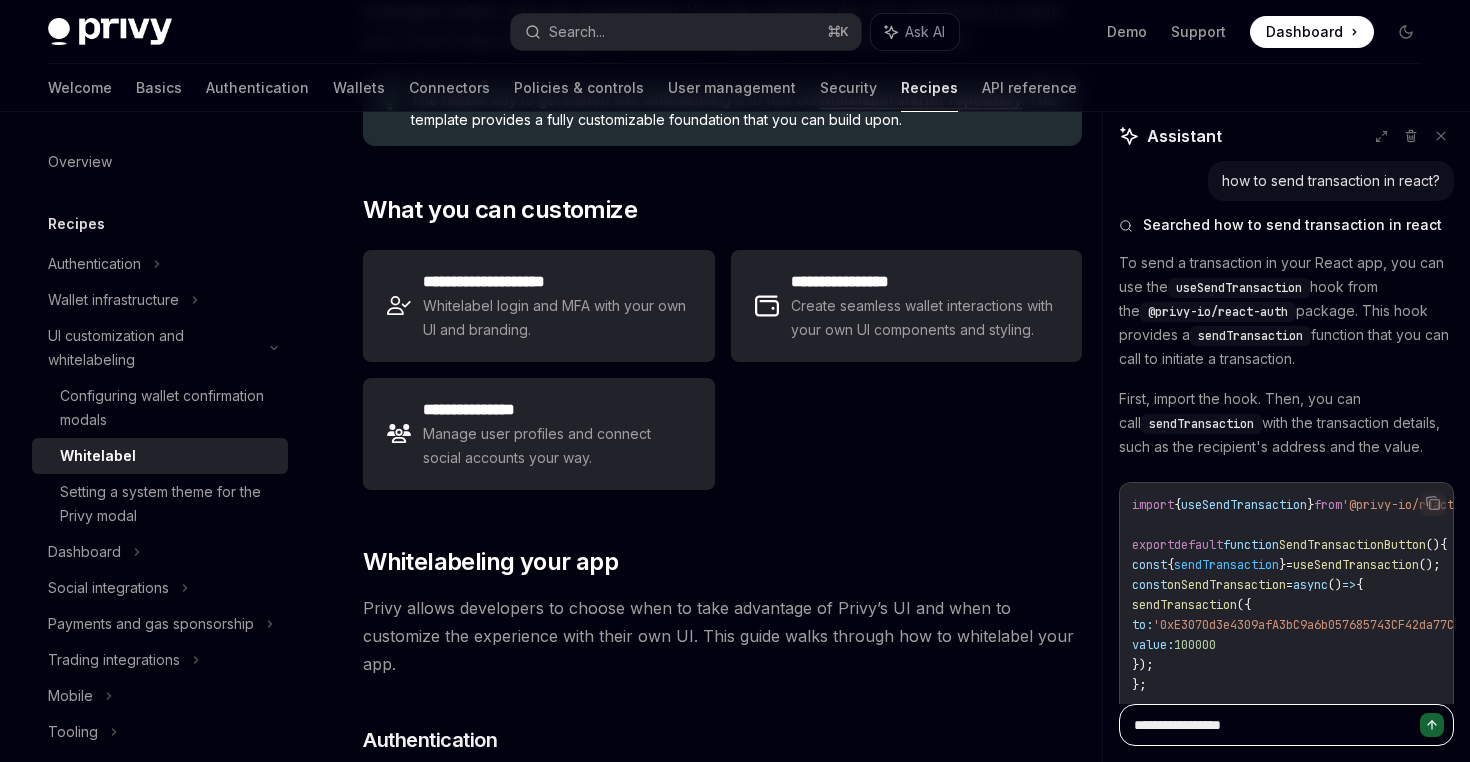 type on "*" 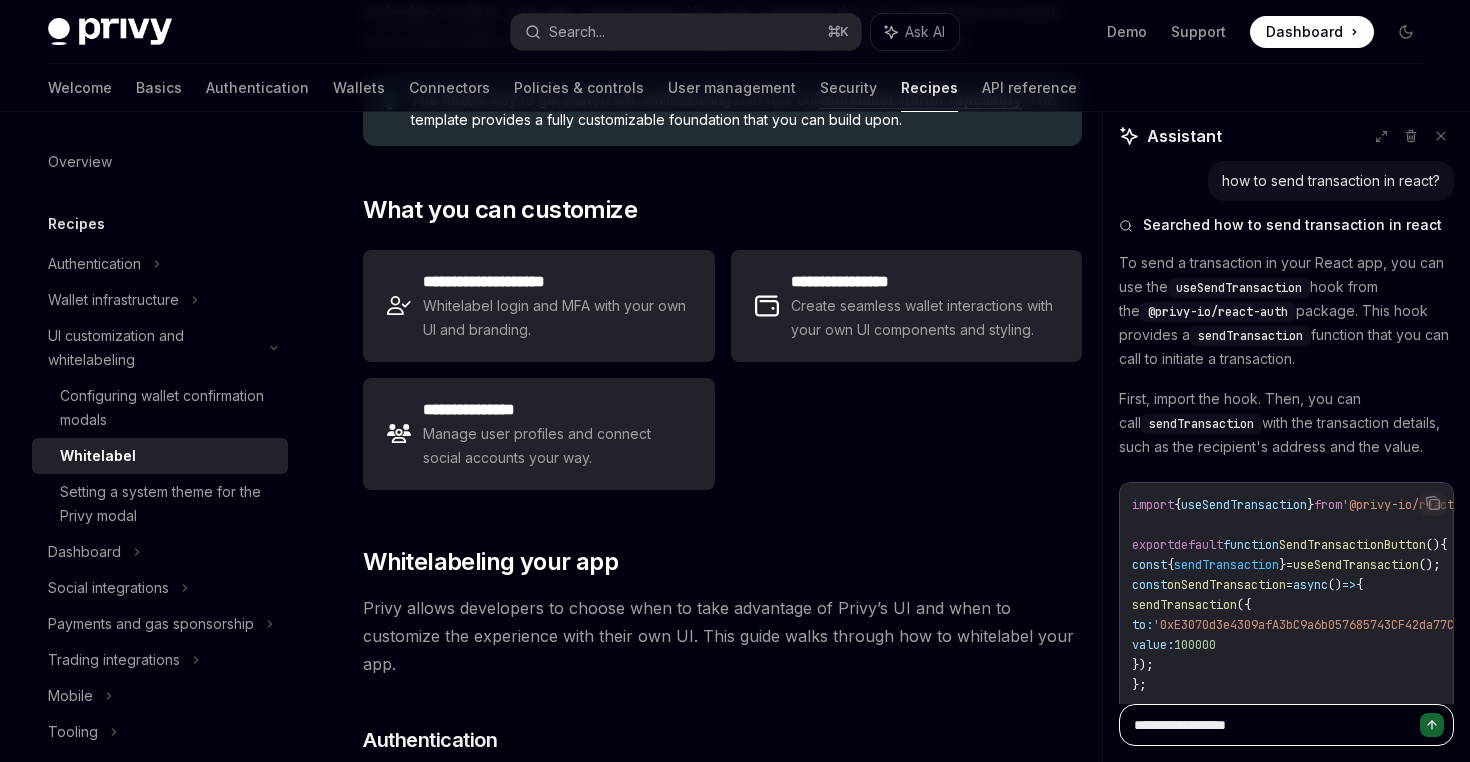 type on "*" 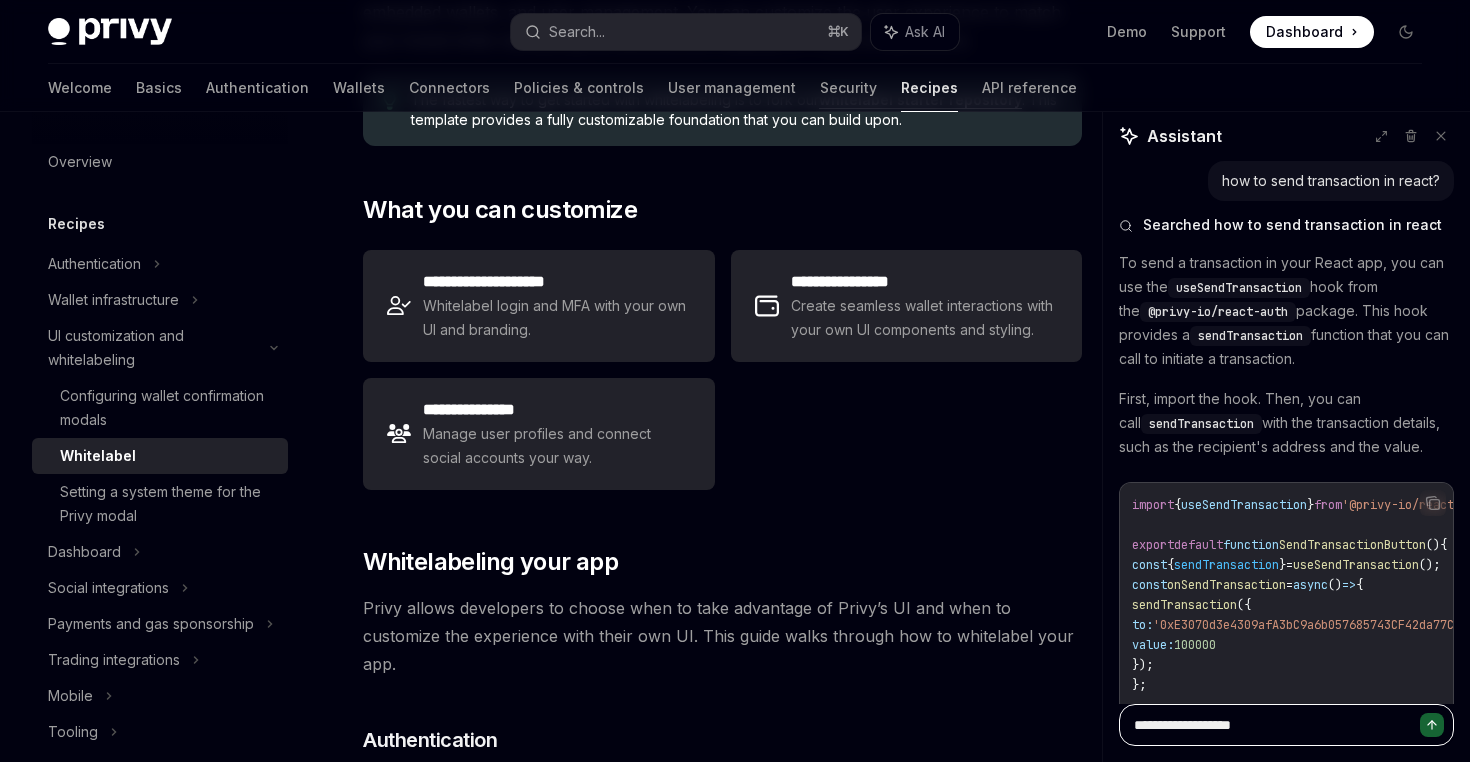 type on "*" 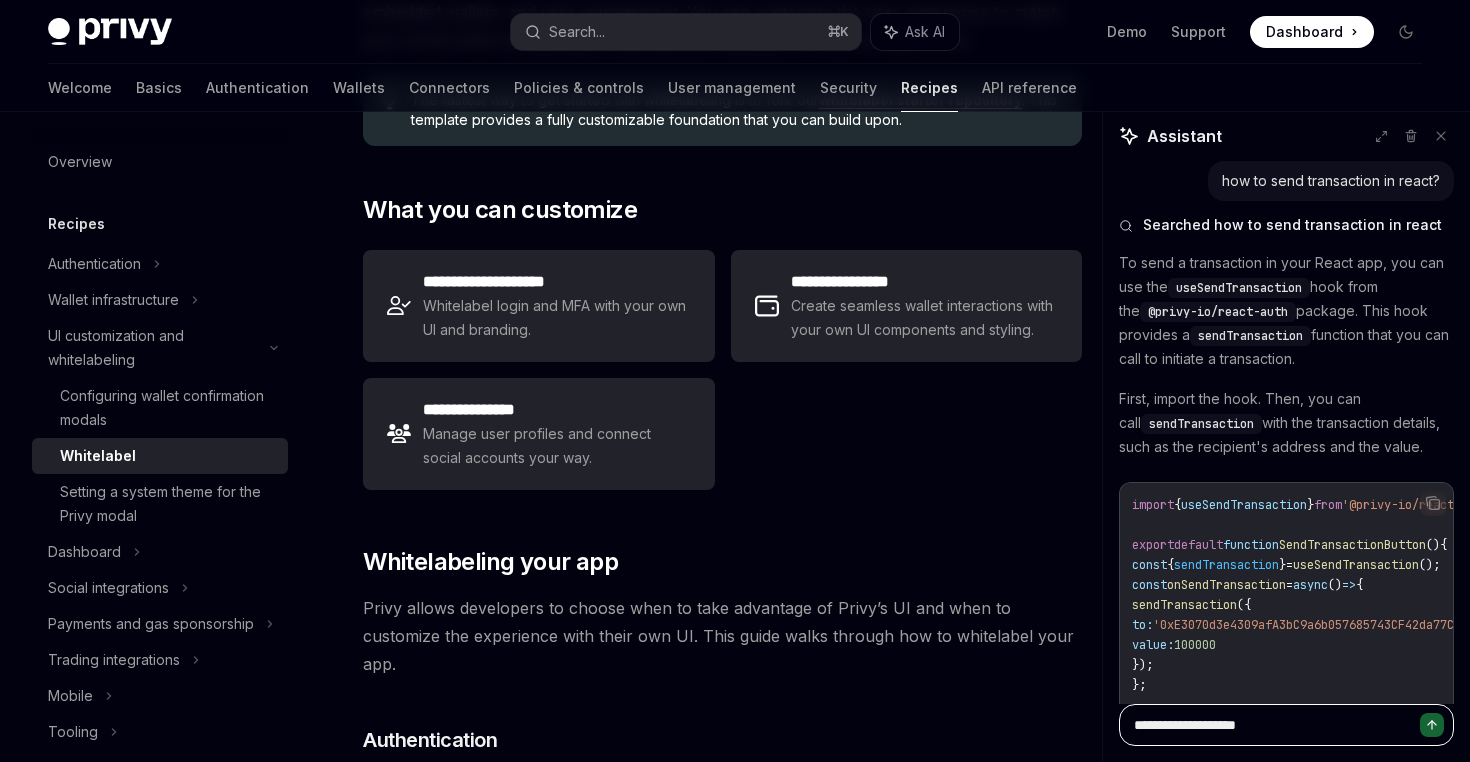 type on "**********" 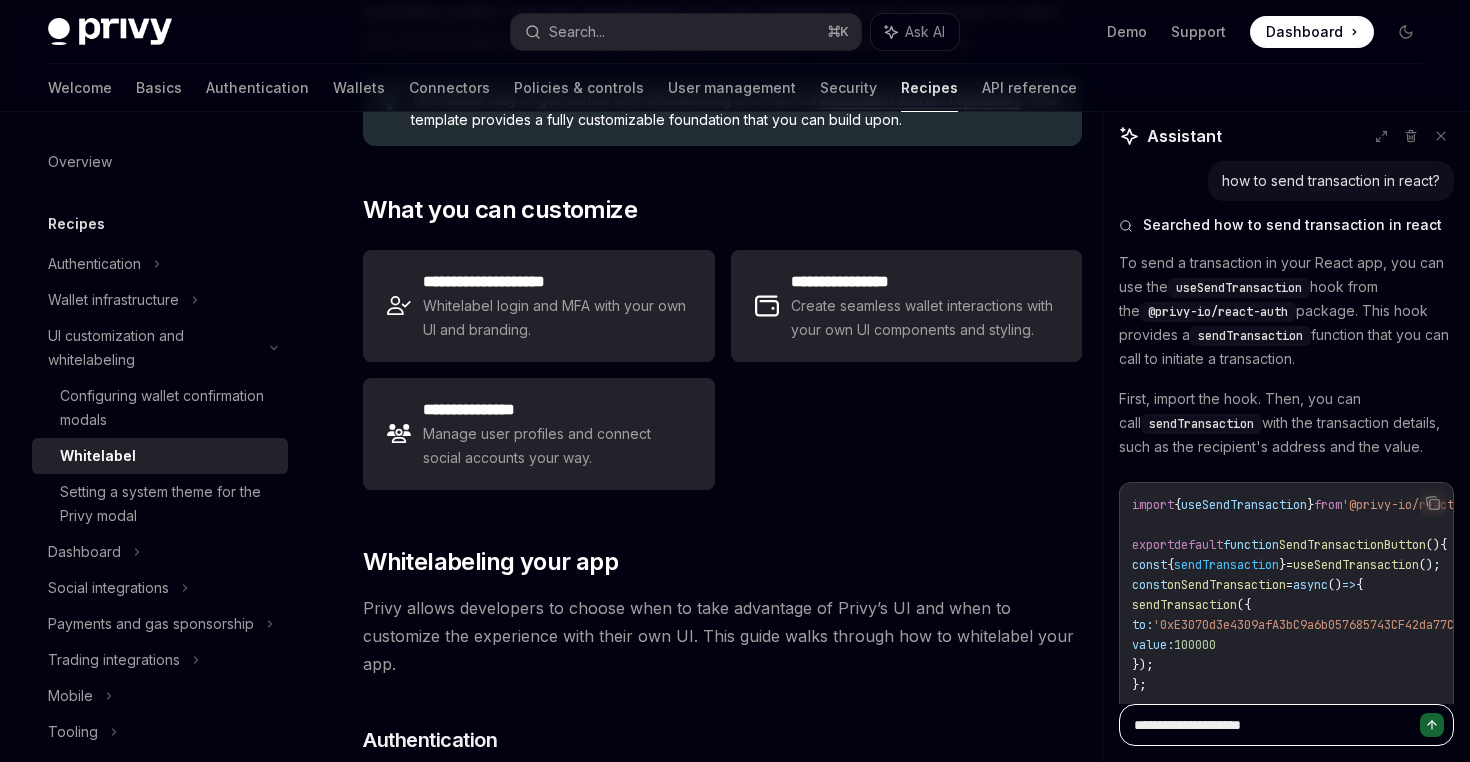 type on "*" 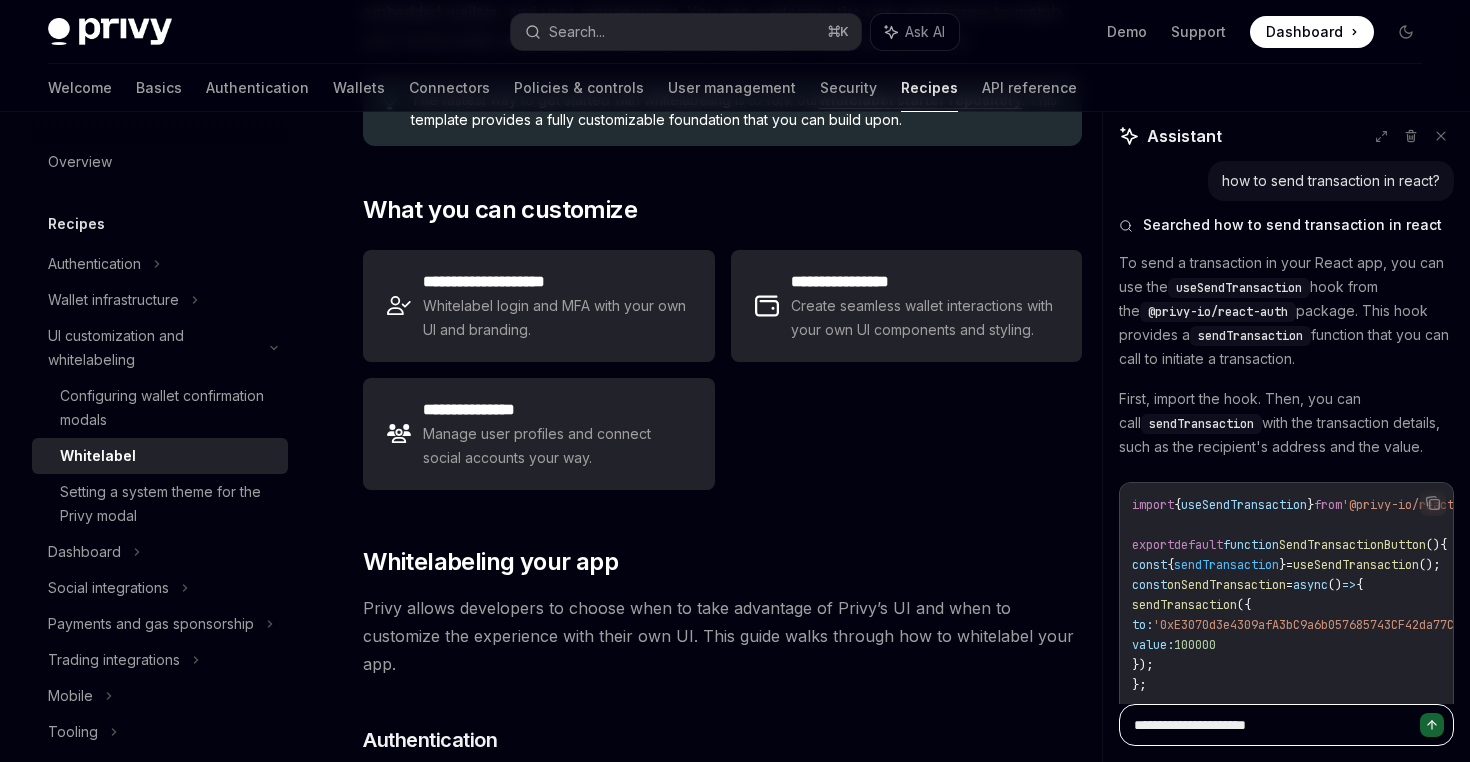 type on "*" 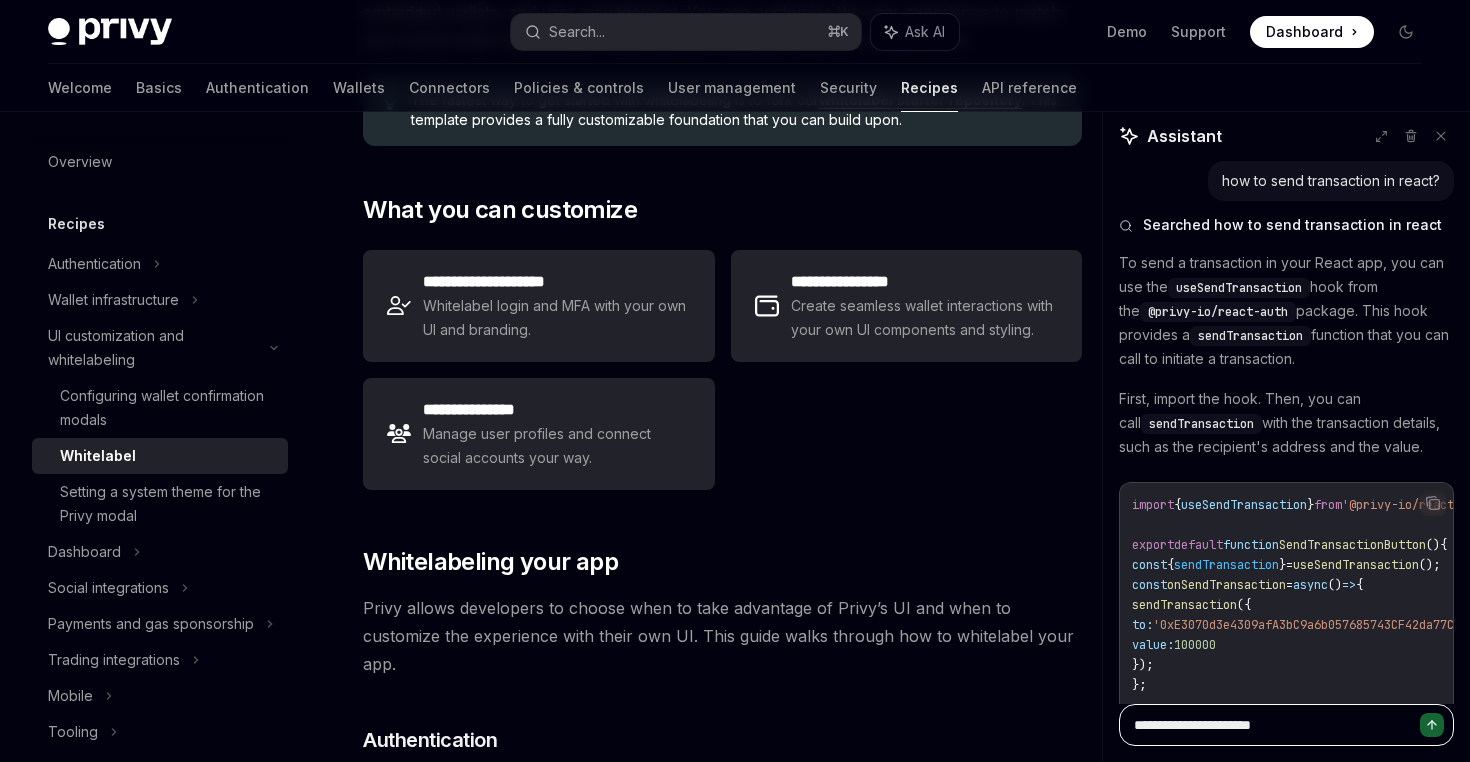 type on "*" 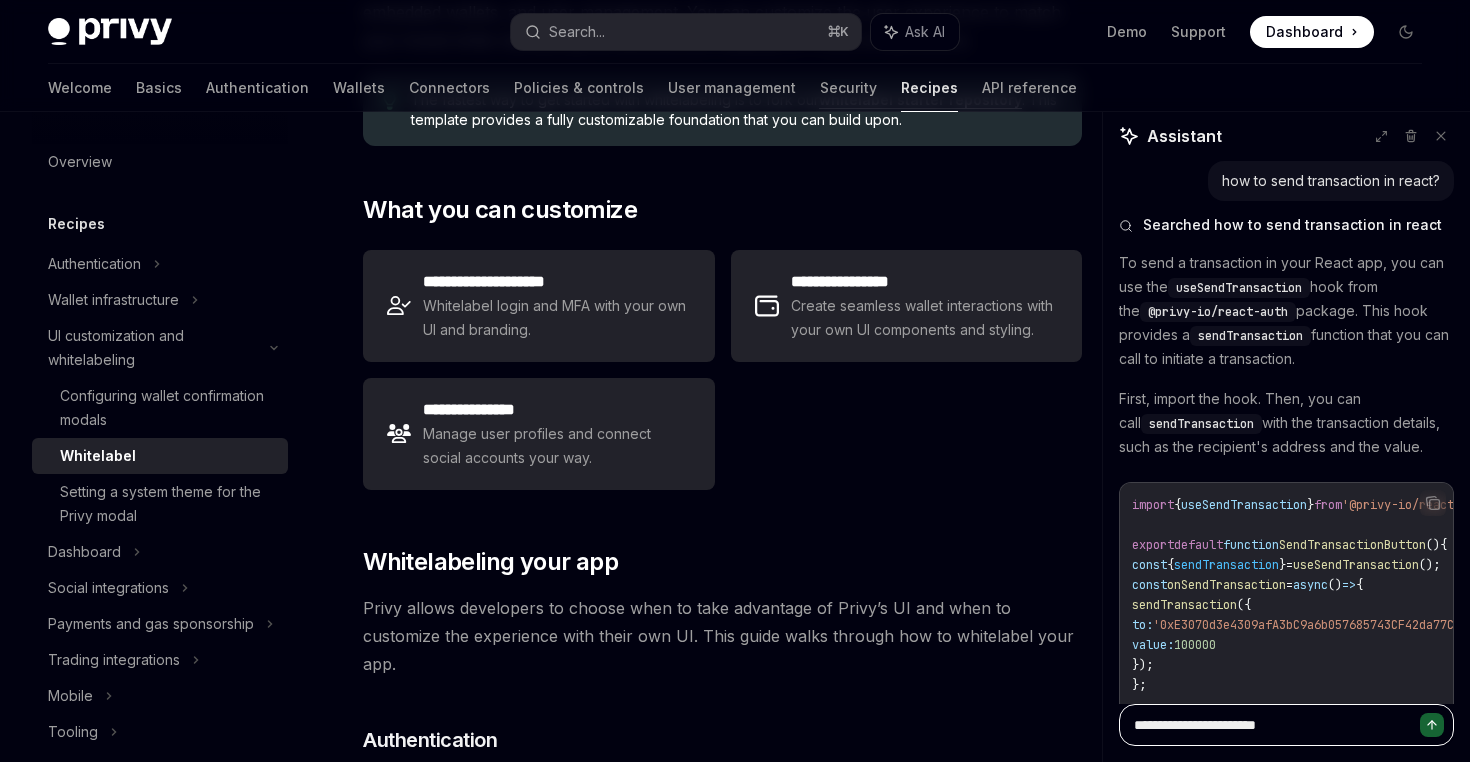 type on "*" 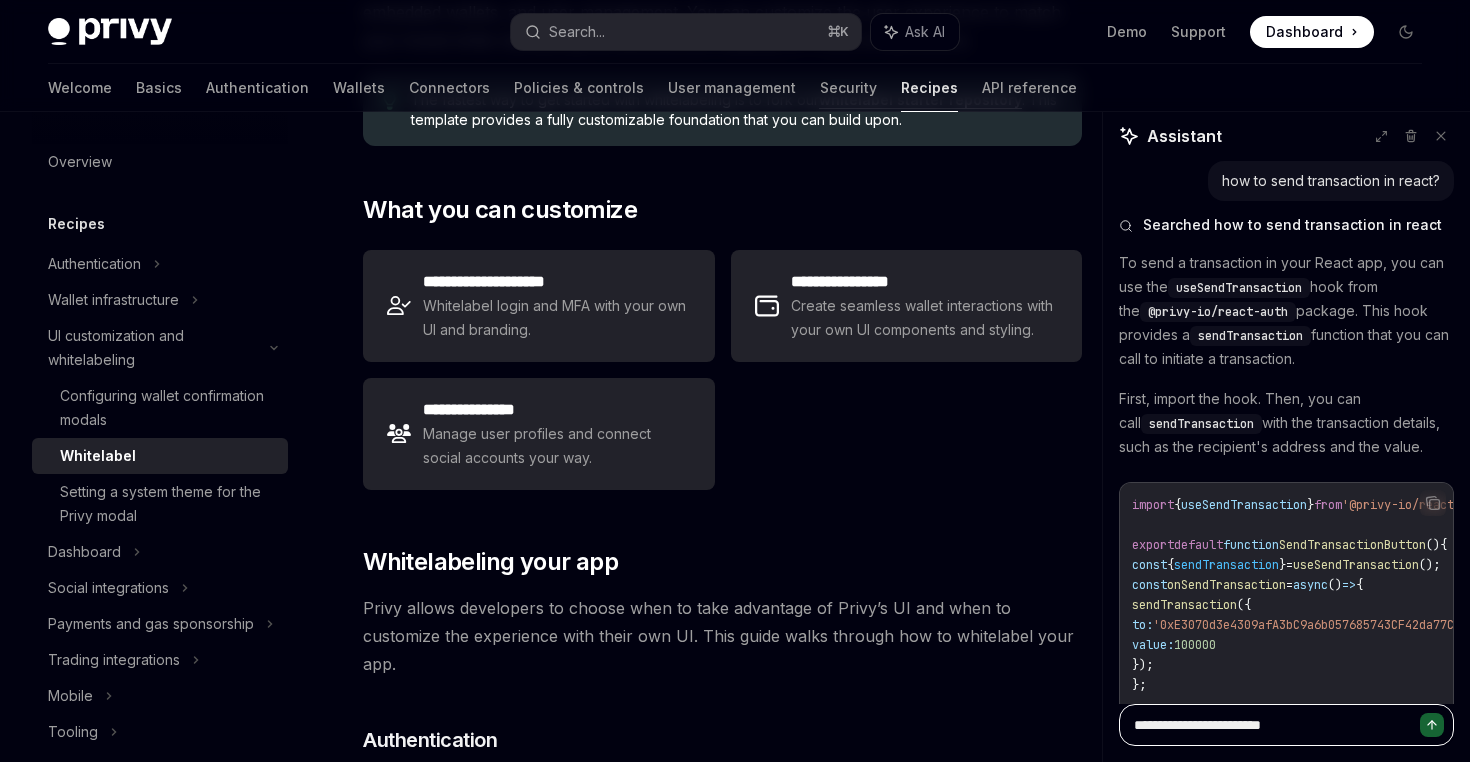 type on "*" 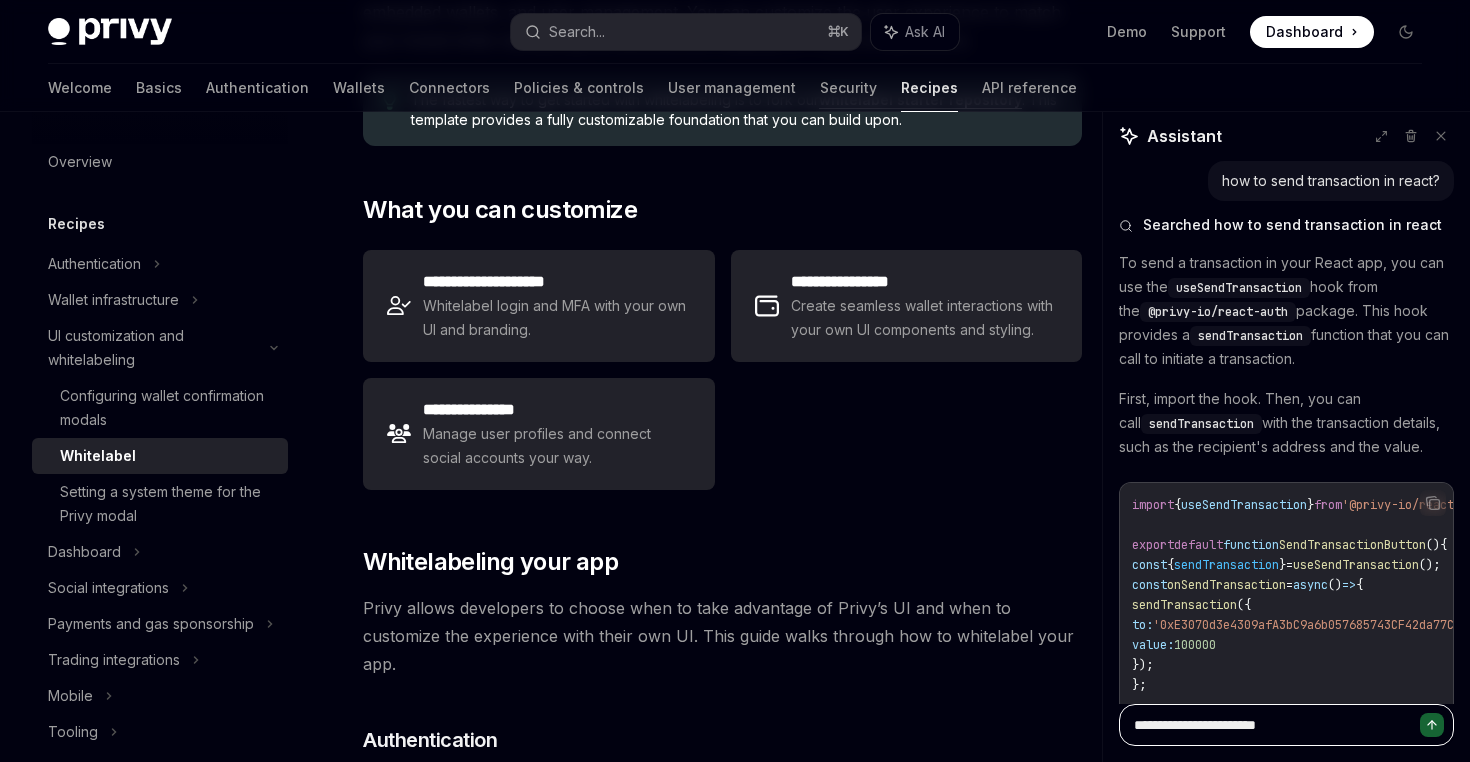 type on "*" 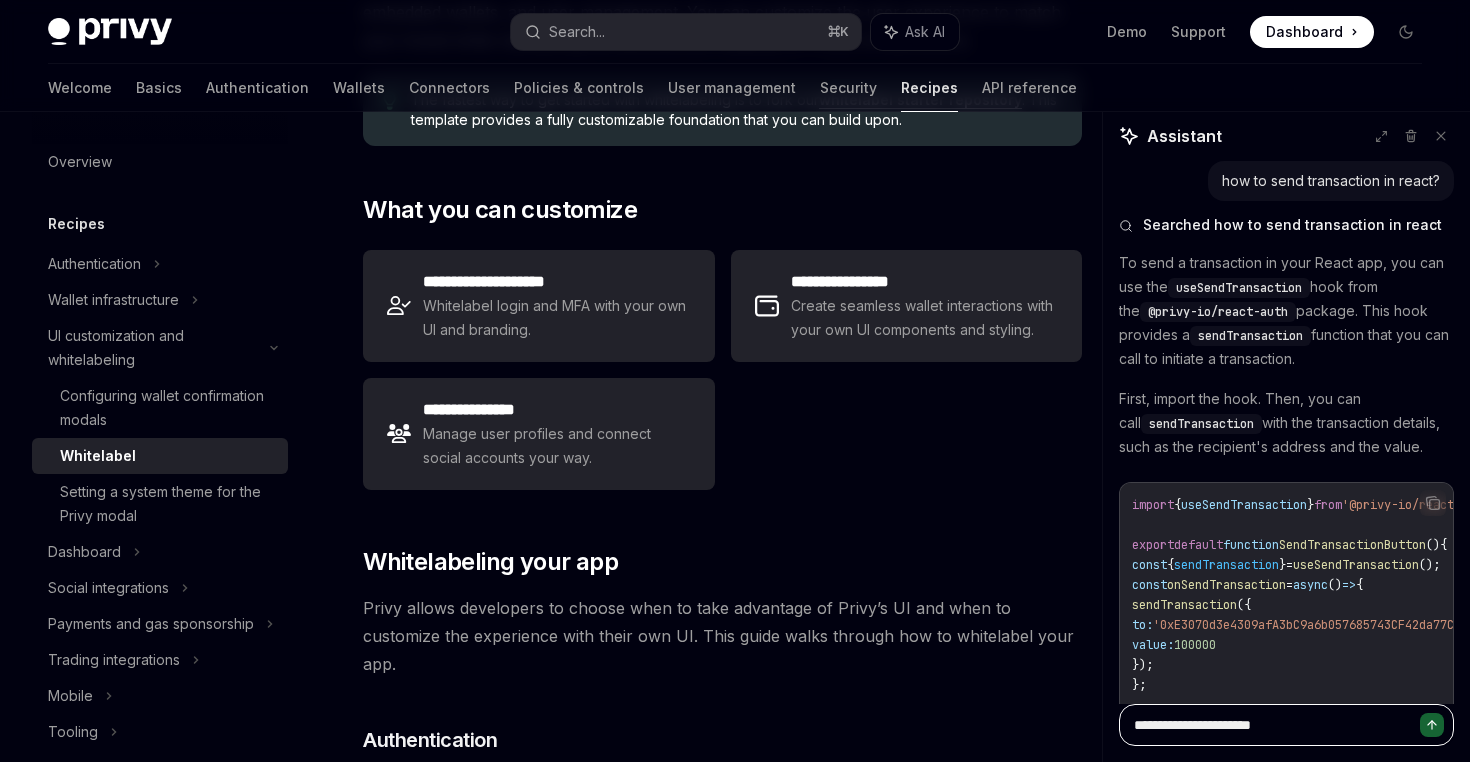 type on "*" 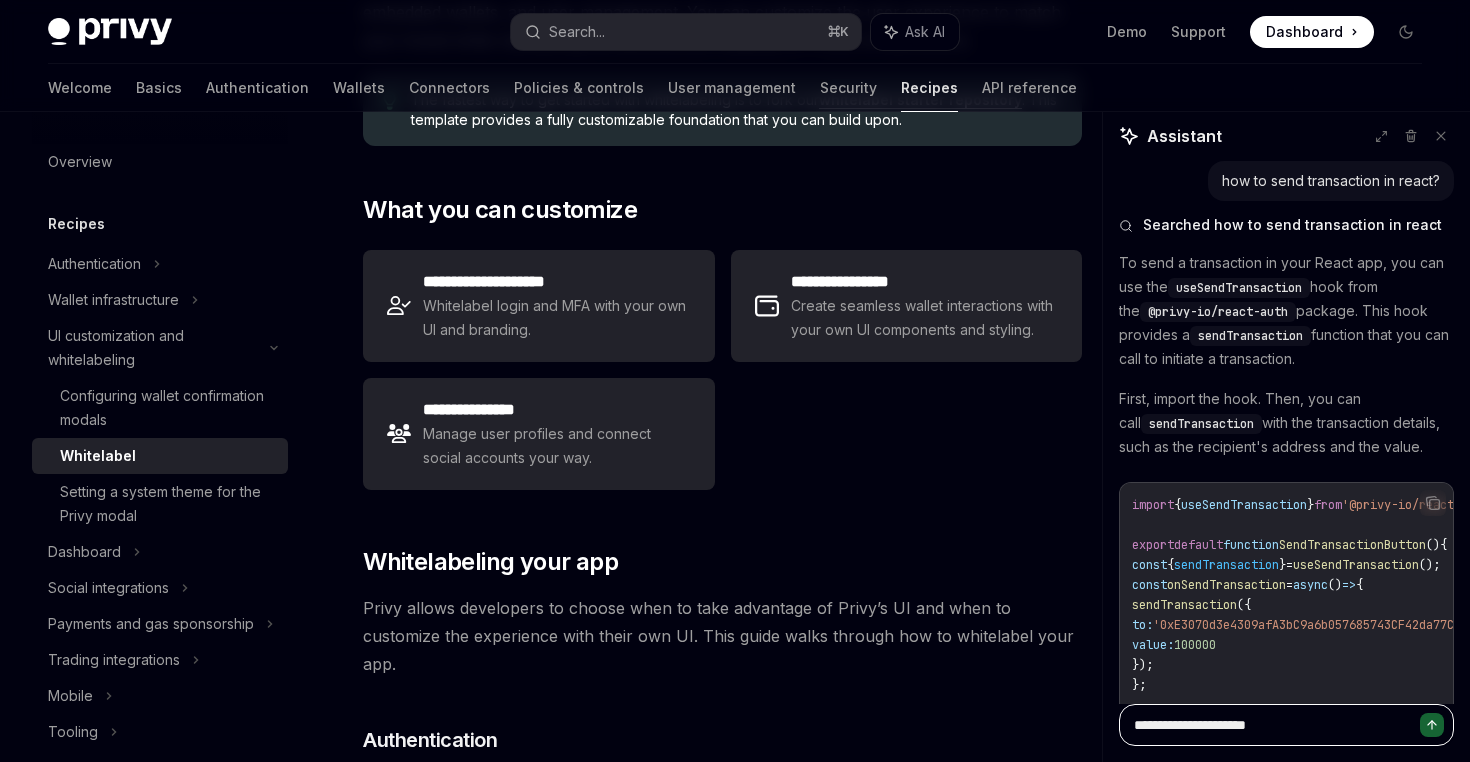type on "*" 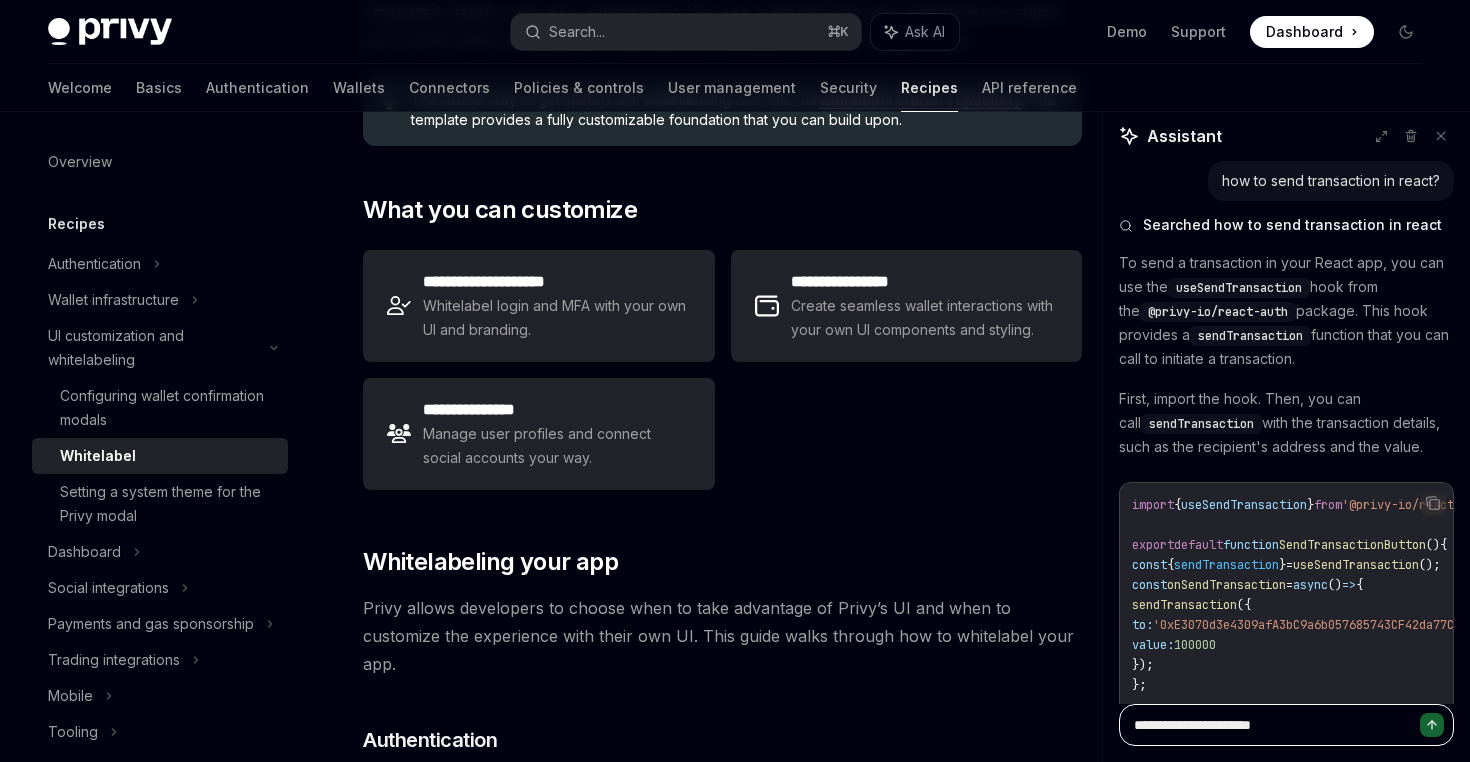 type on "*" 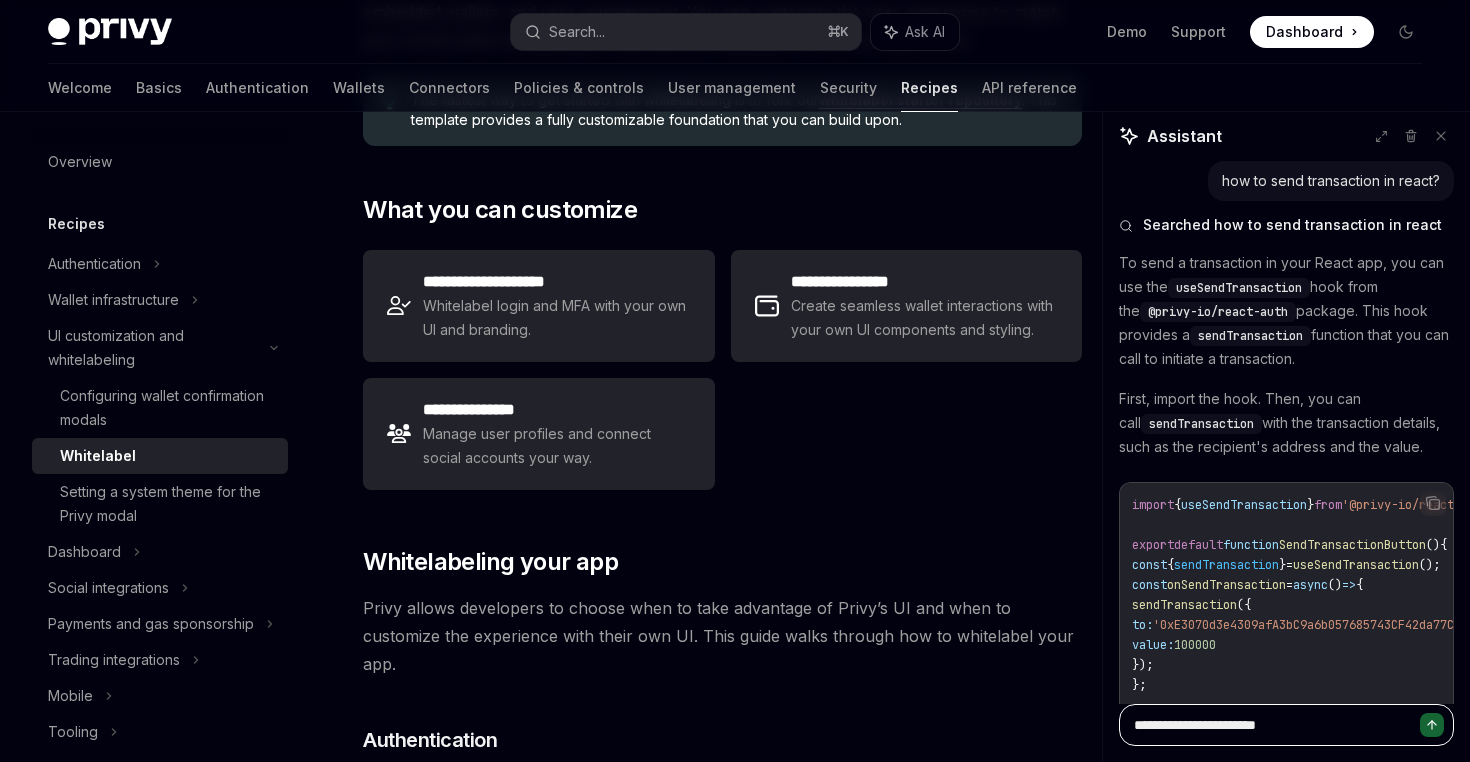 type on "*" 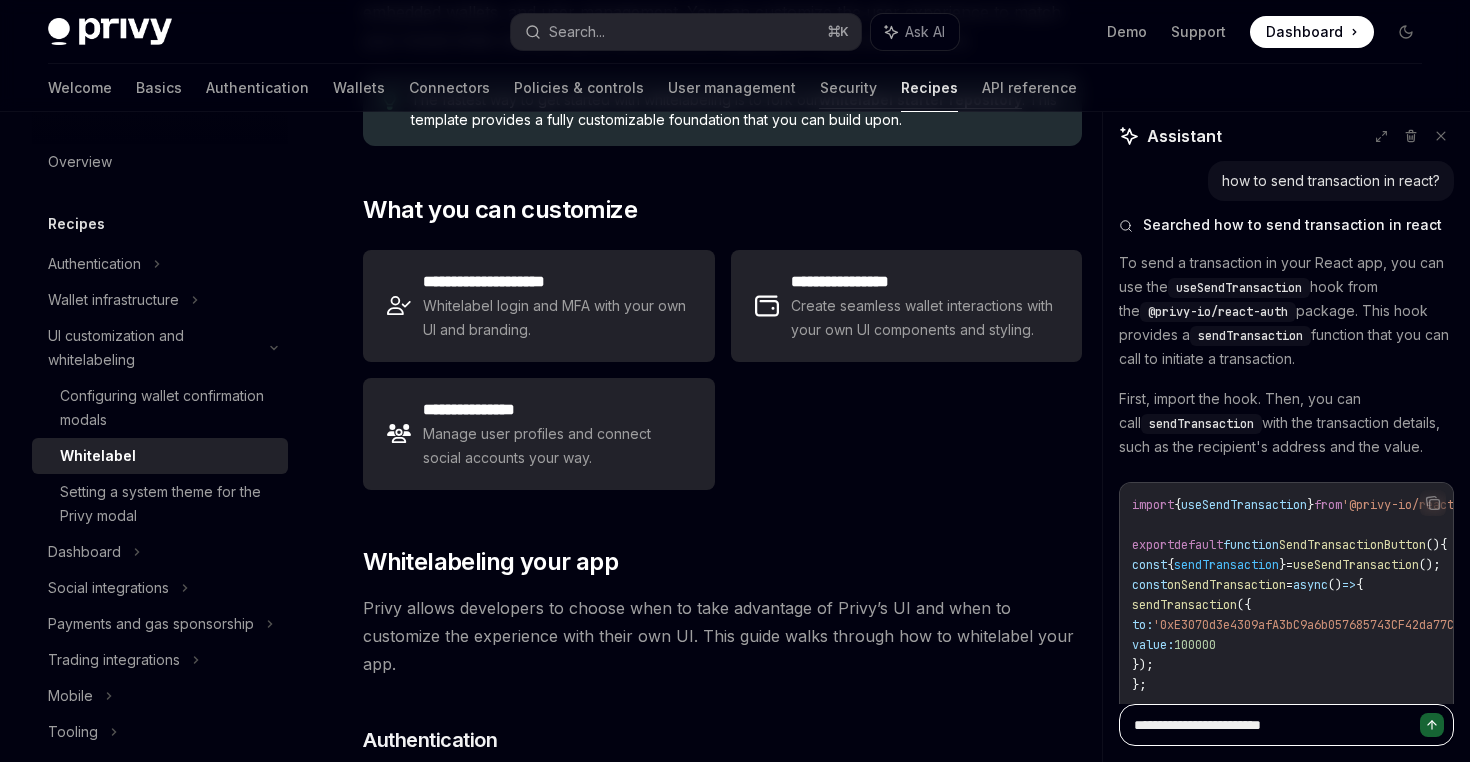 type on "*" 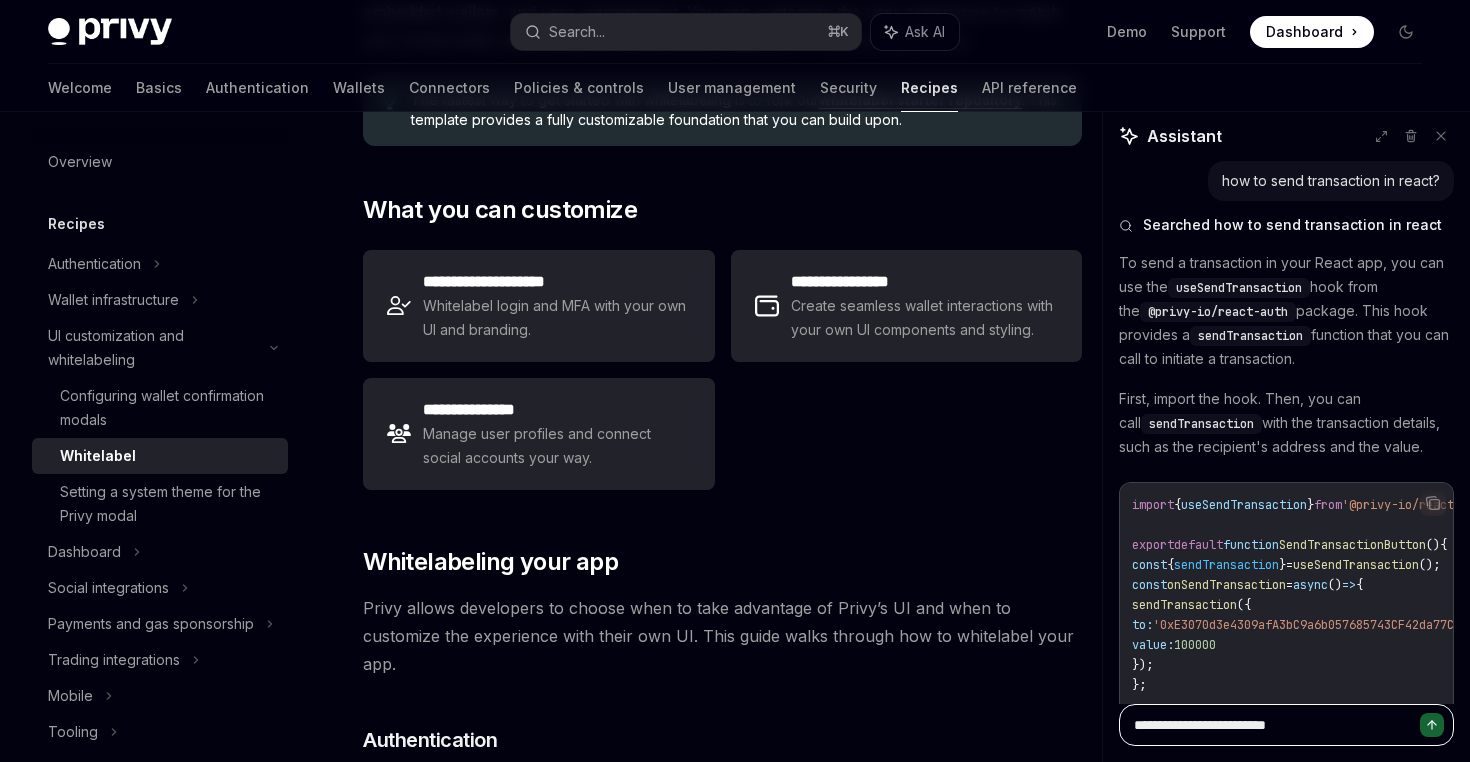 type on "*" 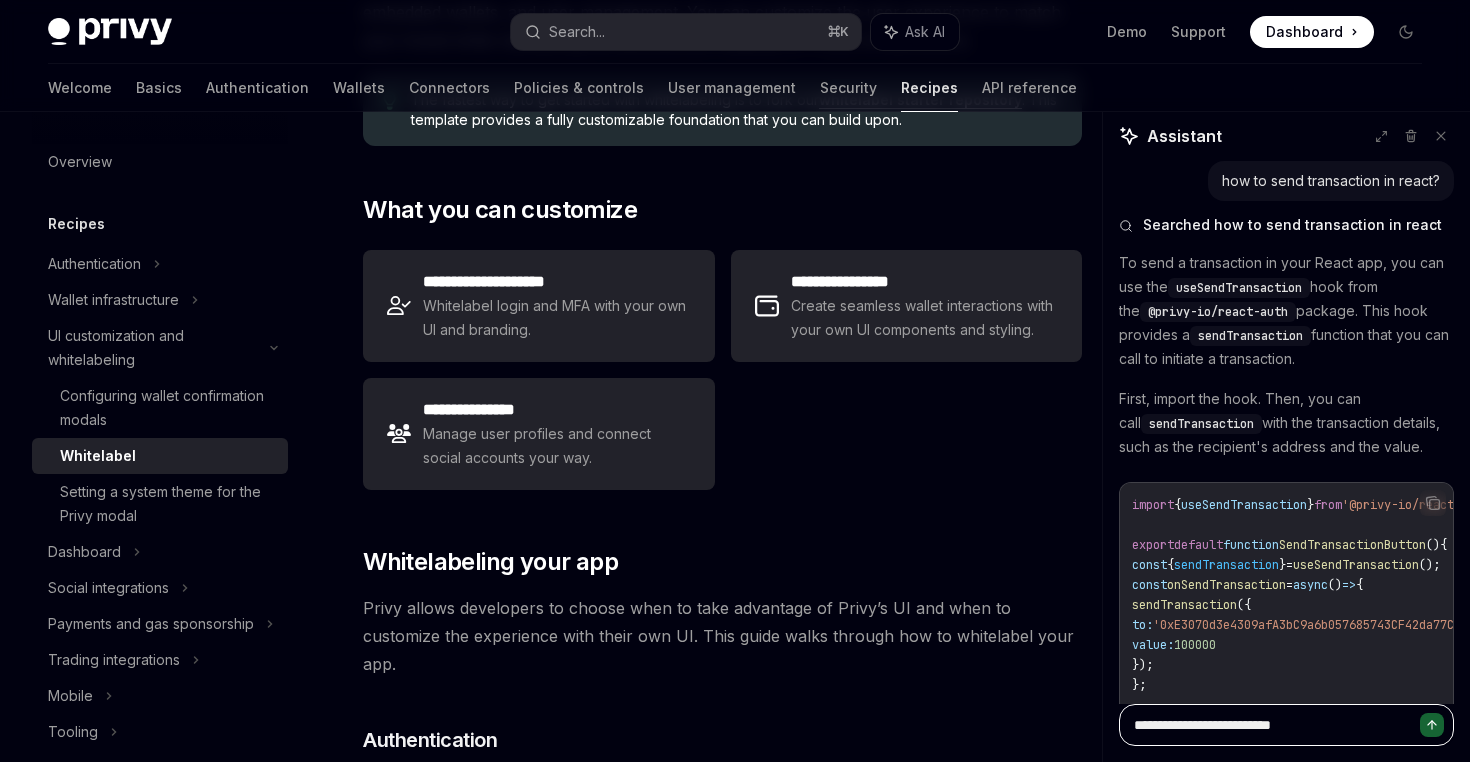 type on "*" 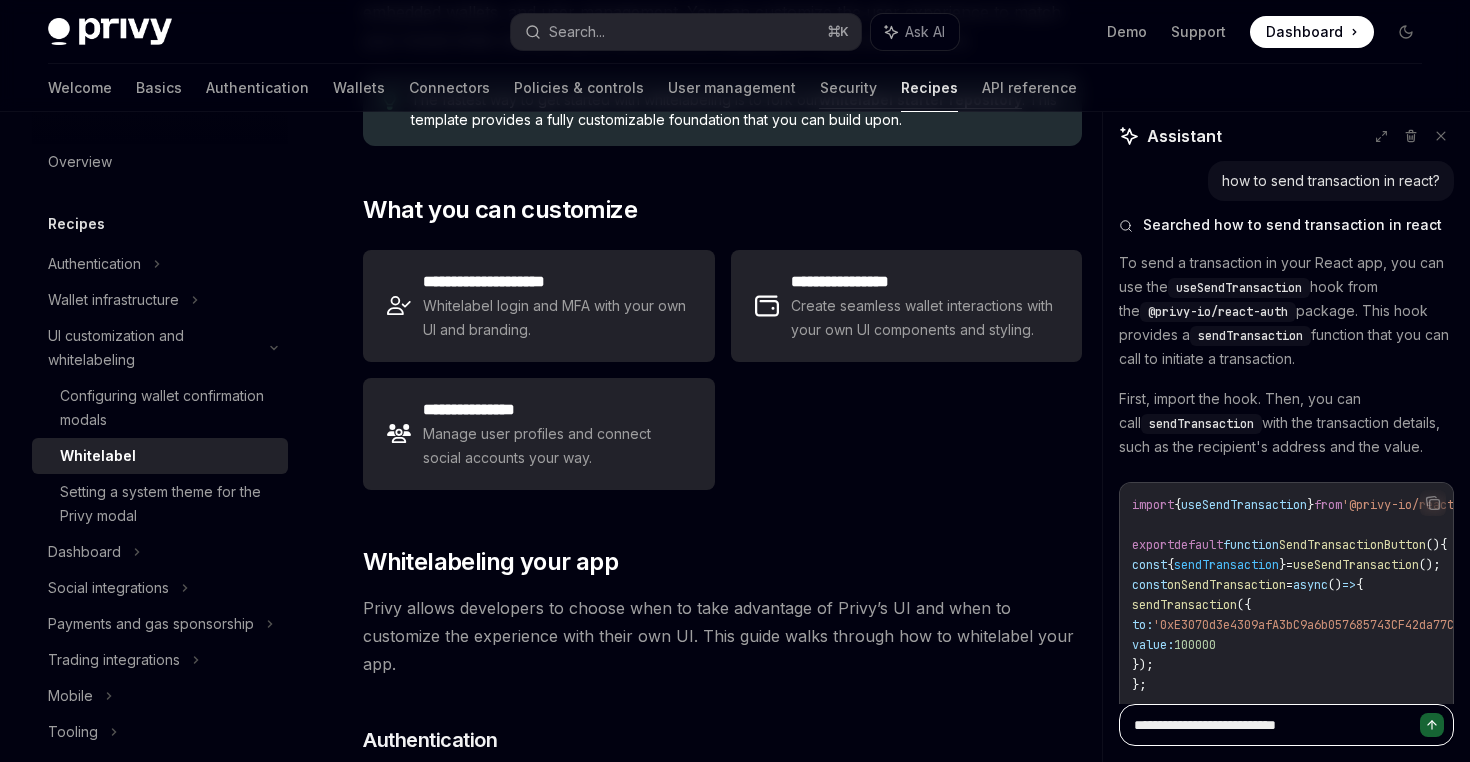 type on "*" 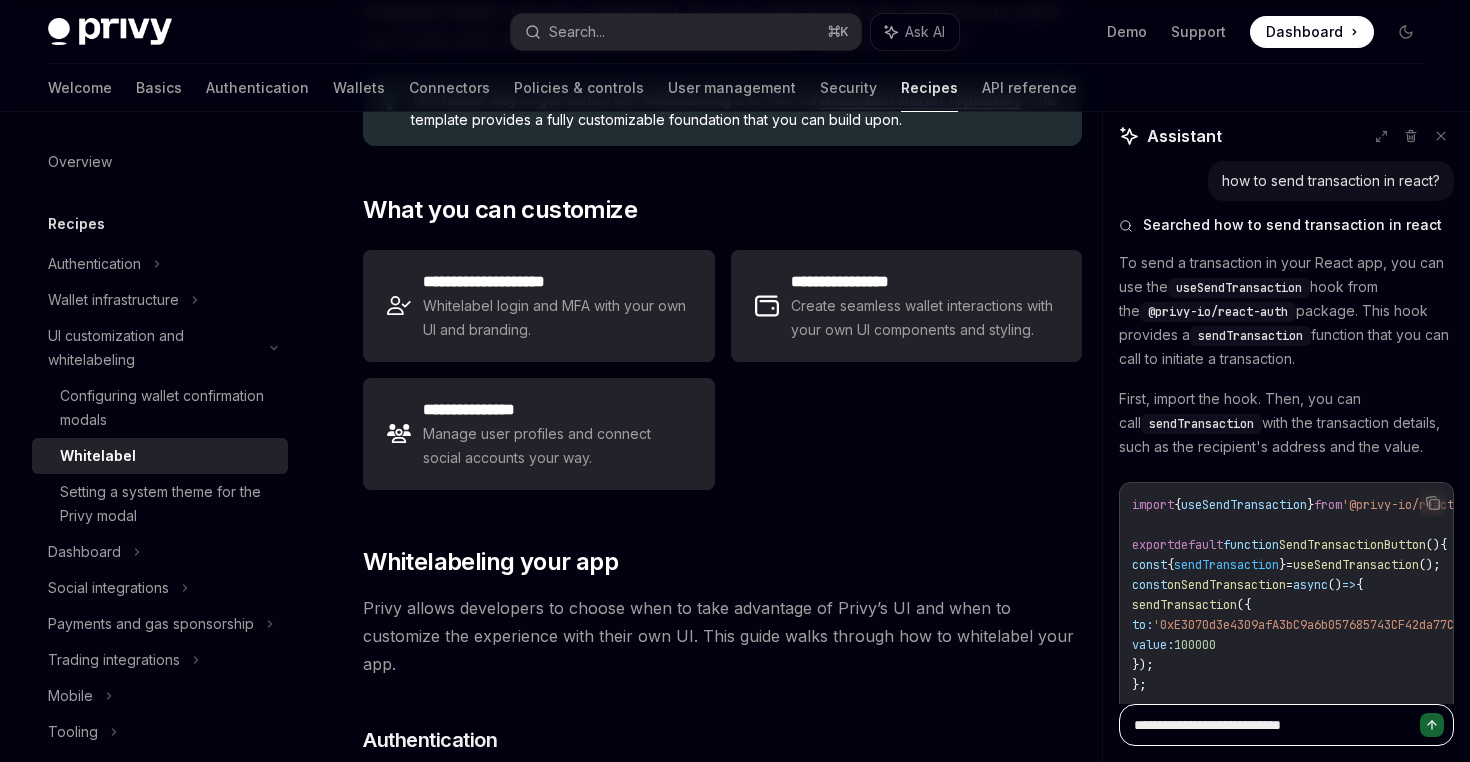 type on "*" 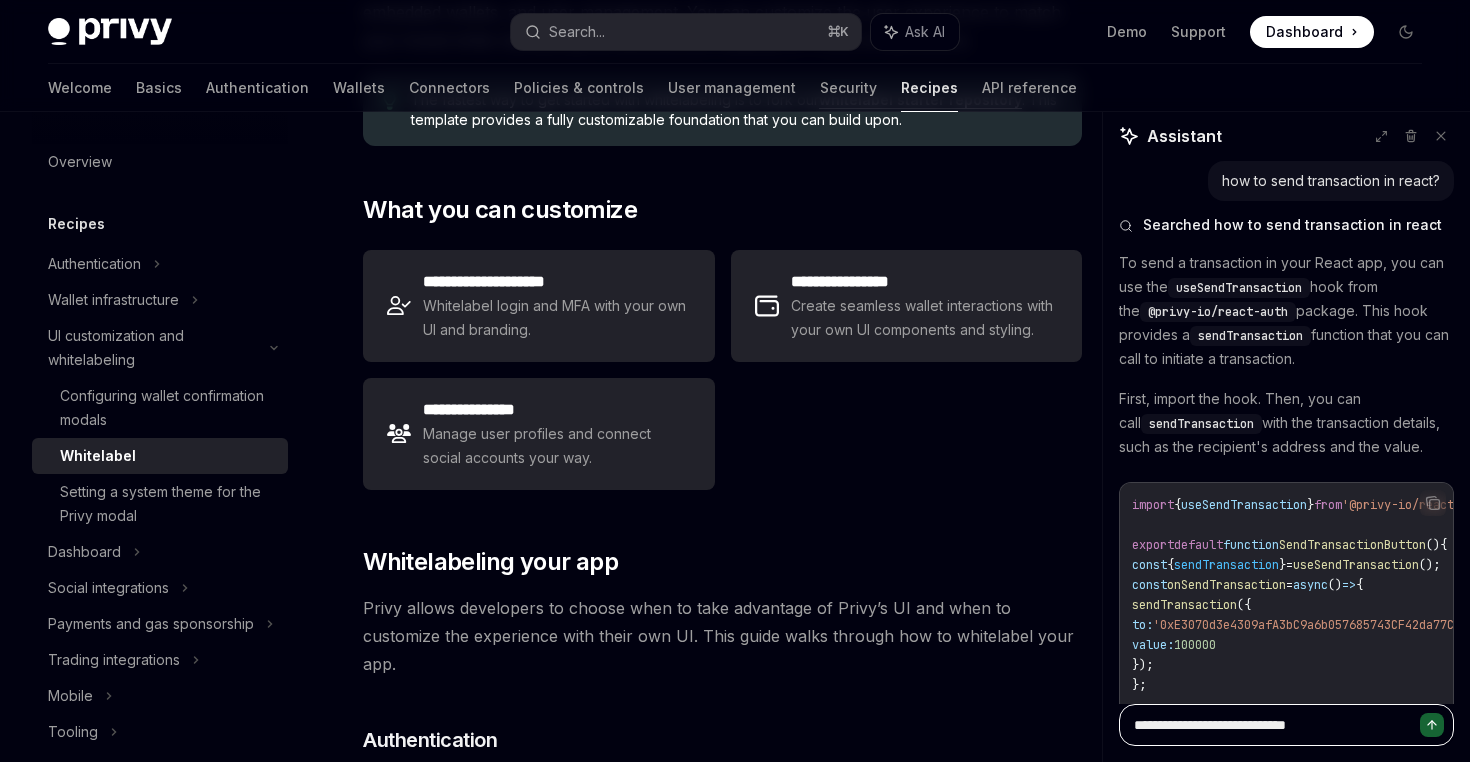 type on "**********" 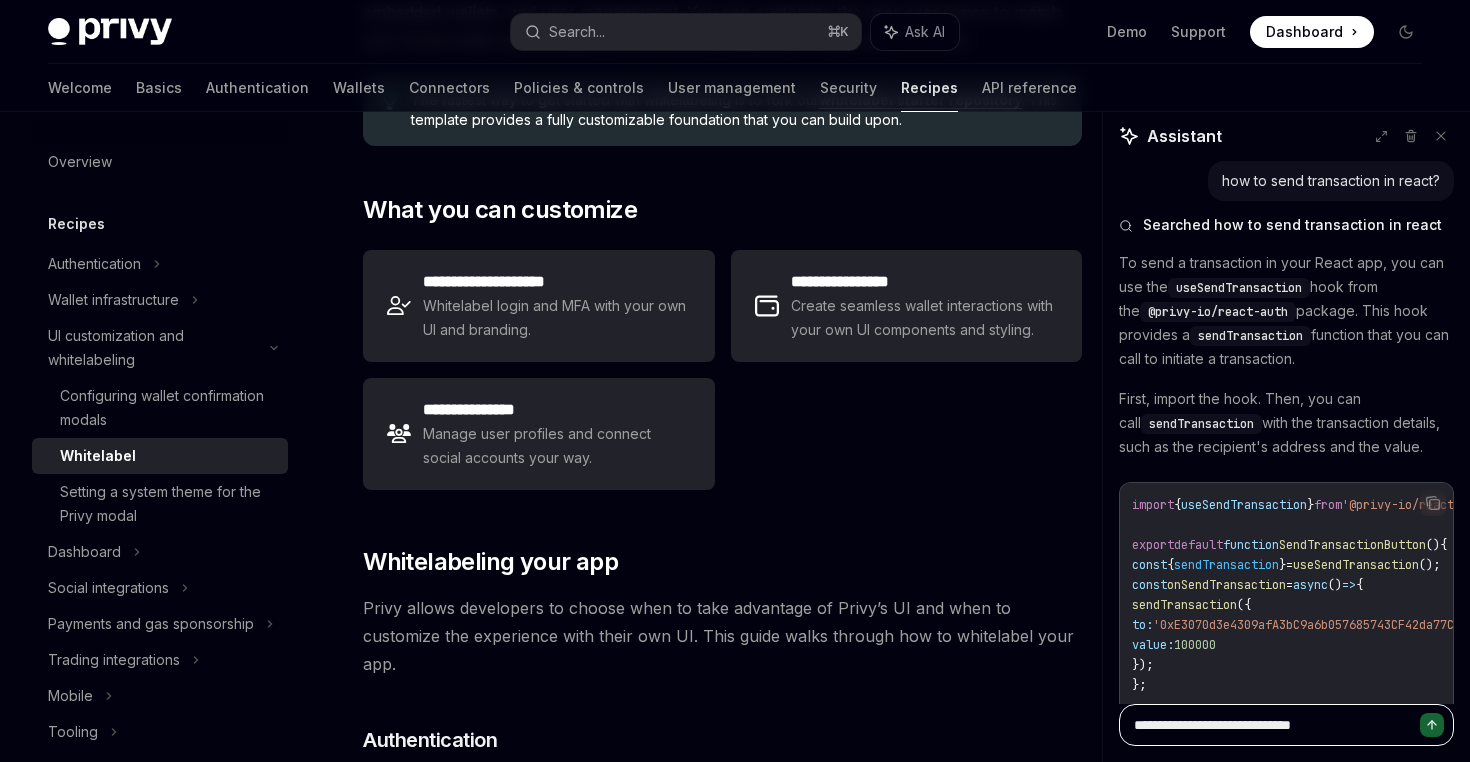 type on "*" 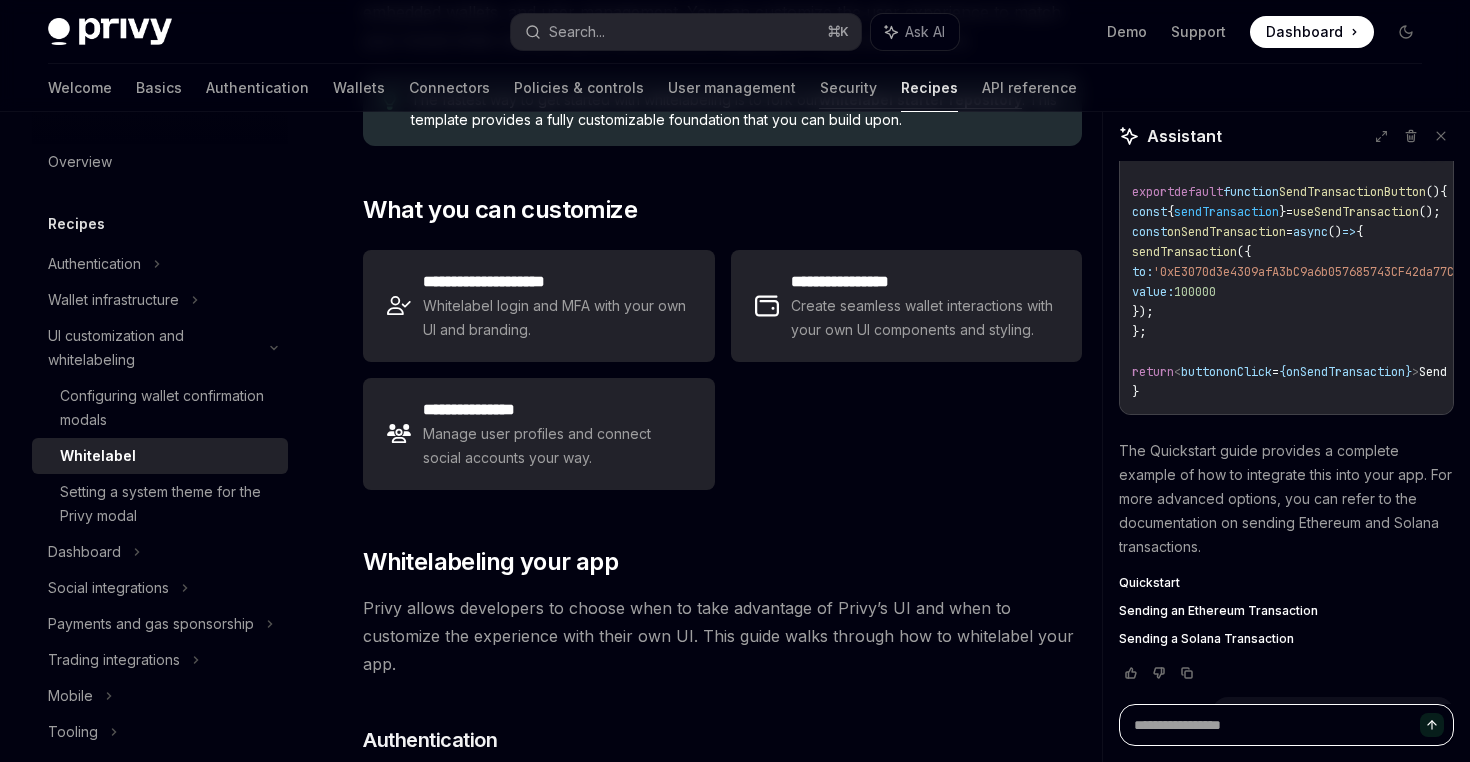 scroll, scrollTop: 0, scrollLeft: 0, axis: both 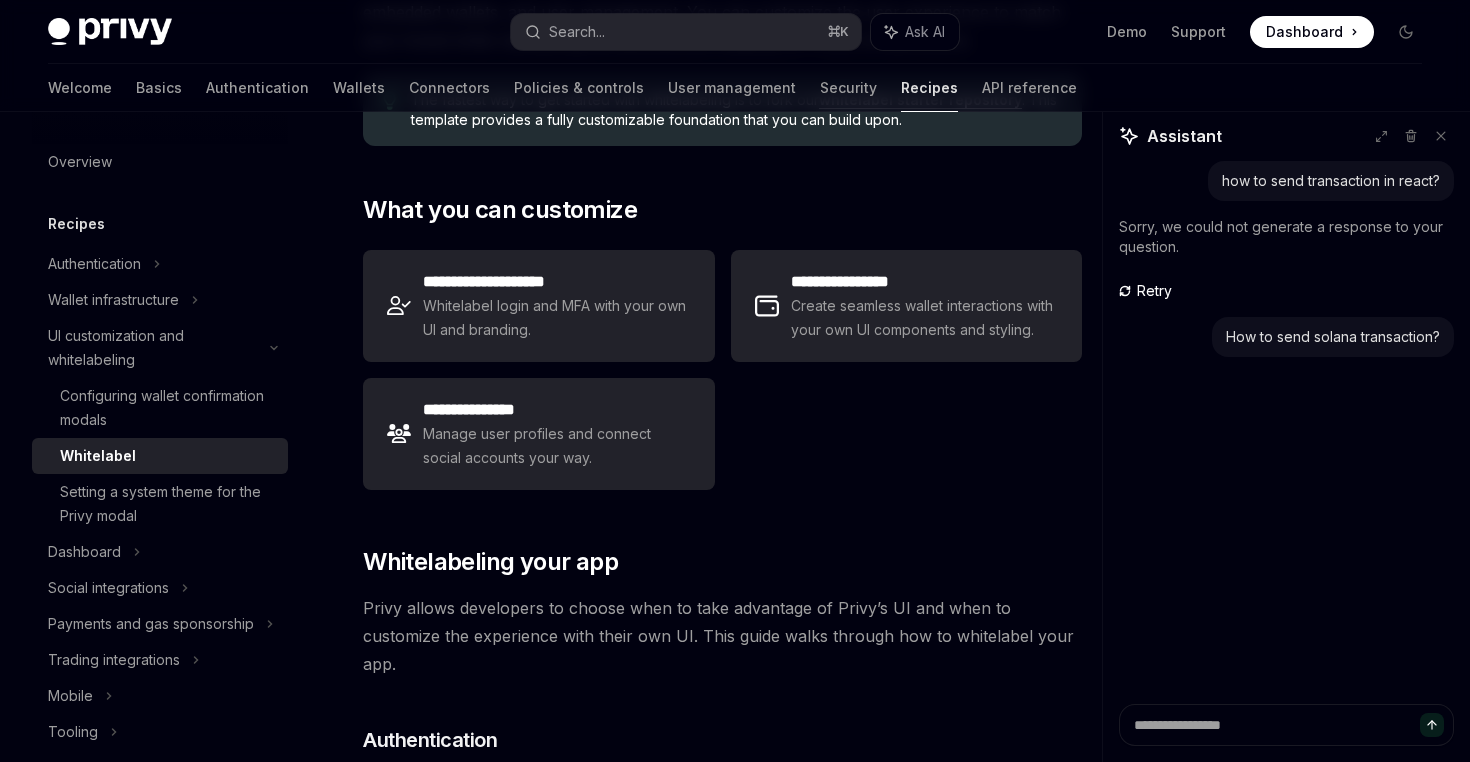 click on "Retry" at bounding box center (1154, 291) 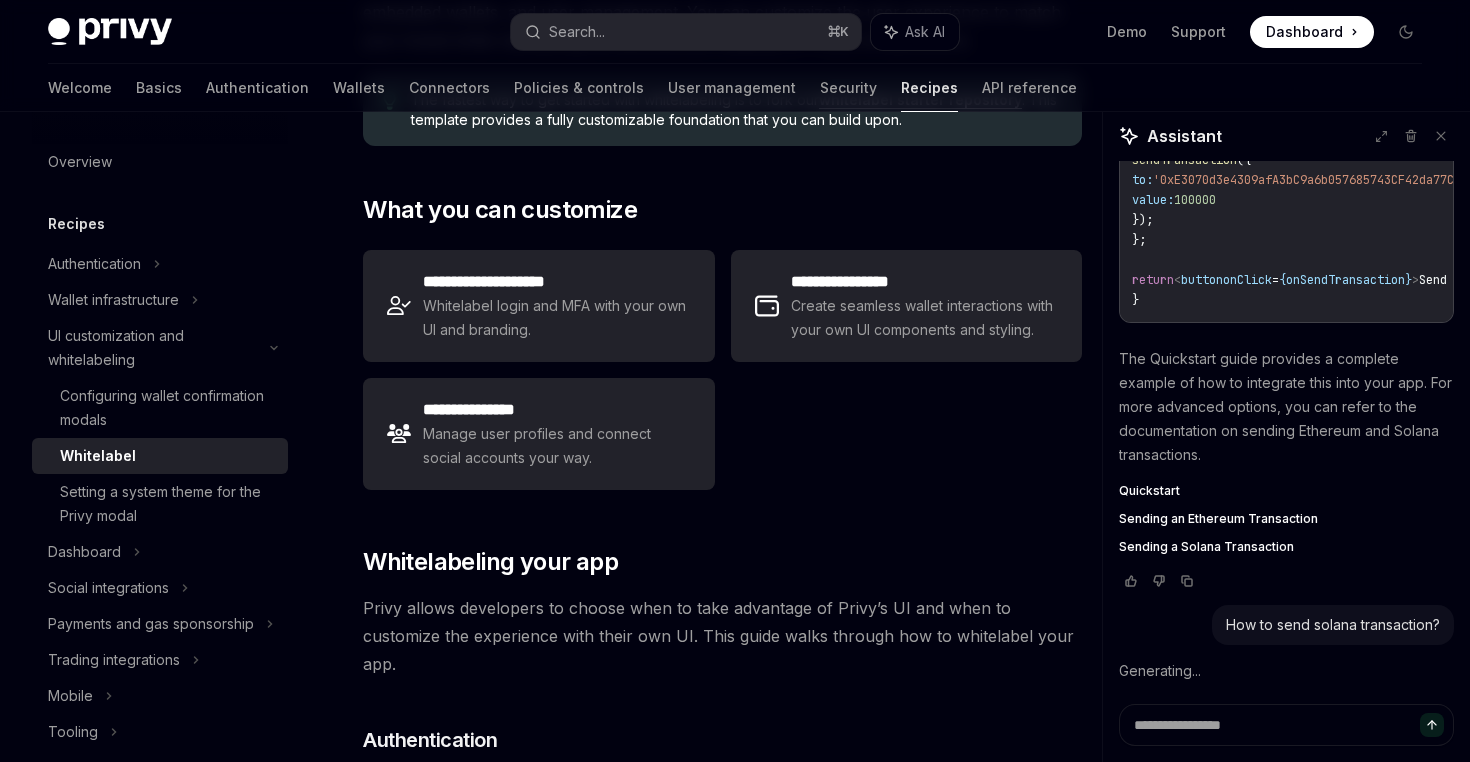 scroll, scrollTop: 0, scrollLeft: 0, axis: both 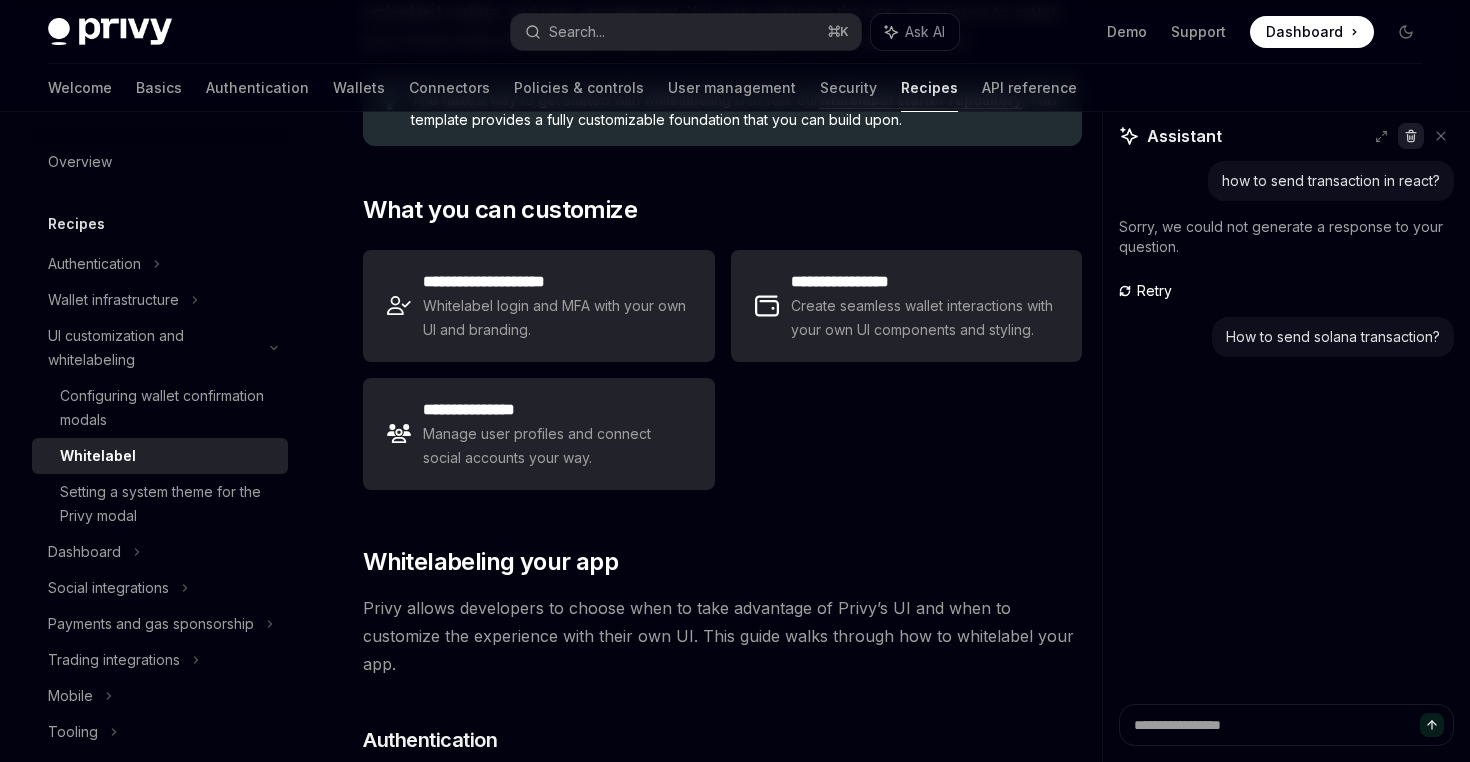 click 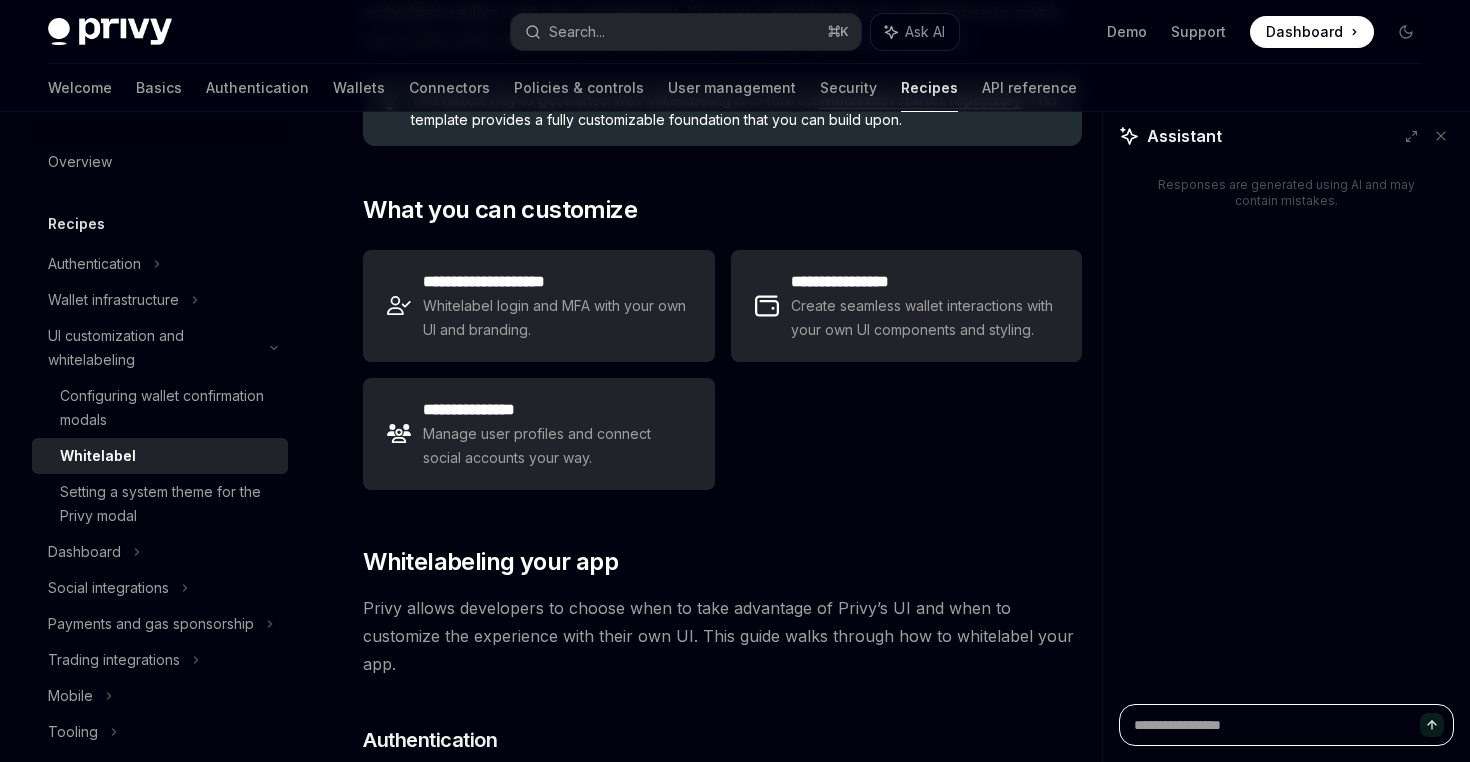 click at bounding box center [1286, 725] 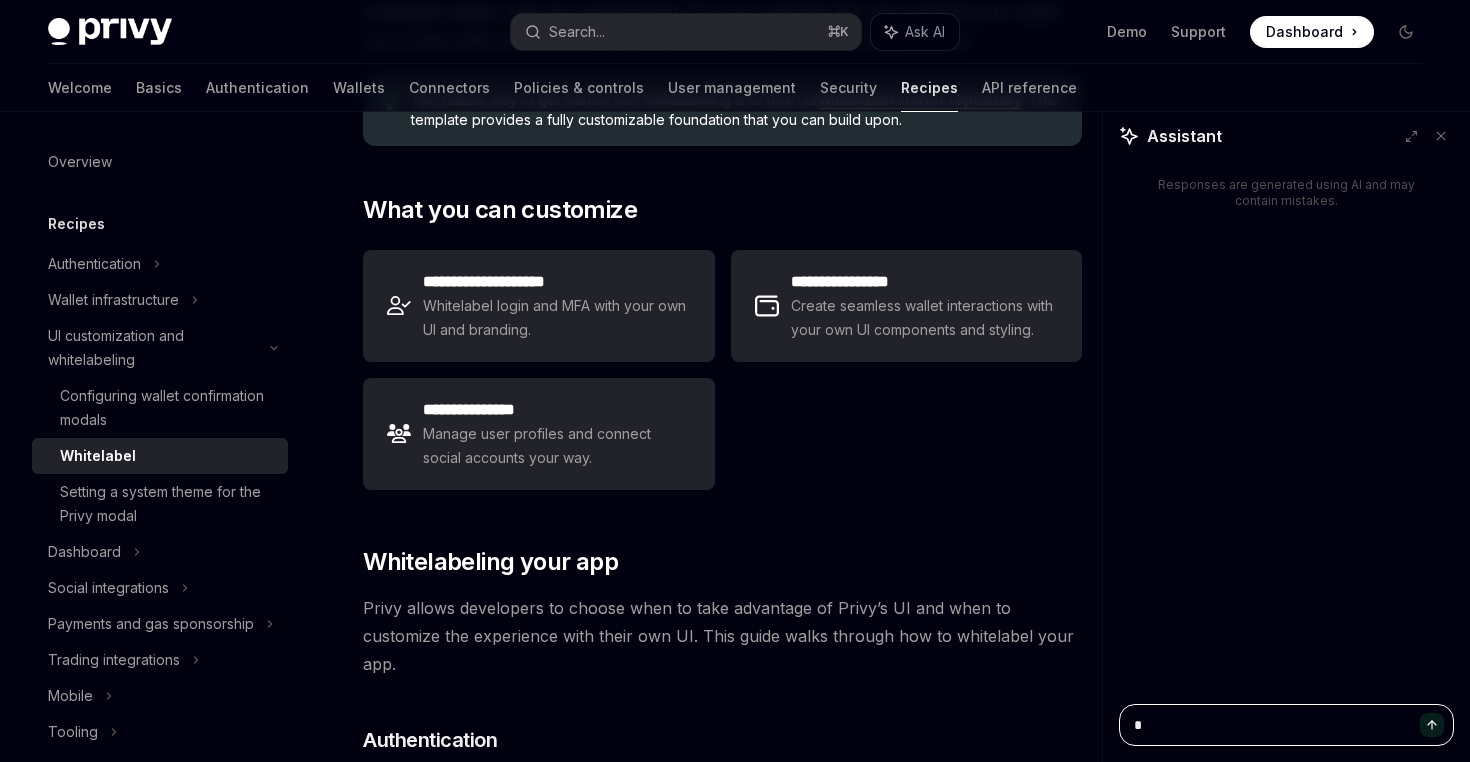 type on "*" 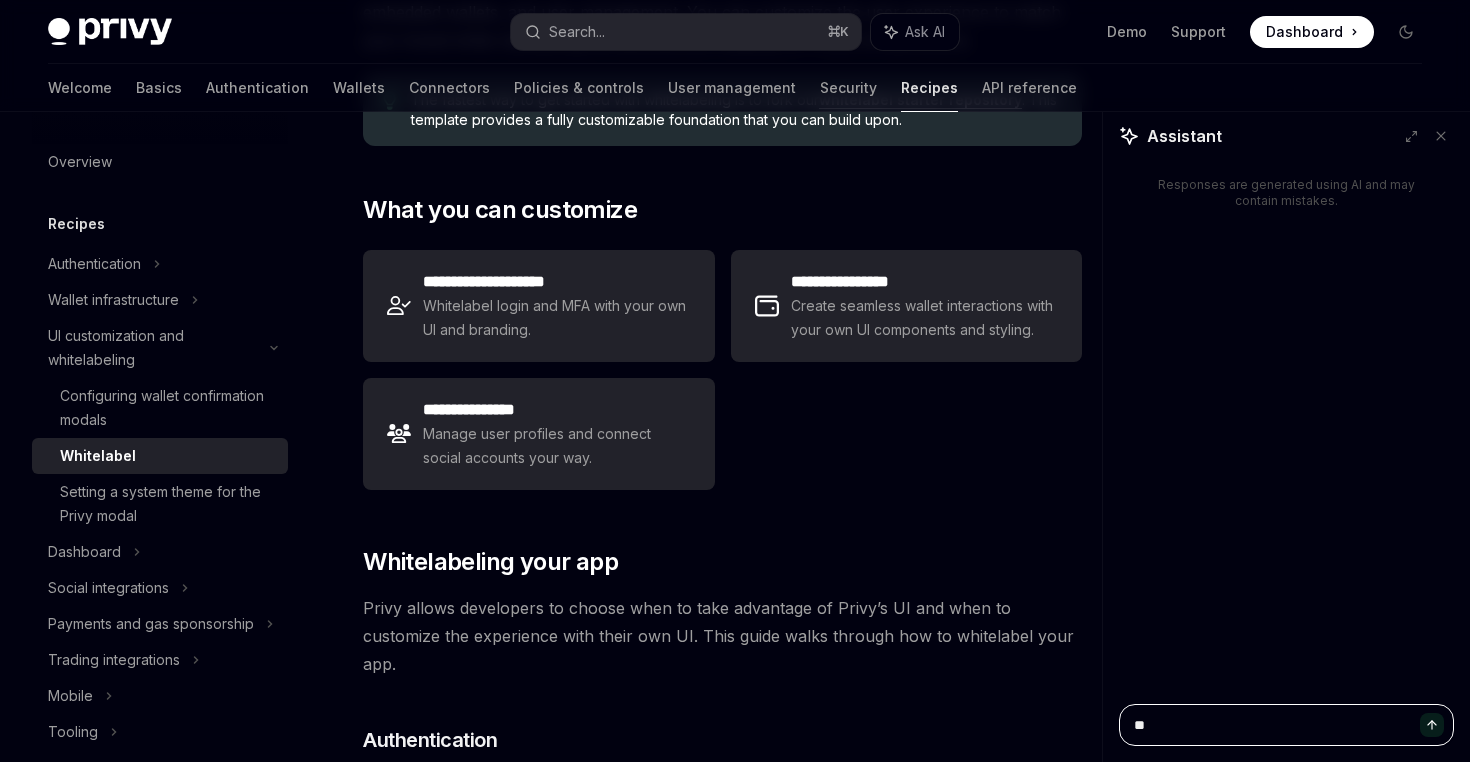 type on "*" 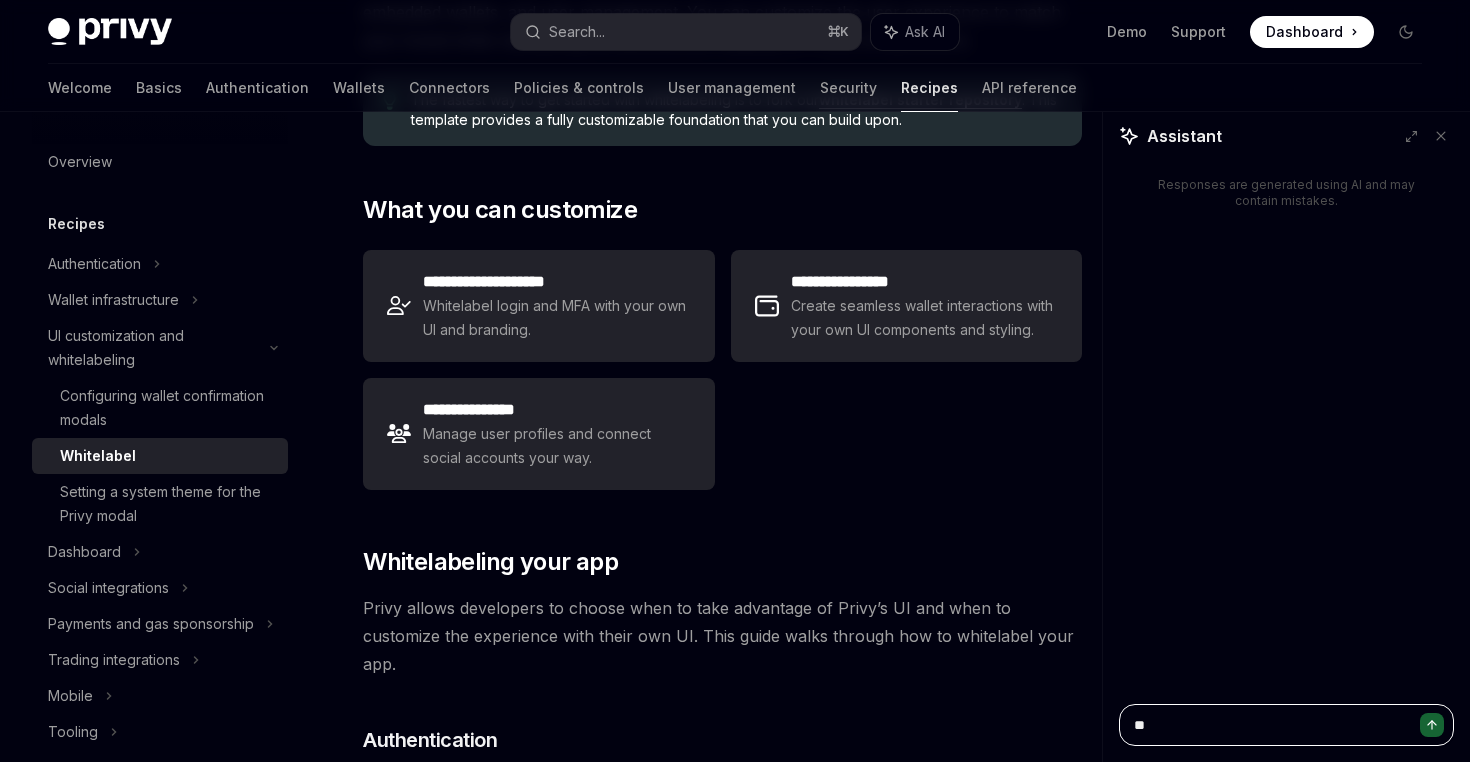 type on "**" 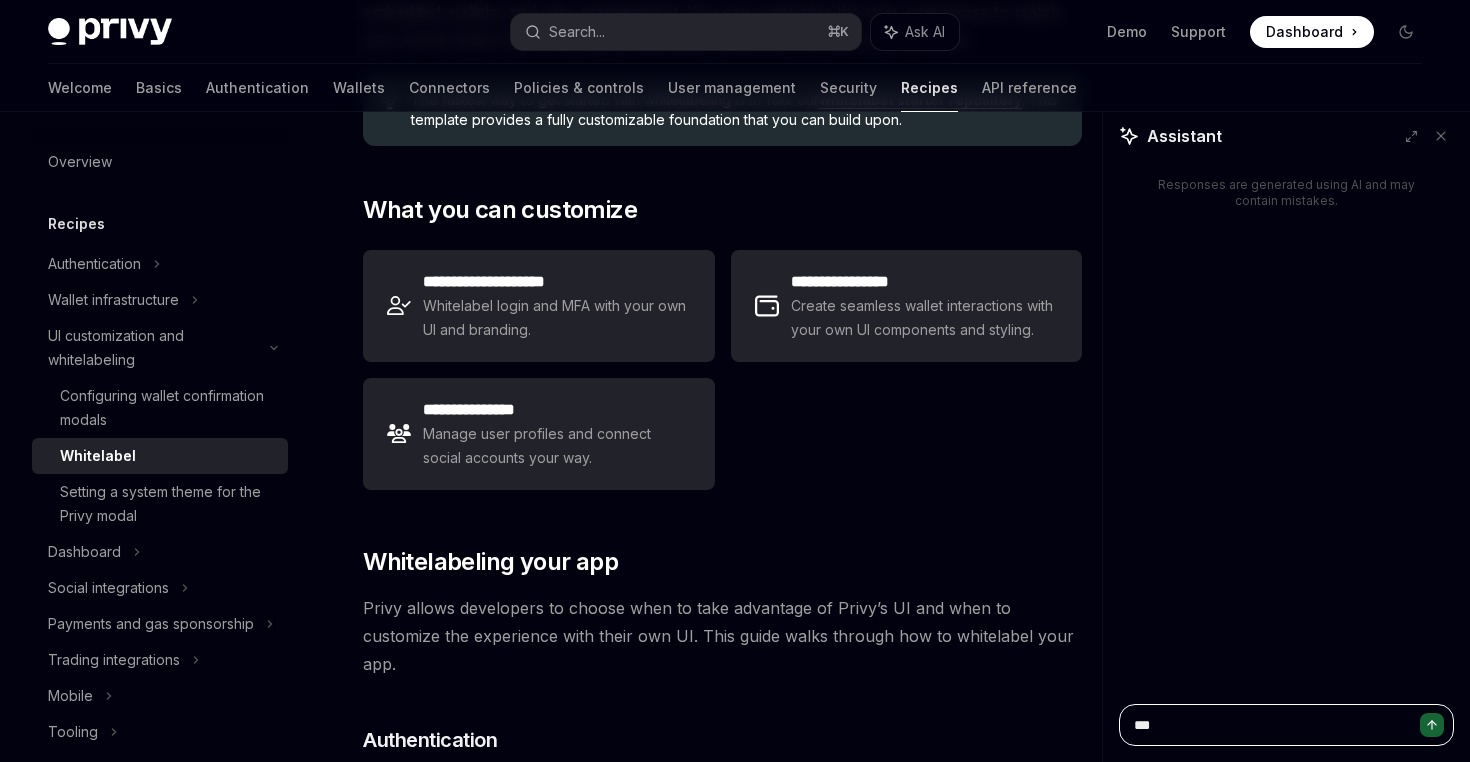 type on "*" 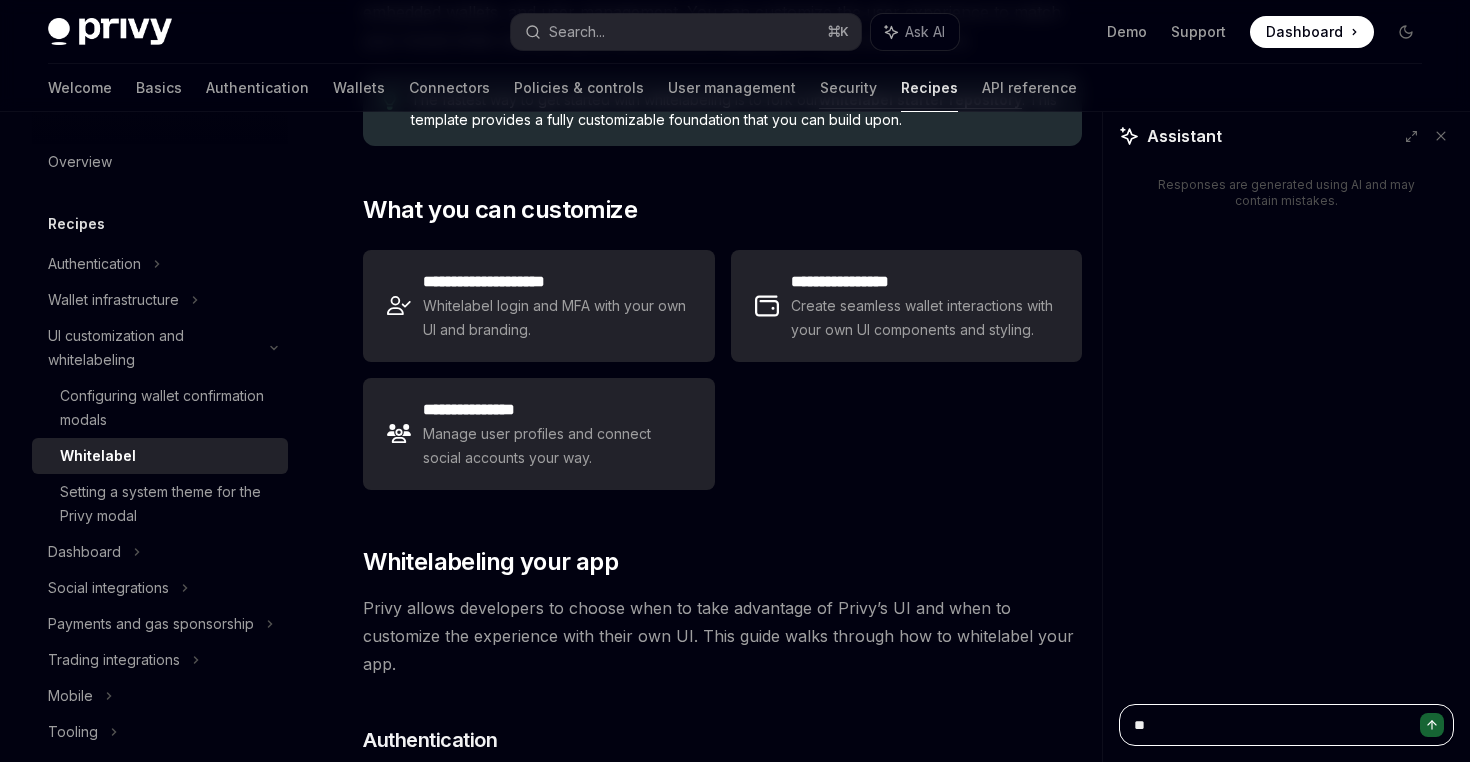 type on "*" 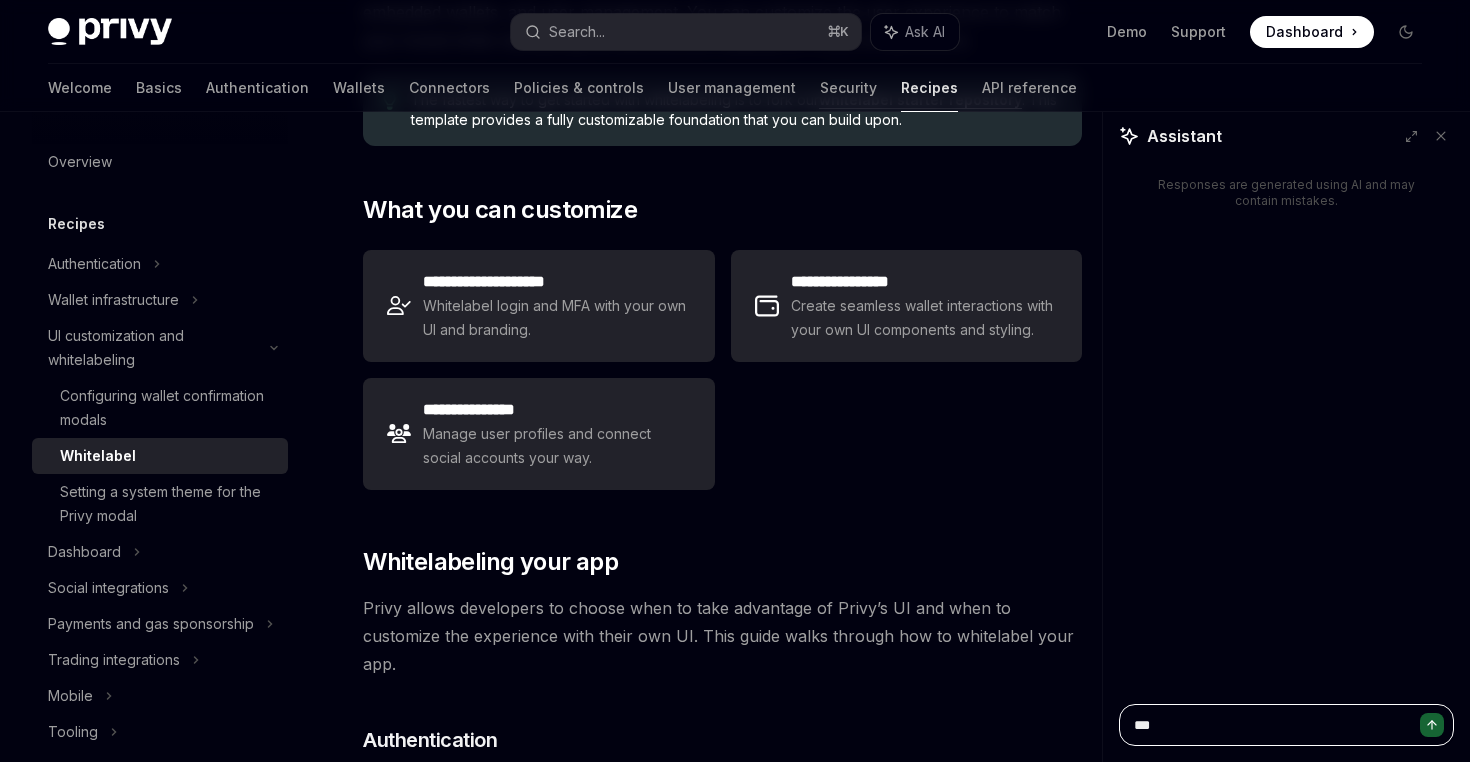 type on "*" 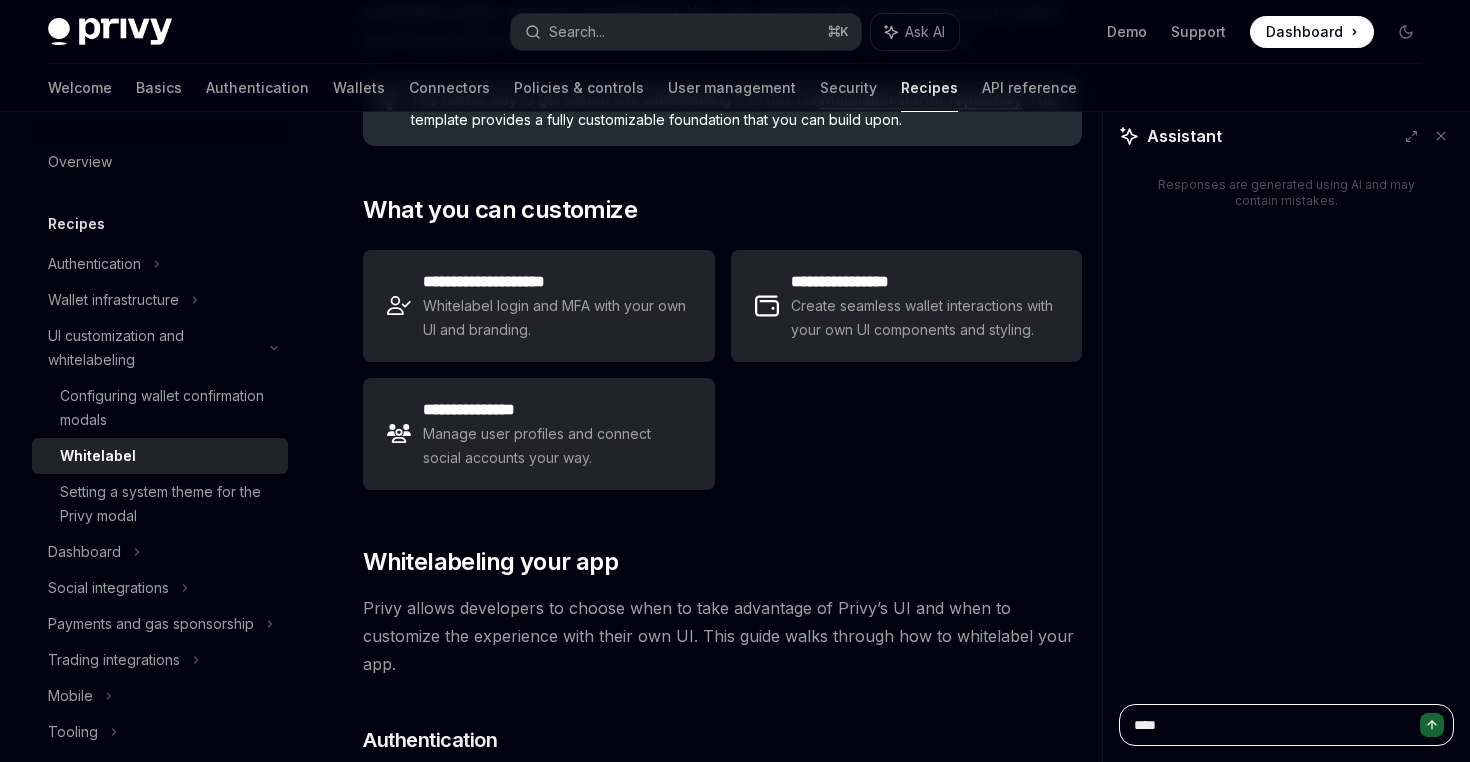 type on "*" 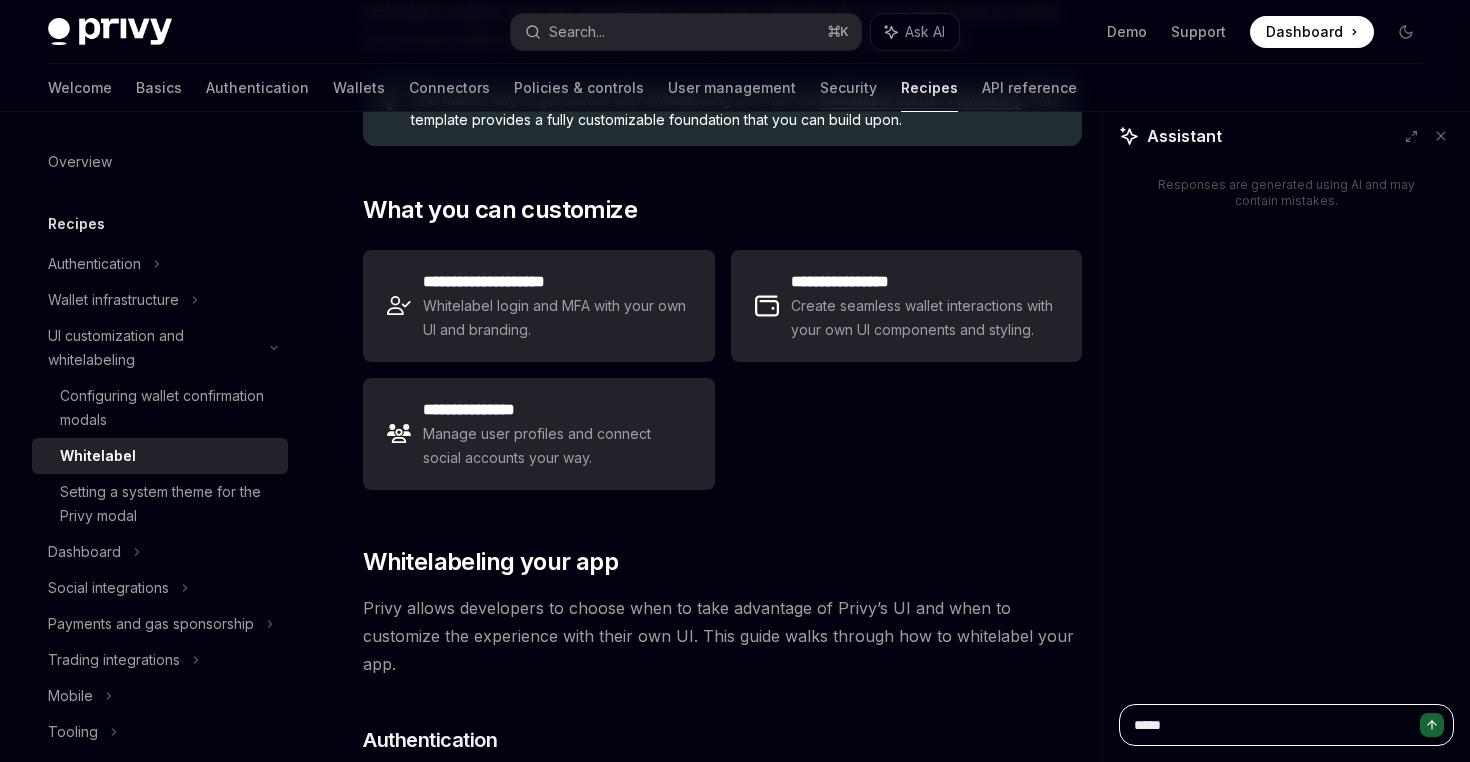type on "*" 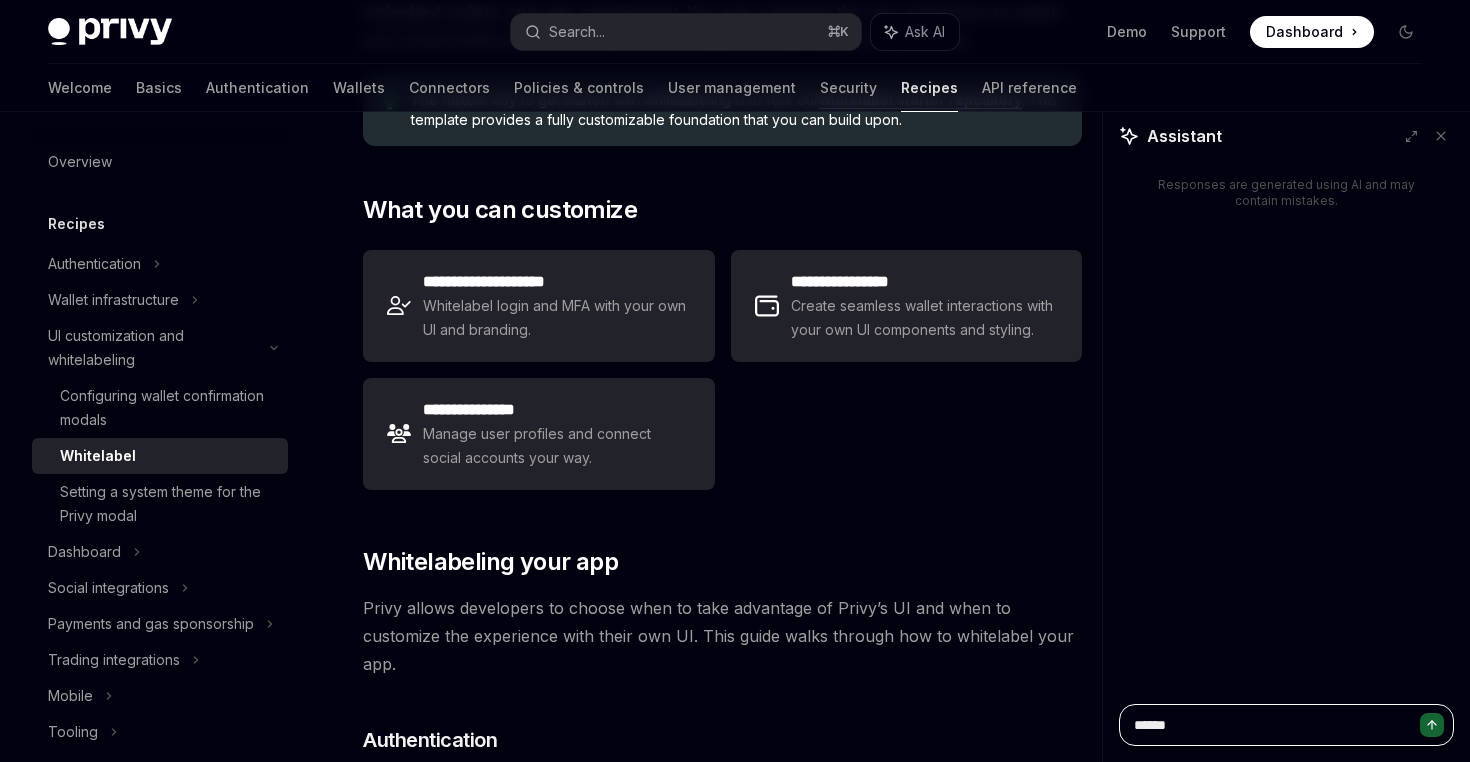 type on "*" 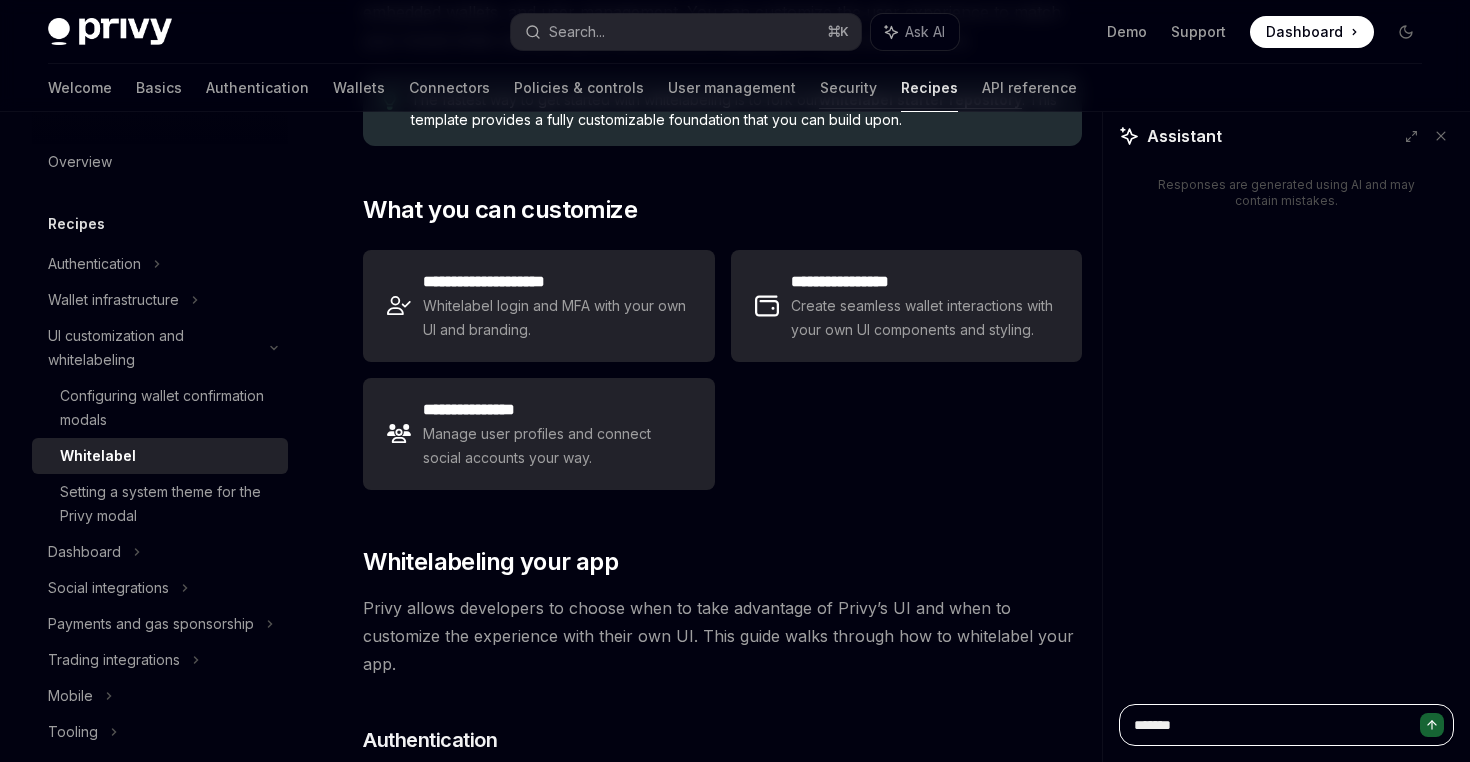 type on "*" 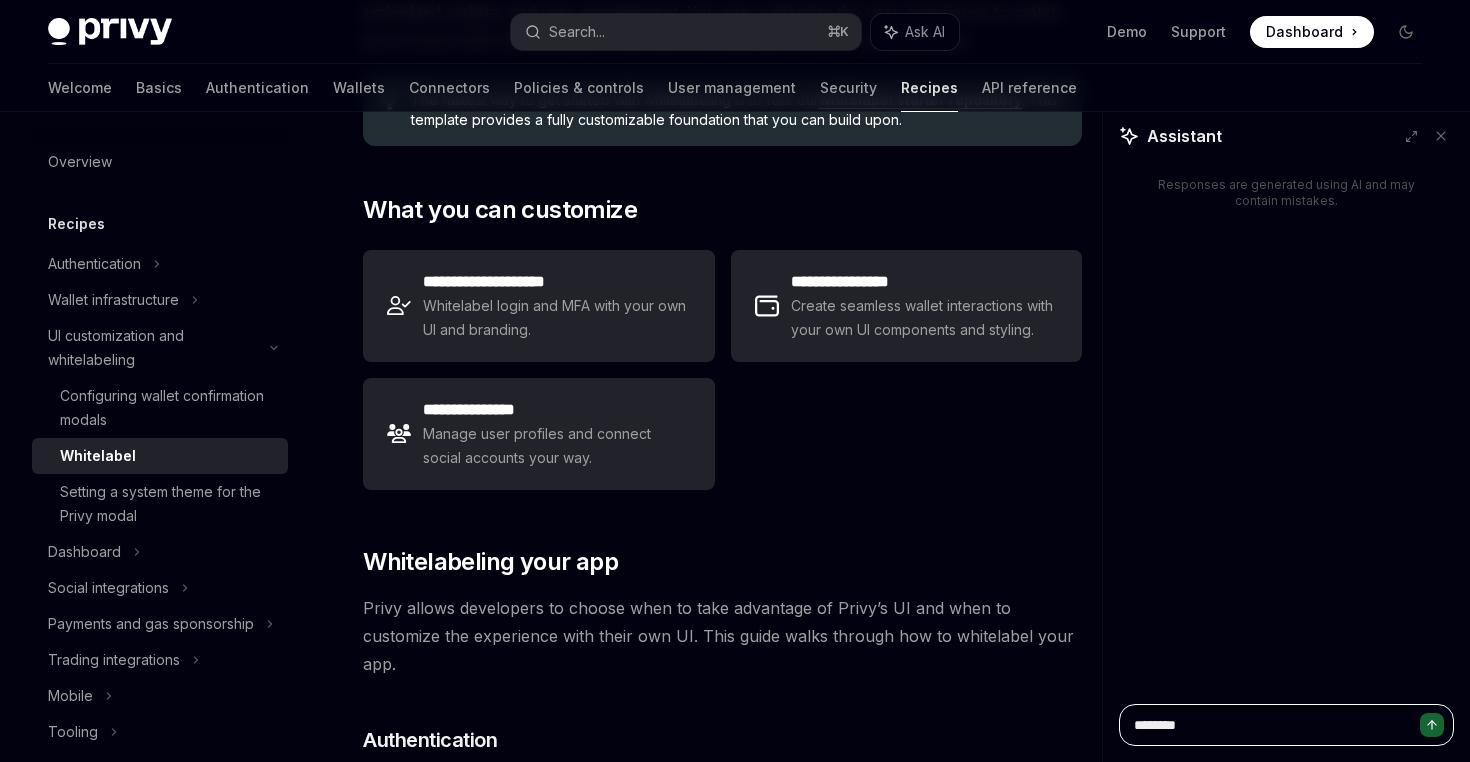type on "*" 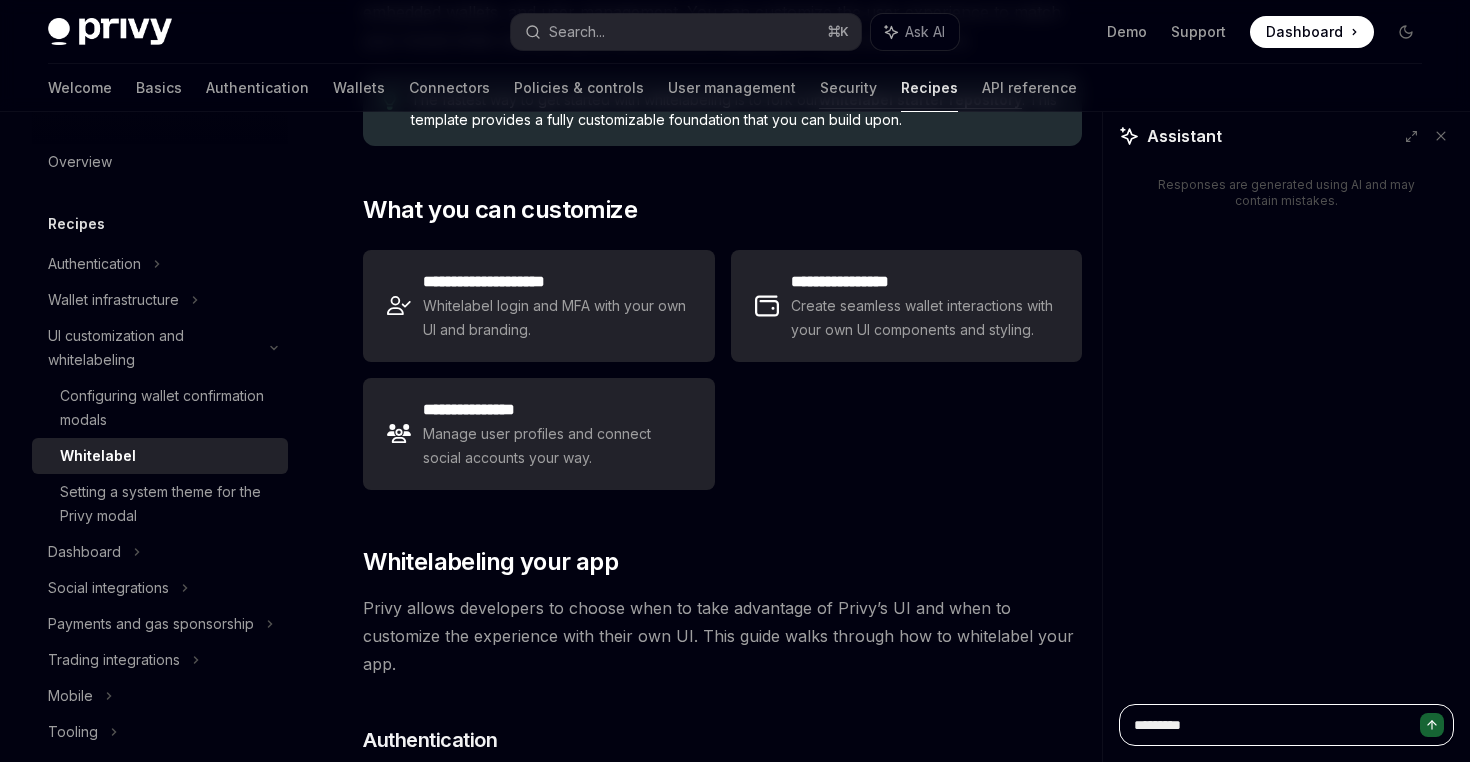 type on "*" 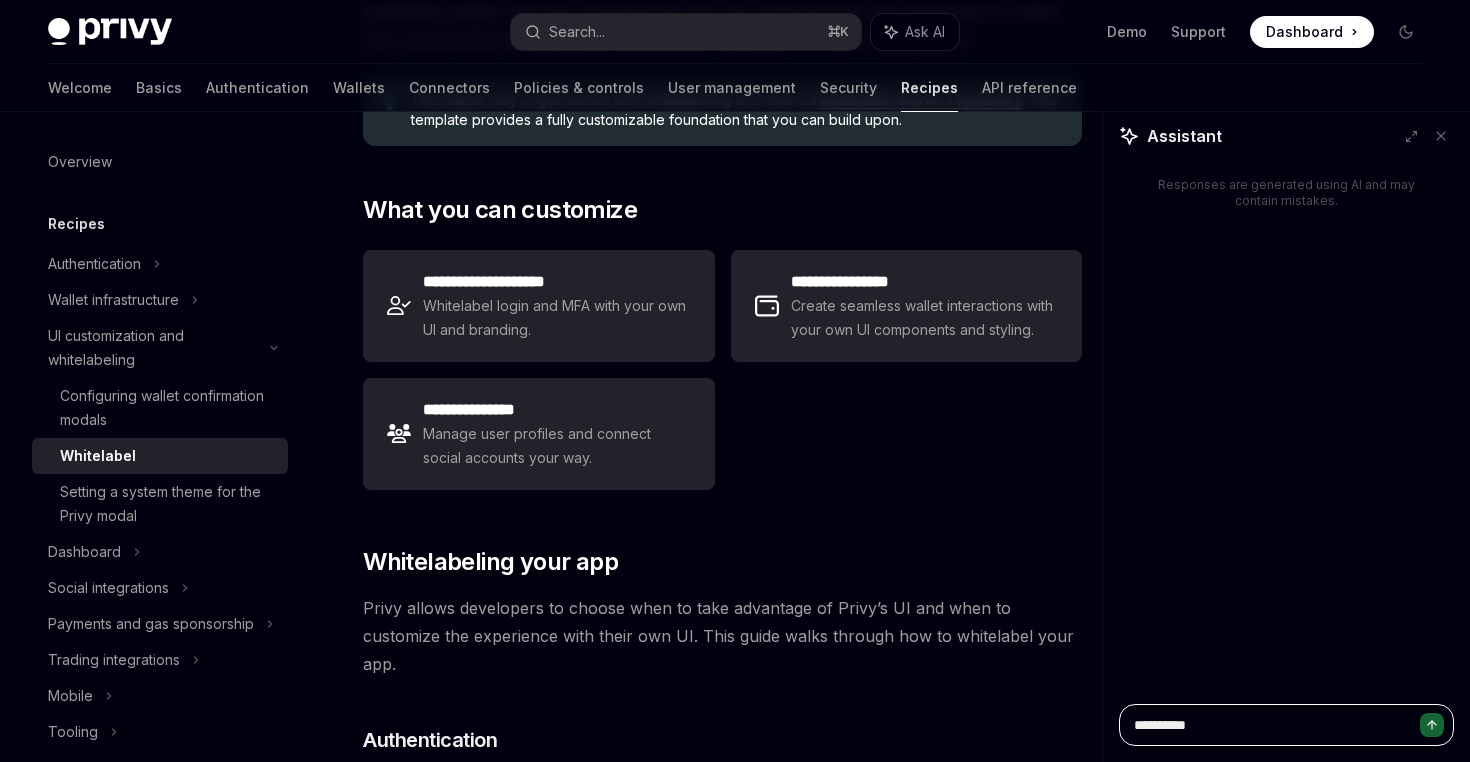 type on "*" 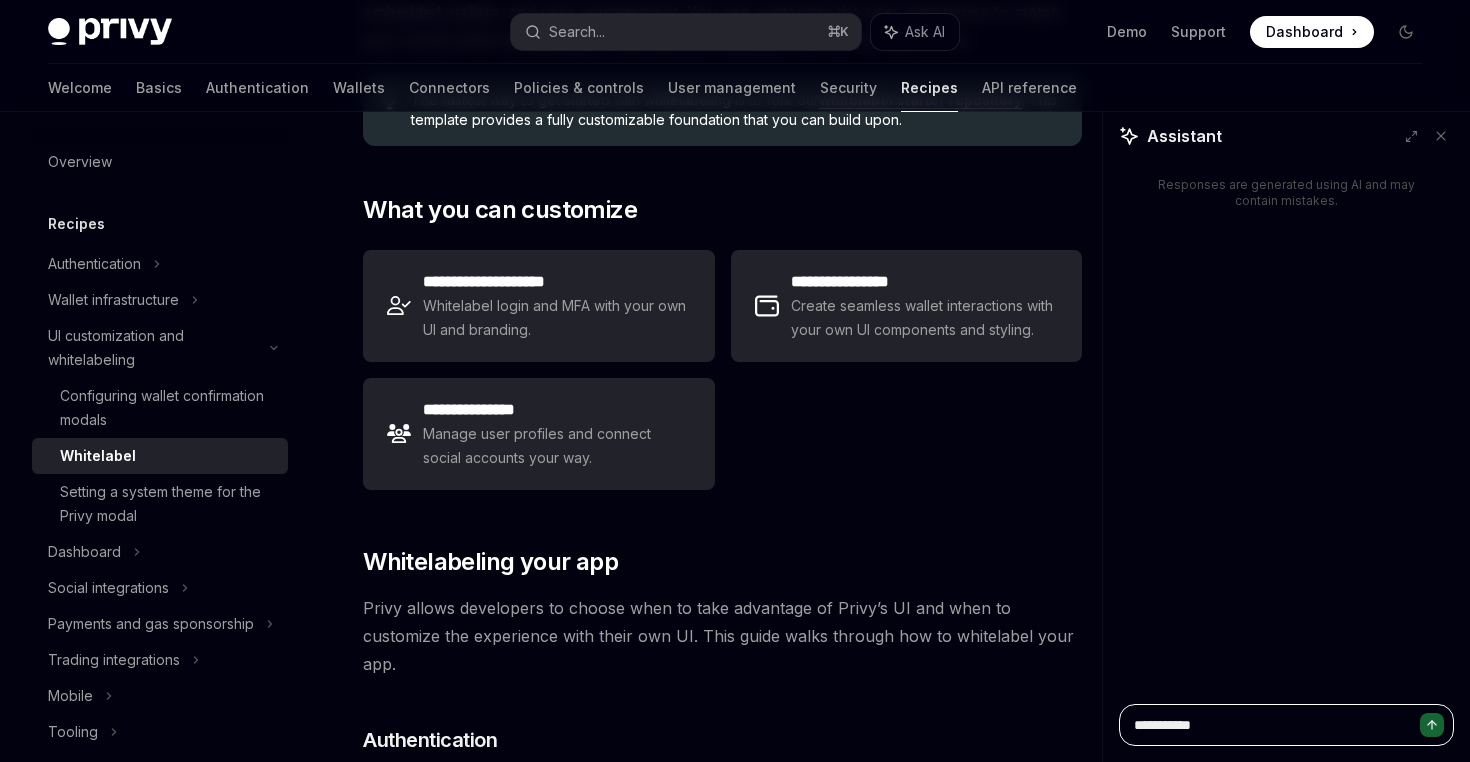 type on "*" 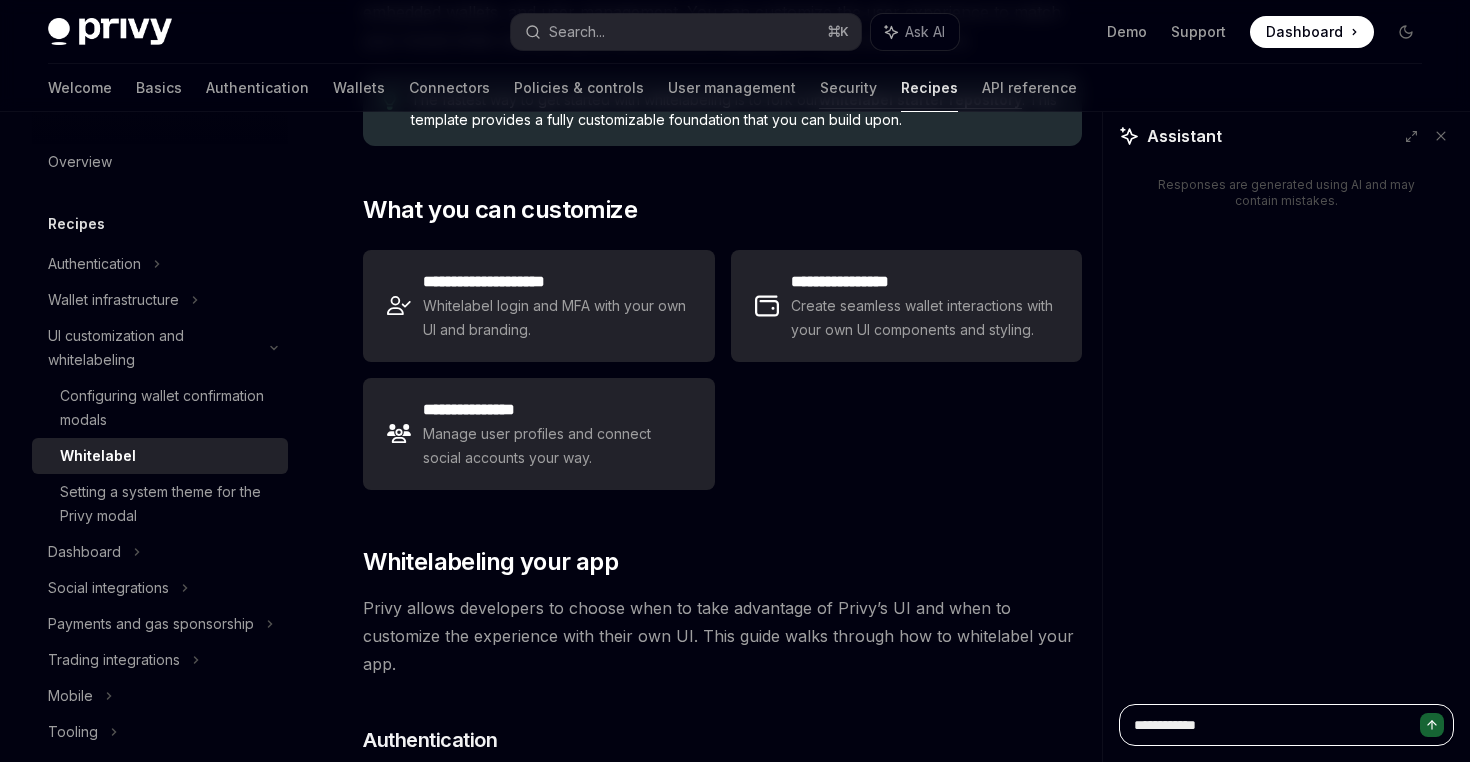 type on "*" 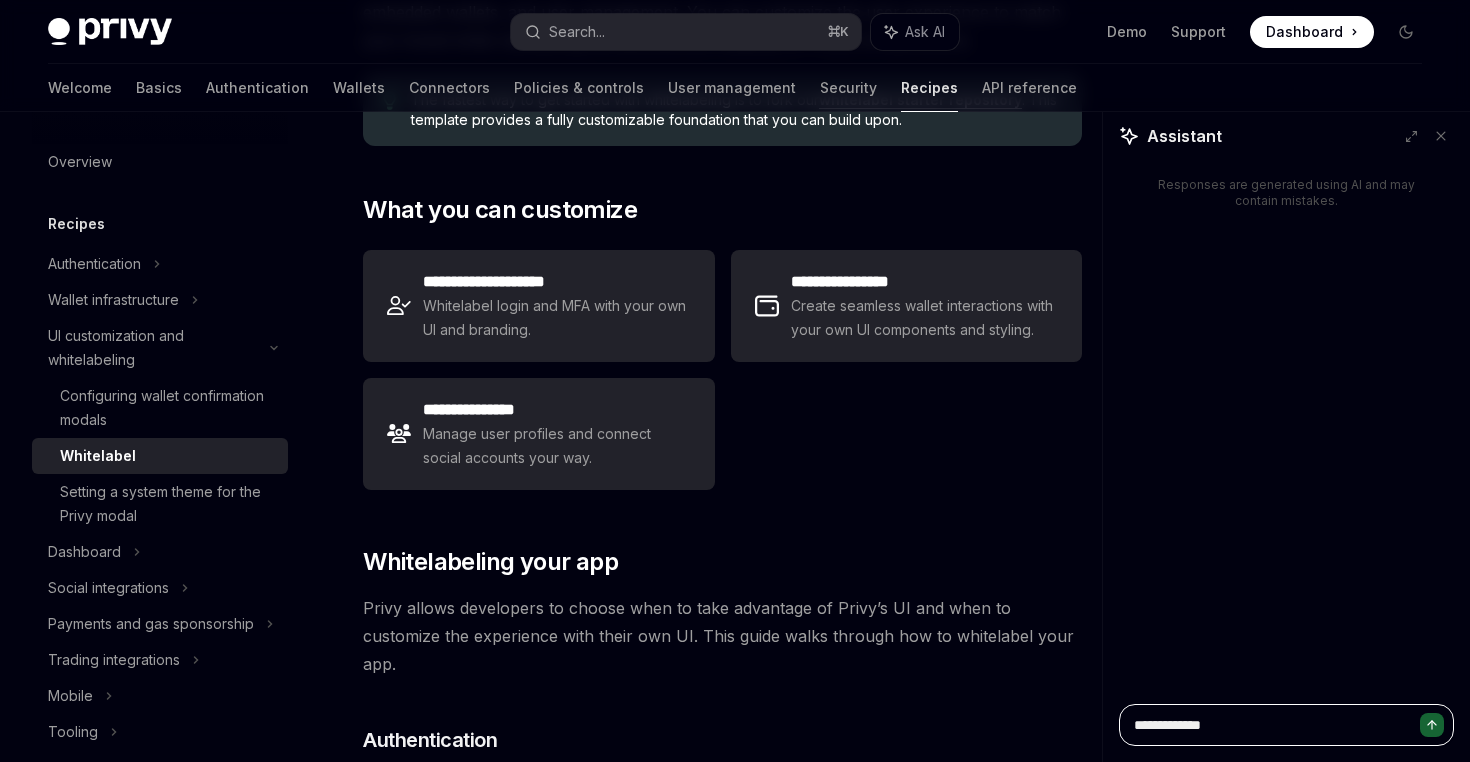 type on "*" 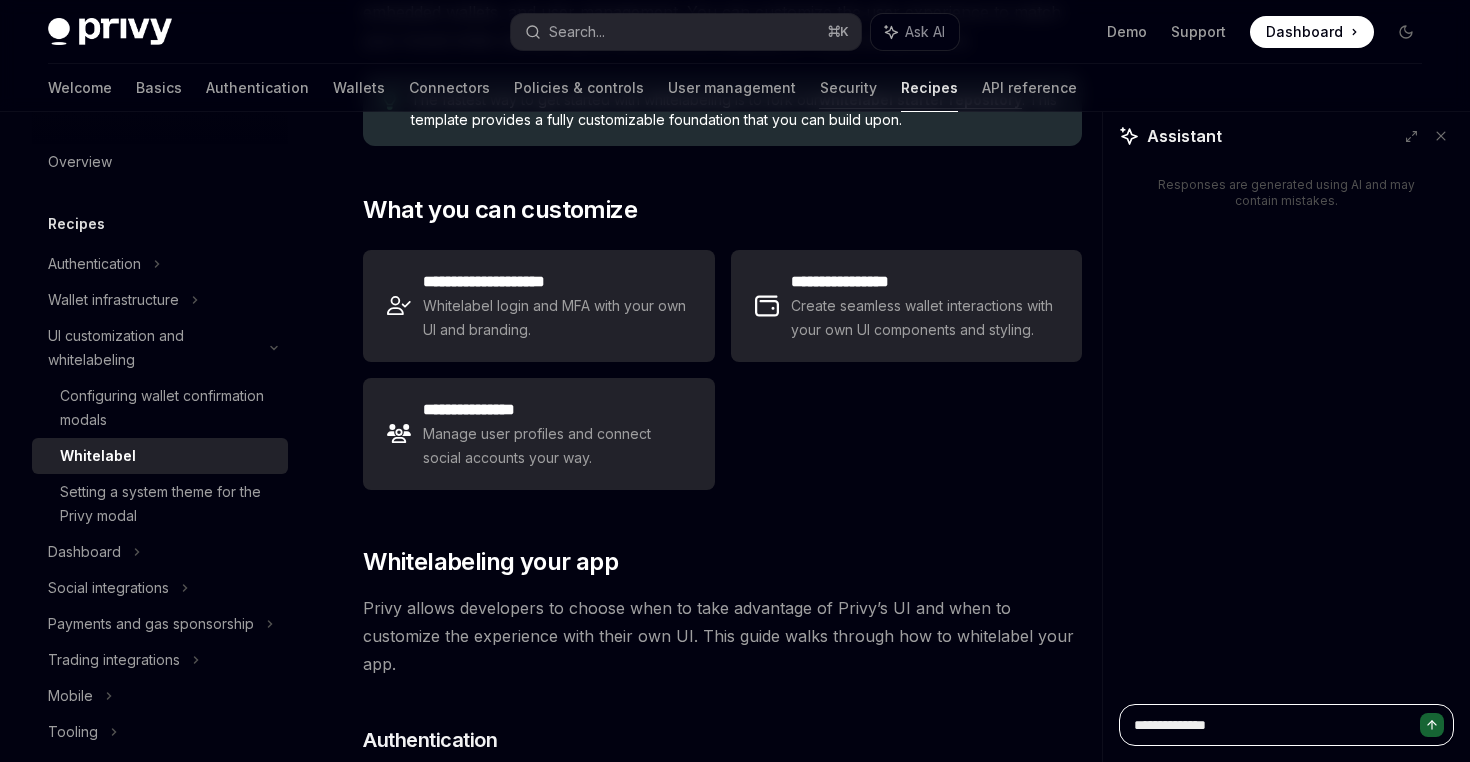 type on "*" 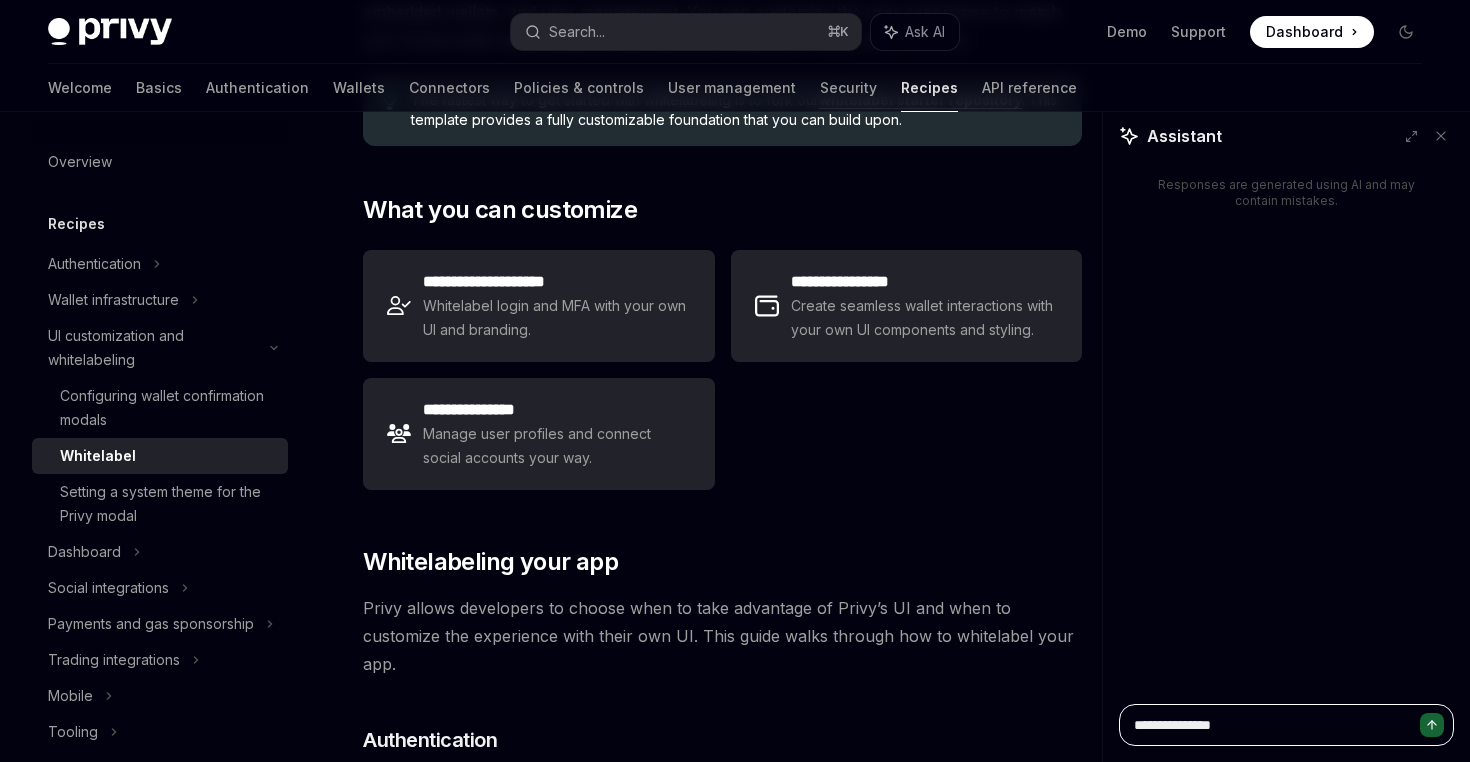 type on "*" 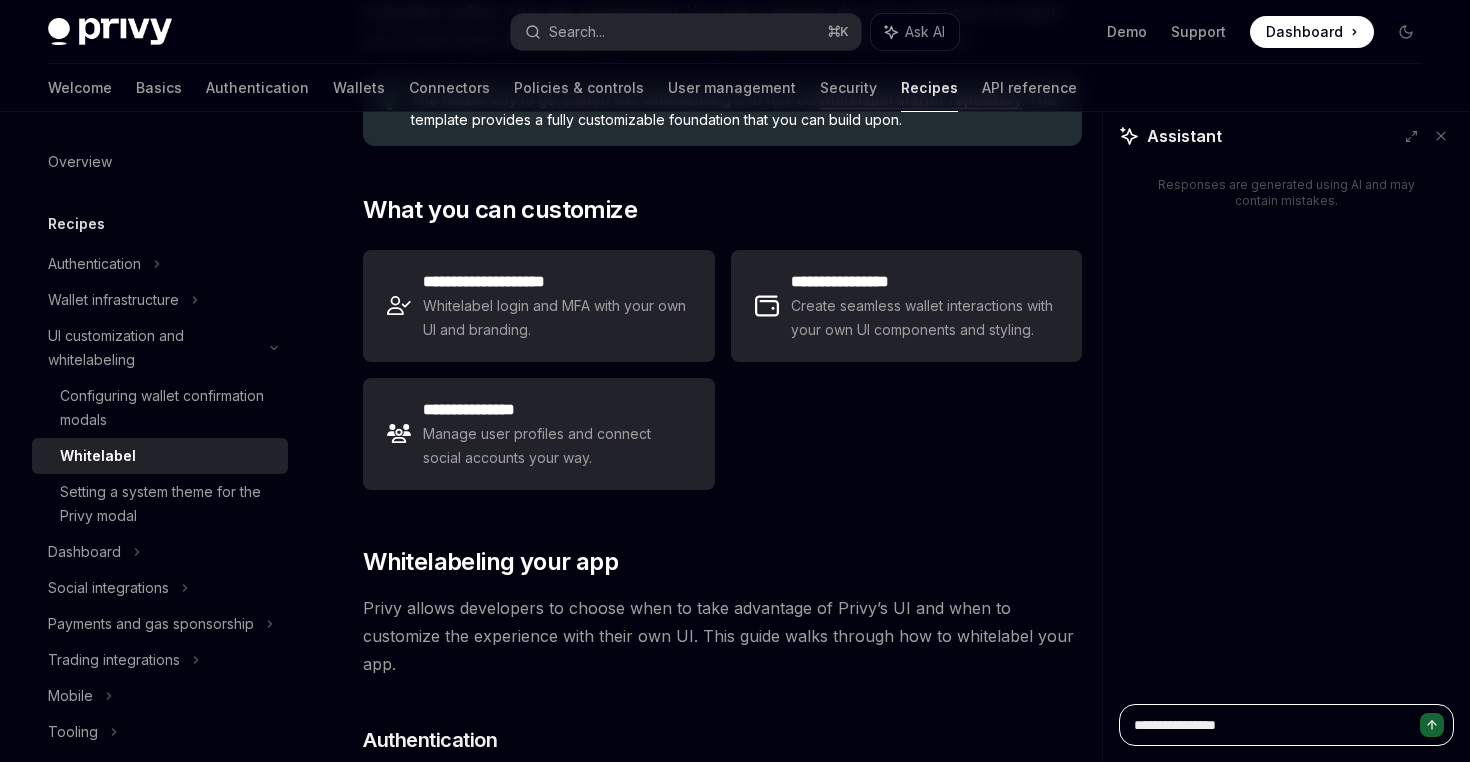 type on "*" 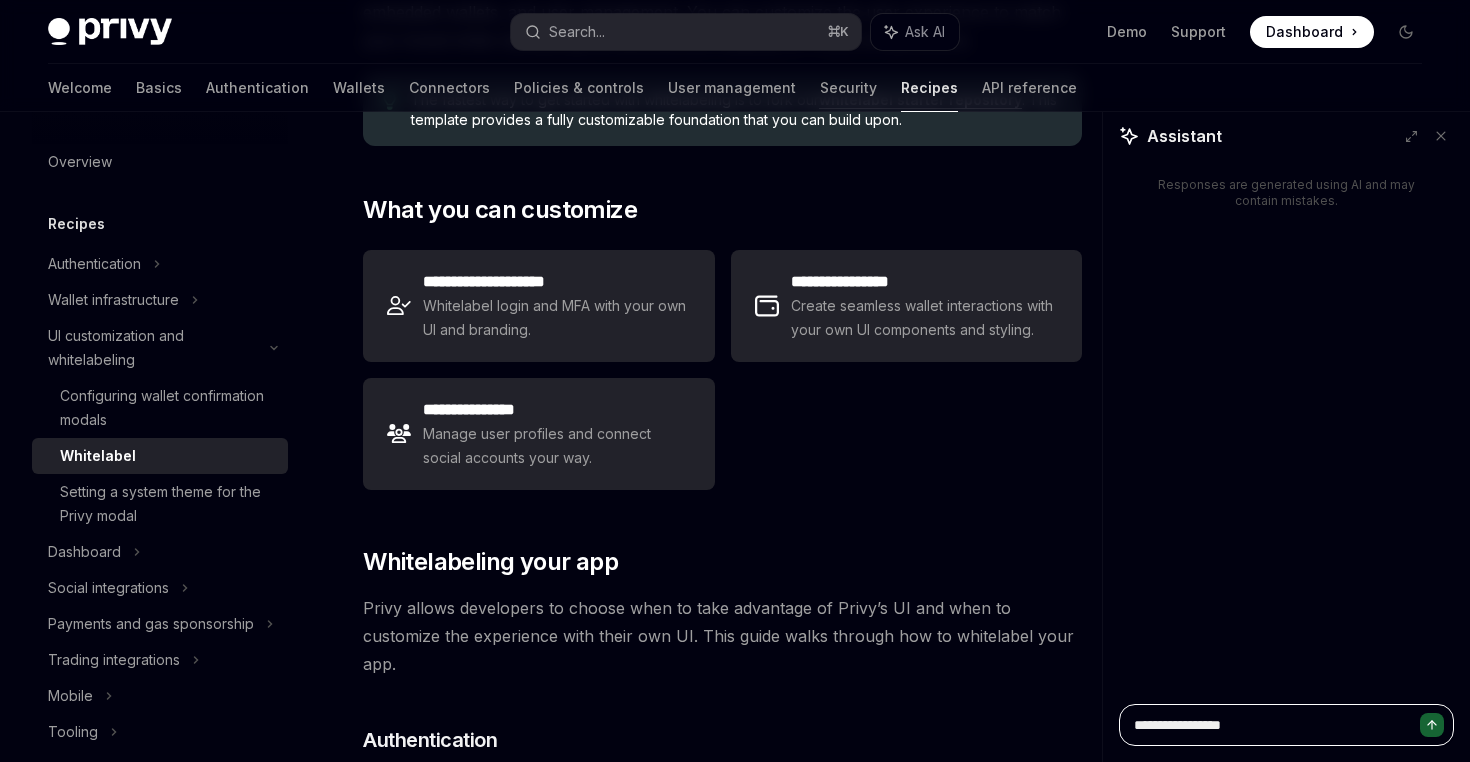 type on "*" 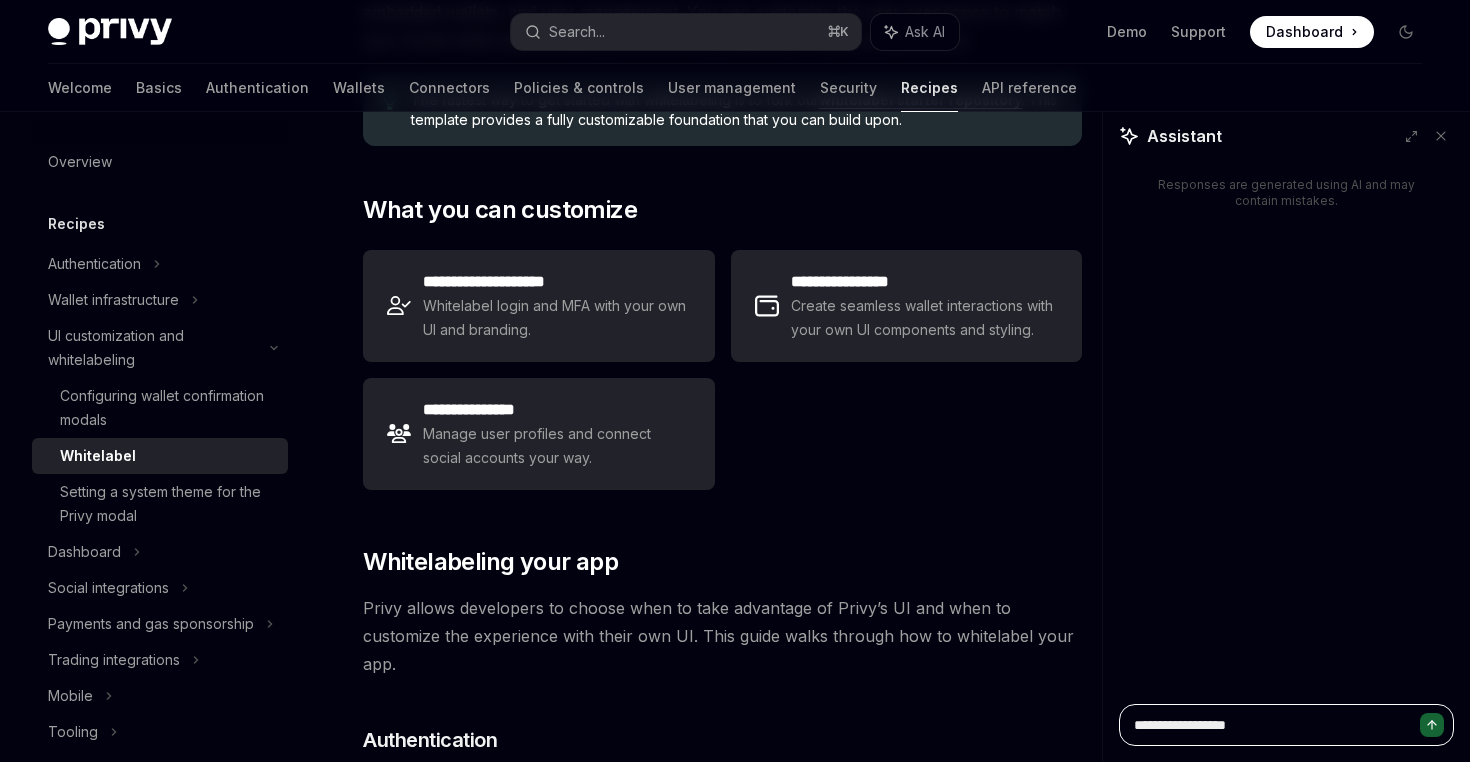 type on "*" 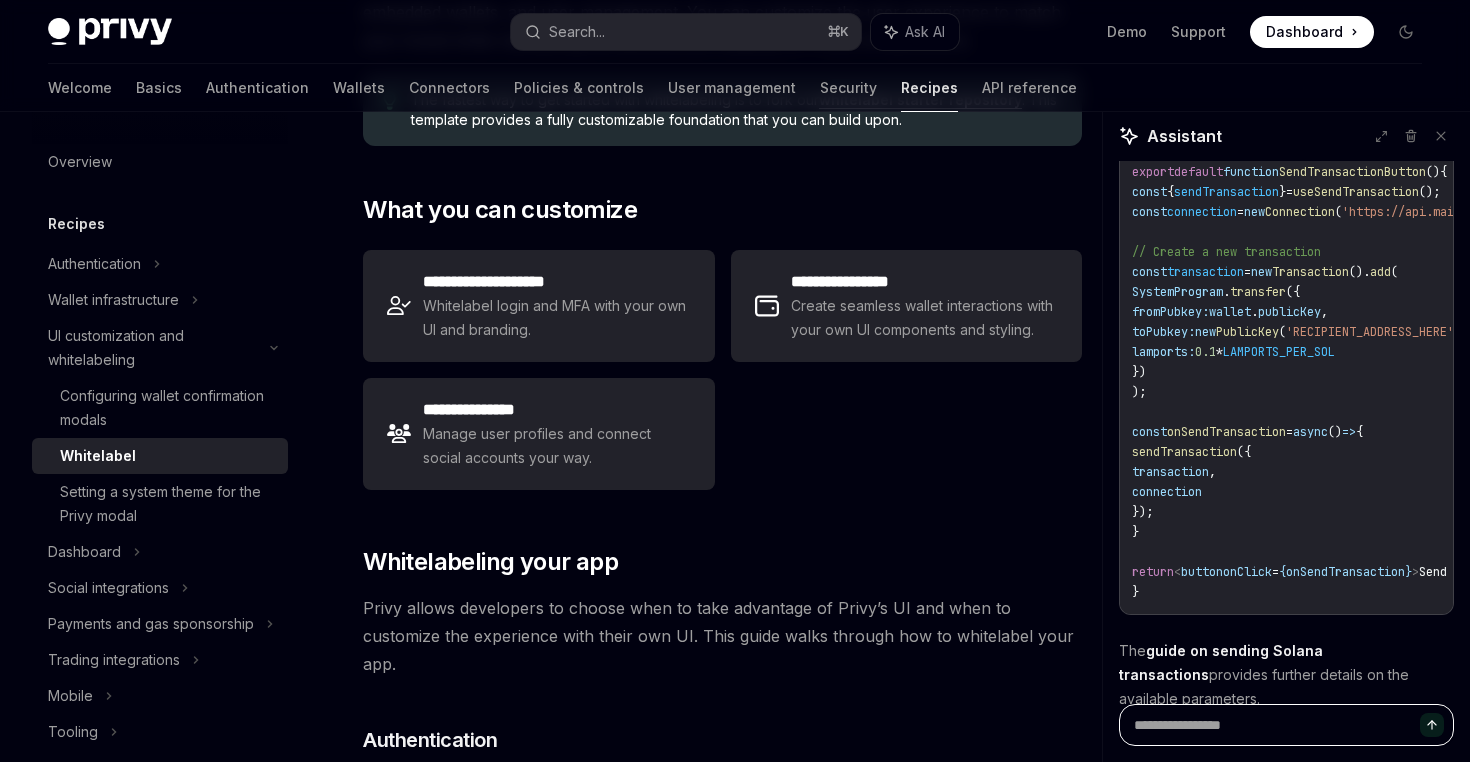 scroll, scrollTop: 343, scrollLeft: 0, axis: vertical 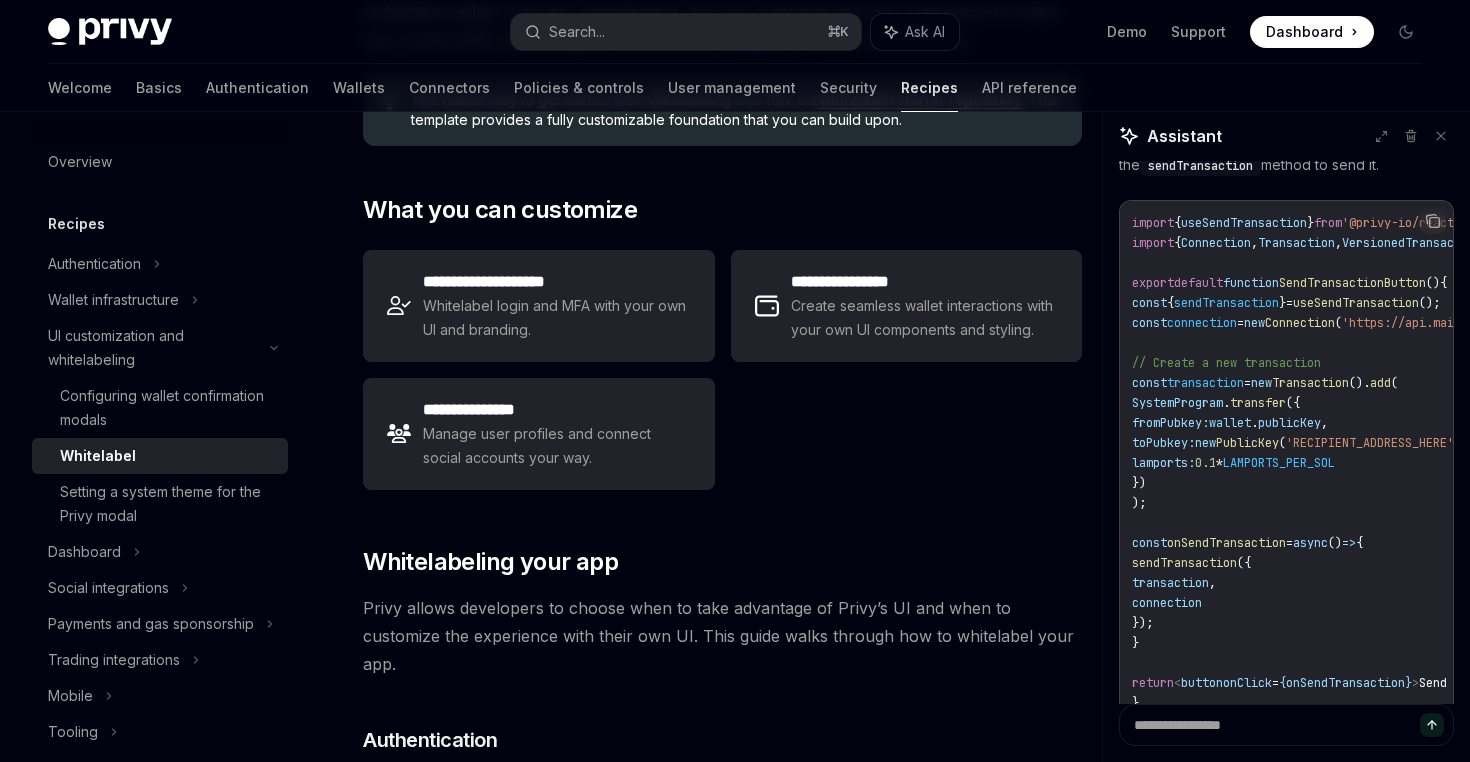 click 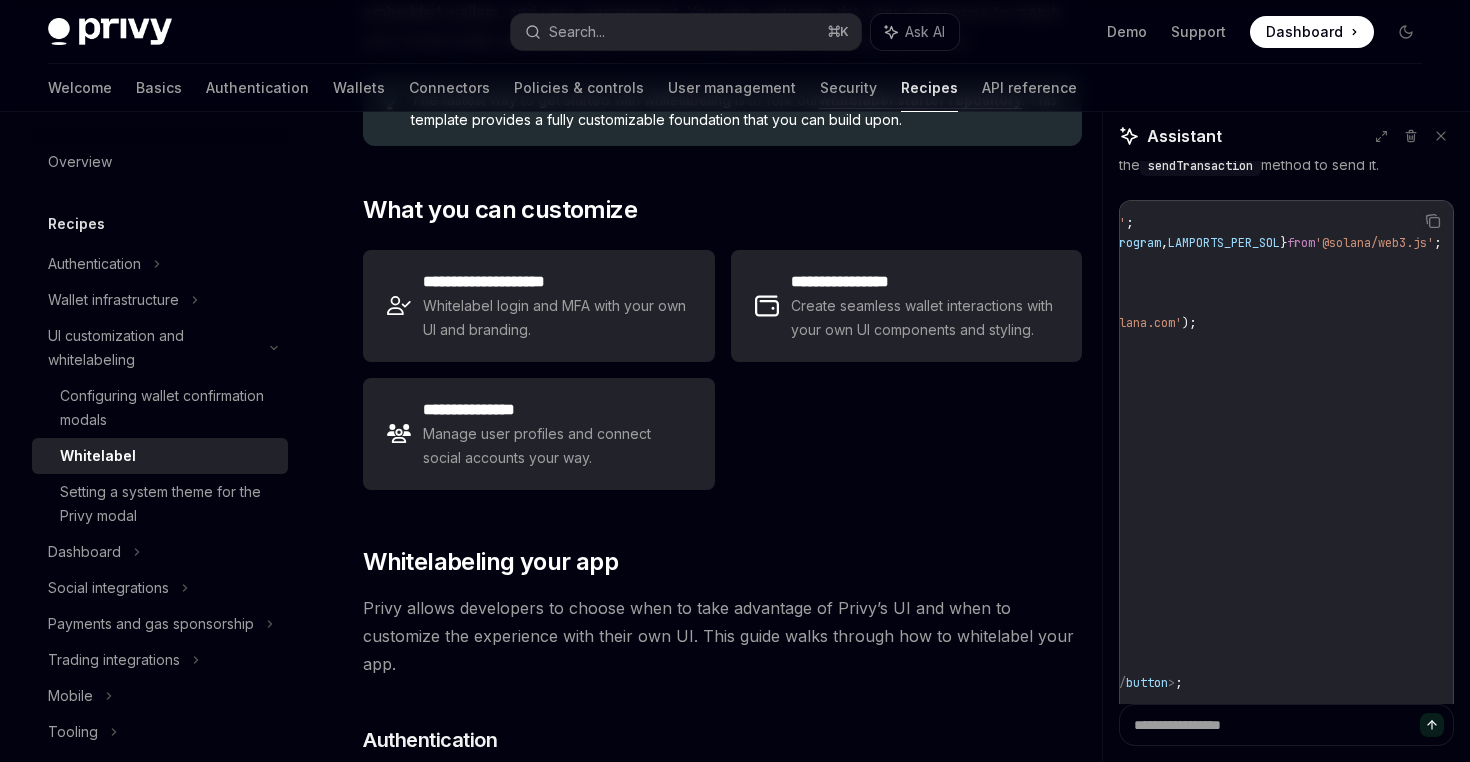 scroll, scrollTop: 0, scrollLeft: 0, axis: both 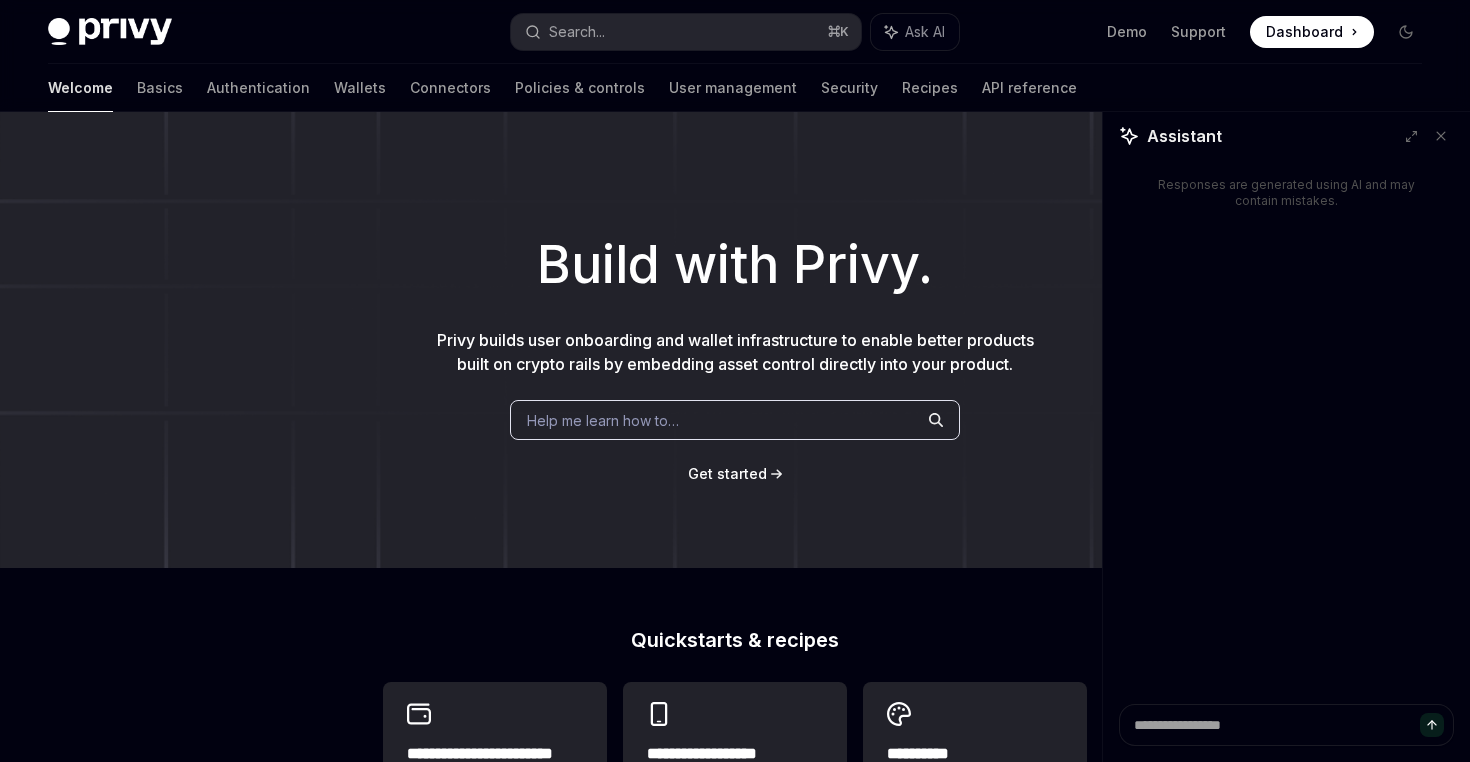 type on "*" 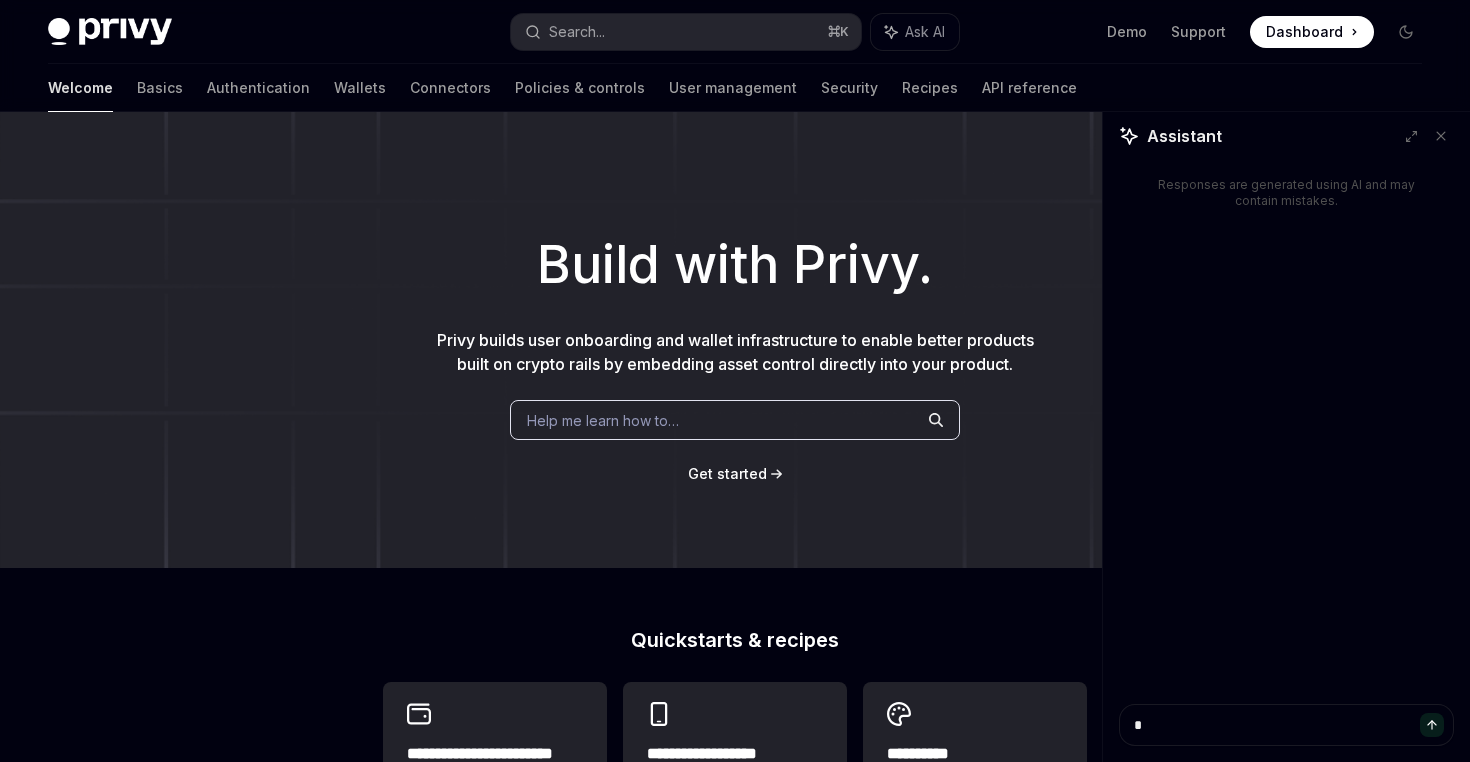 type on "*" 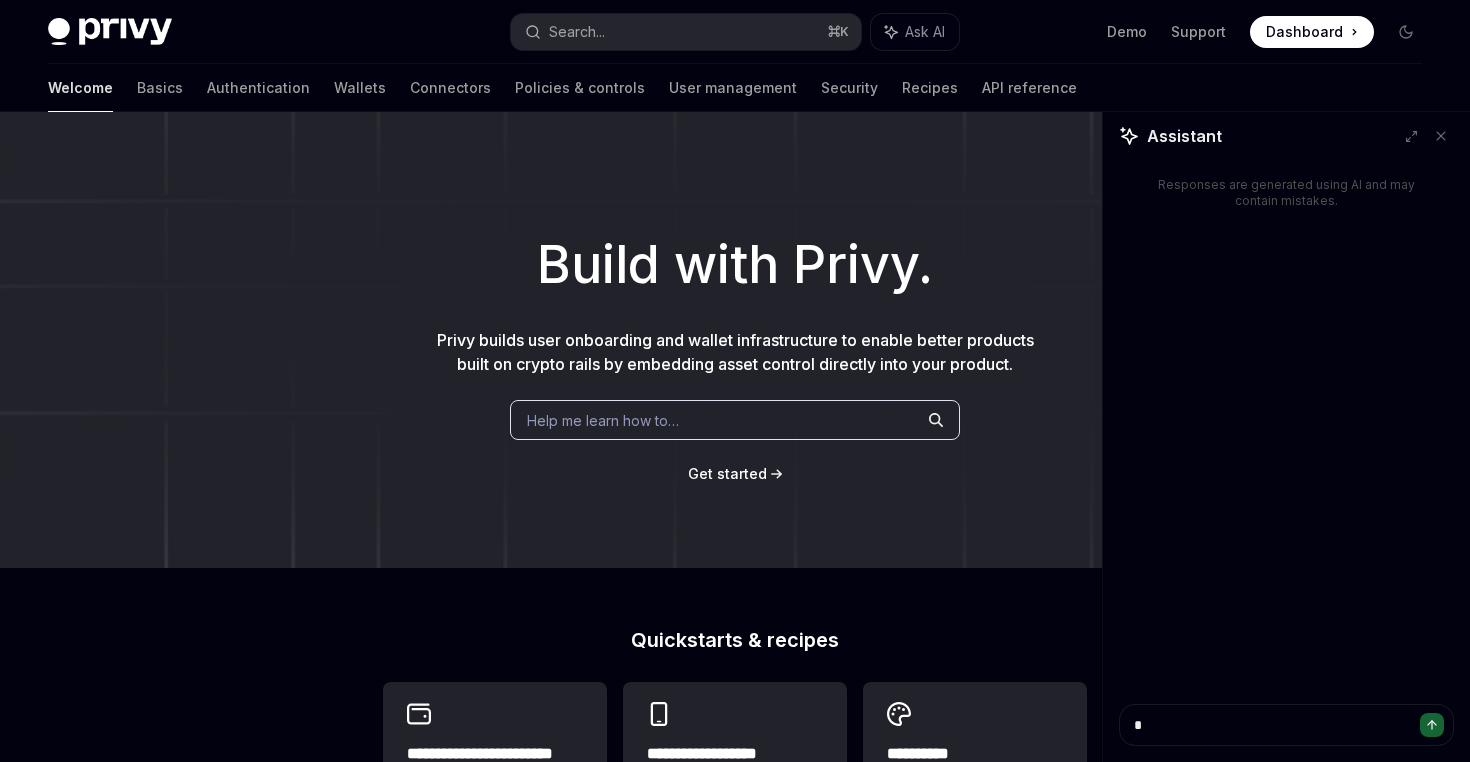 type on "**" 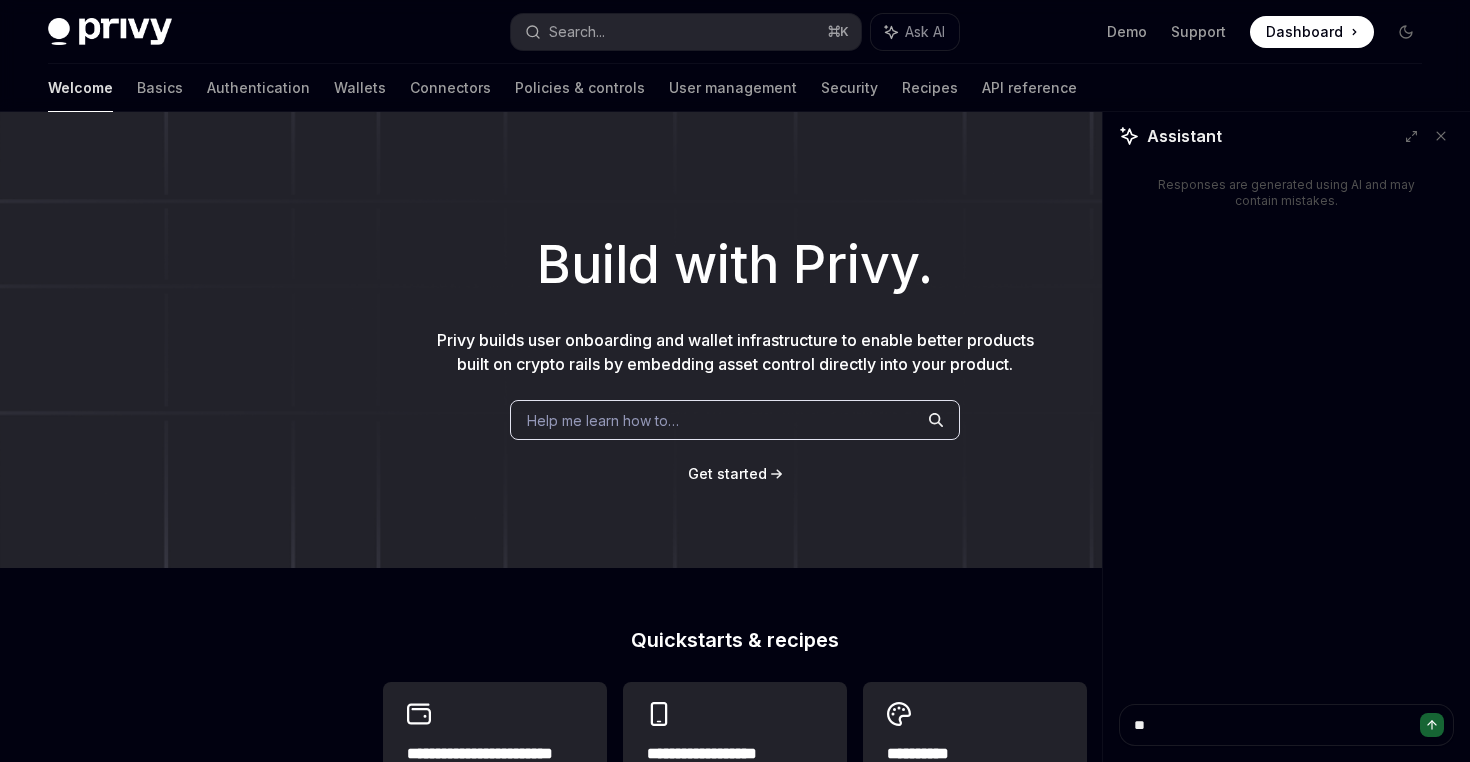 type on "*" 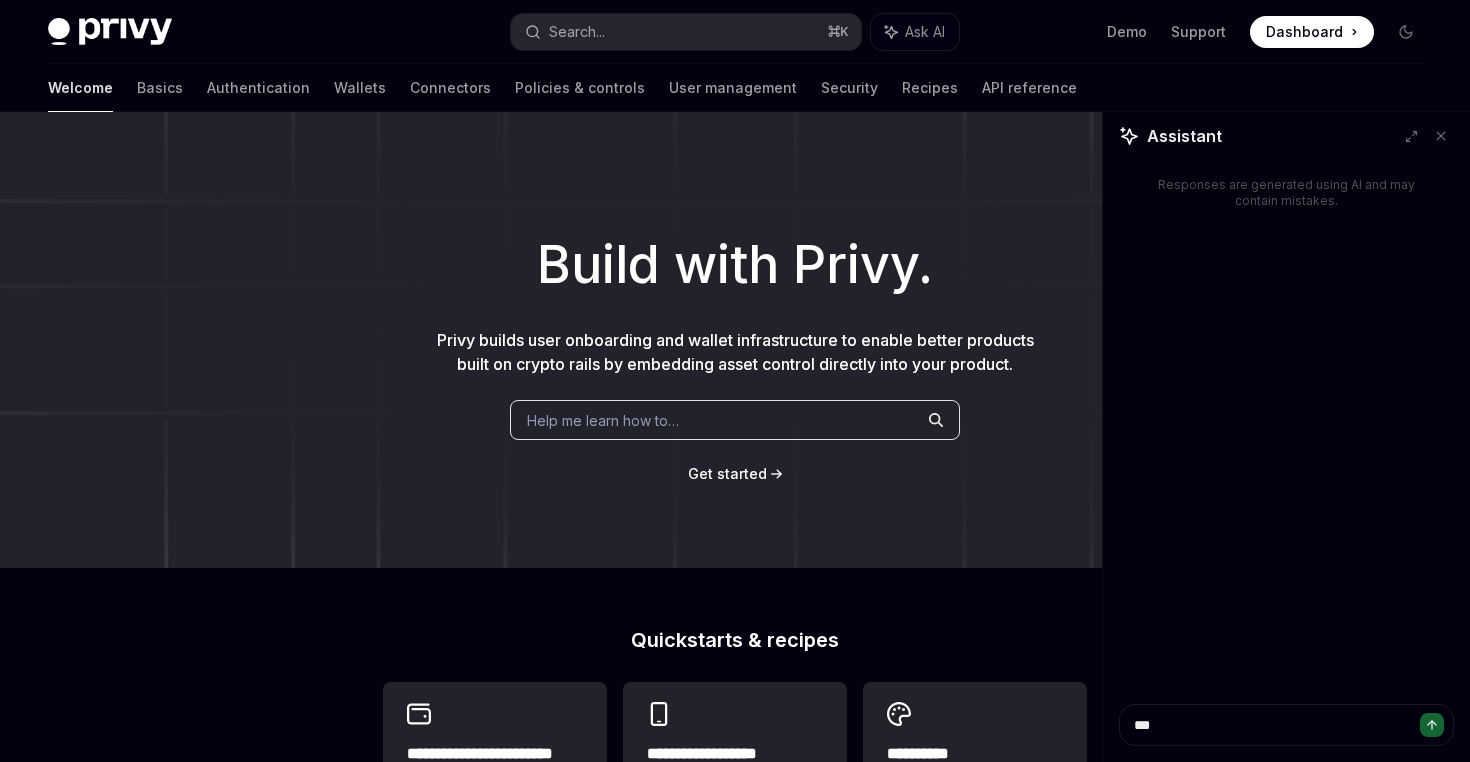 type on "*" 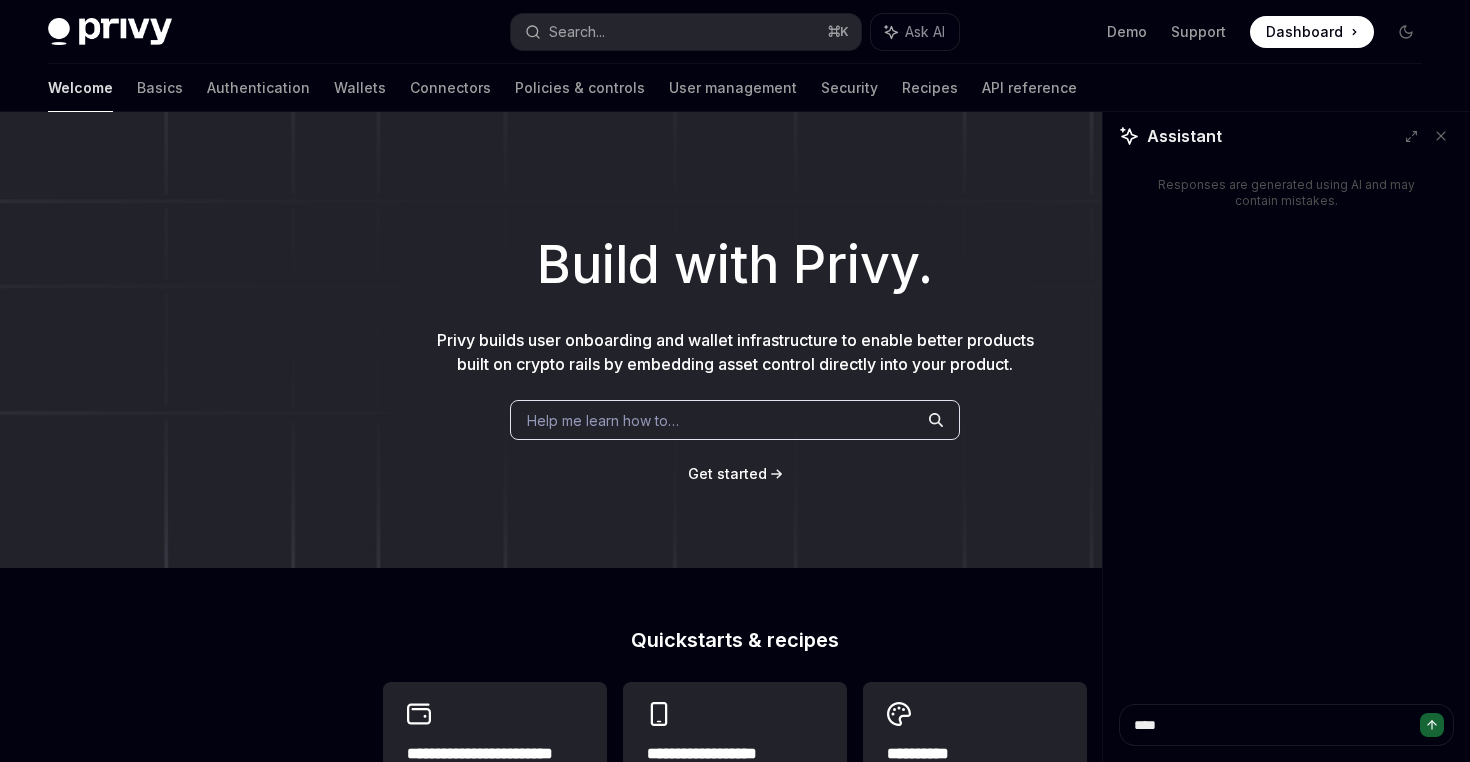 type on "*****" 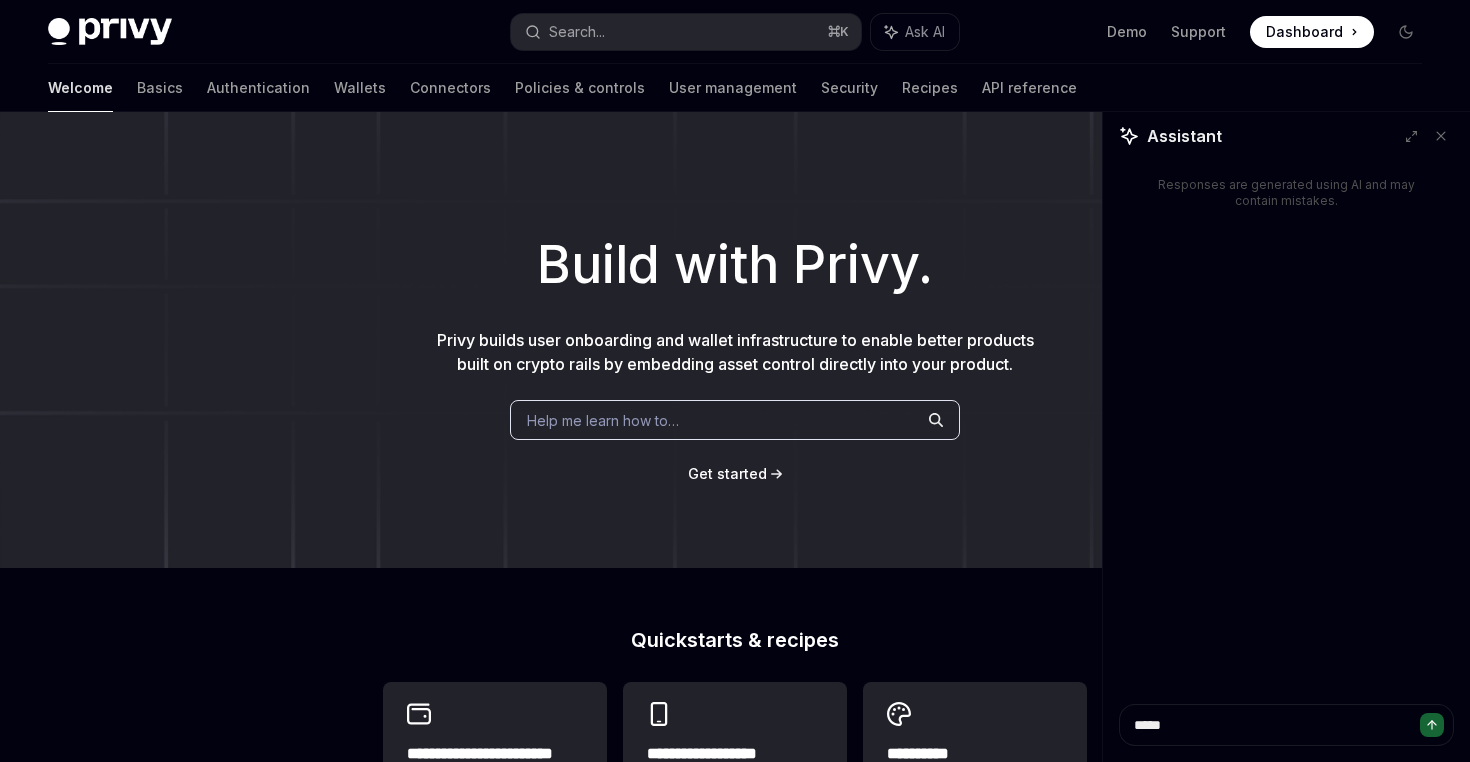 type on "******" 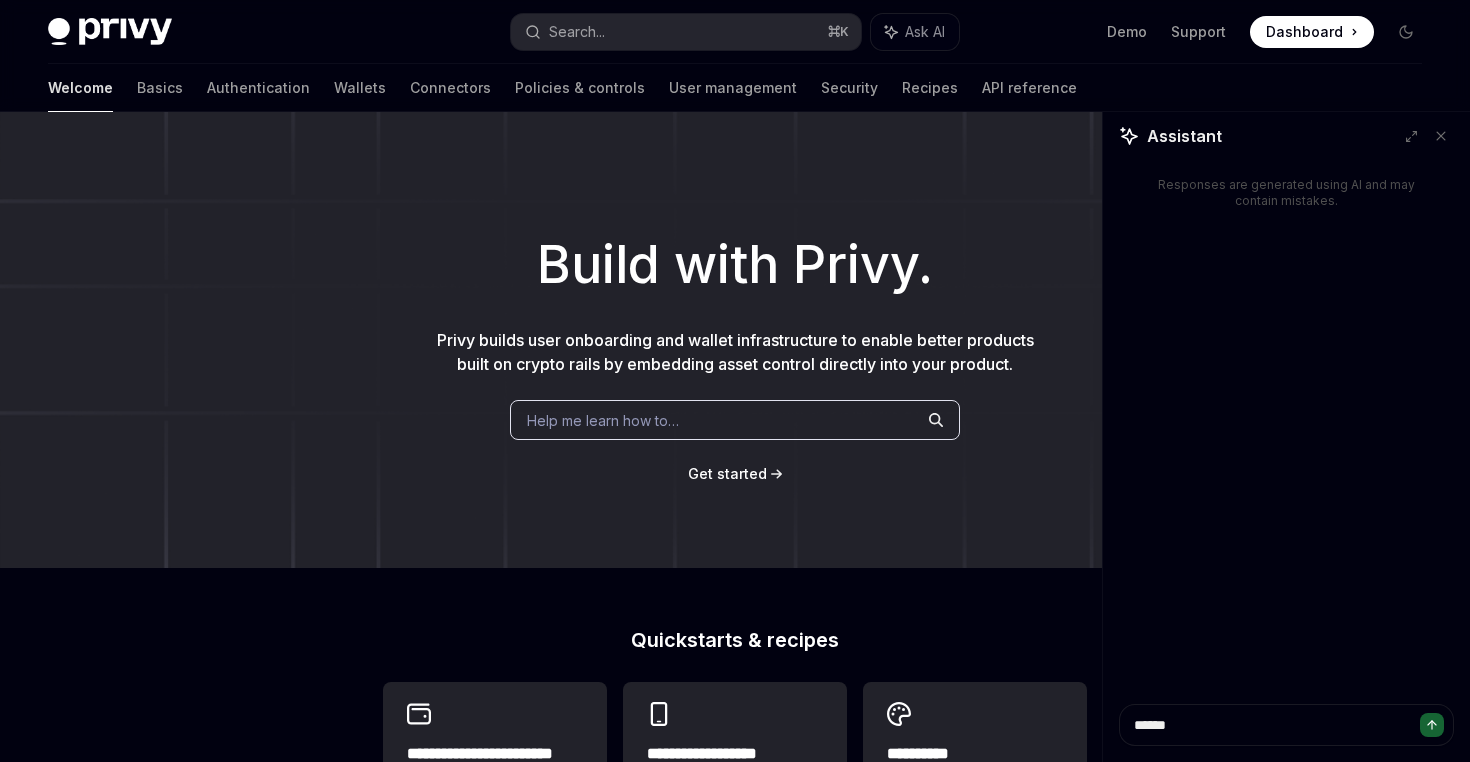 type on "******" 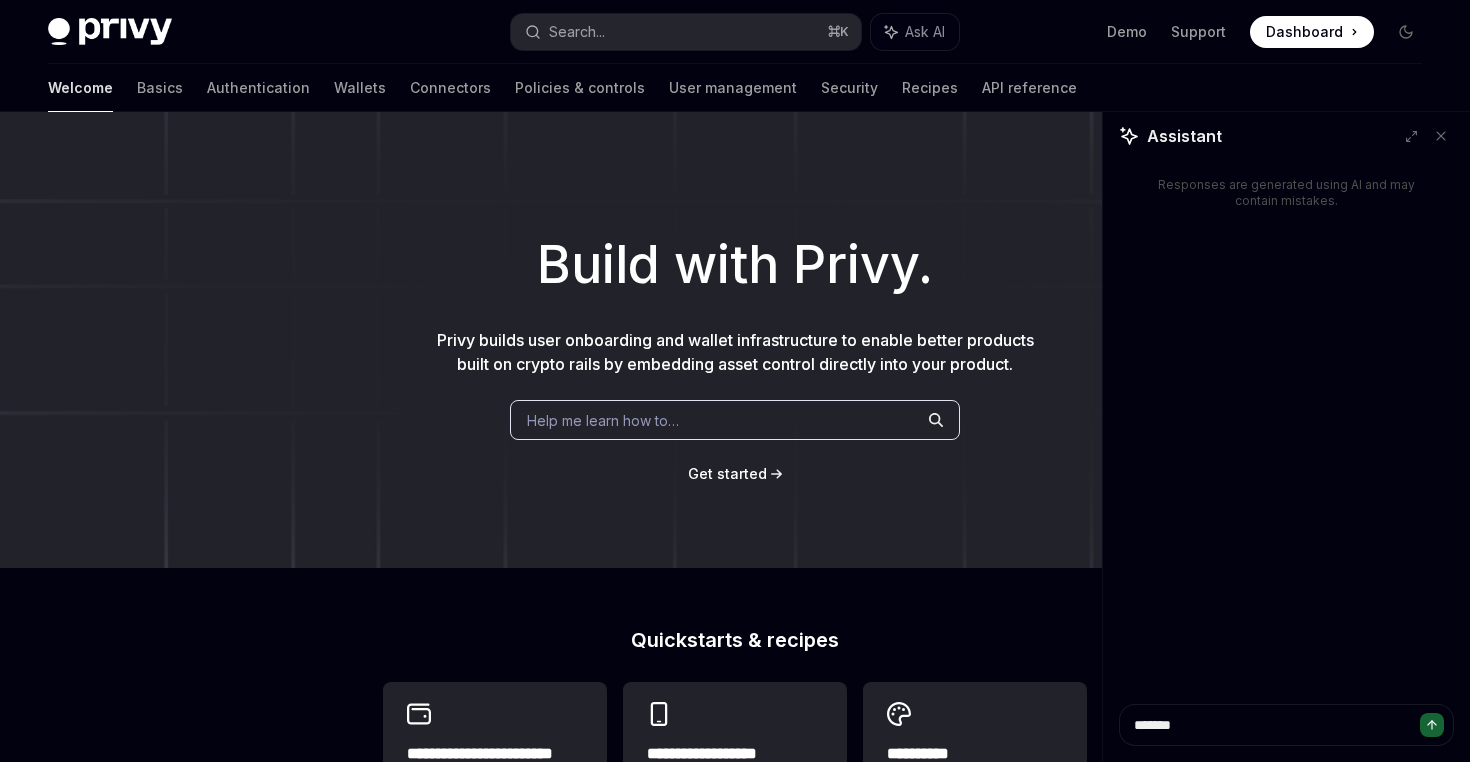 type on "*" 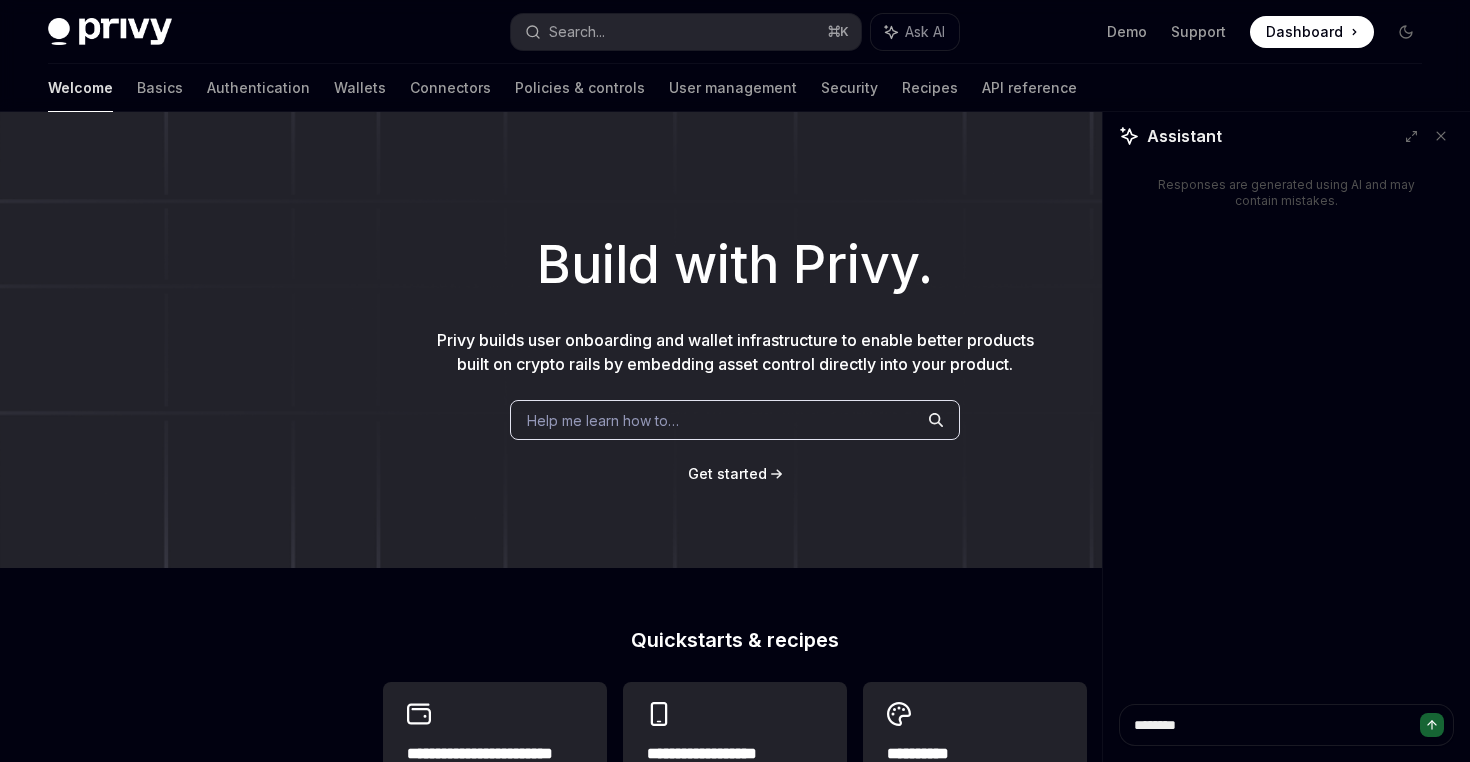 type on "*" 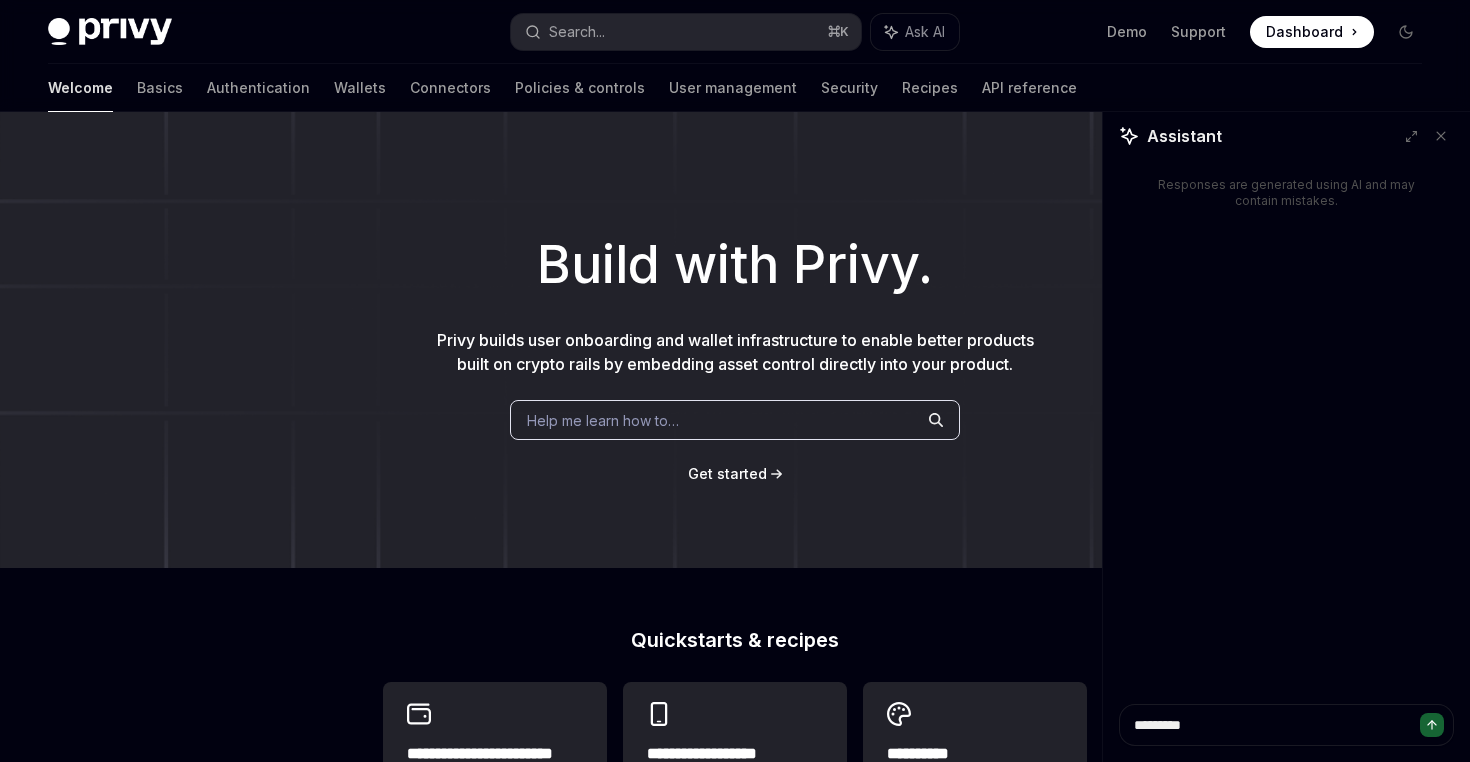 type on "**********" 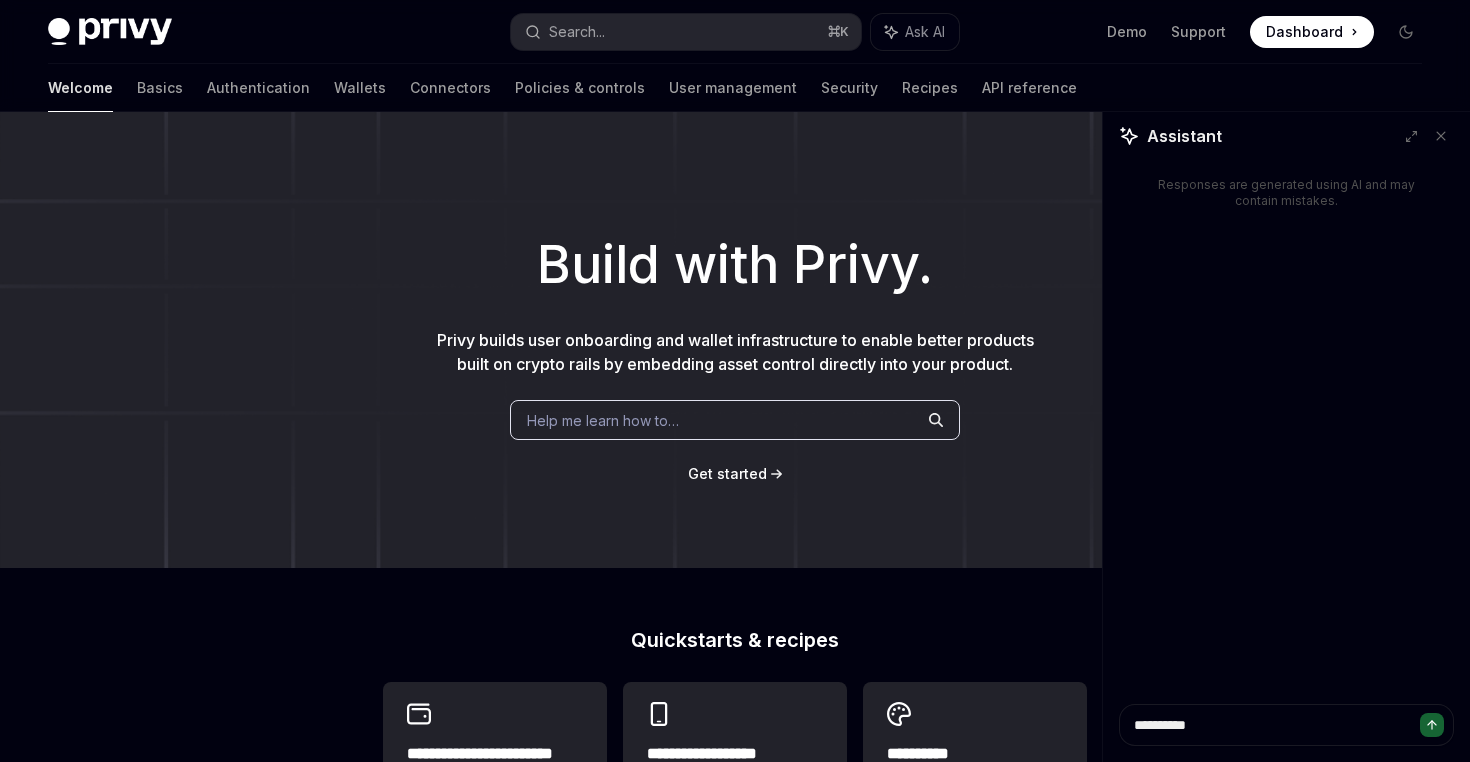type on "*" 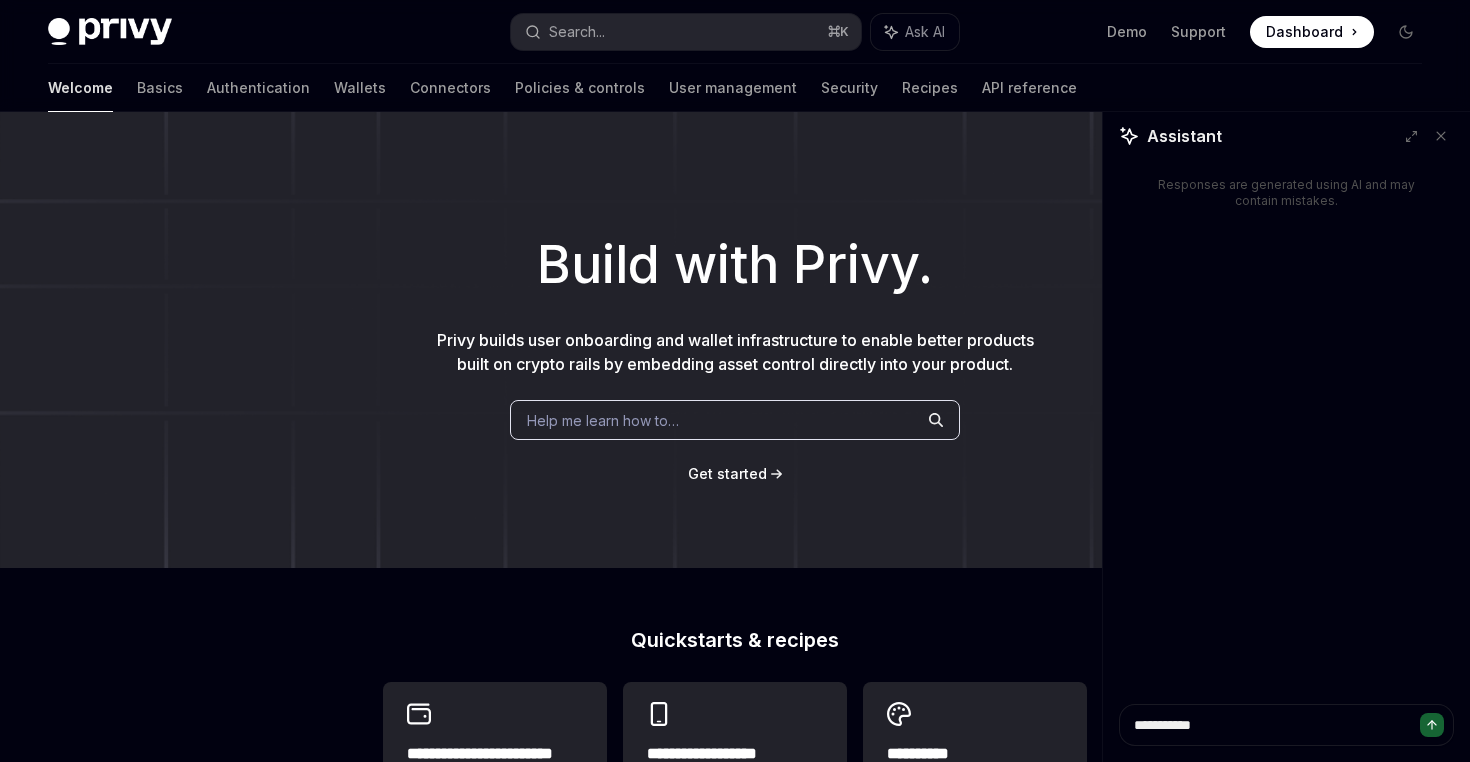 type on "*" 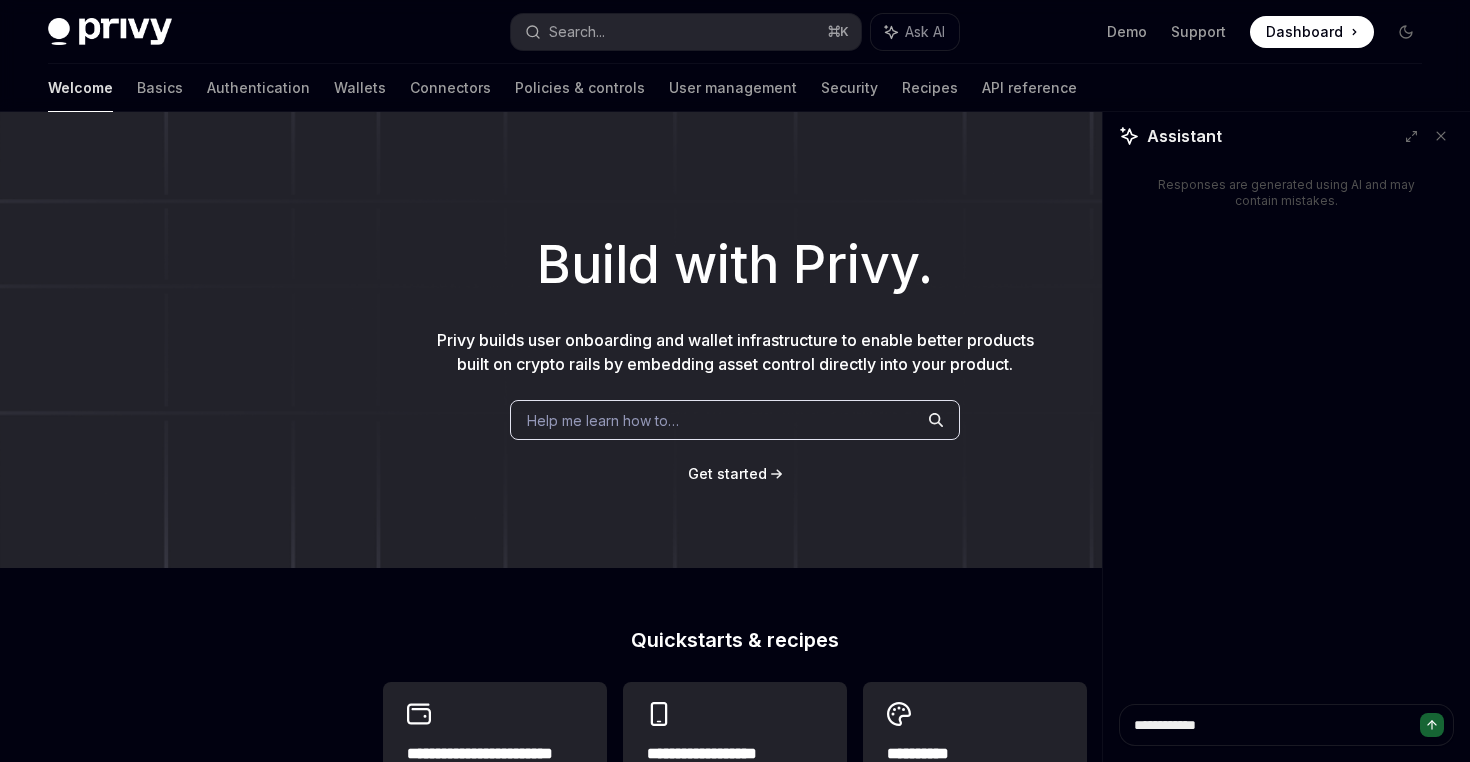 type on "*" 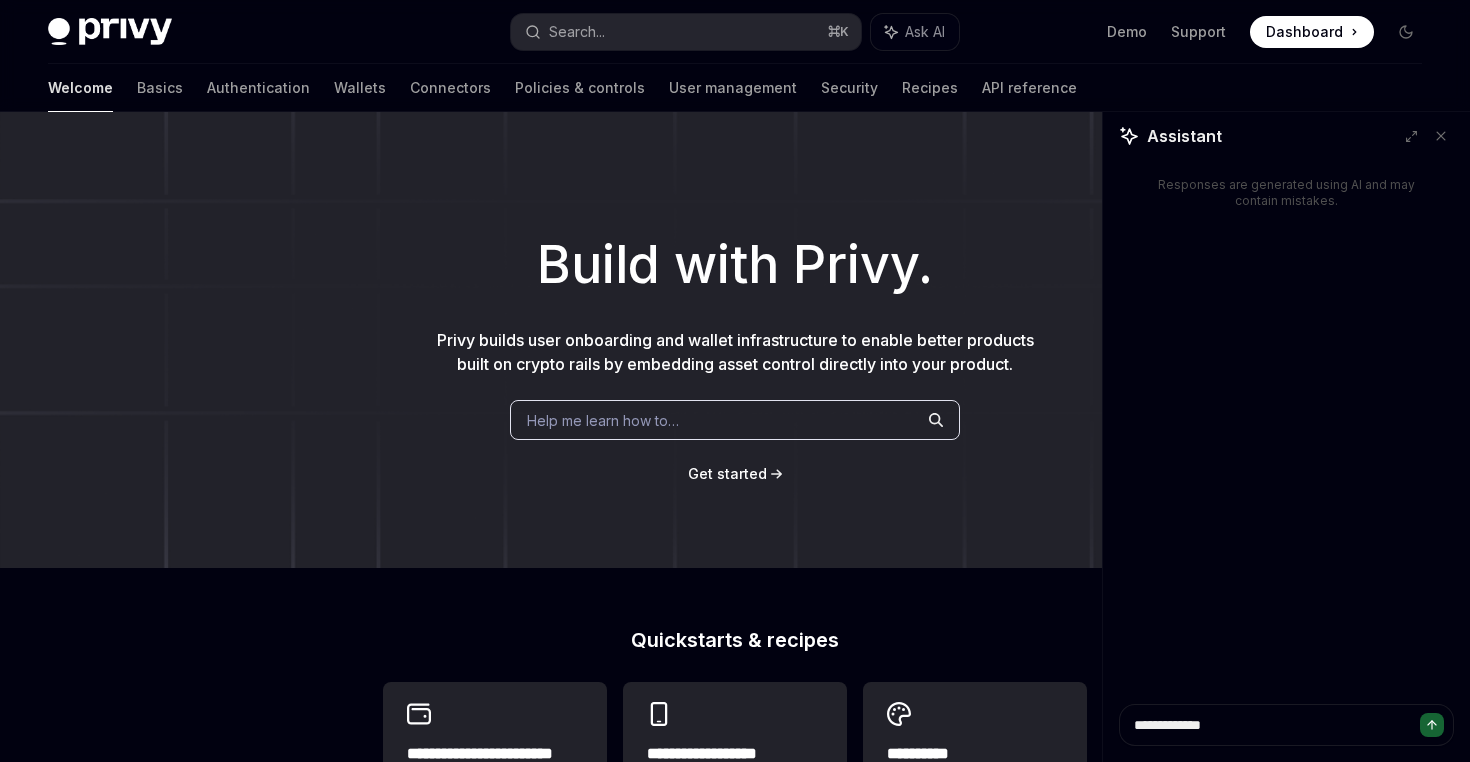 type on "*" 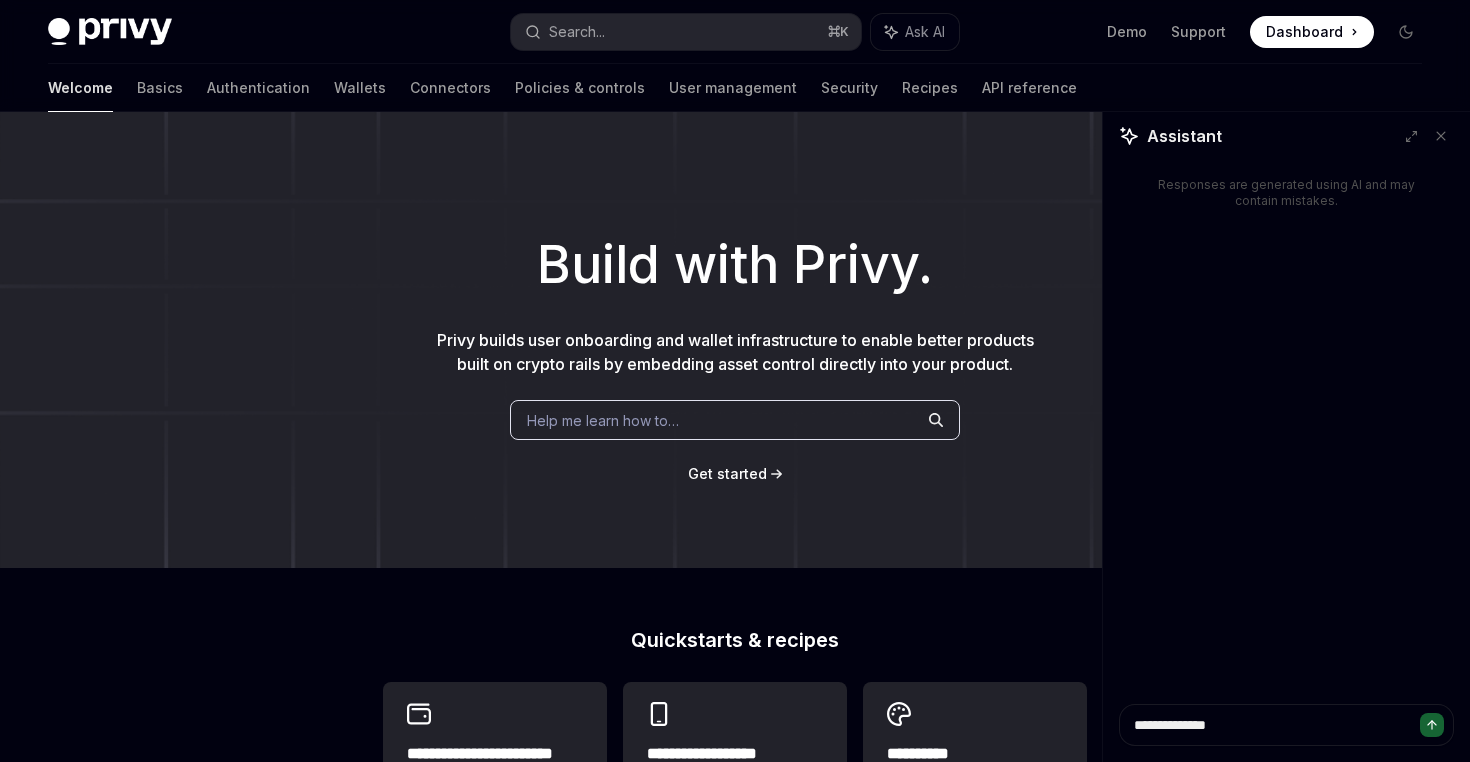 type on "*" 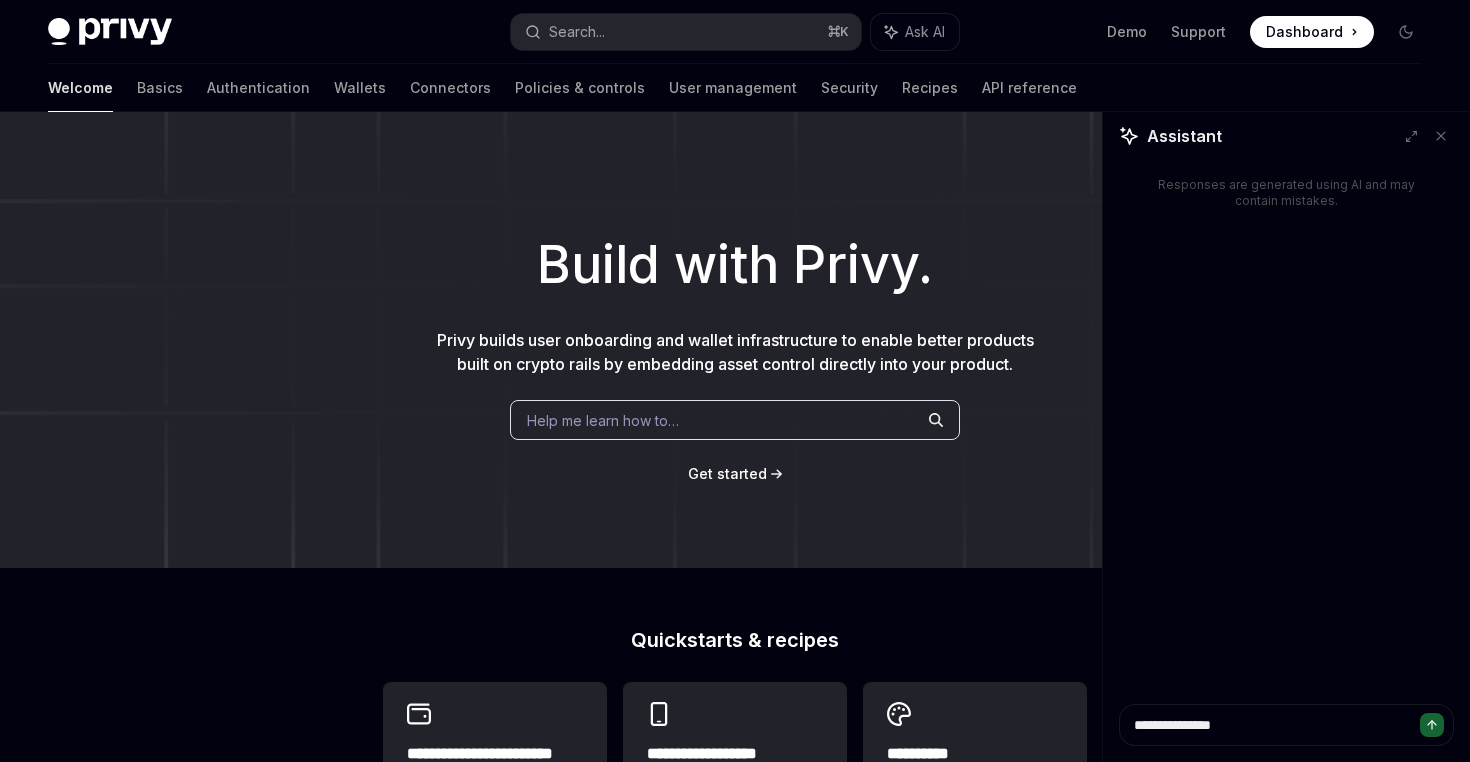 type on "*" 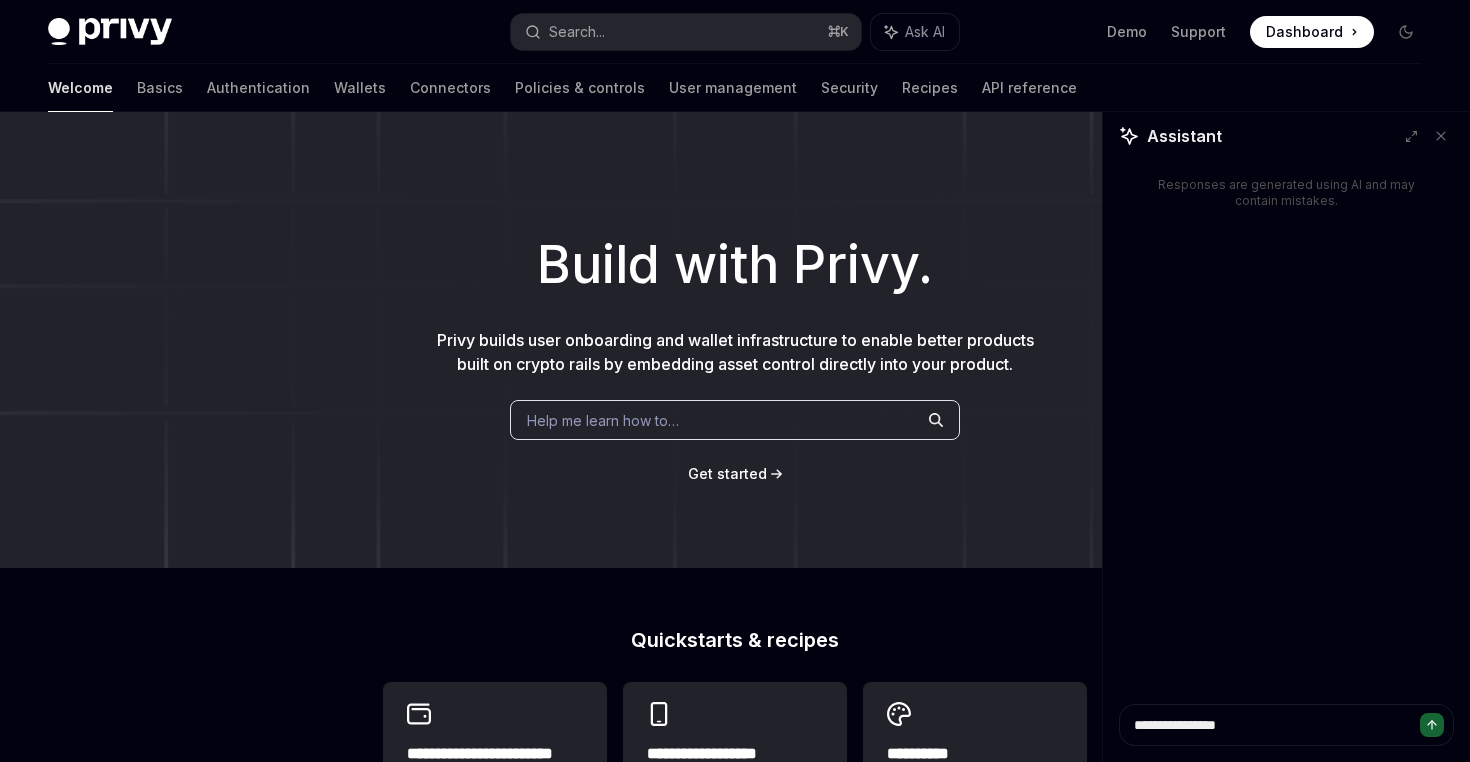 type on "*" 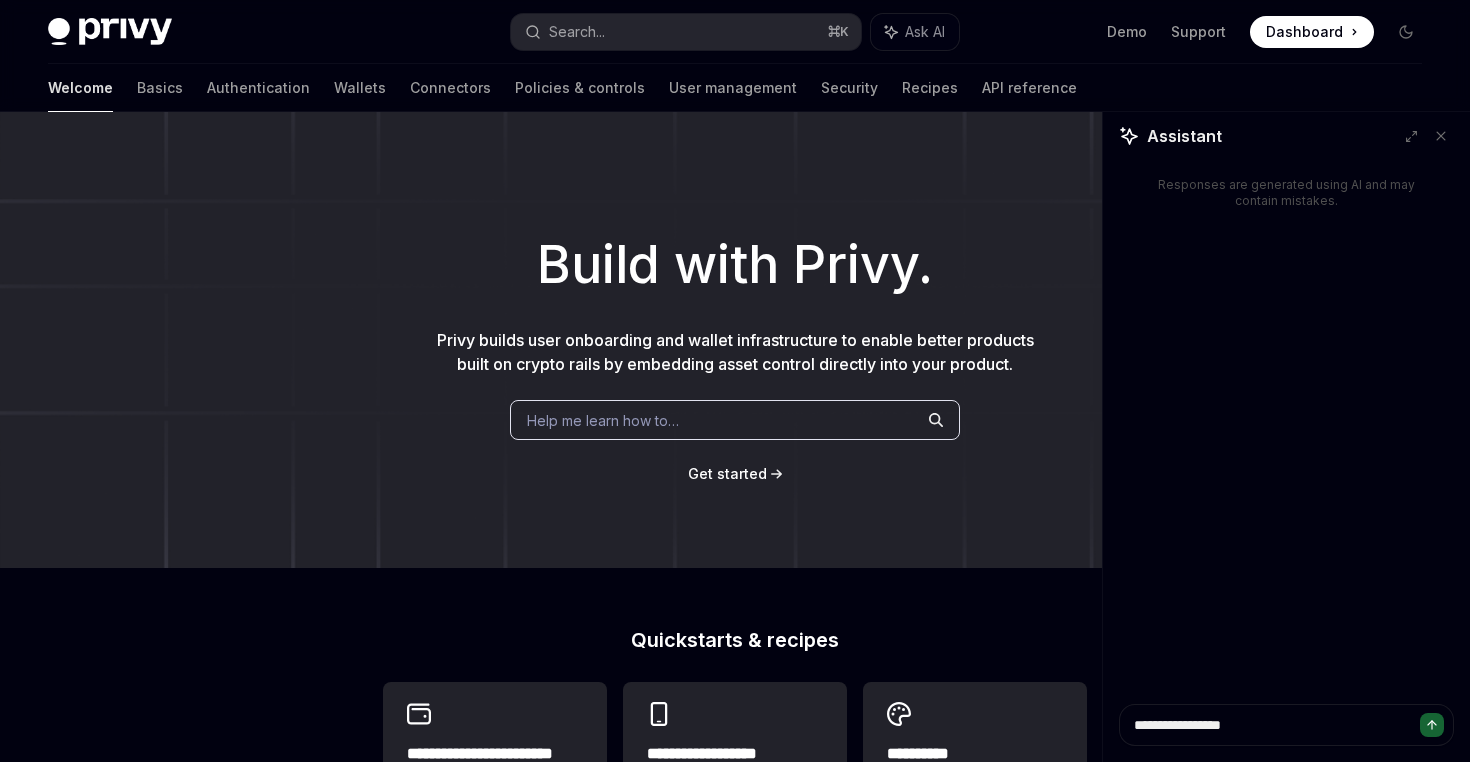 type on "*" 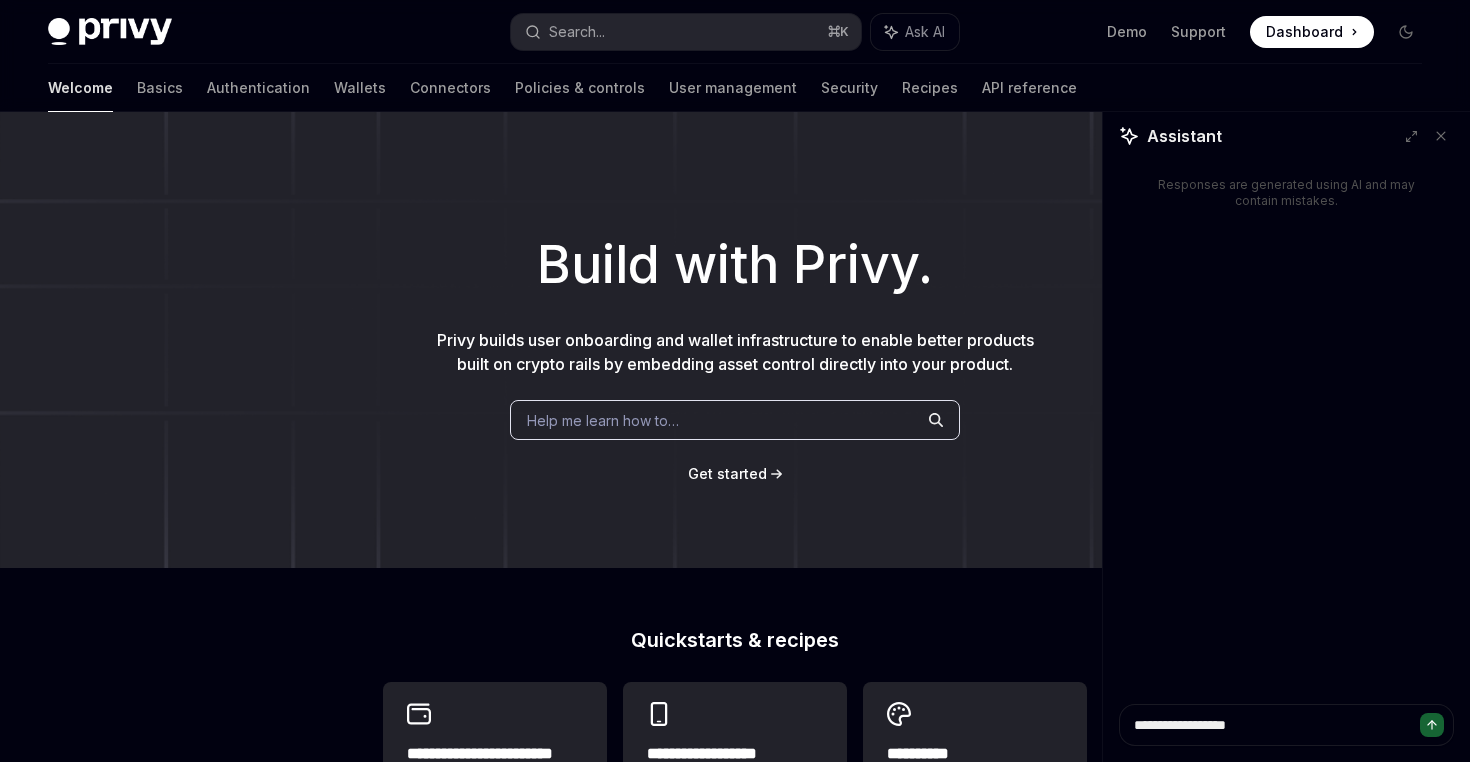 type on "*" 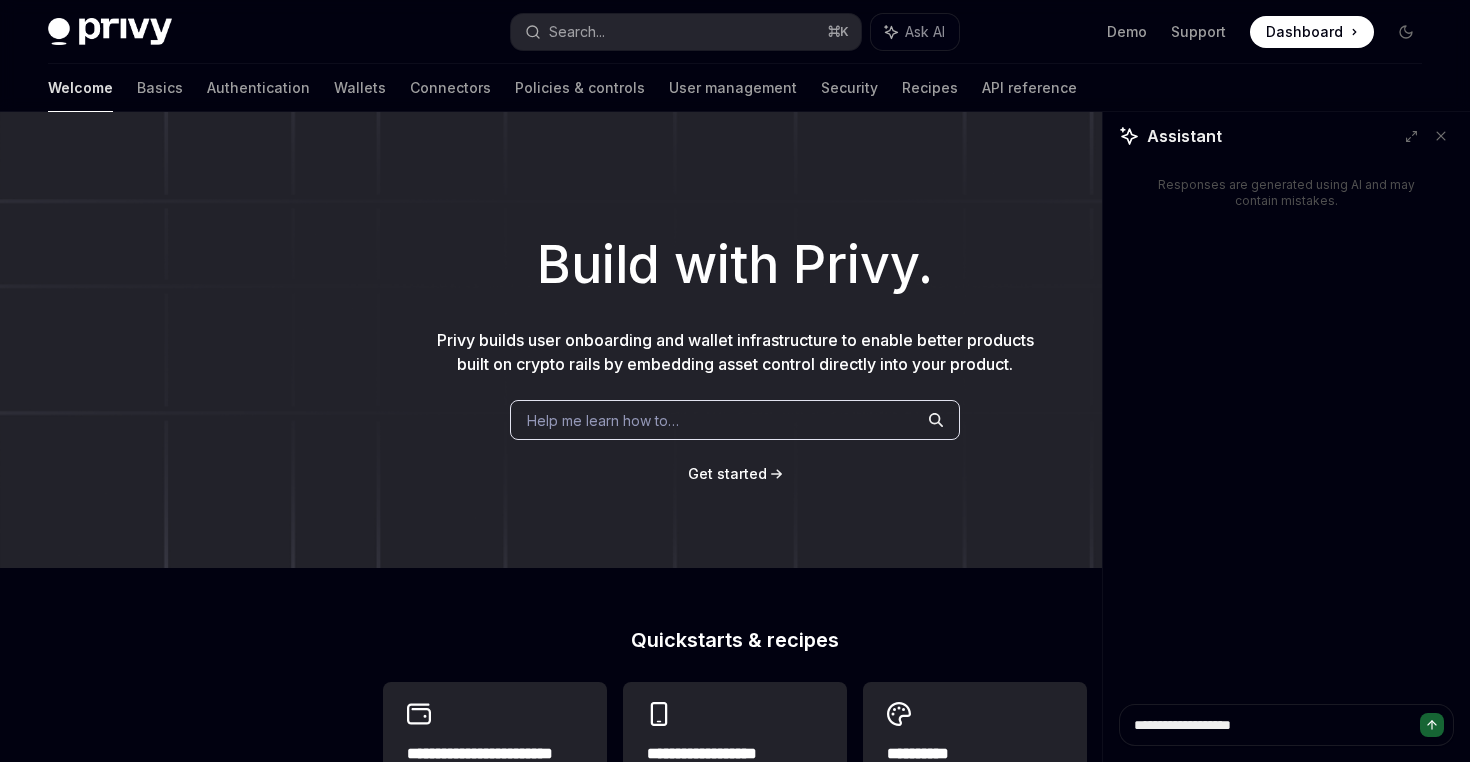 type on "*" 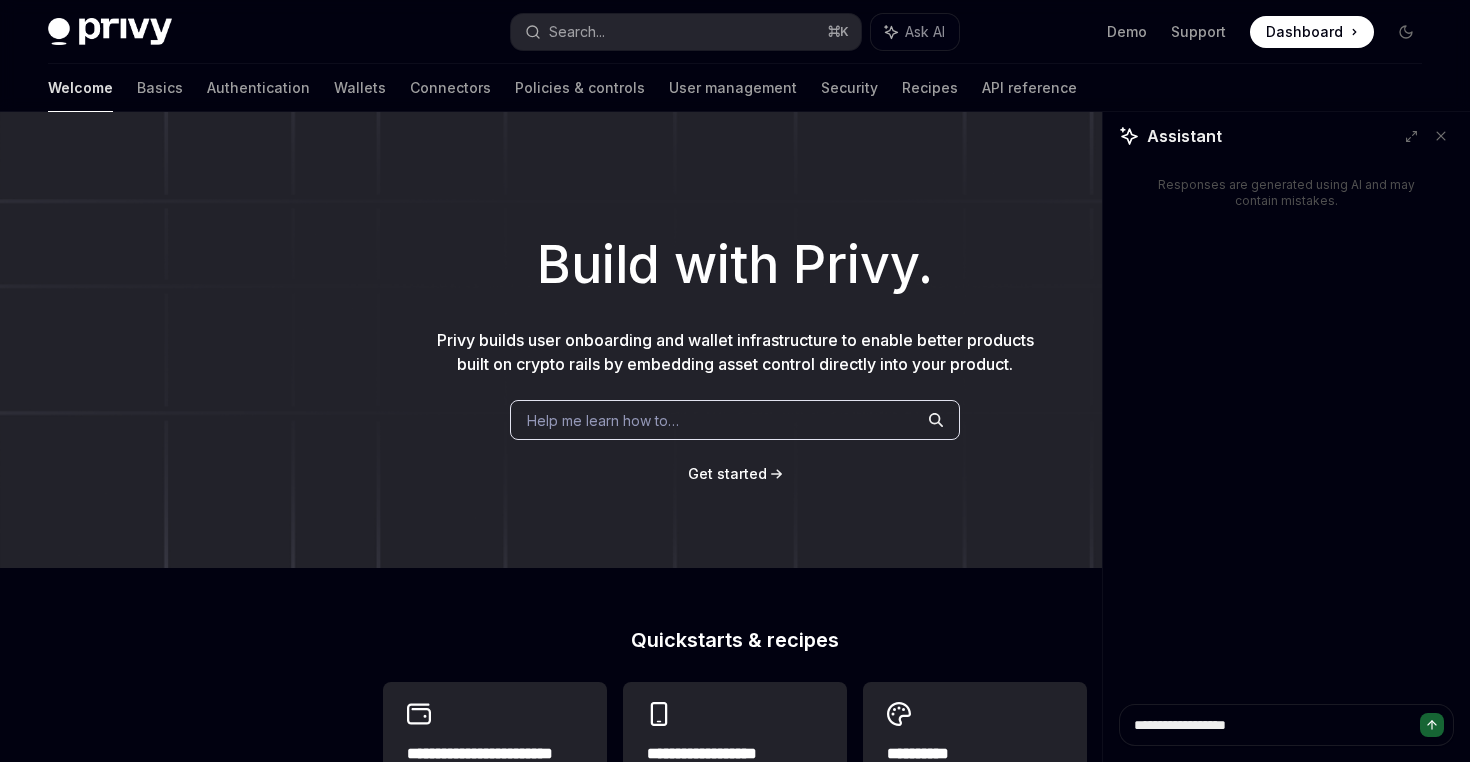 type on "*" 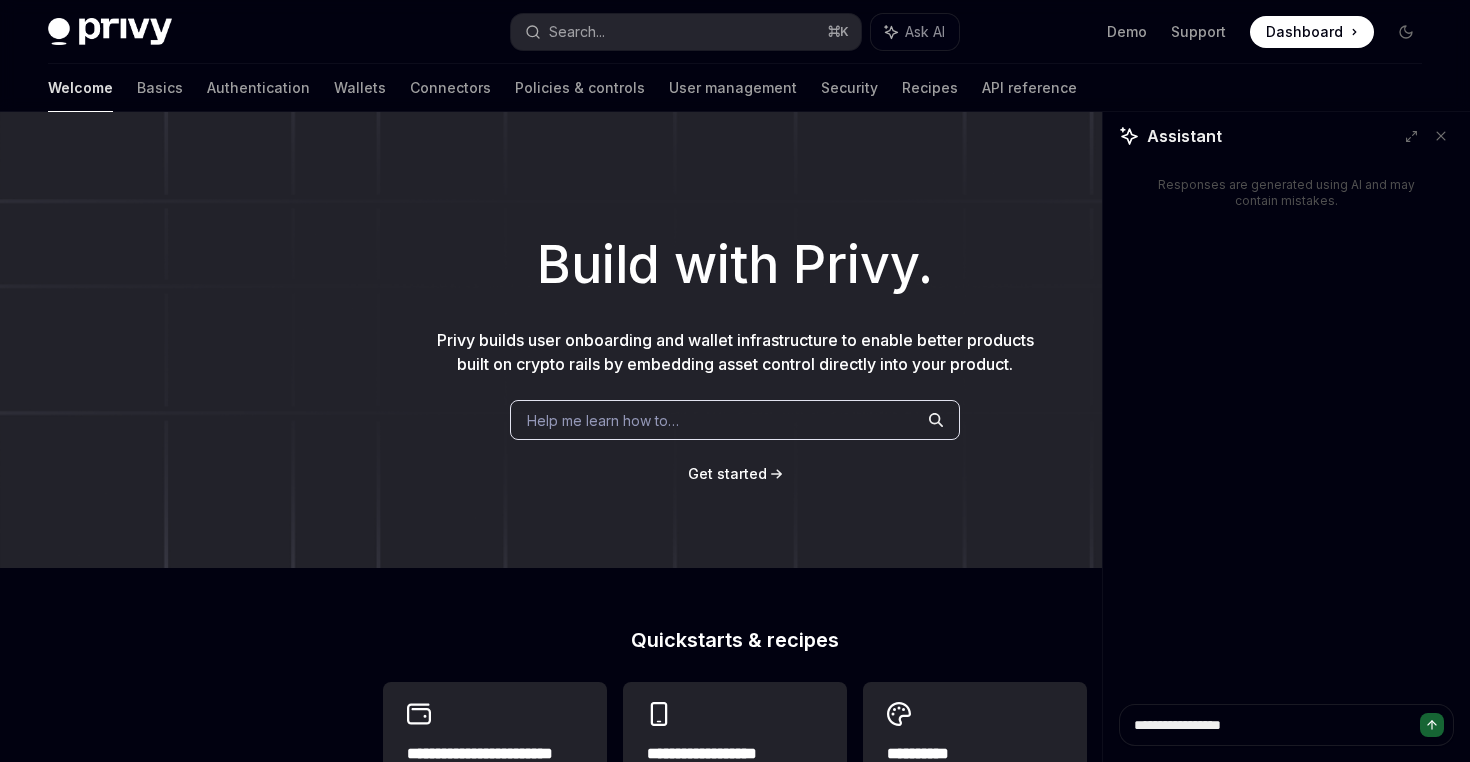 type on "*" 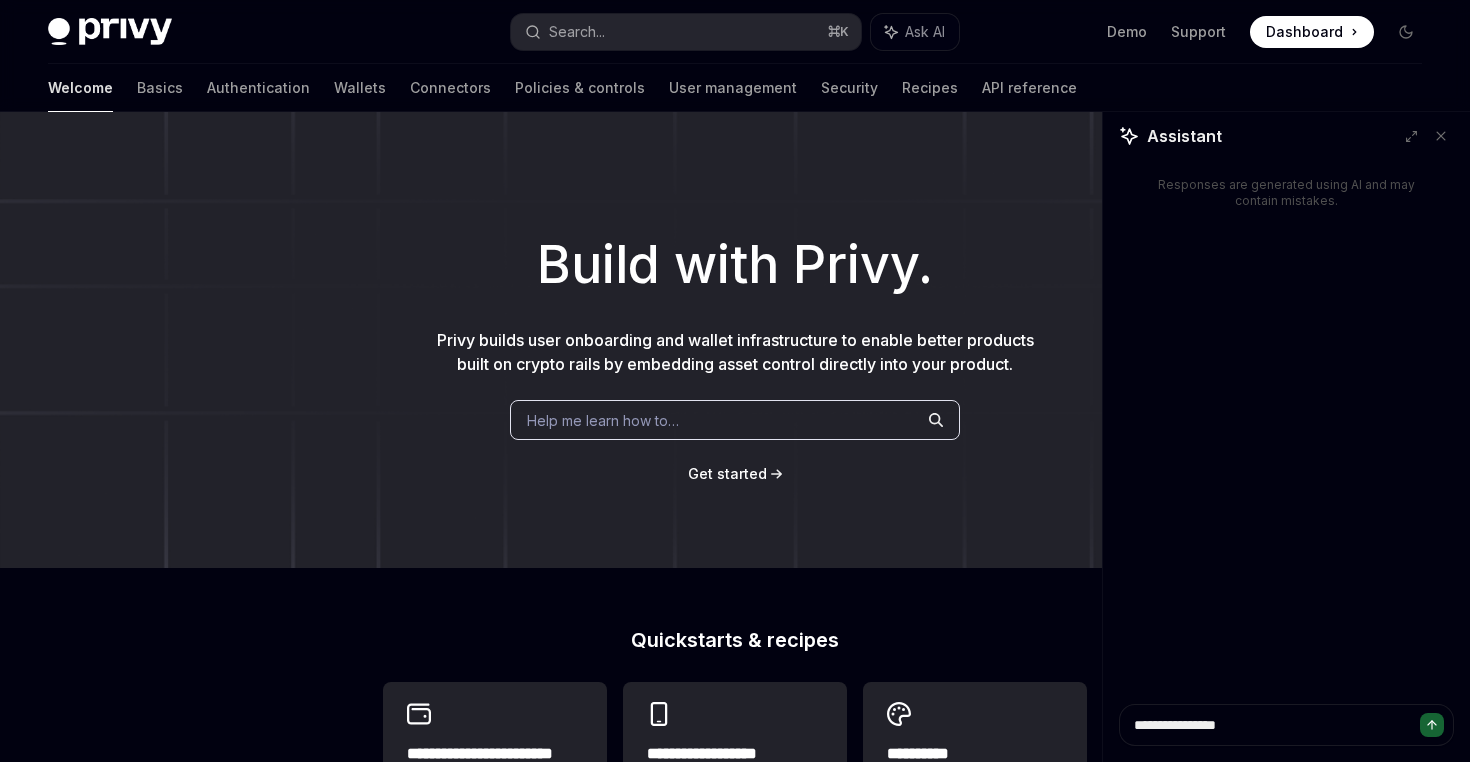 type on "*" 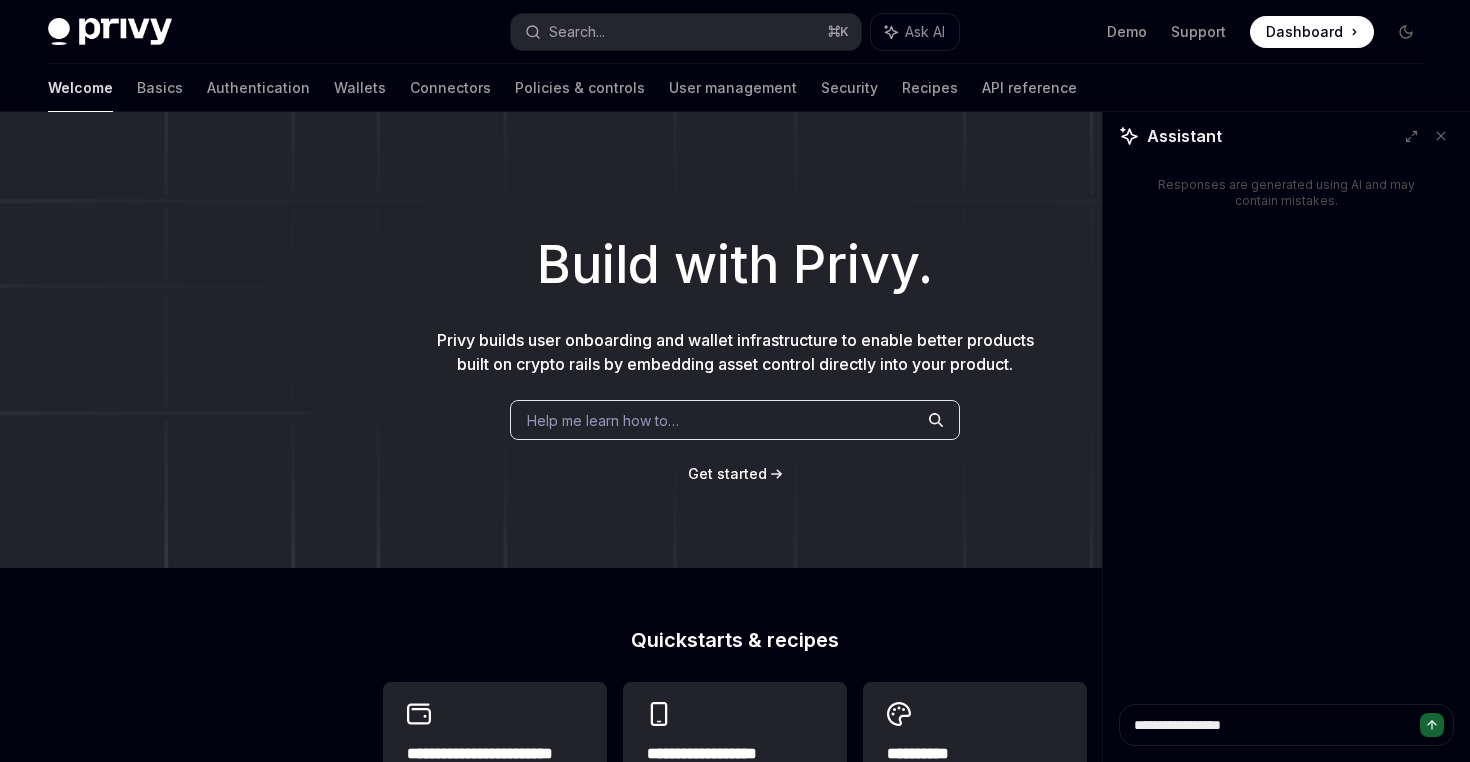 type on "**********" 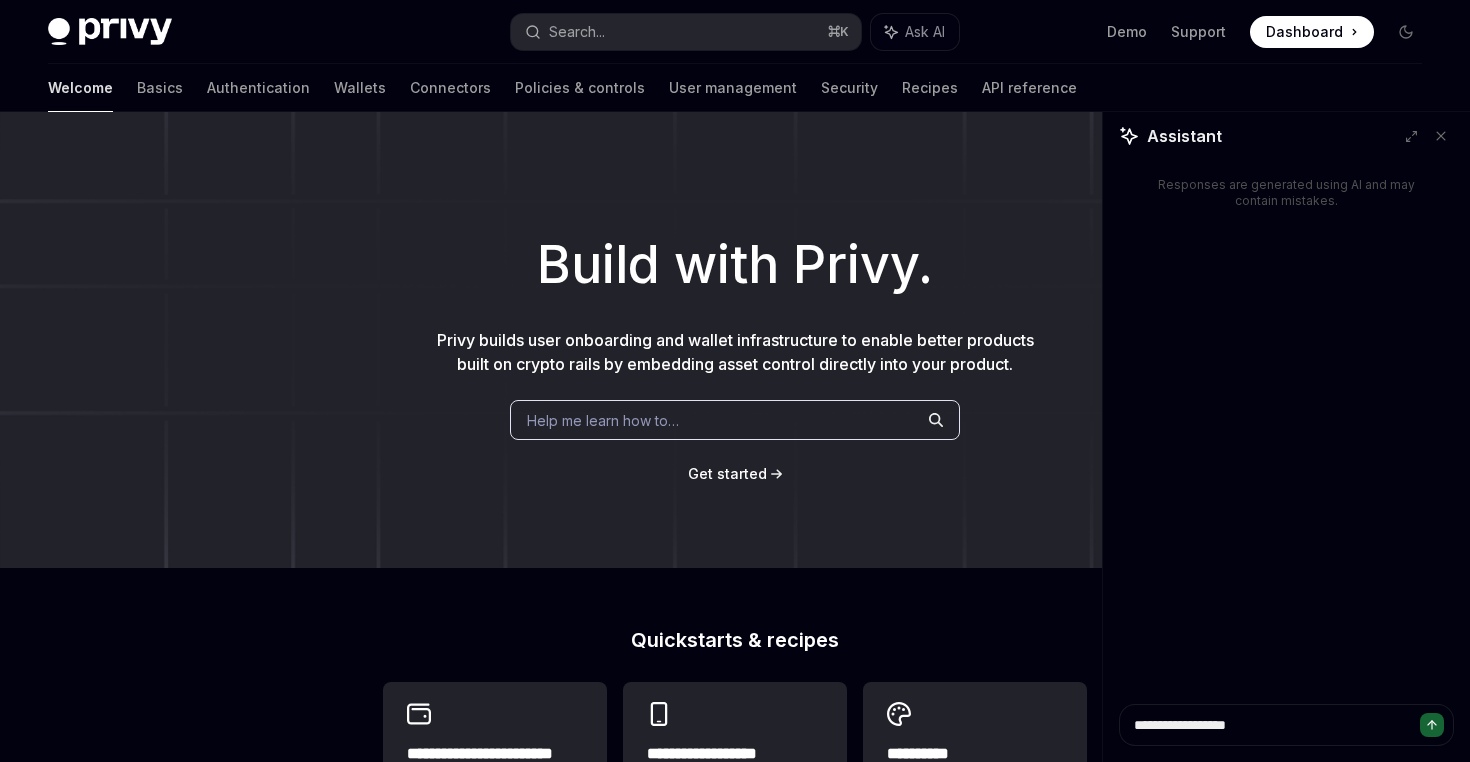 type on "*" 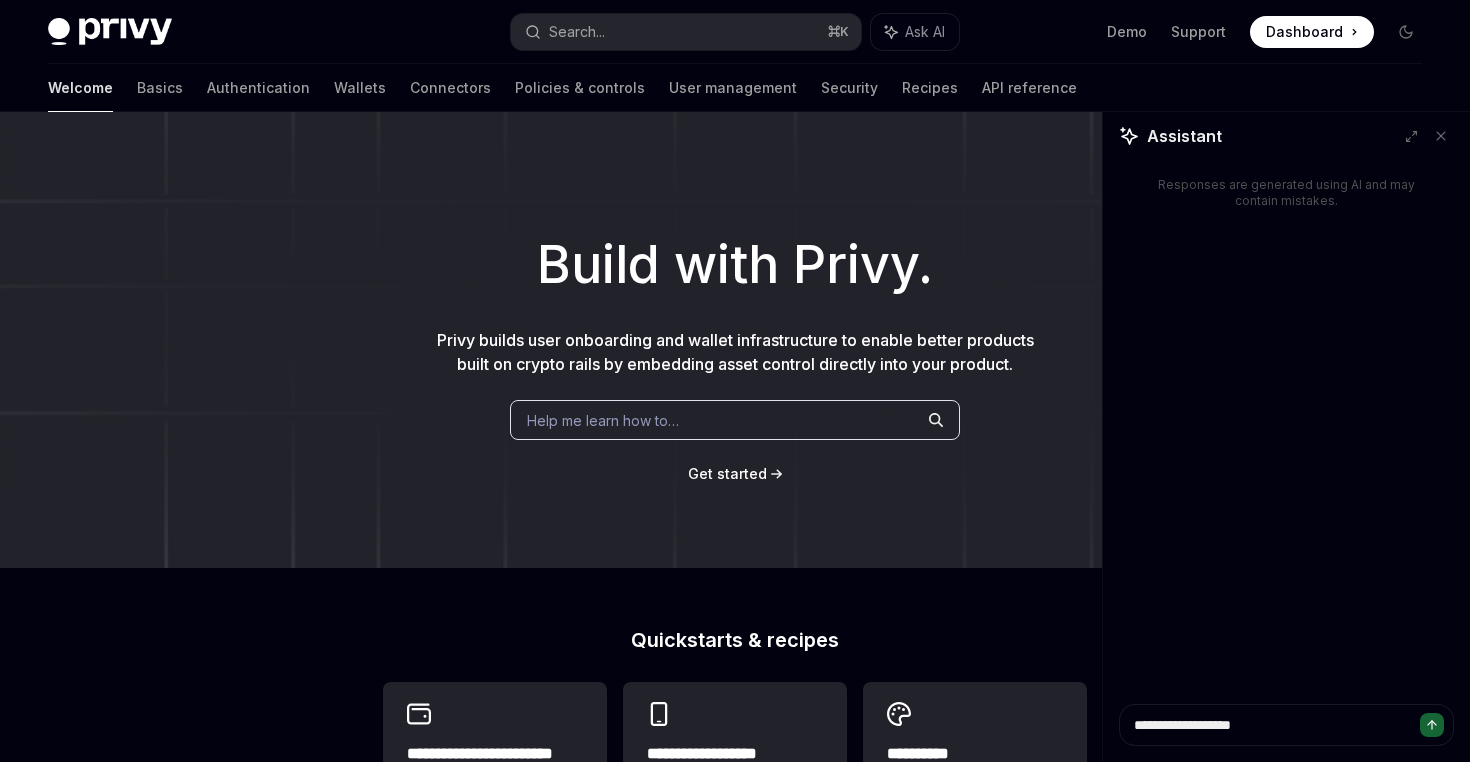 type on "*" 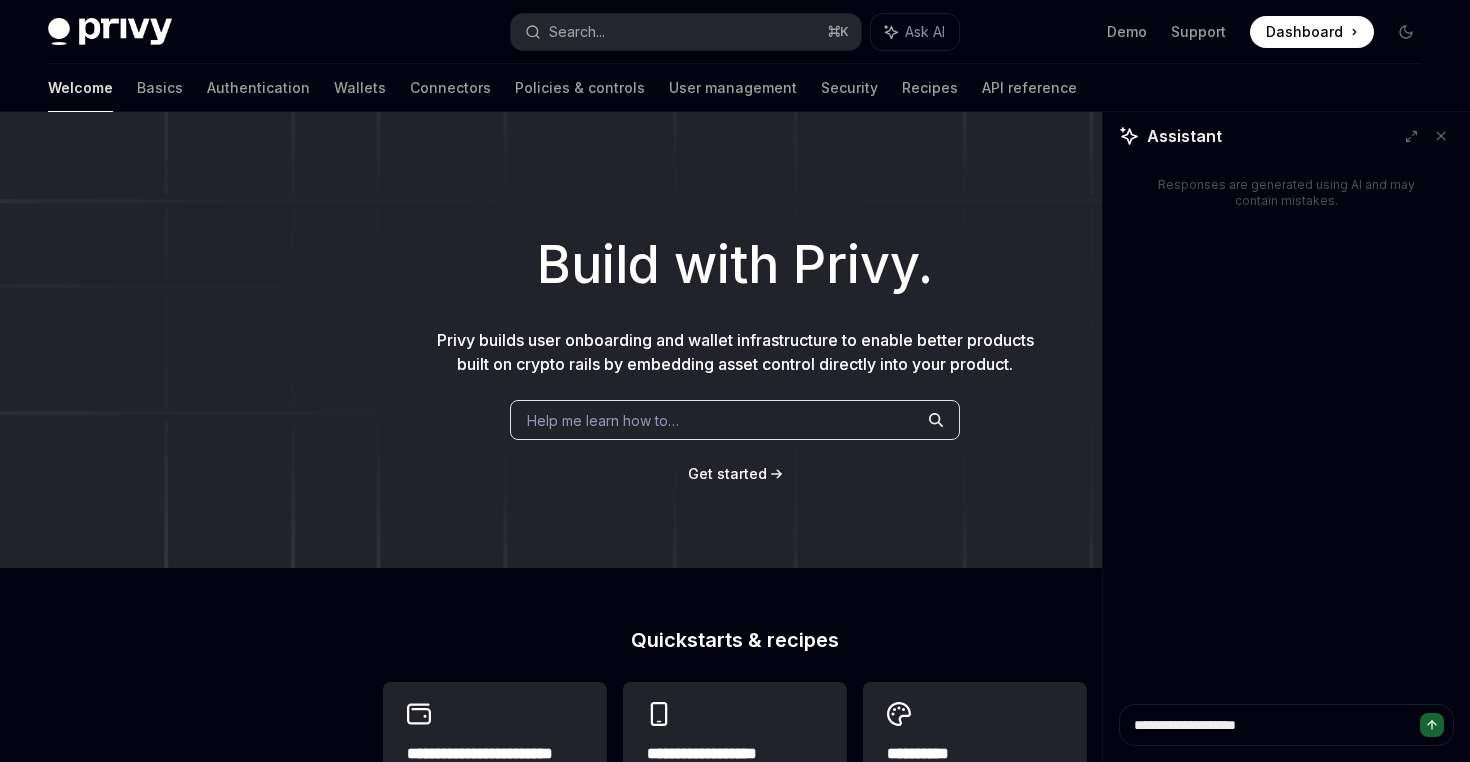 type on "*" 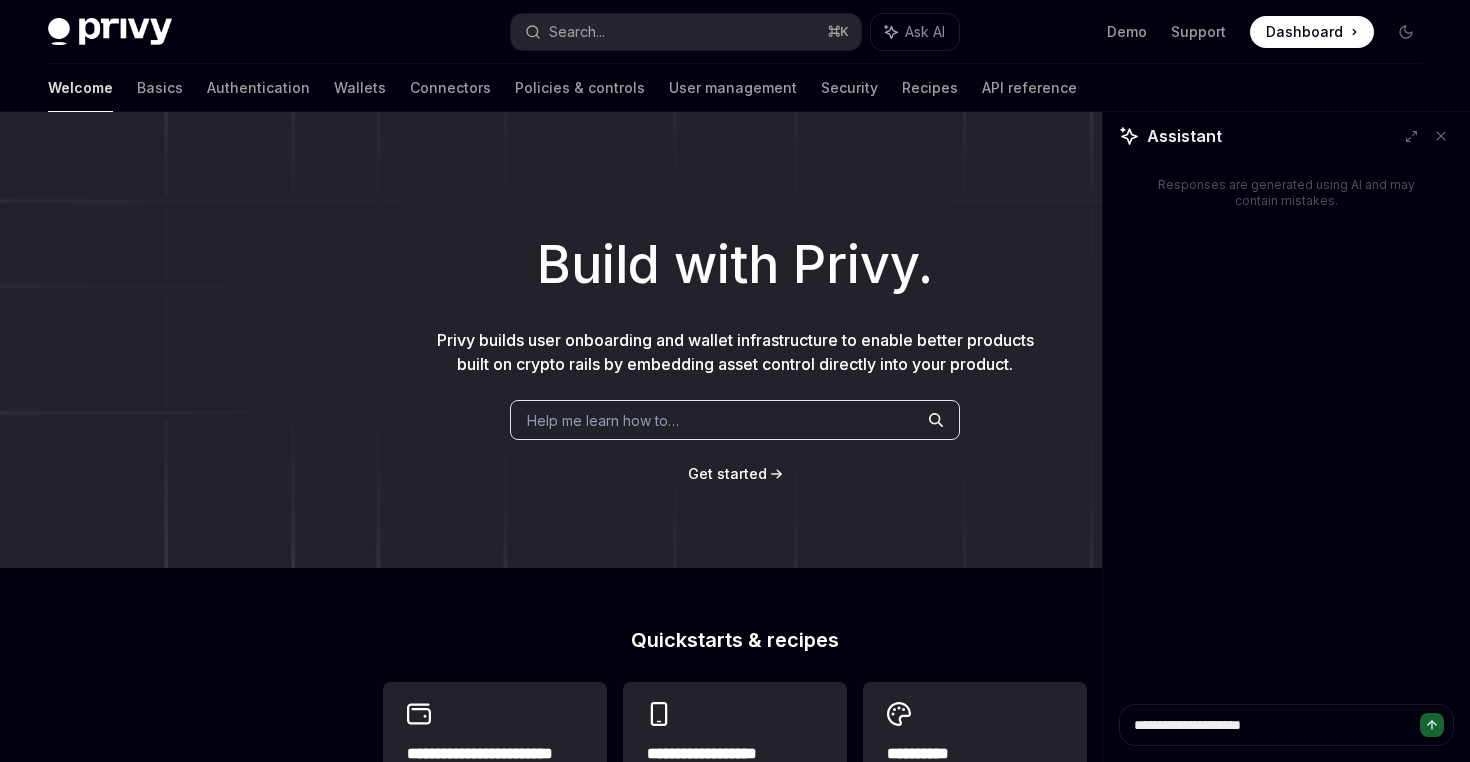 type on "*" 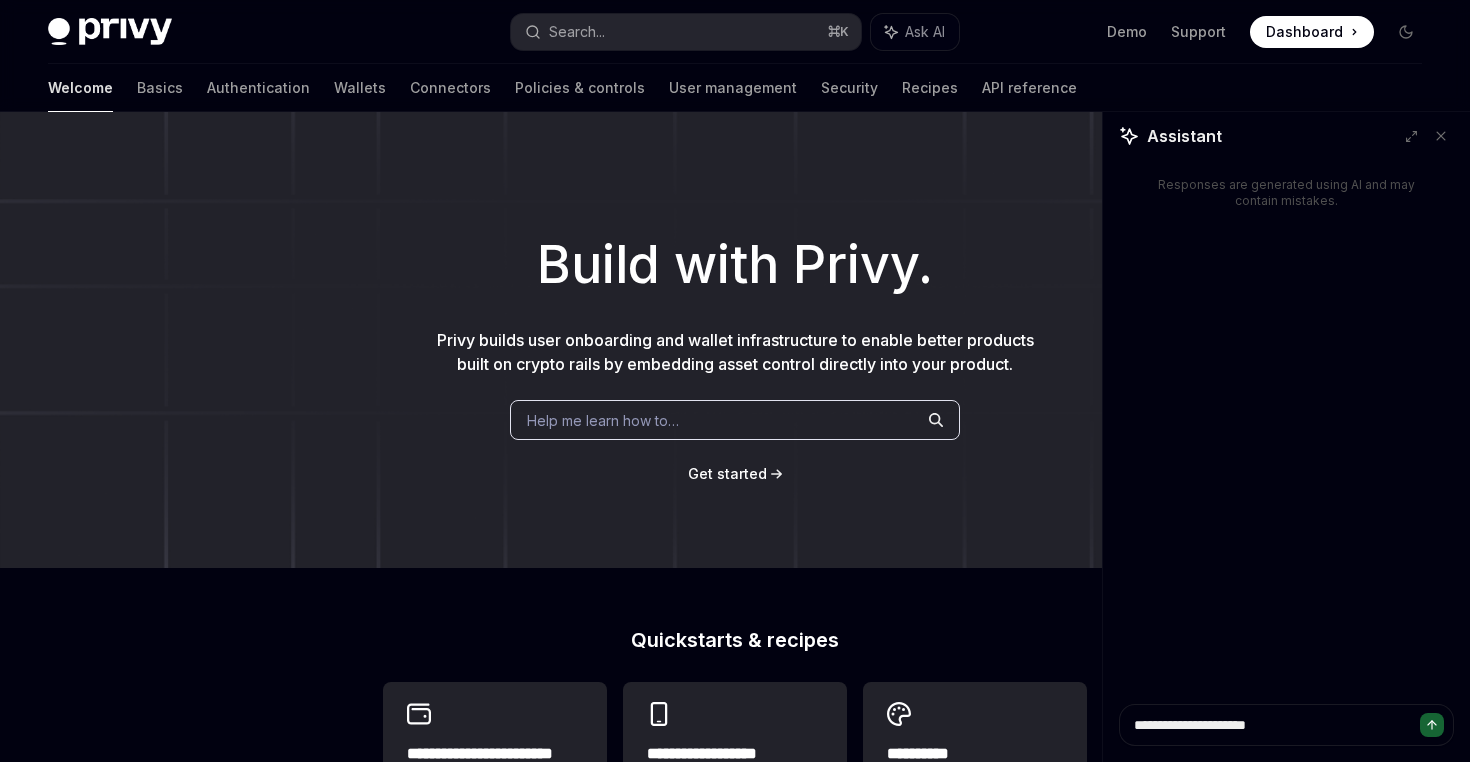 type on "*" 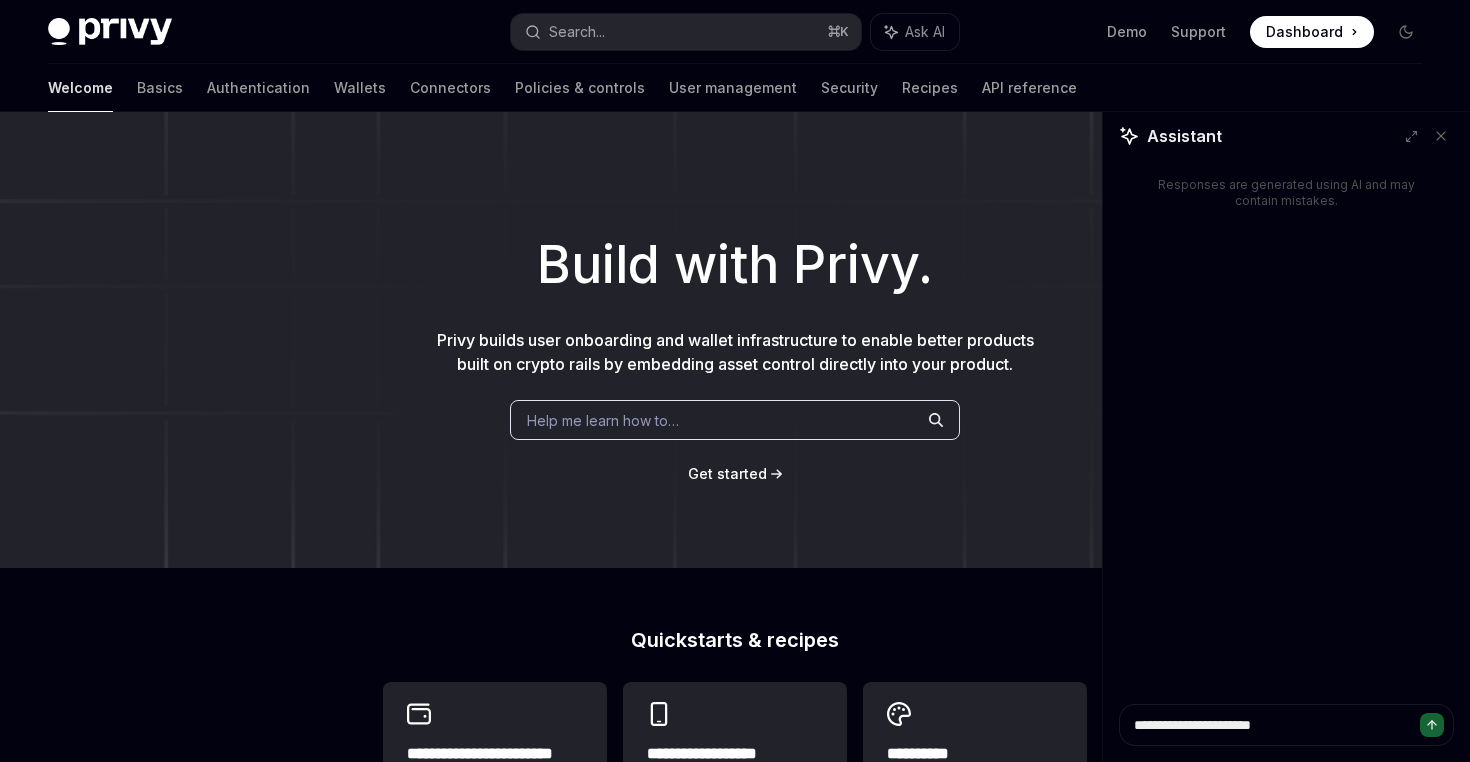 type on "*" 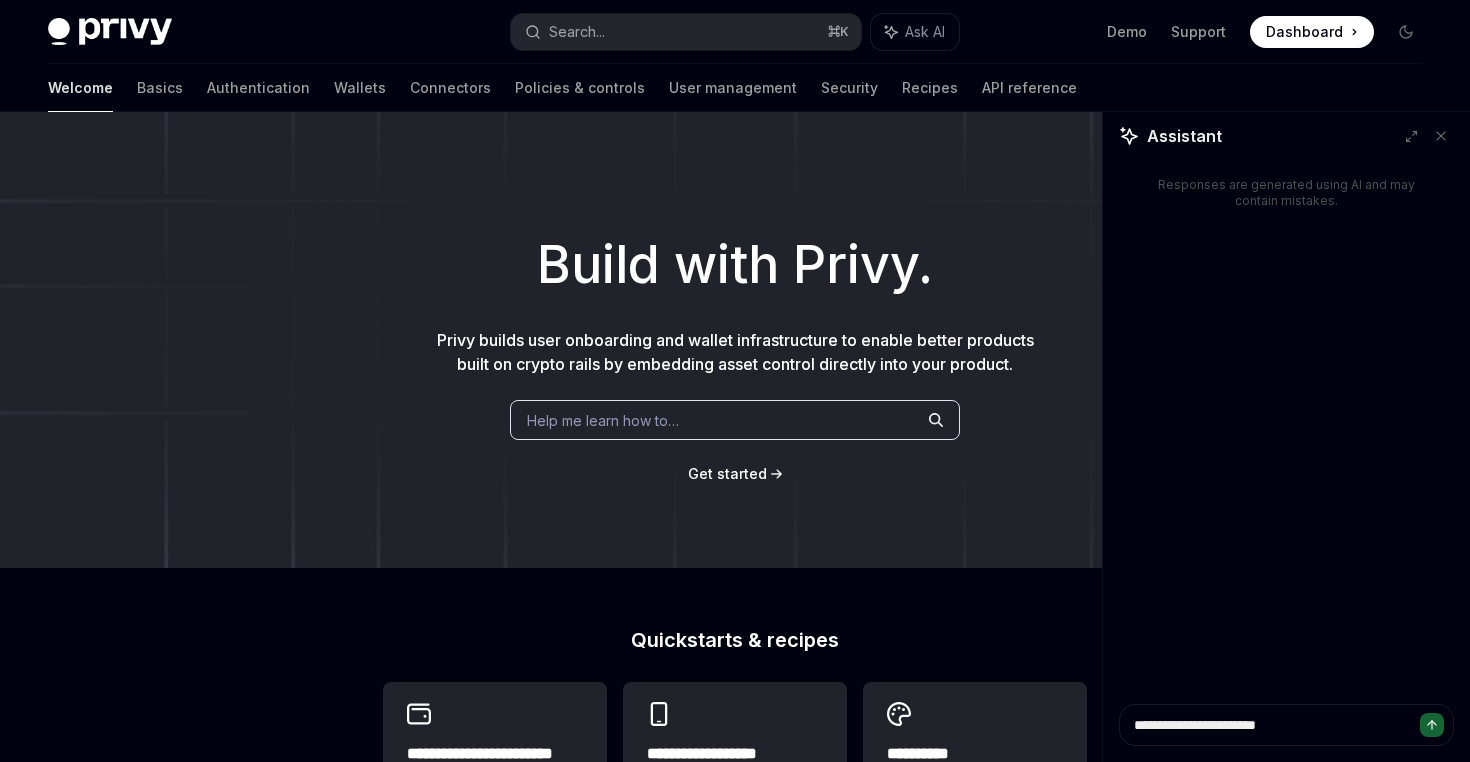 type on "*" 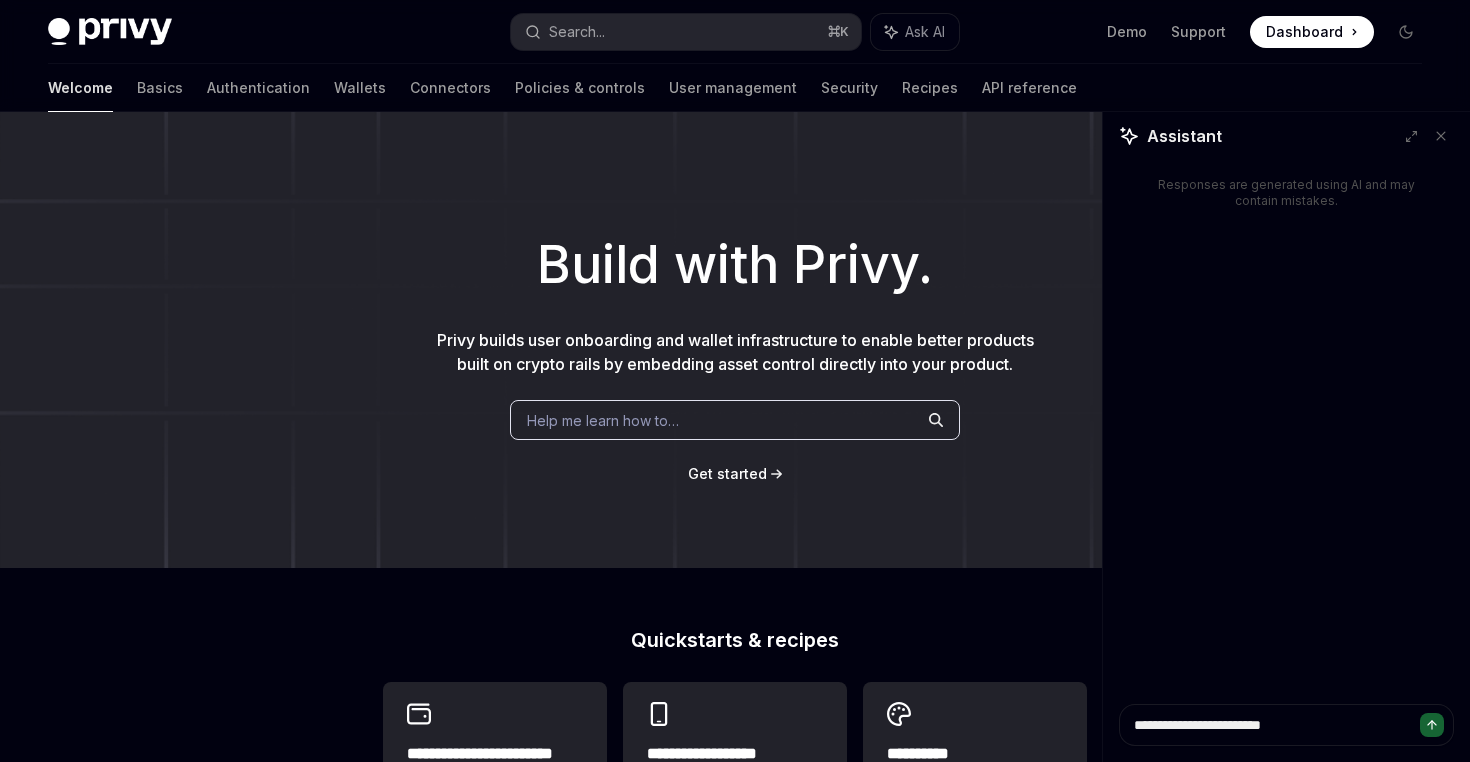 type on "*" 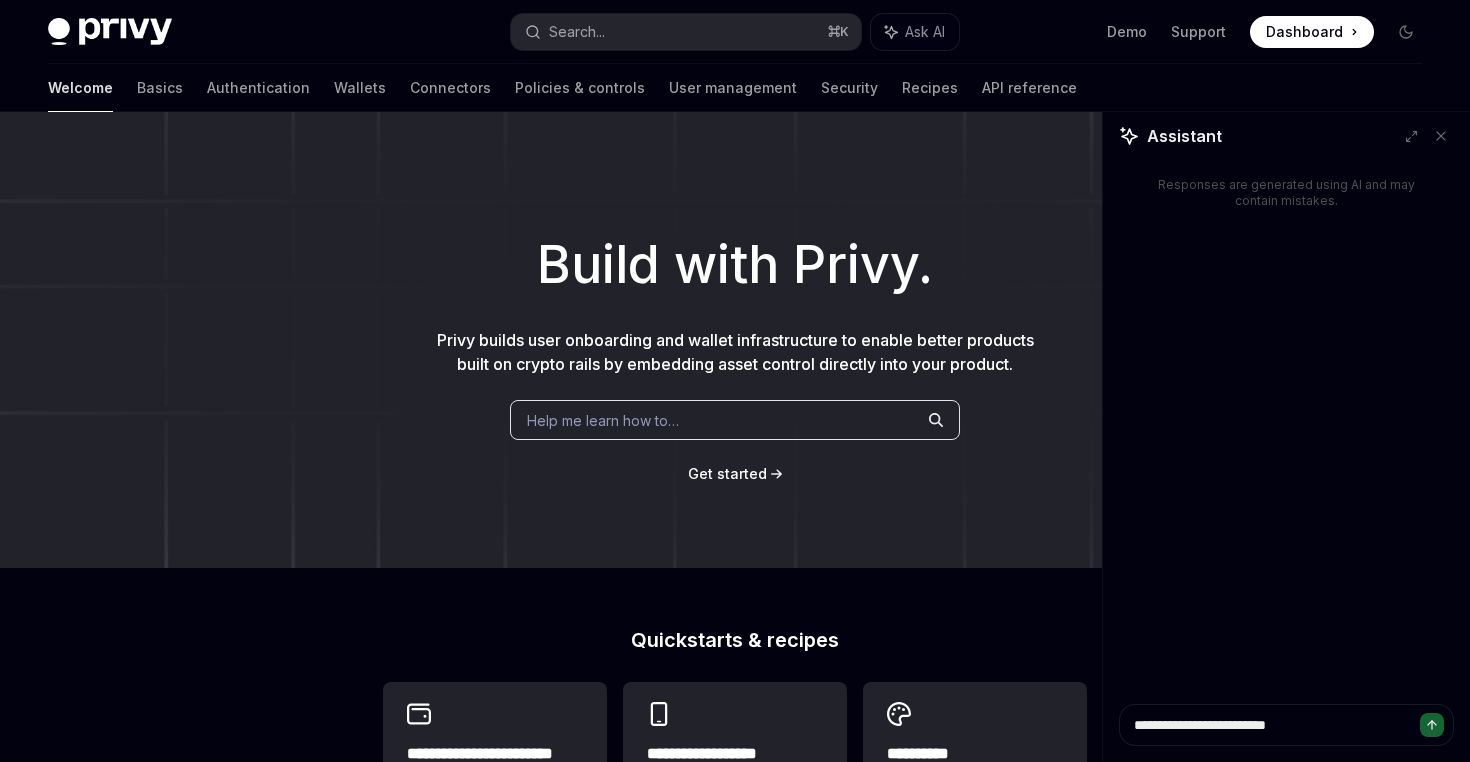 type on "*" 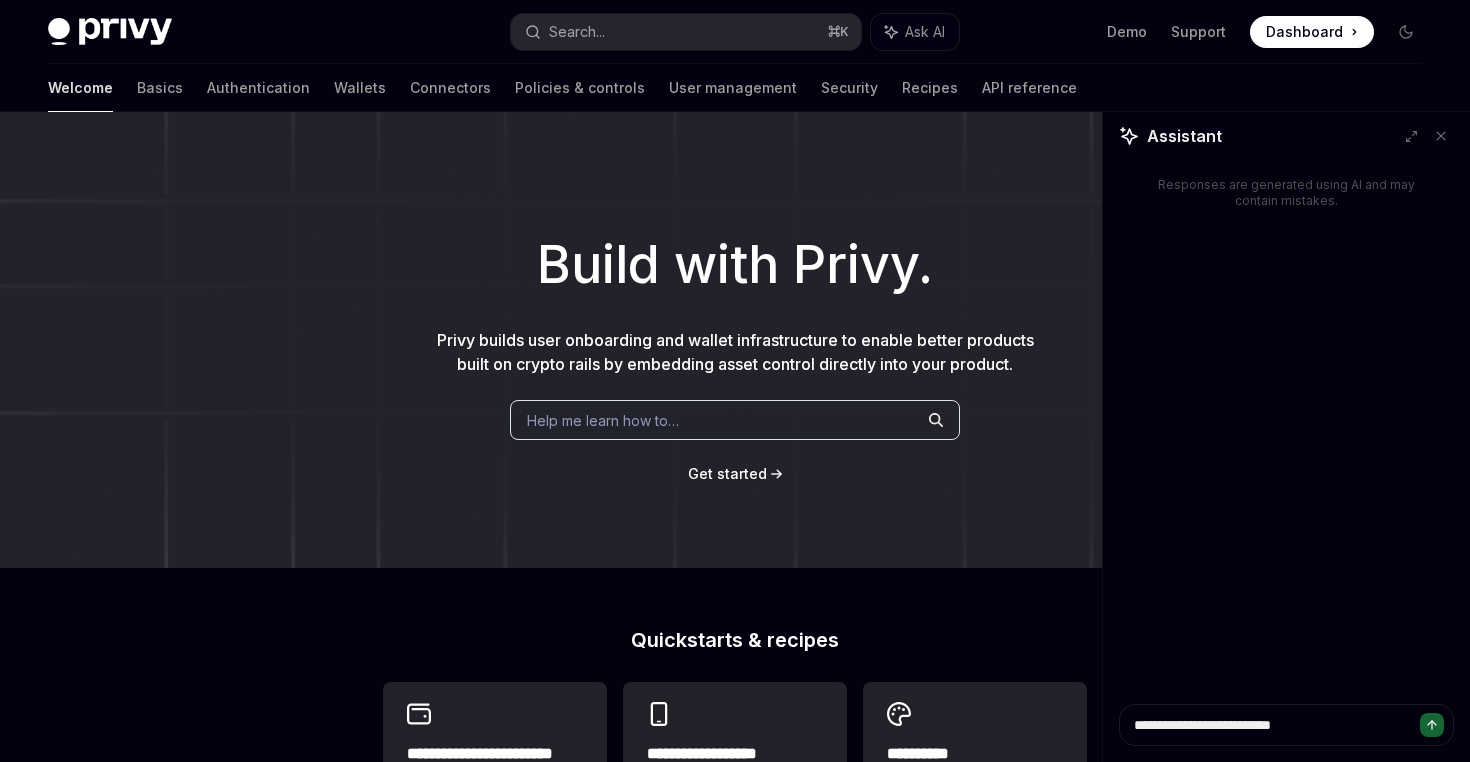 type on "*" 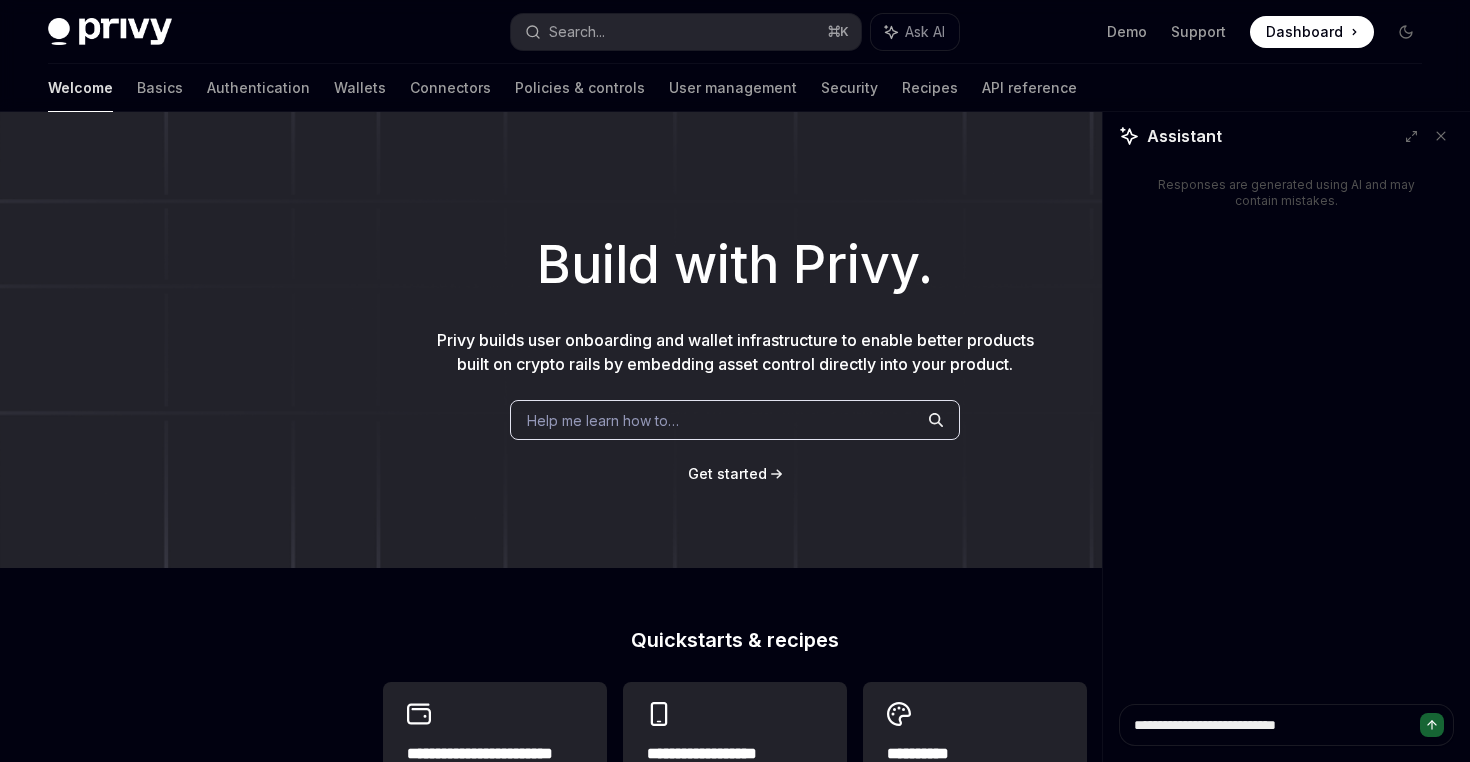 type on "*" 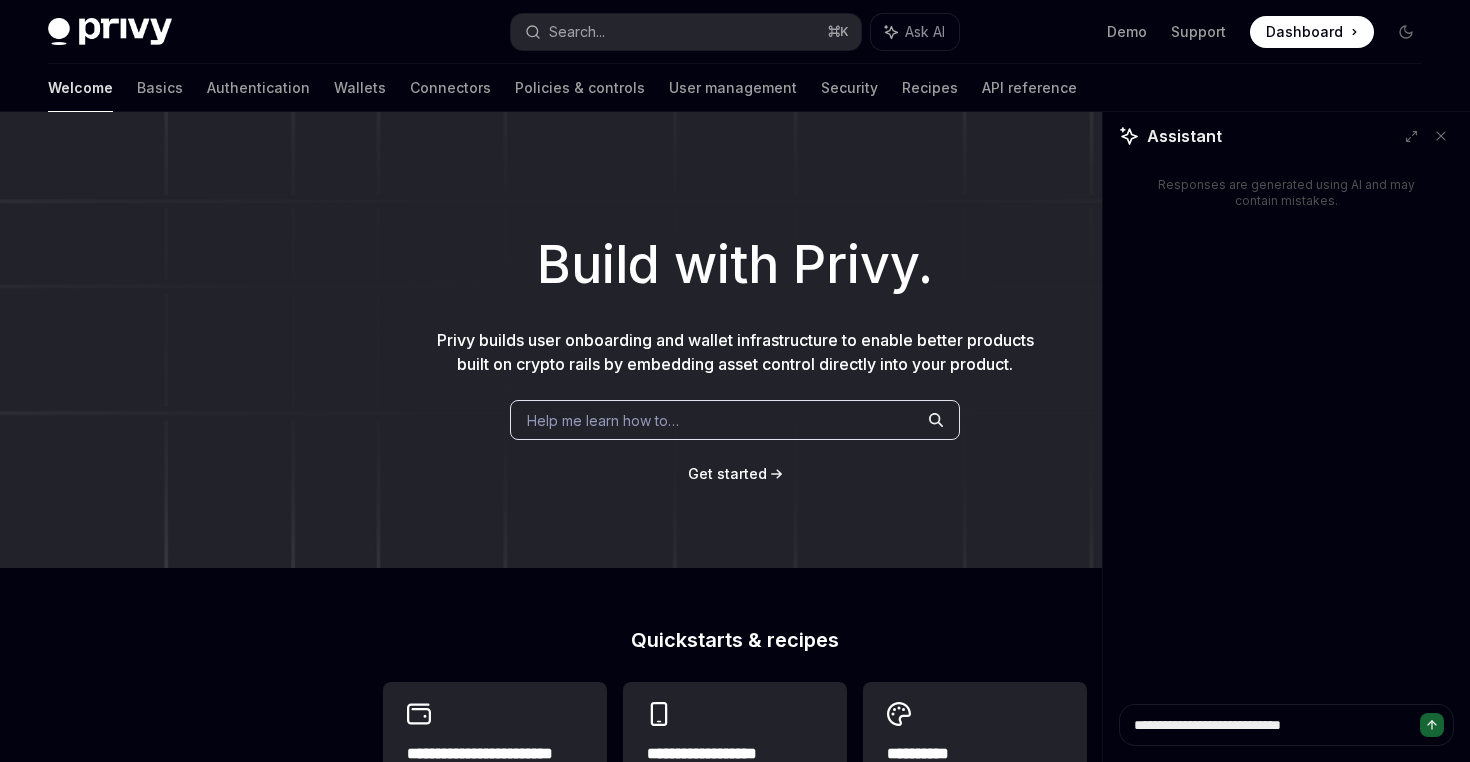type on "*" 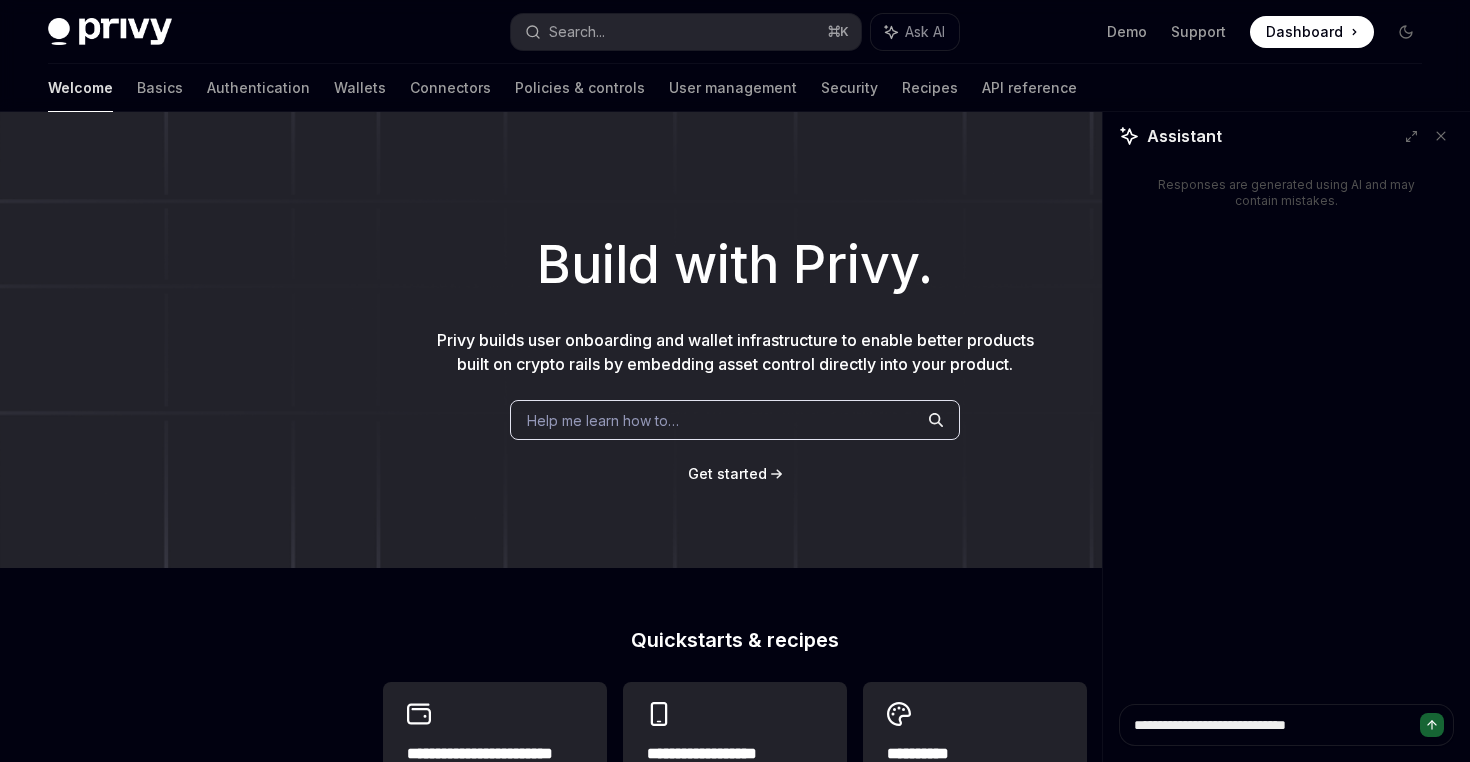 type on "*" 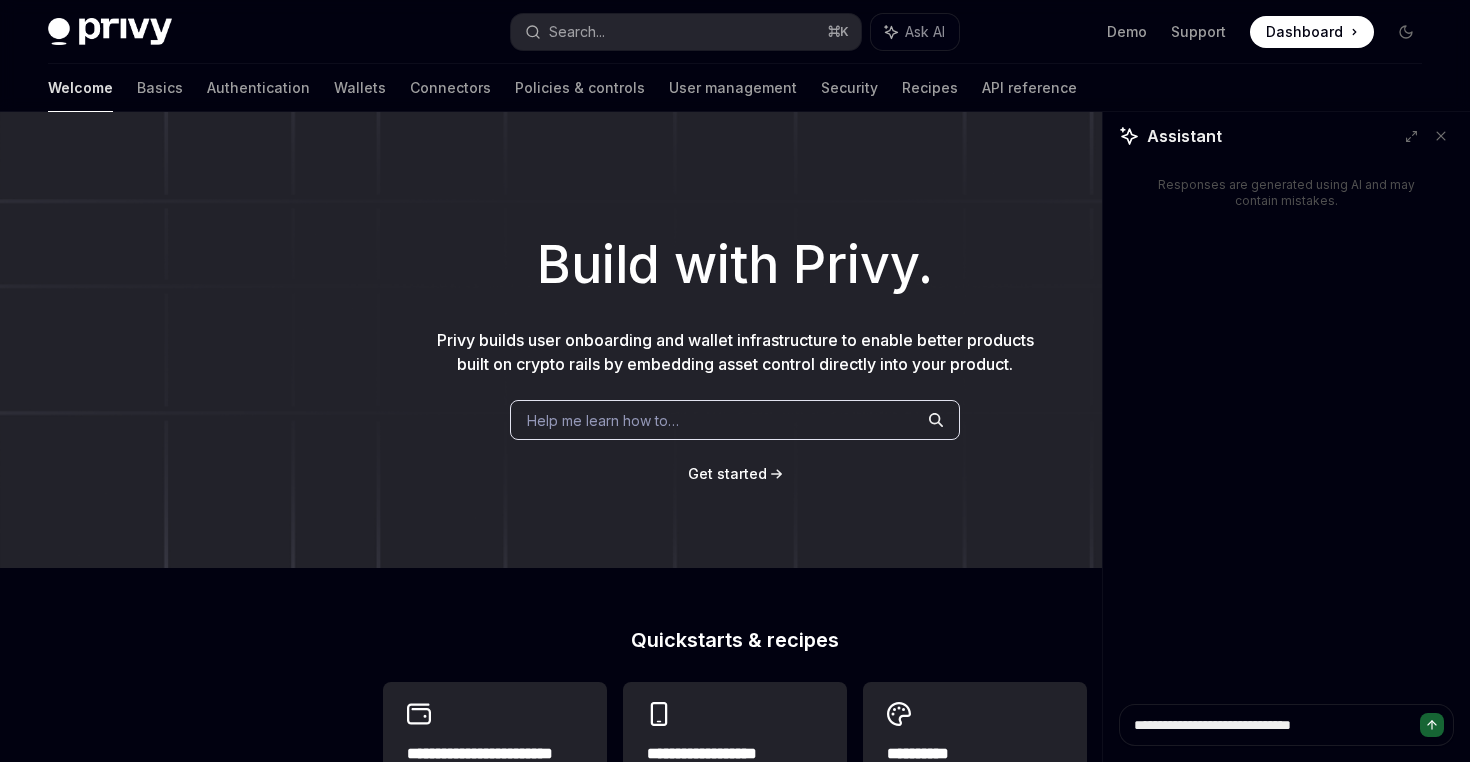 type on "*" 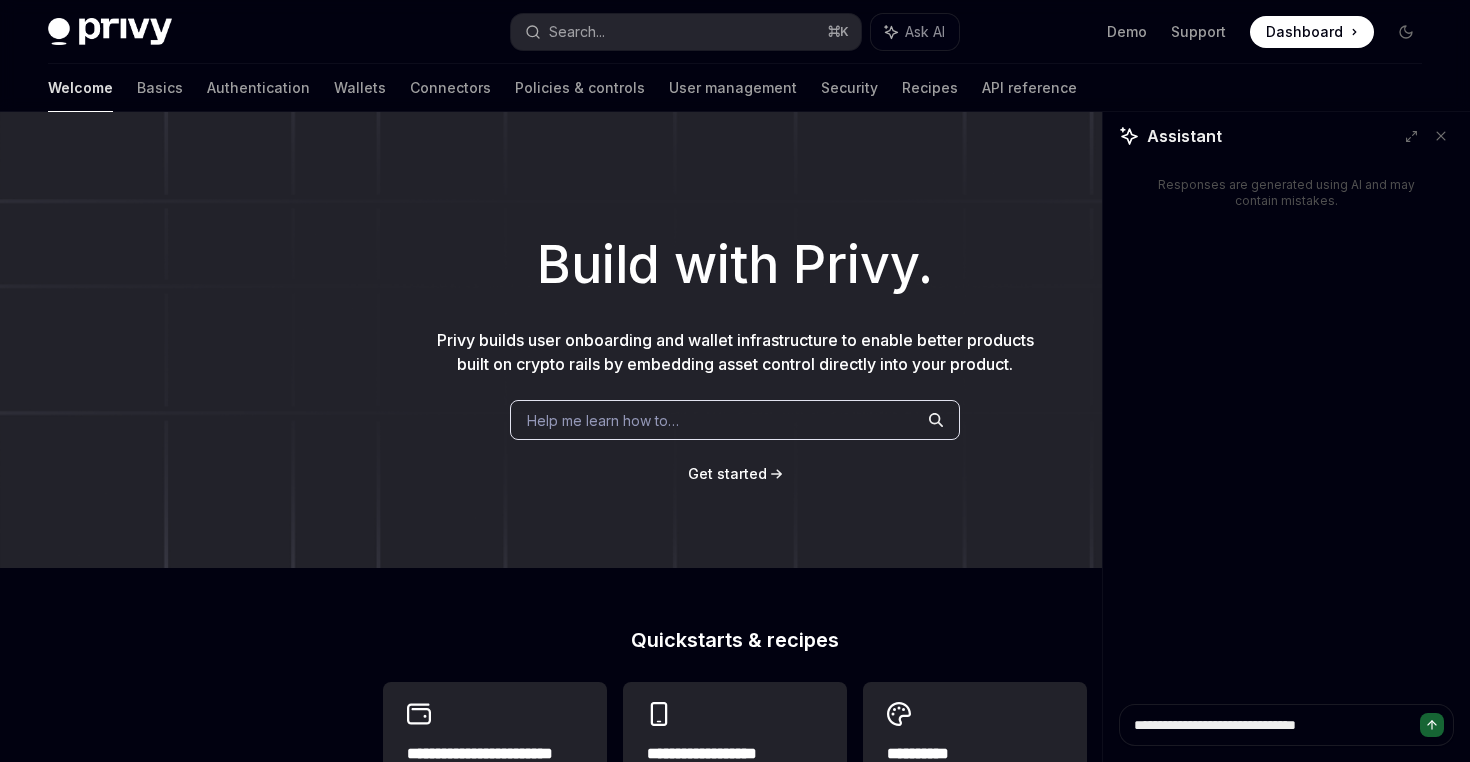 type on "**********" 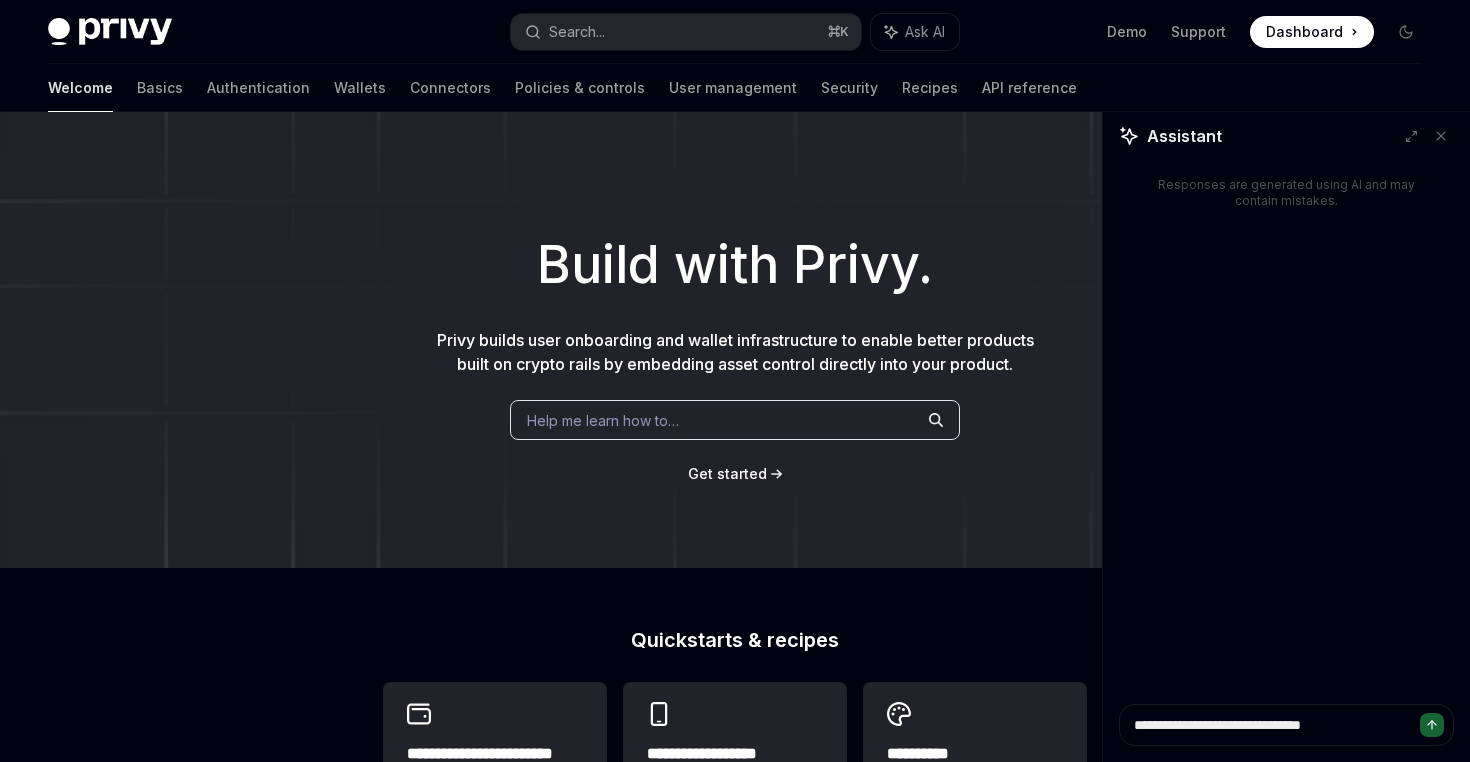 type on "*" 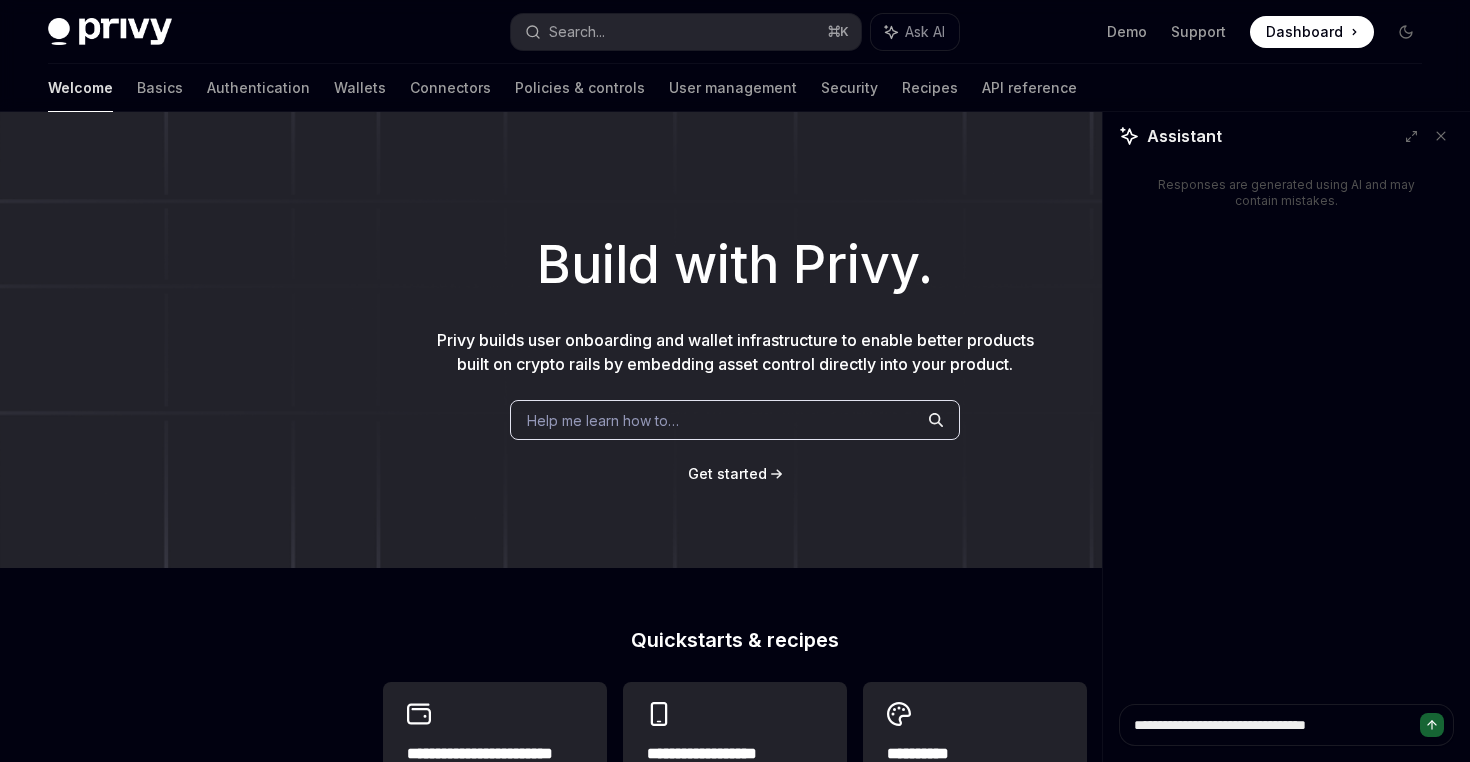 type on "*" 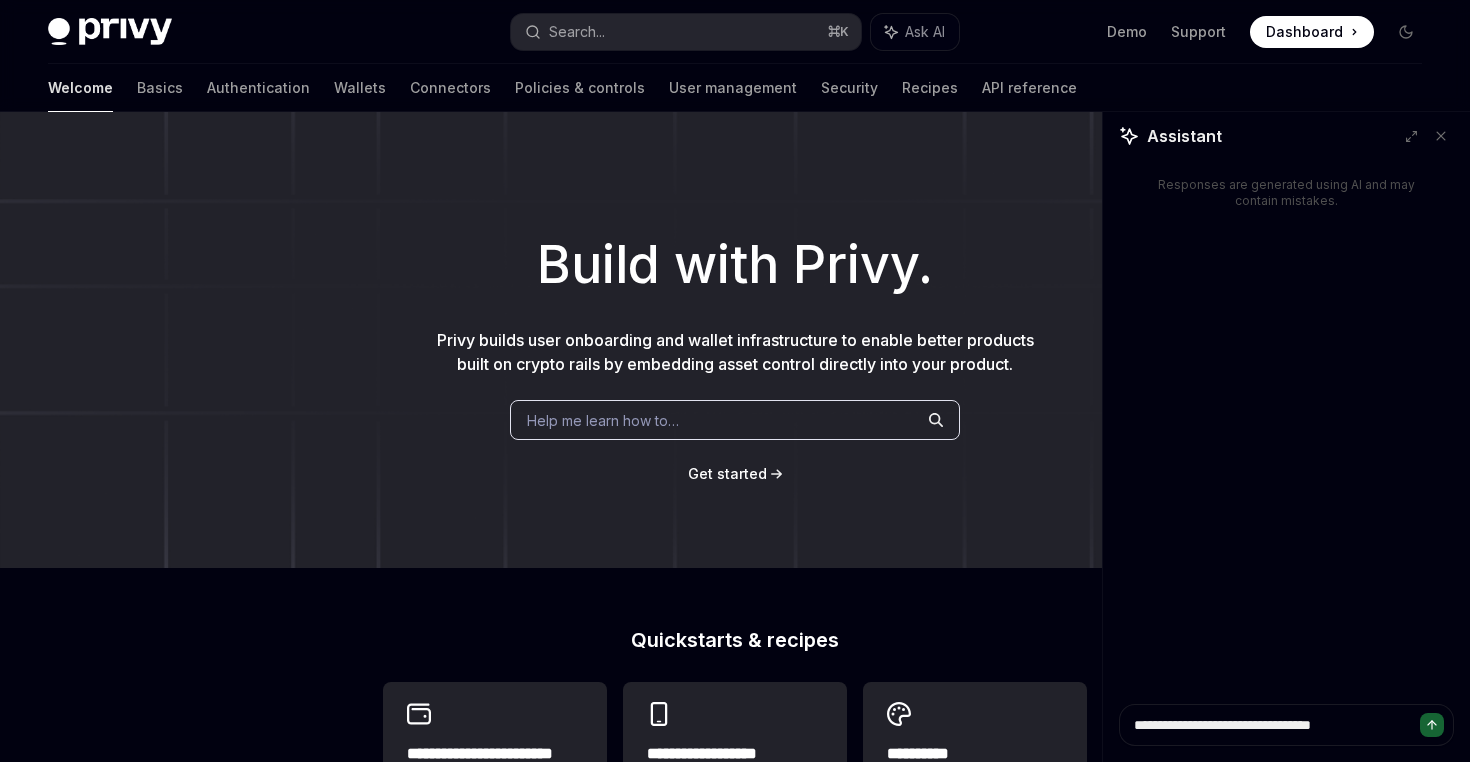 type on "**********" 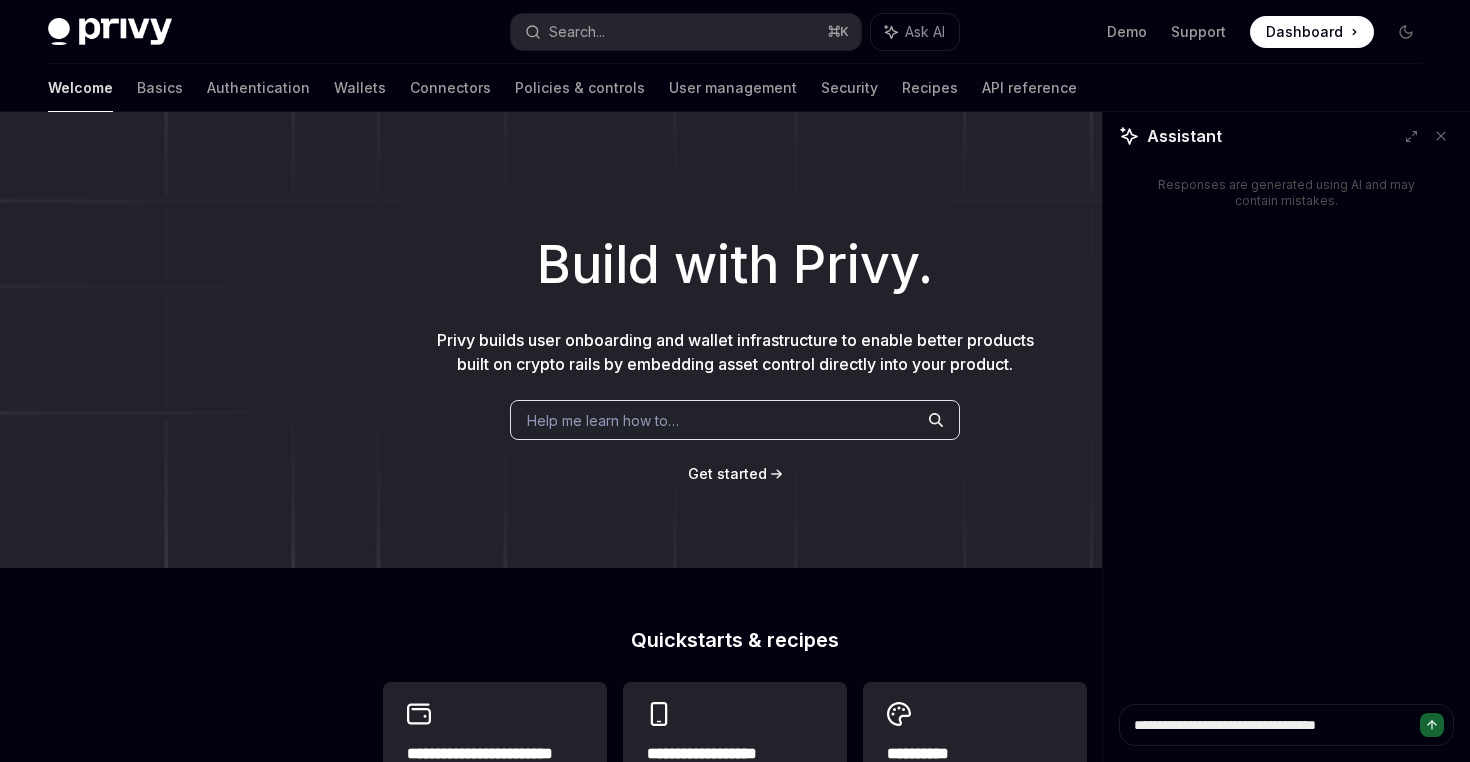 type on "*" 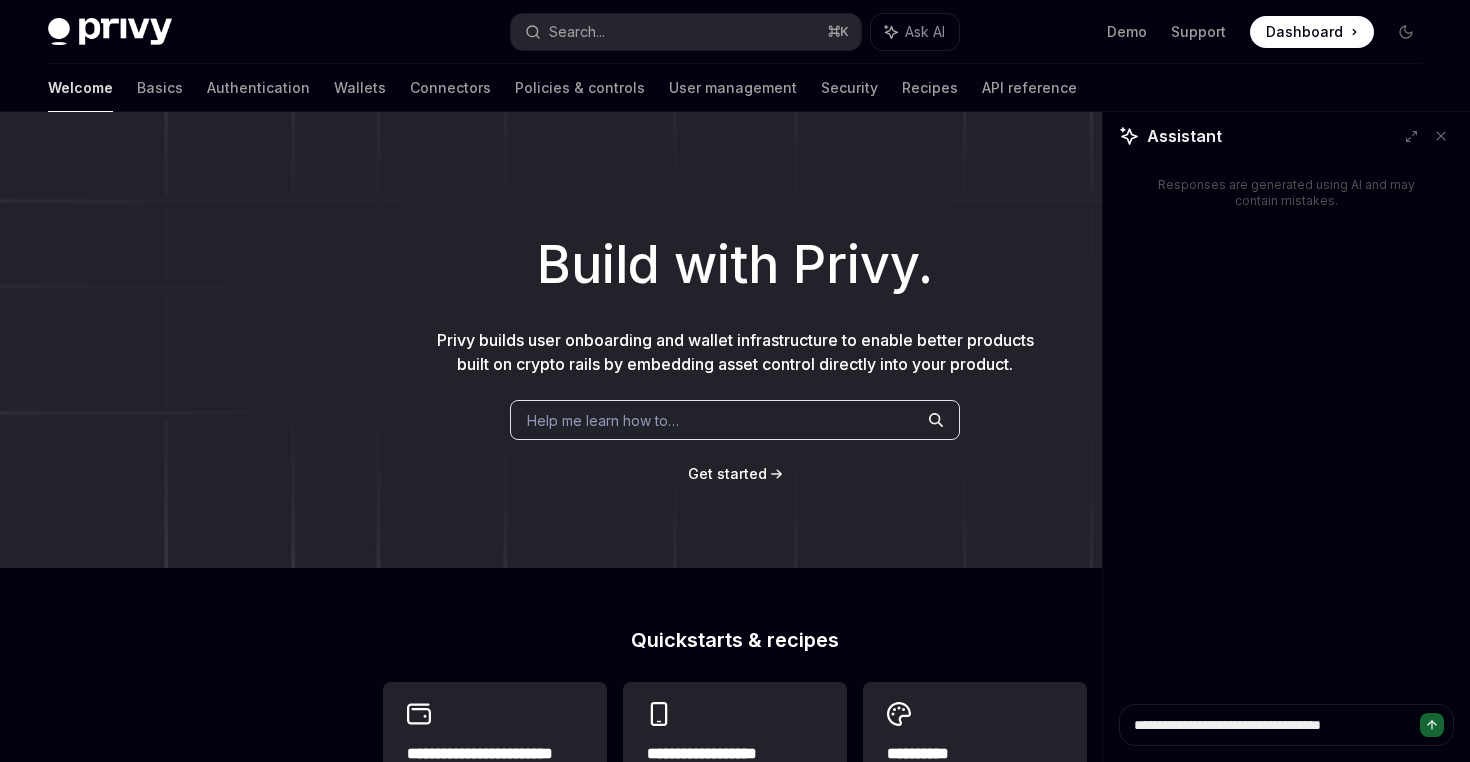 type on "*" 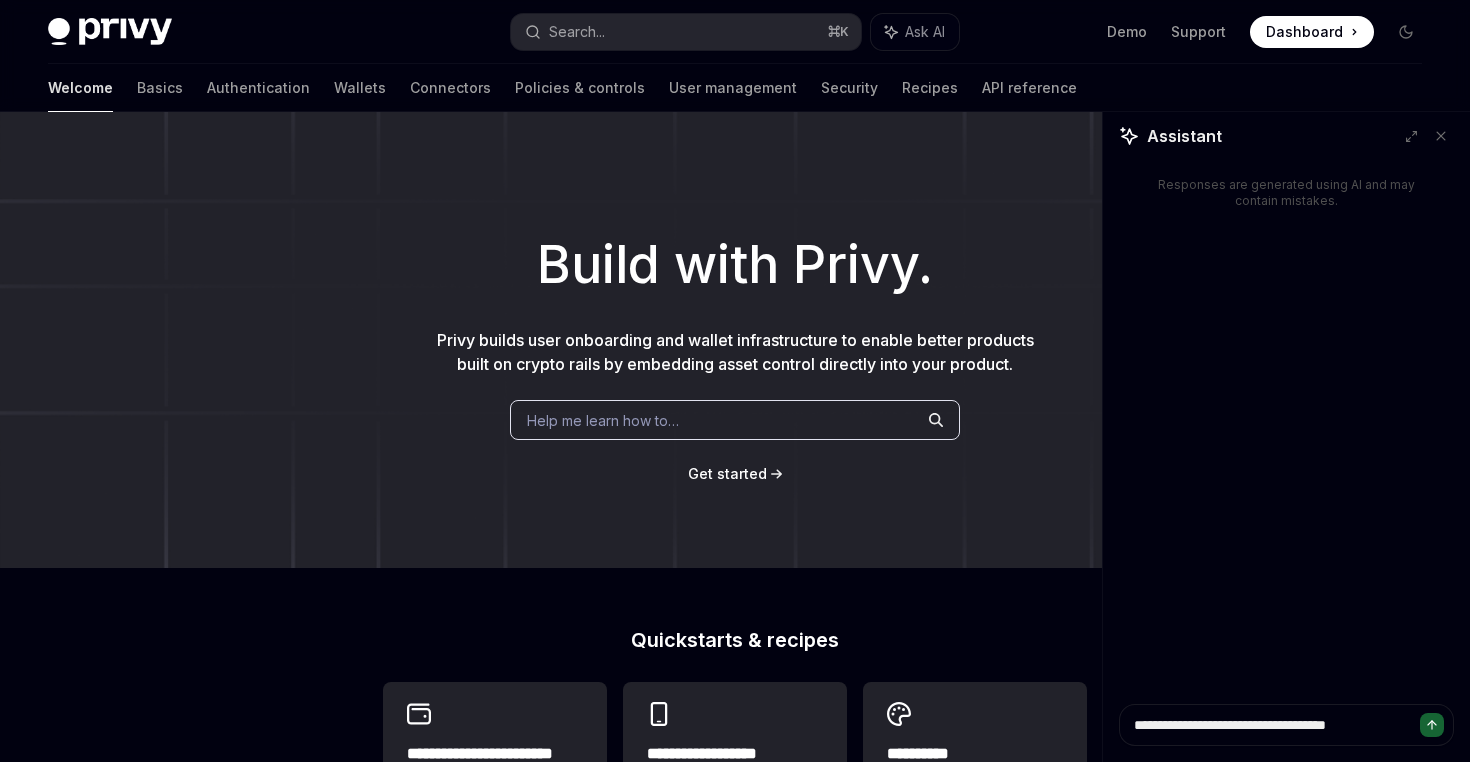 type on "*" 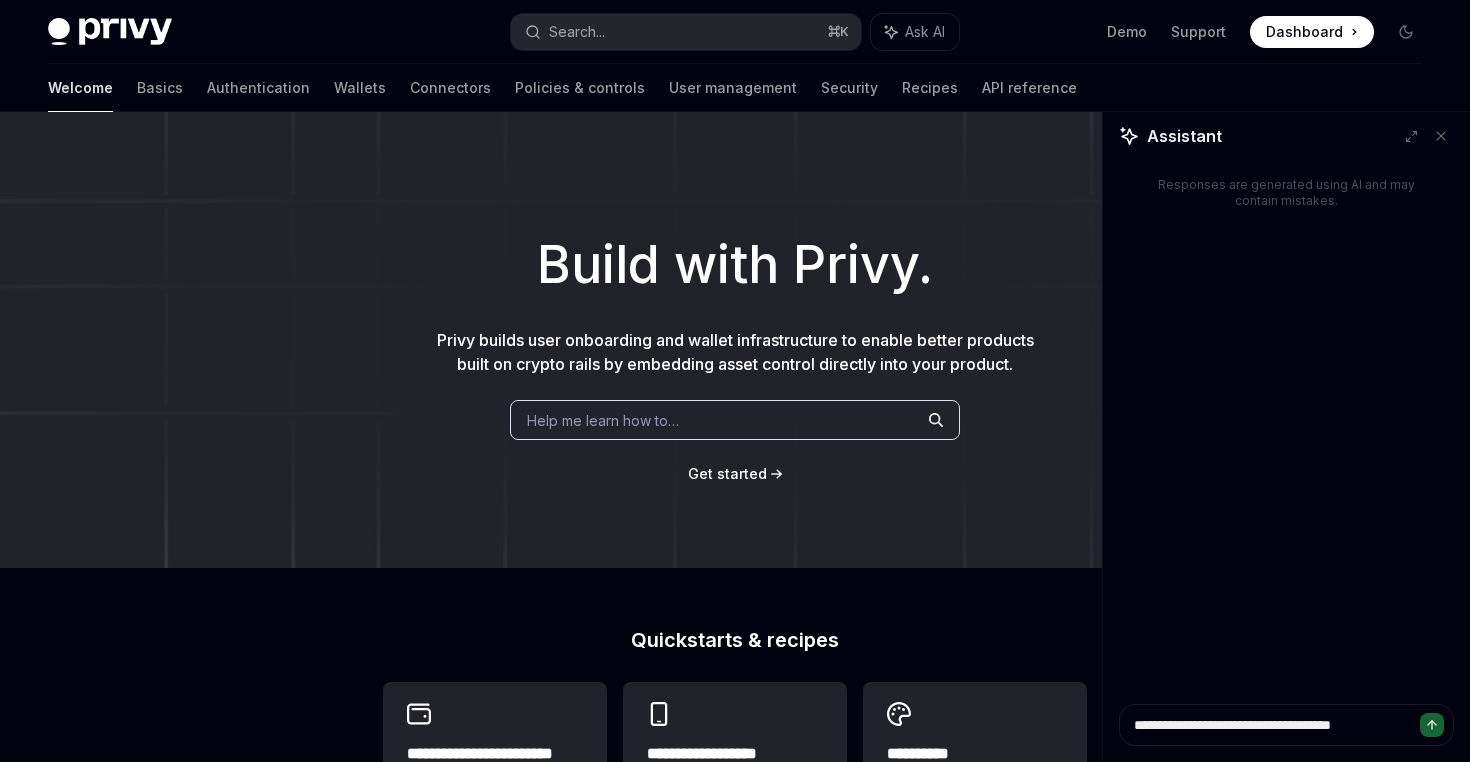 type on "*" 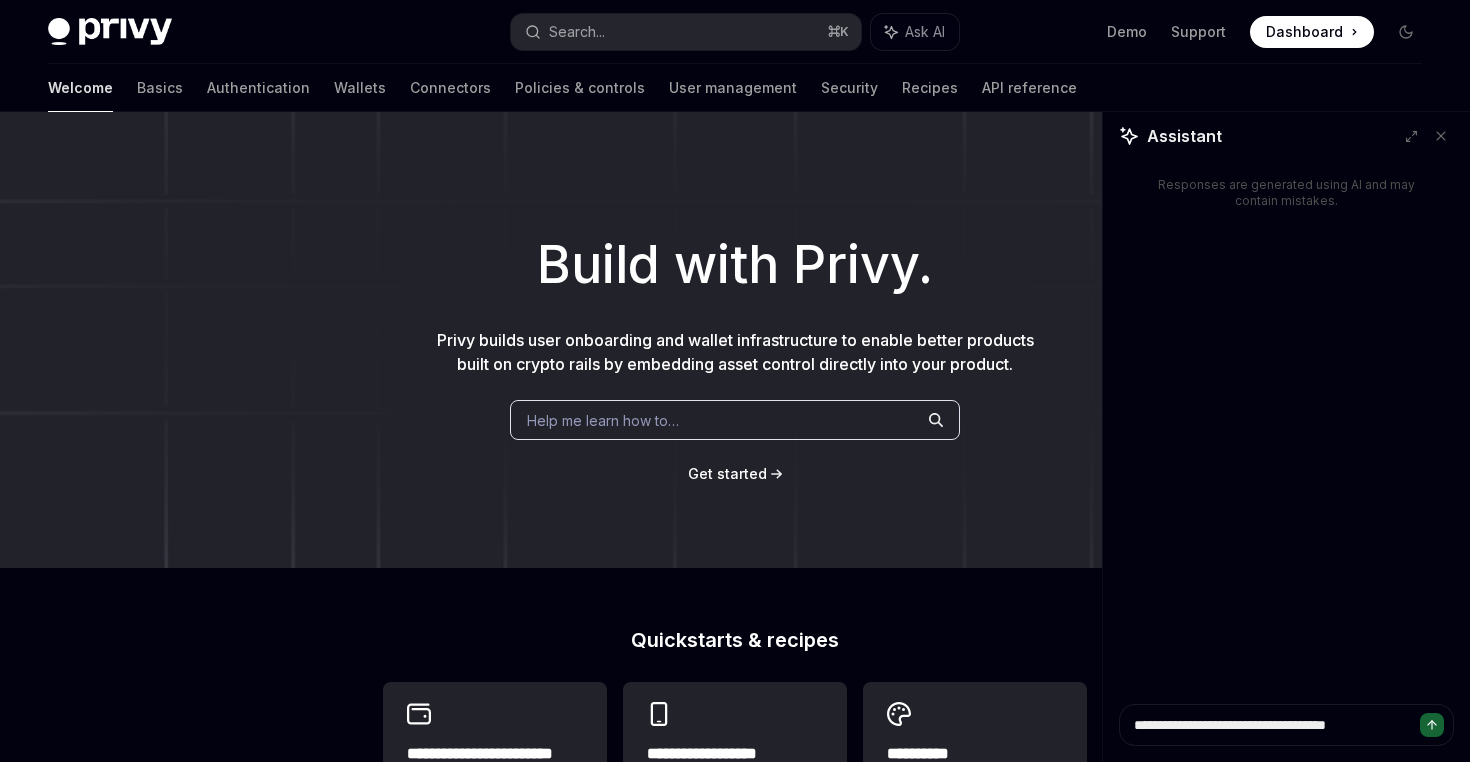 type on "*" 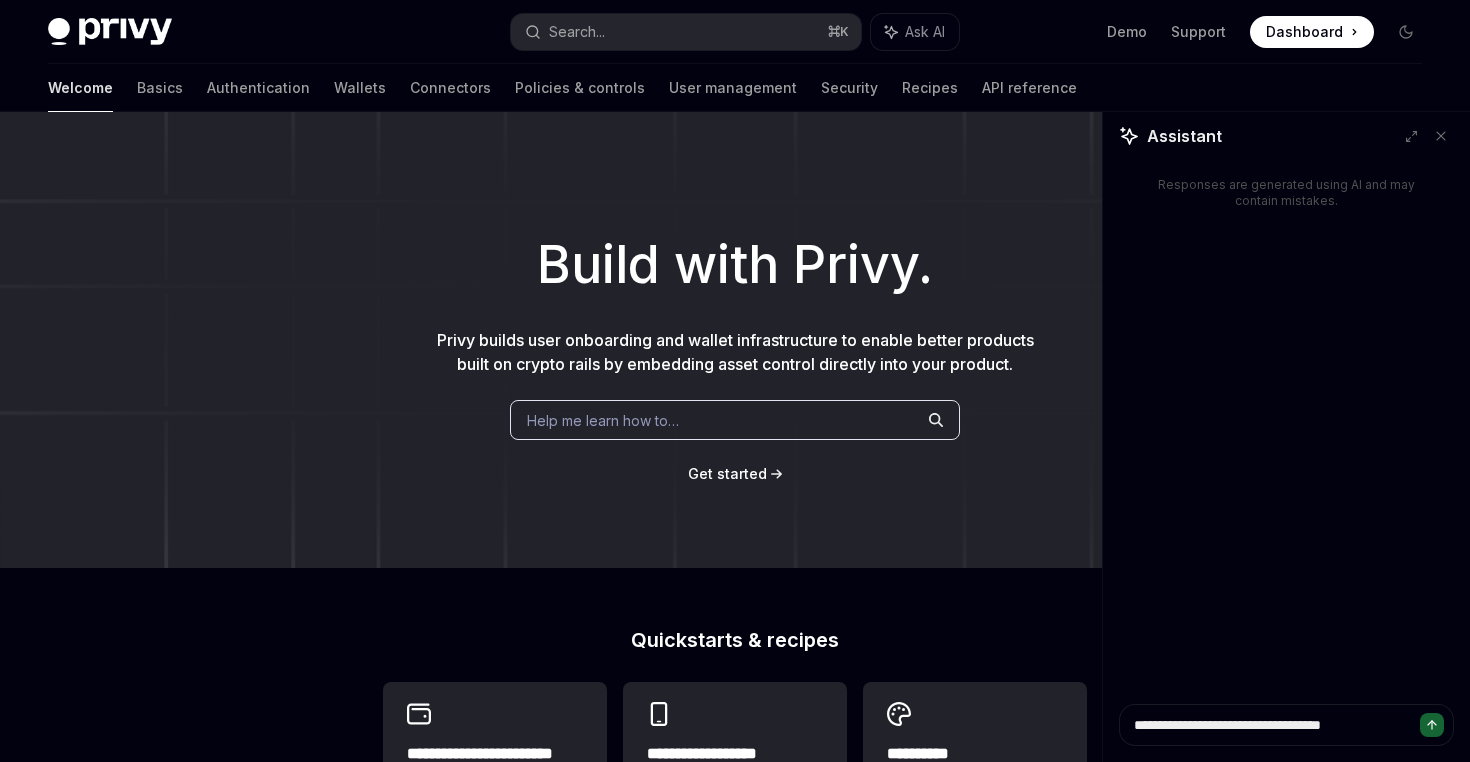 type on "*" 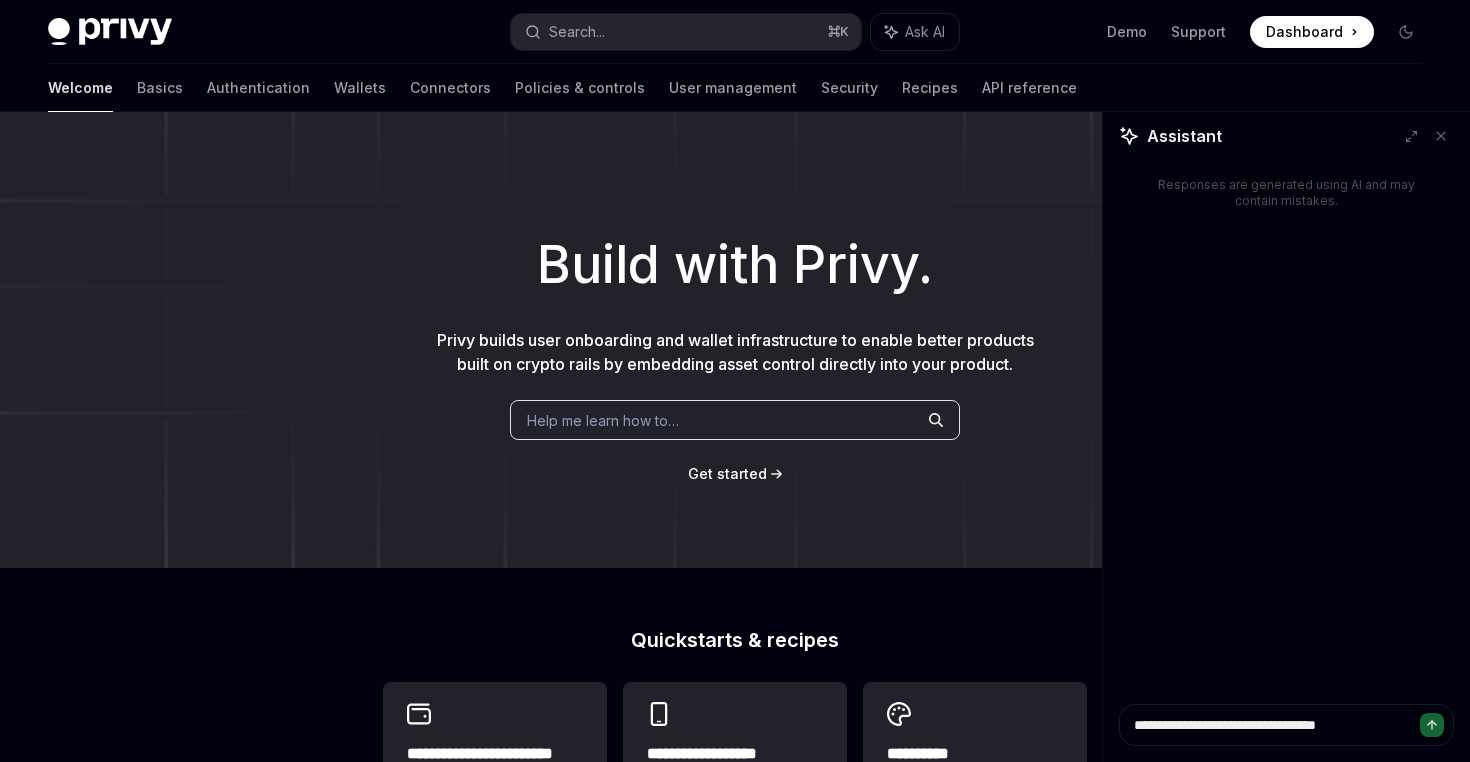 type on "*" 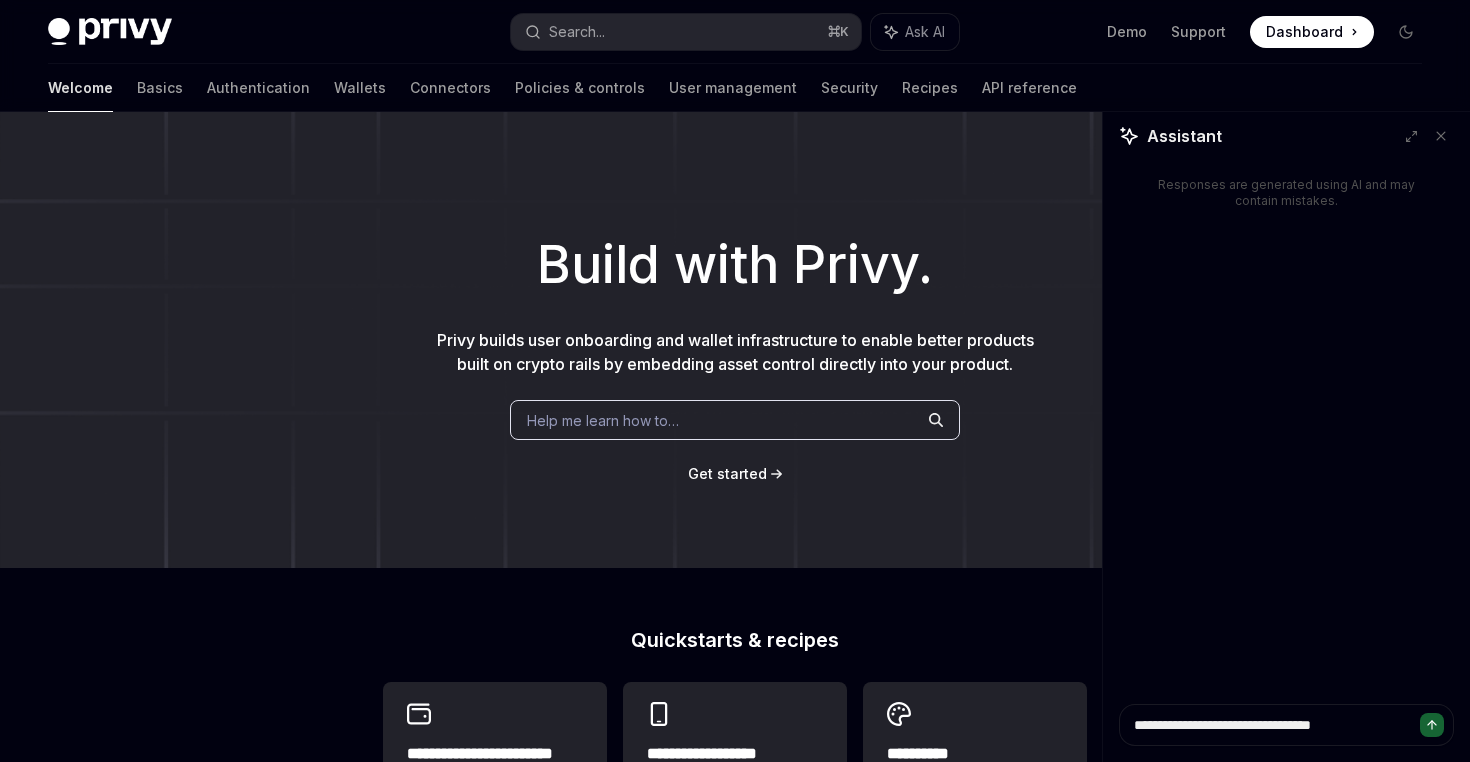 type on "*" 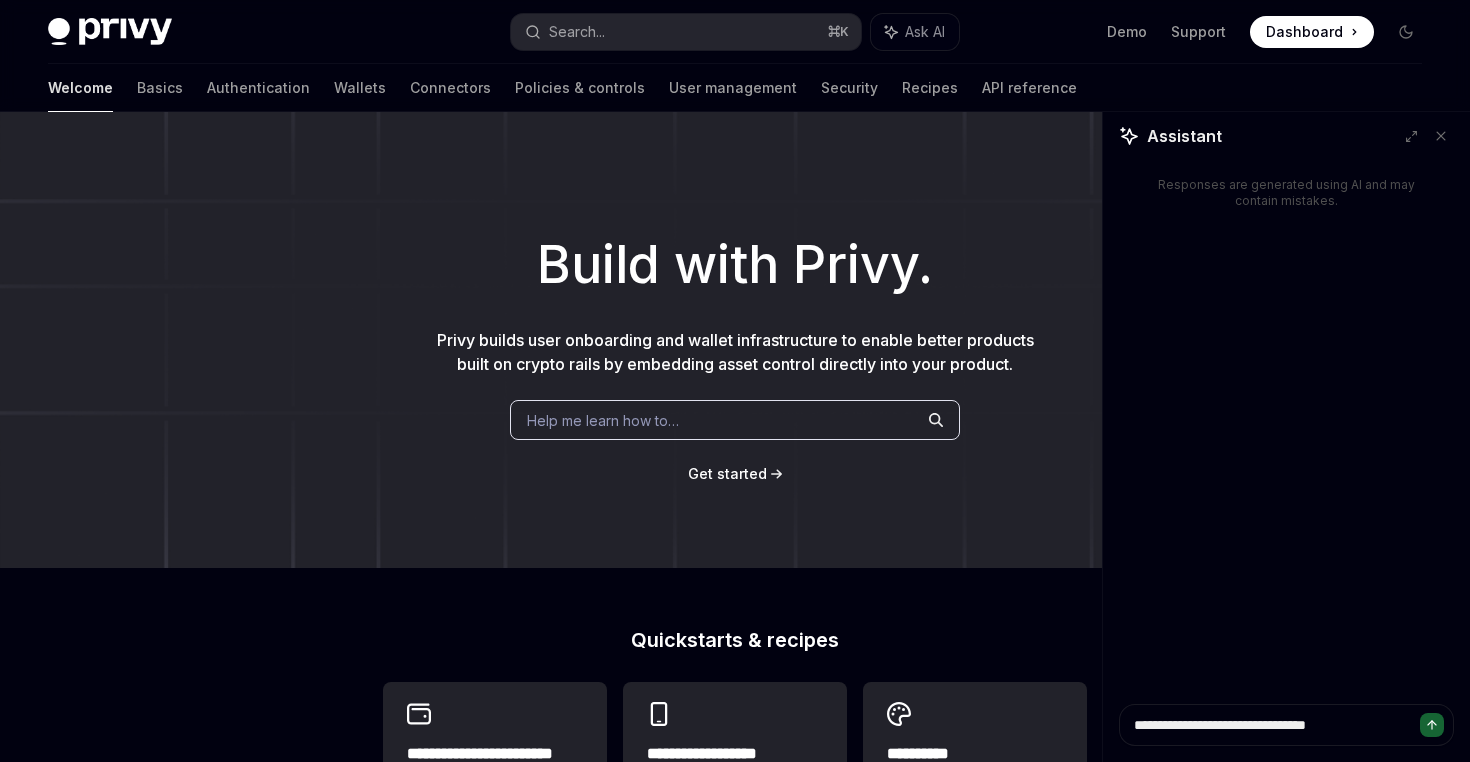 type on "*" 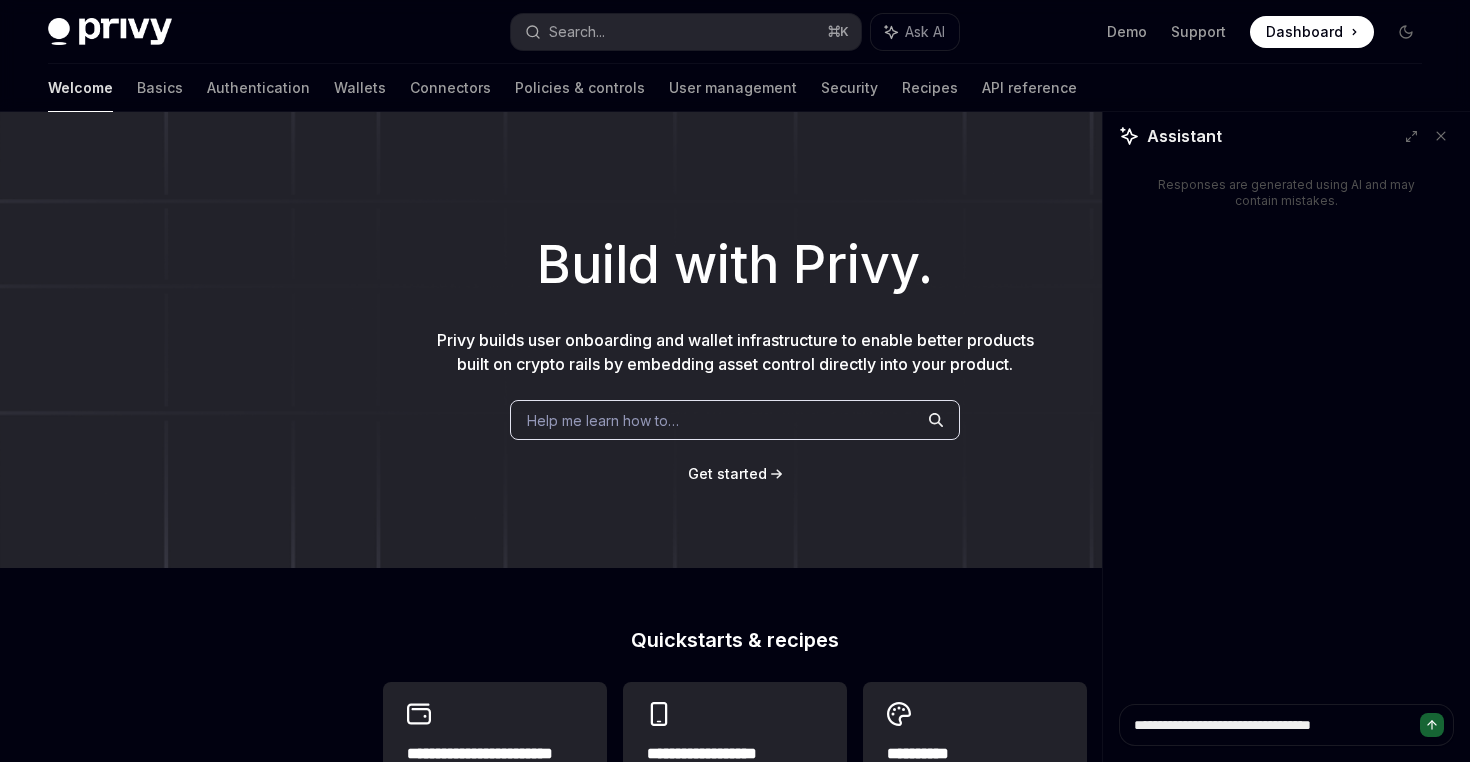 type on "*" 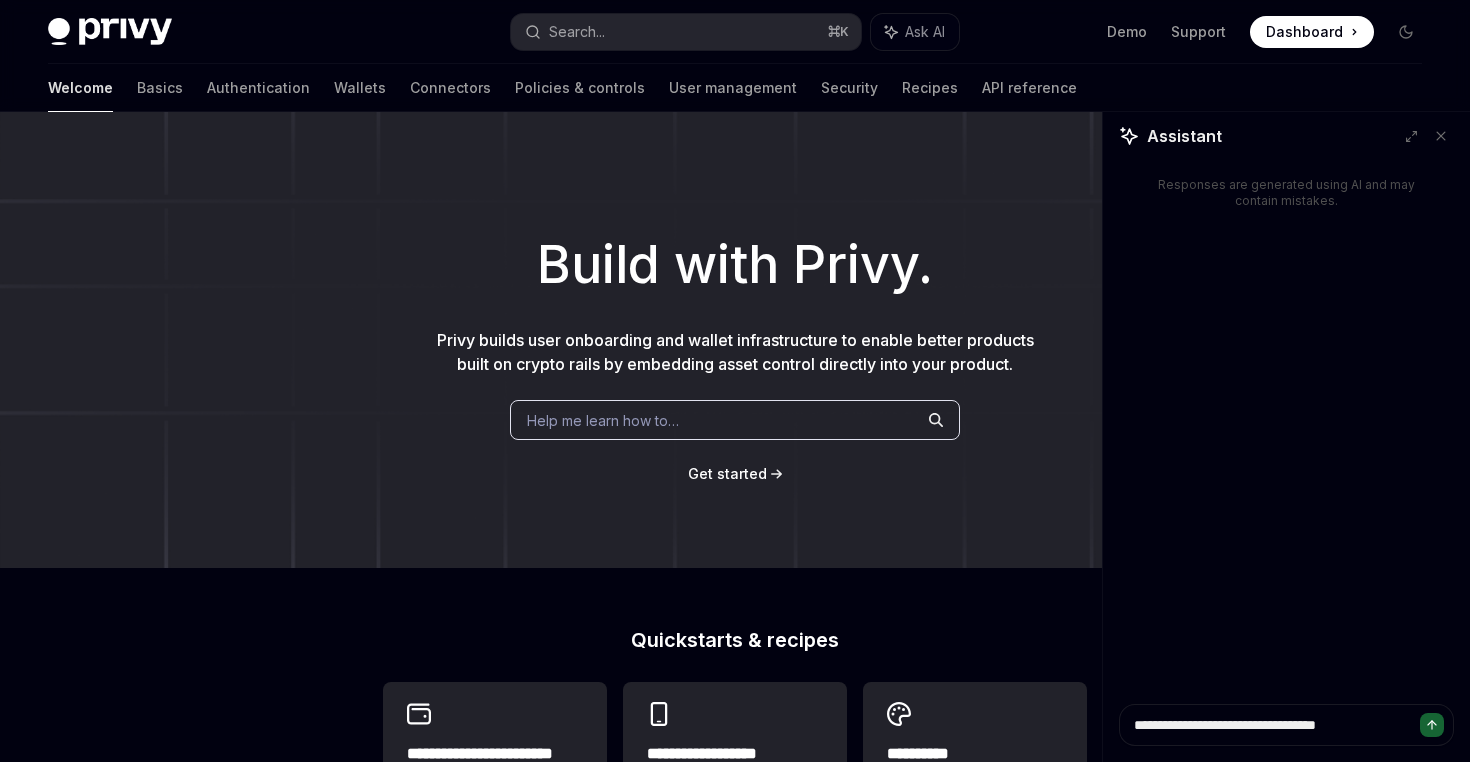 type on "**********" 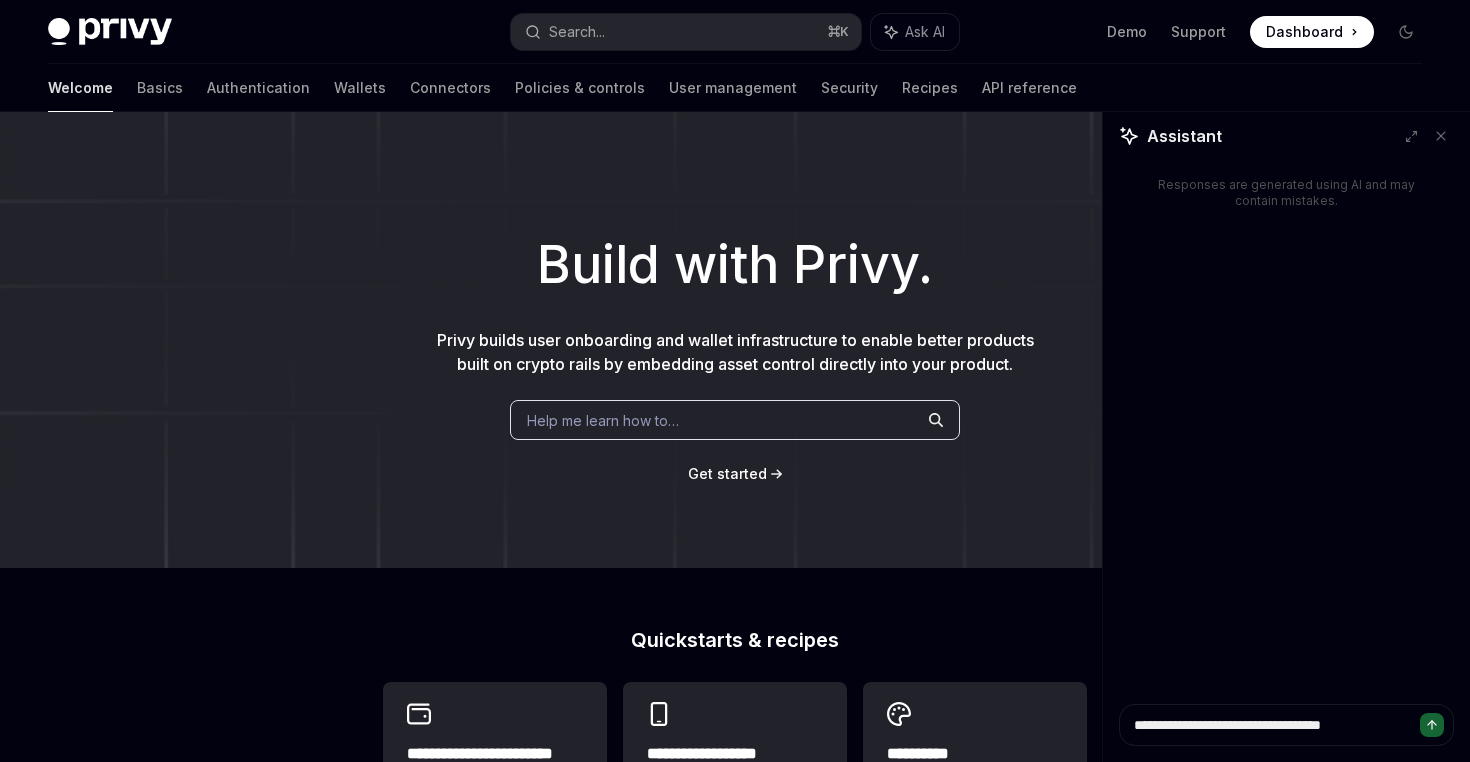 type on "*" 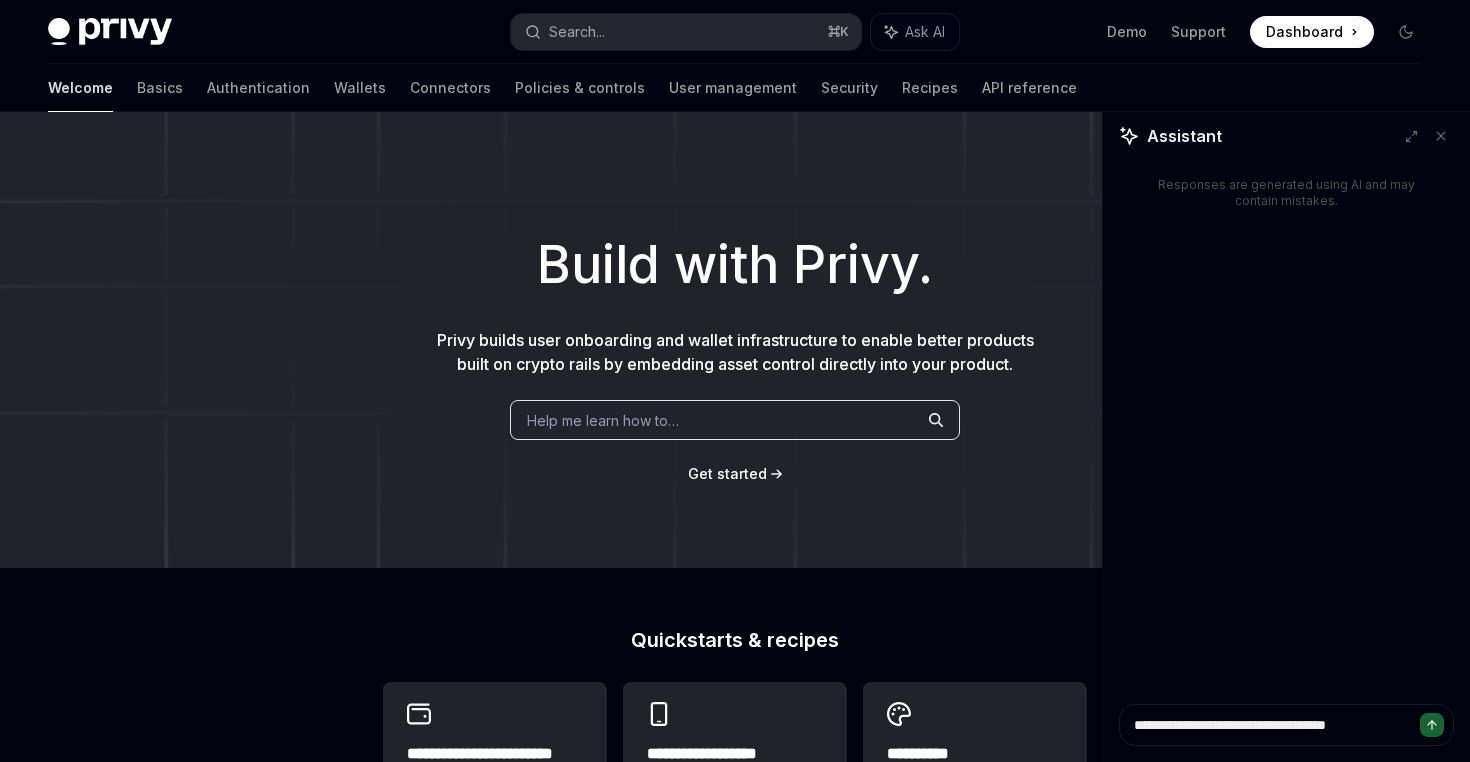 type on "*" 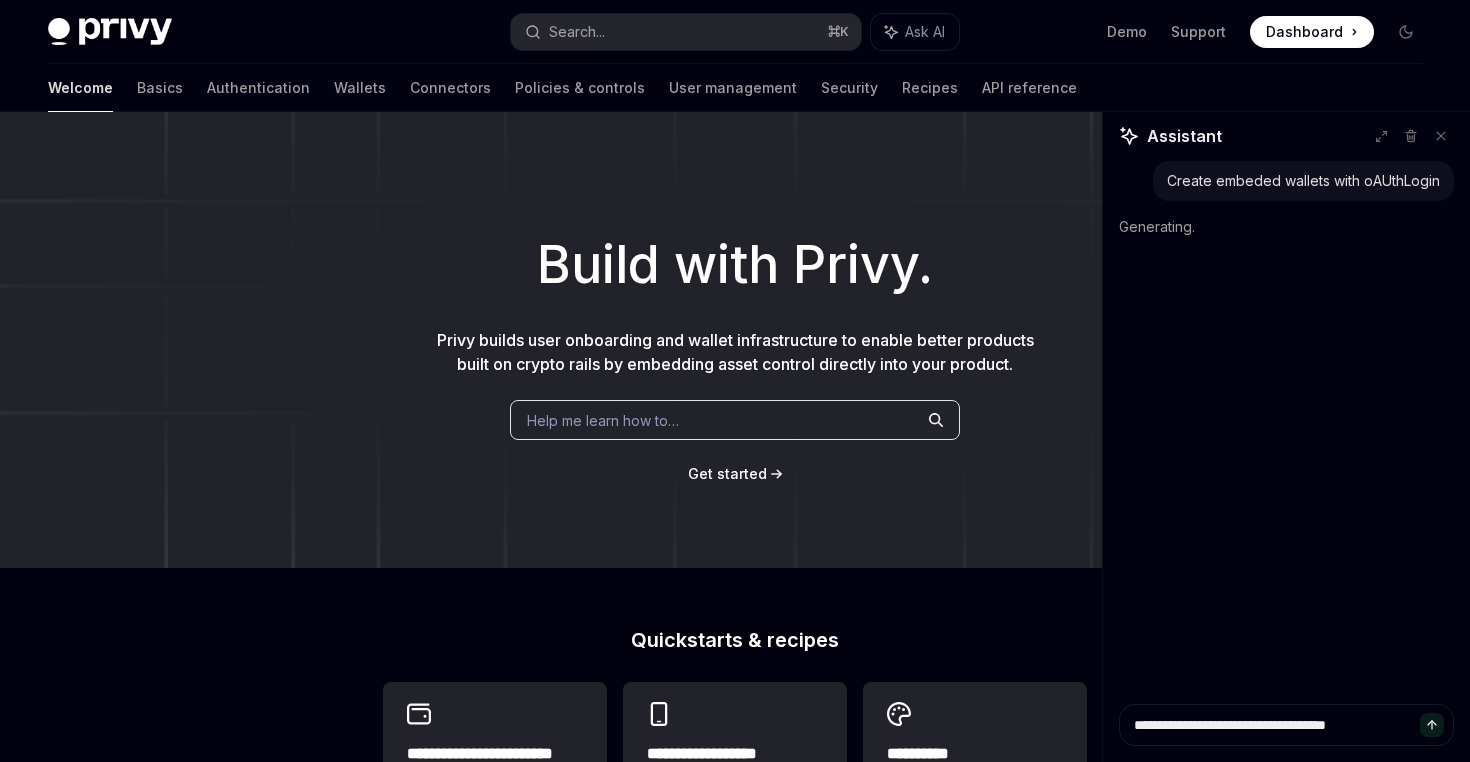 type 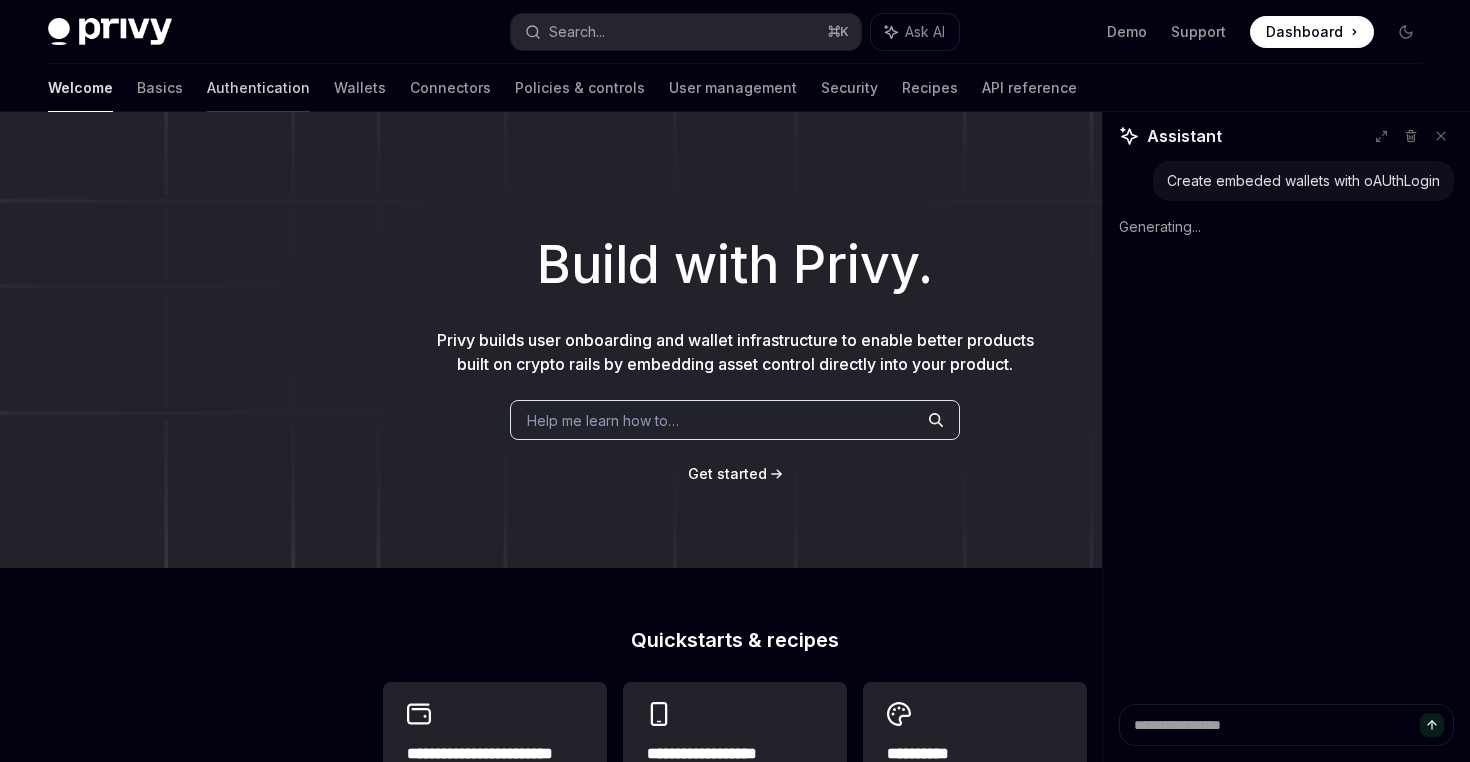 click on "Authentication" at bounding box center (258, 88) 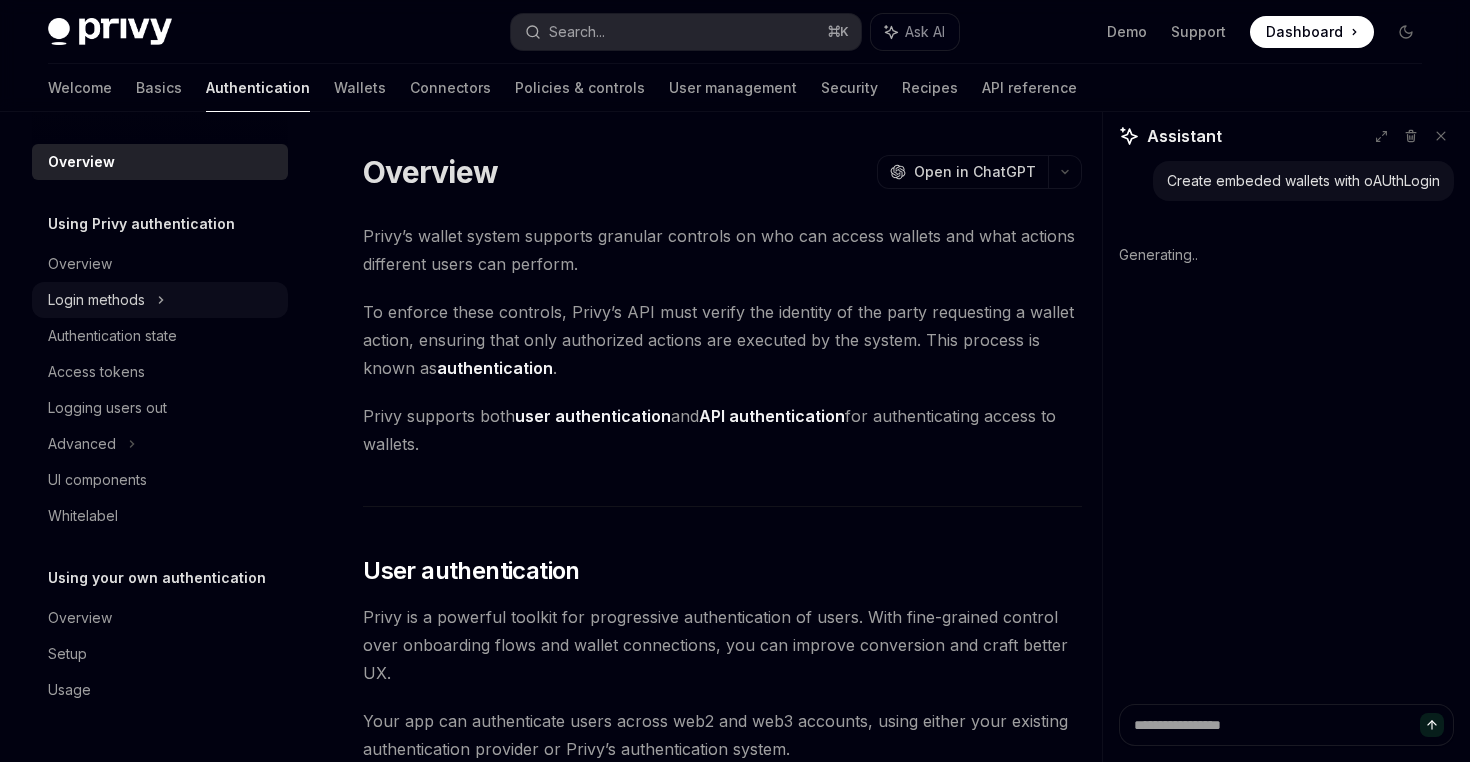click on "Login methods" at bounding box center [96, 300] 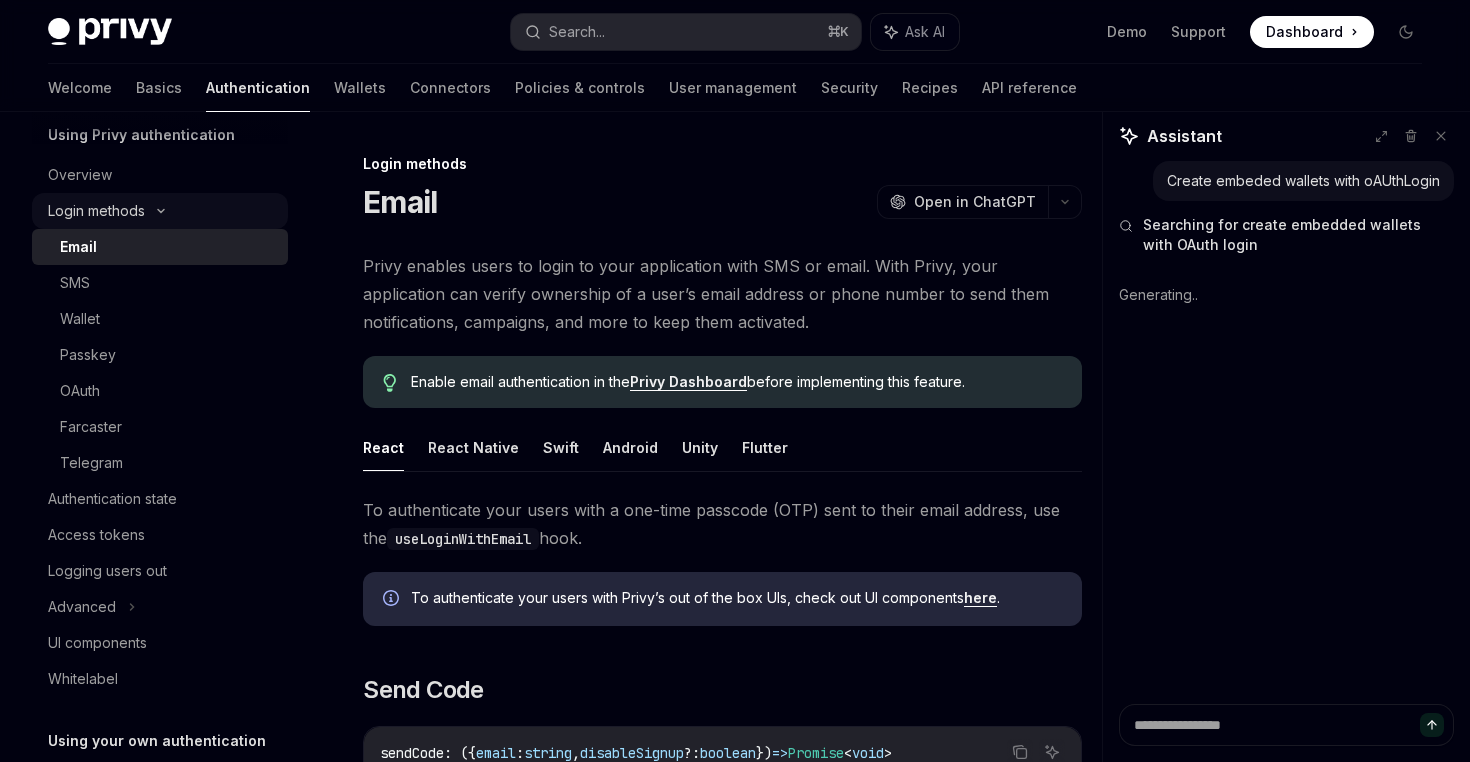 scroll, scrollTop: 120, scrollLeft: 0, axis: vertical 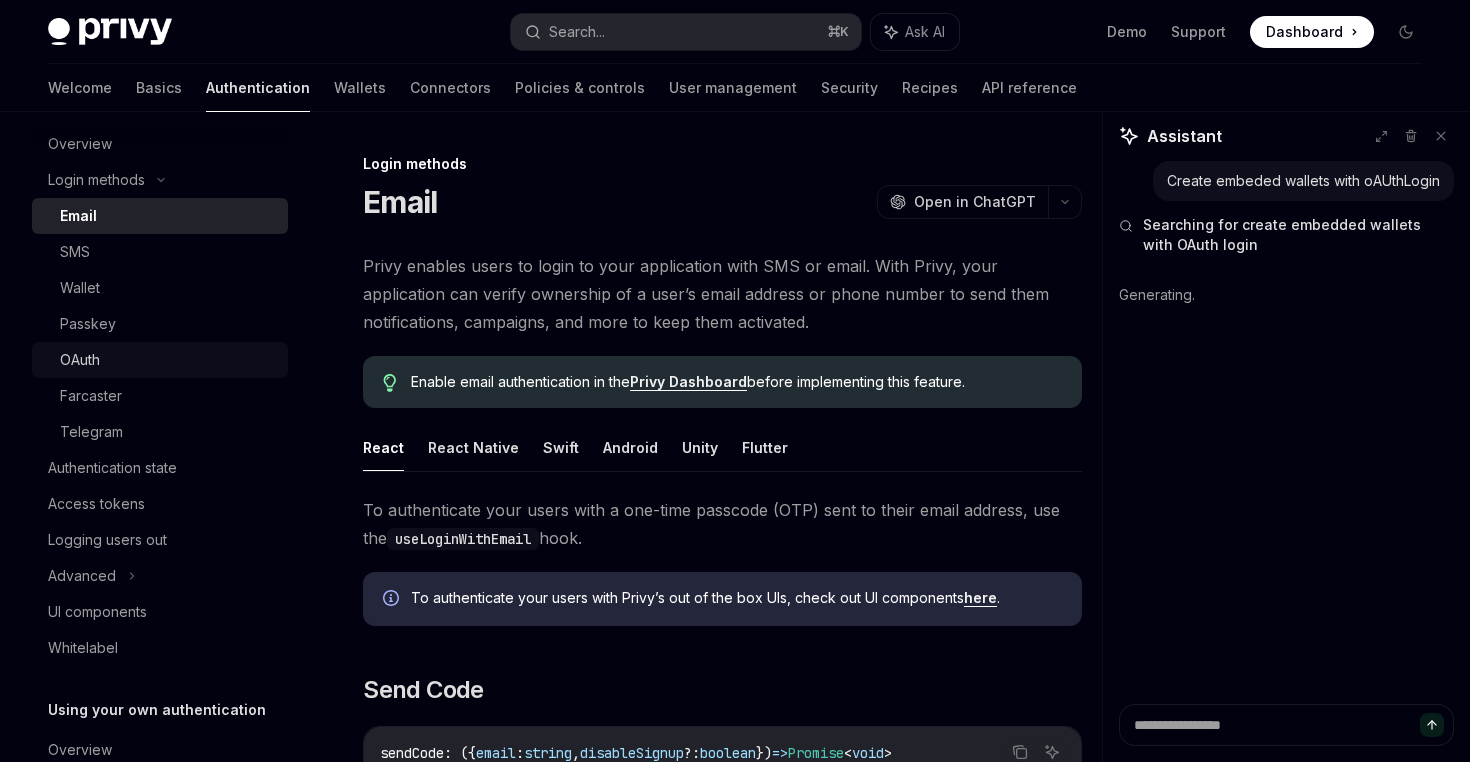 click on "OAuth" at bounding box center [80, 360] 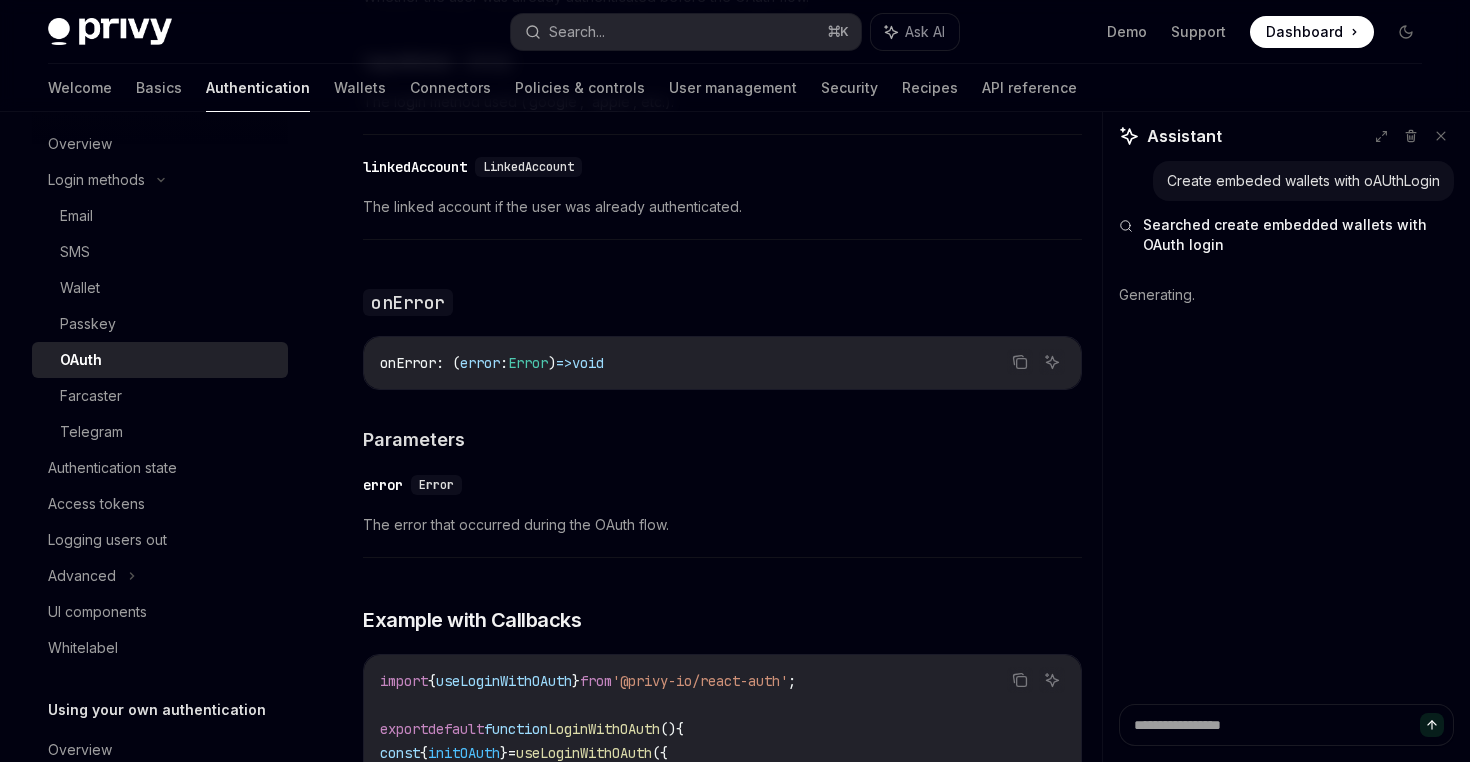 scroll, scrollTop: 3700, scrollLeft: 0, axis: vertical 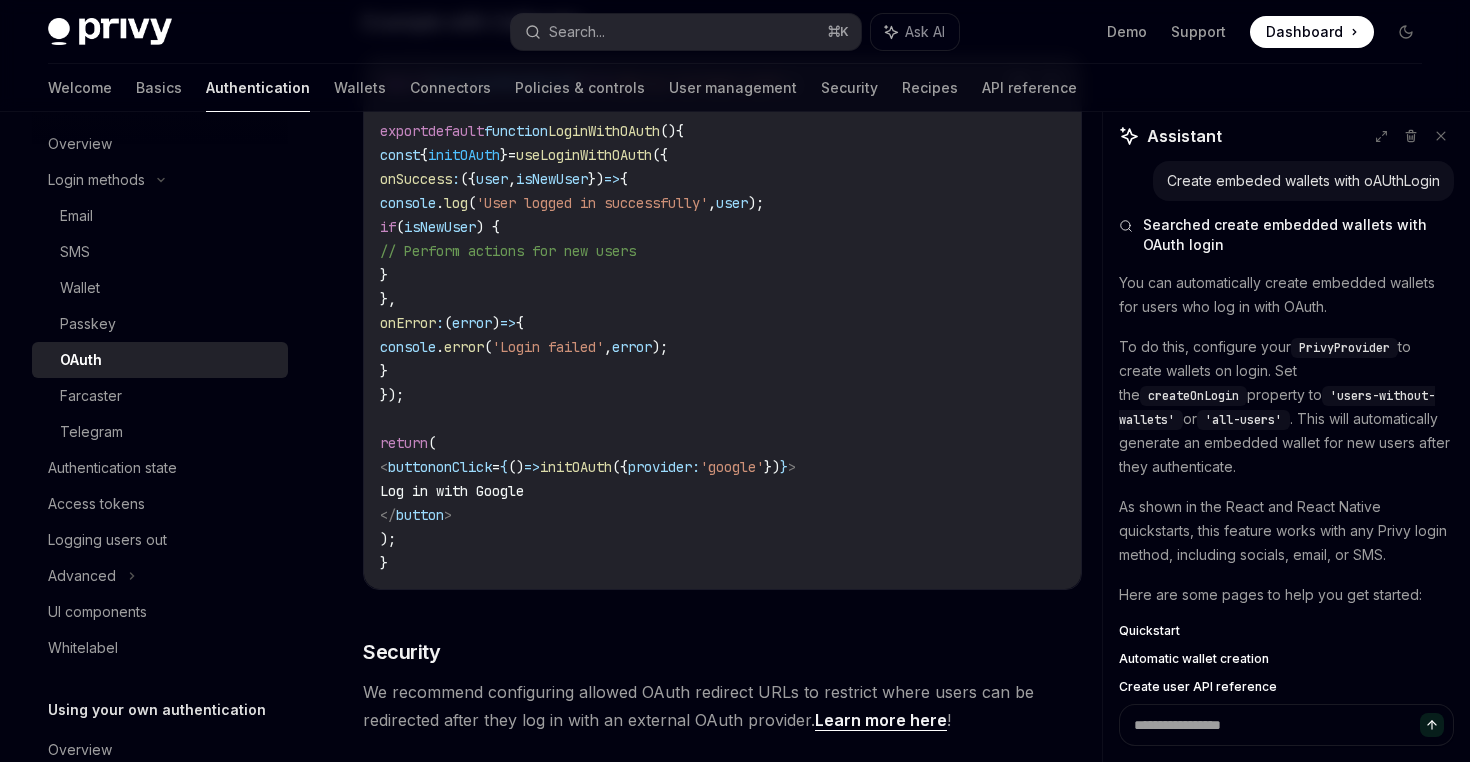 type on "*" 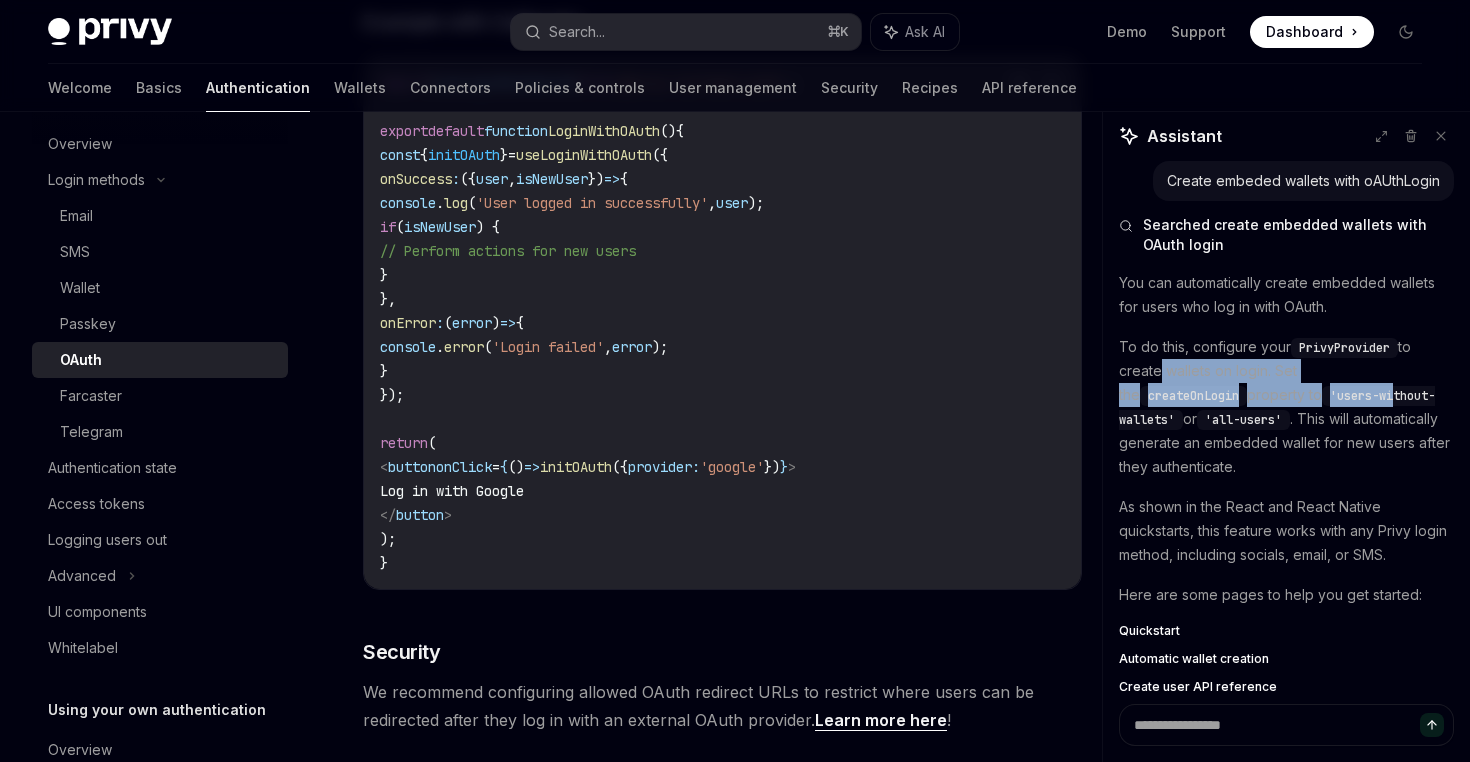 drag, startPoint x: 1154, startPoint y: 368, endPoint x: 1267, endPoint y: 386, distance: 114.424644 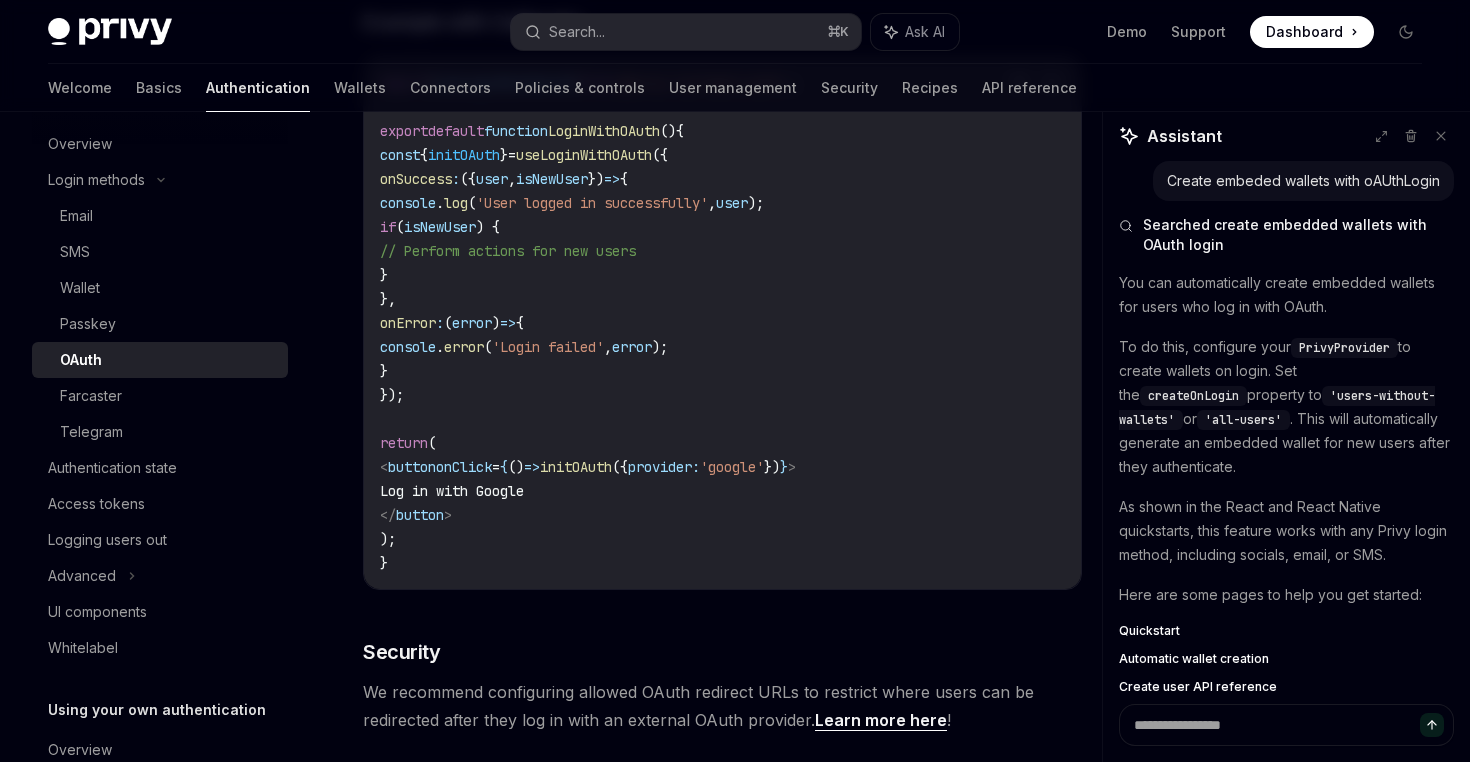 scroll, scrollTop: 49, scrollLeft: 0, axis: vertical 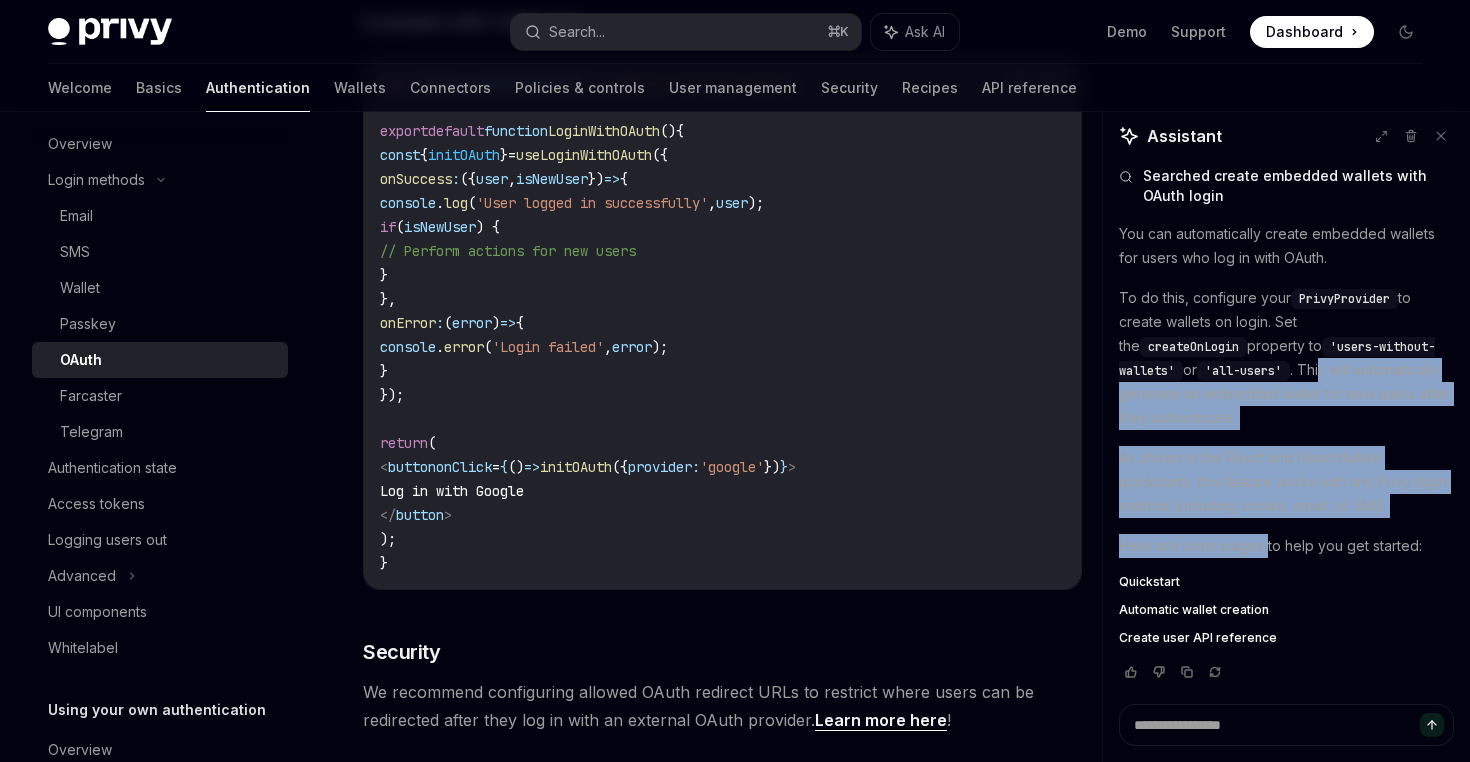 drag, startPoint x: 1200, startPoint y: 372, endPoint x: 1262, endPoint y: 550, distance: 188.48872 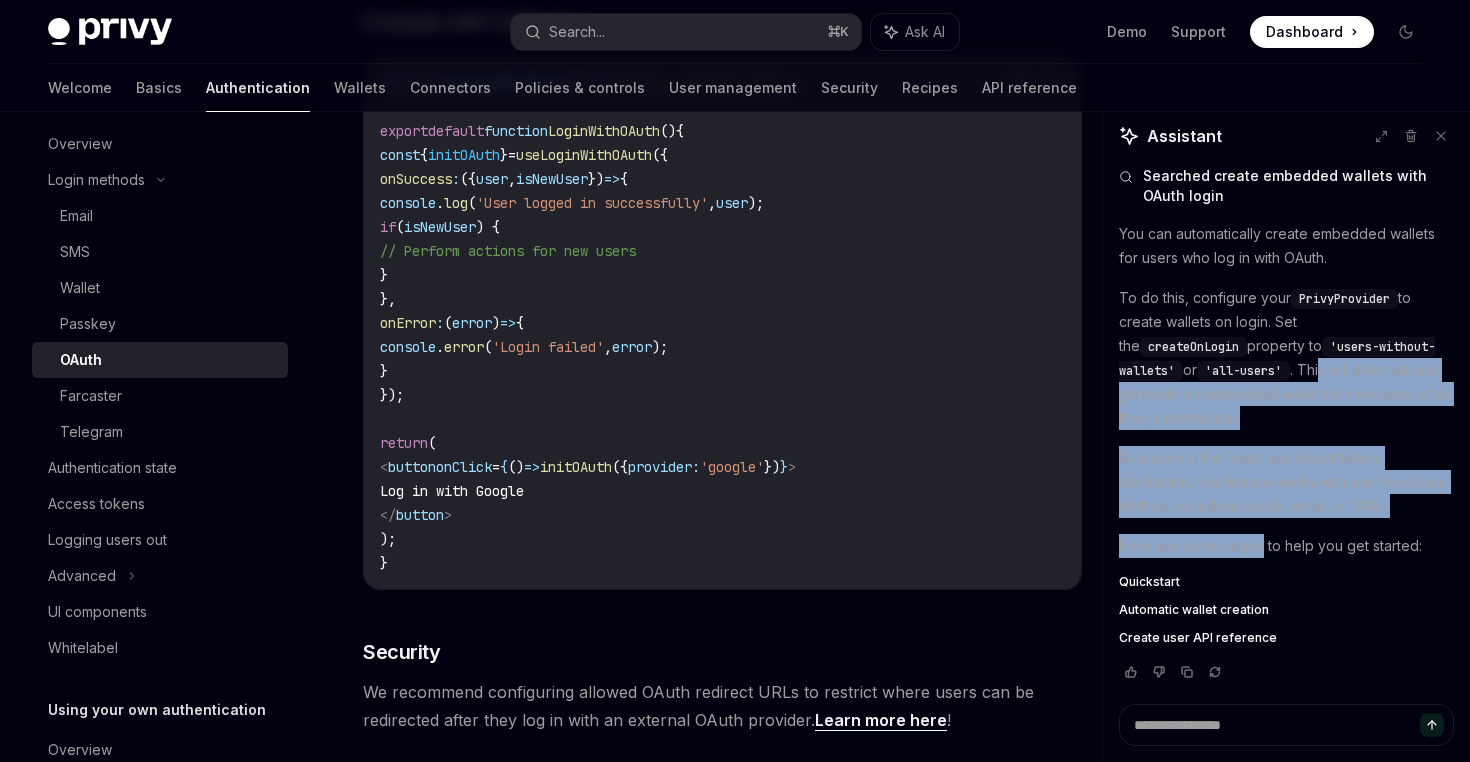 click on "Here are some pages to help you get started:" at bounding box center [1286, 546] 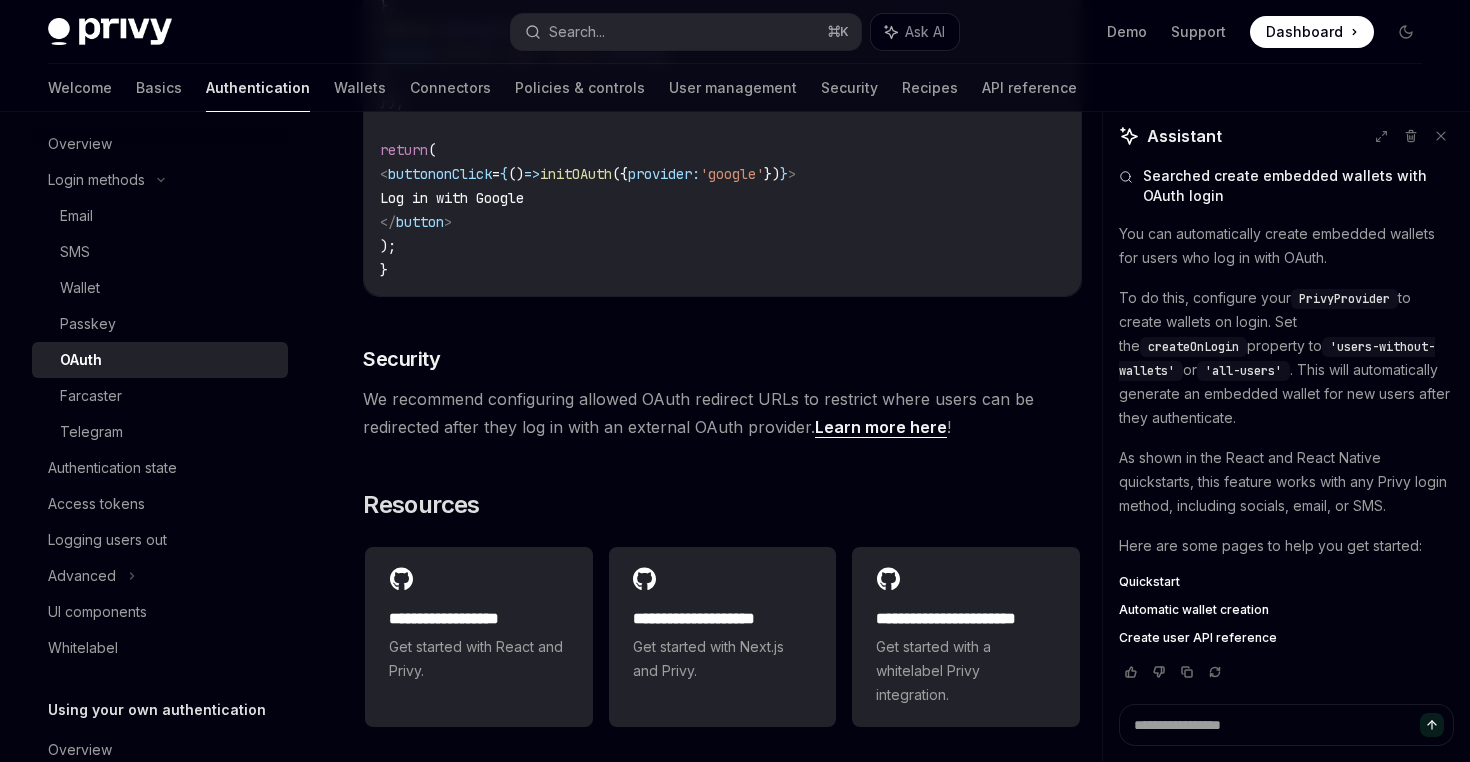 scroll, scrollTop: 3996, scrollLeft: 0, axis: vertical 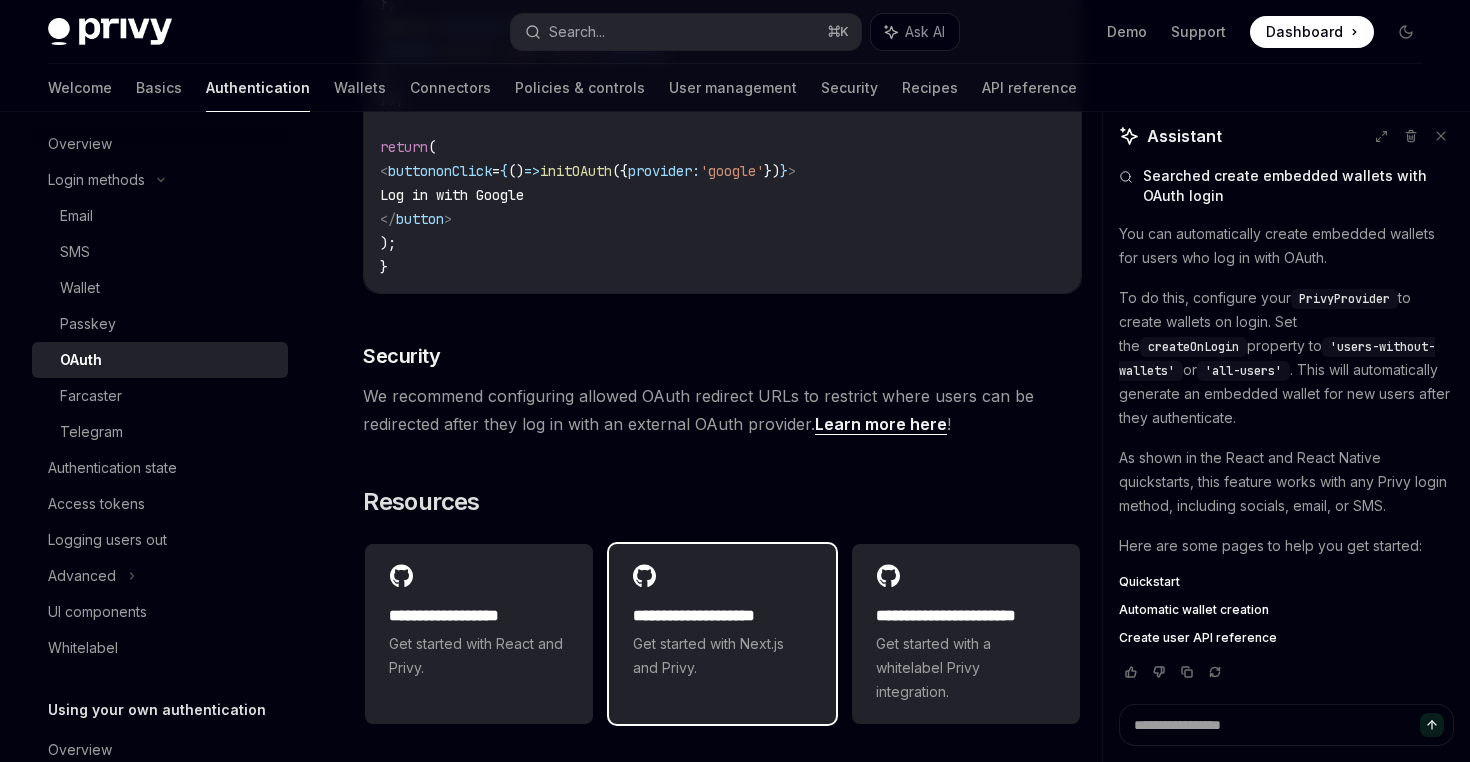 click on "**********" at bounding box center (723, 616) 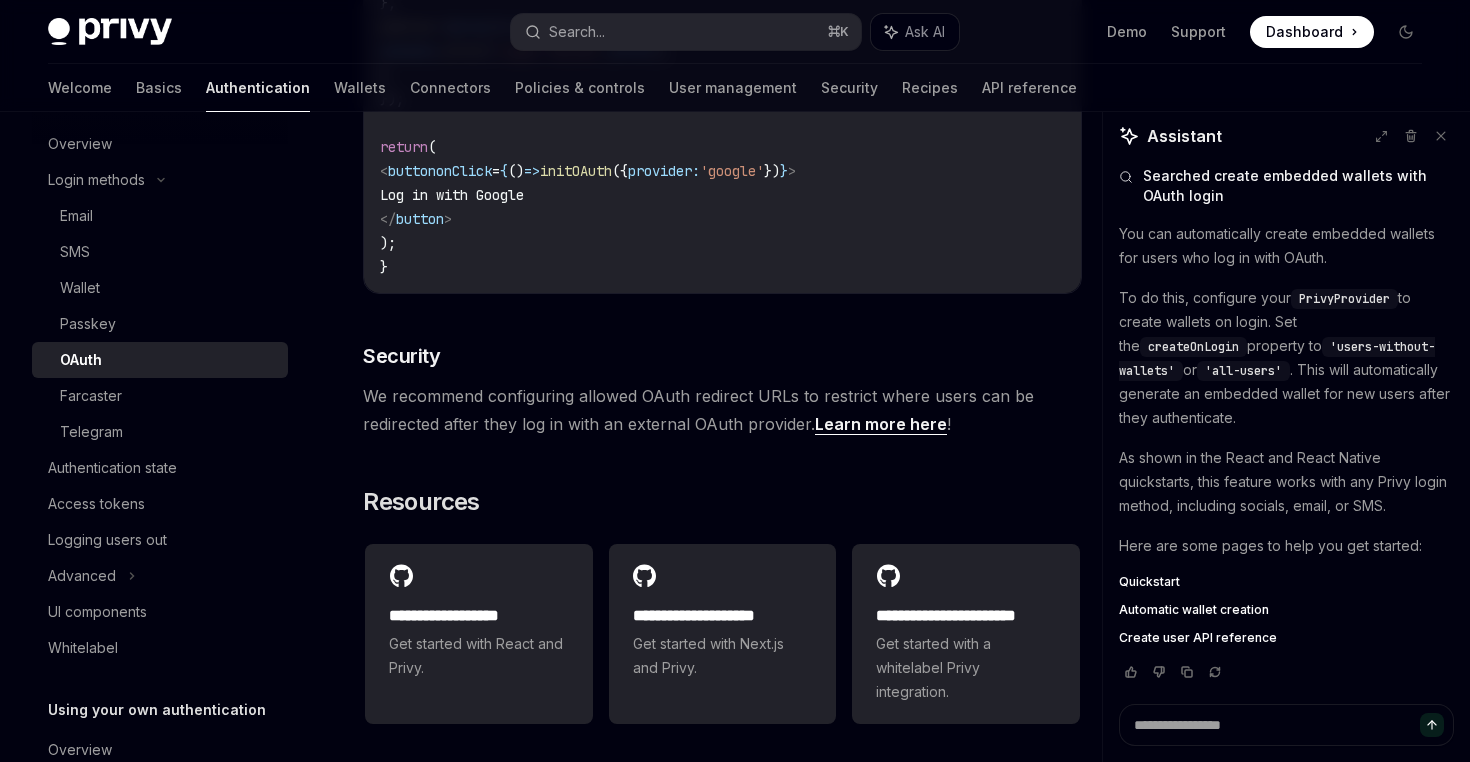 scroll, scrollTop: 0, scrollLeft: 0, axis: both 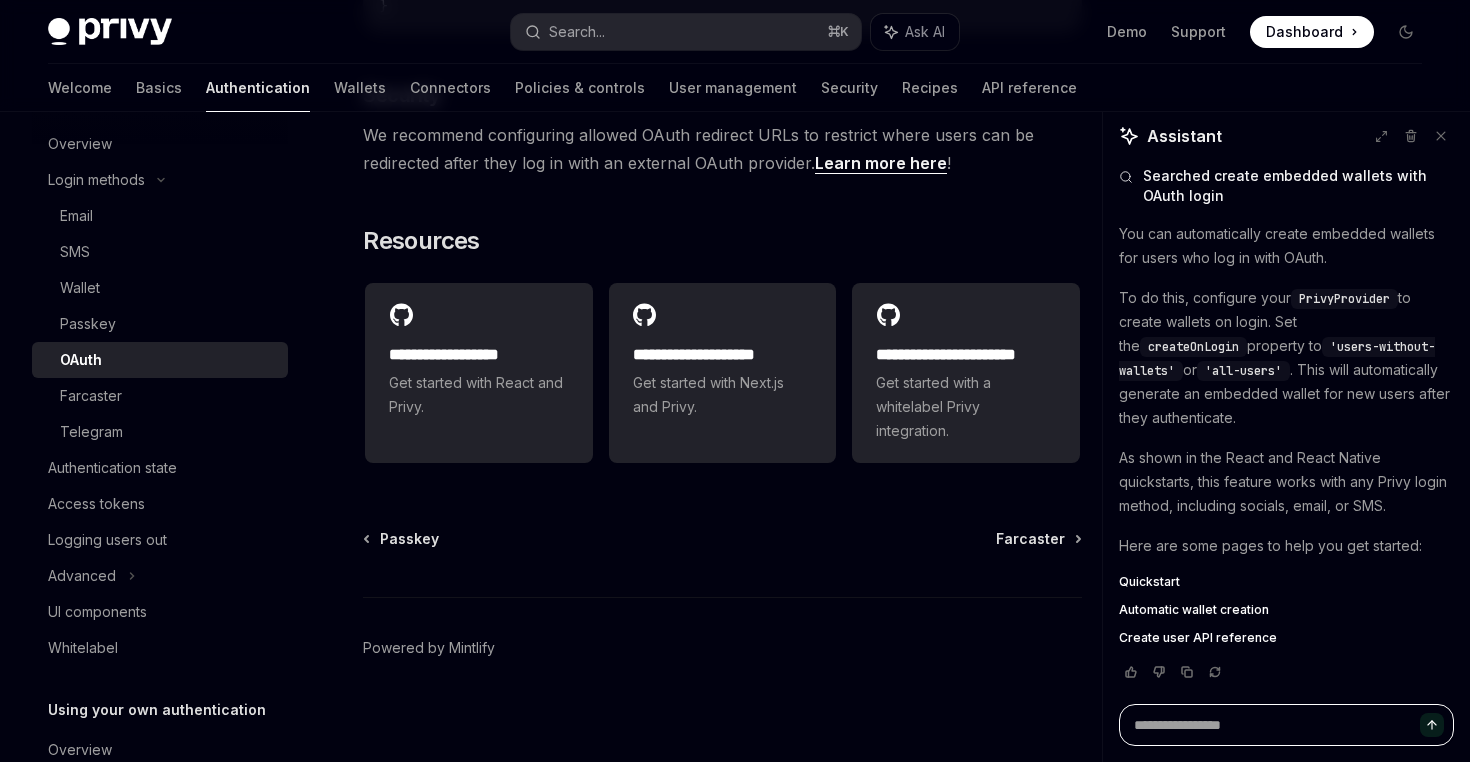 click at bounding box center (1286, 725) 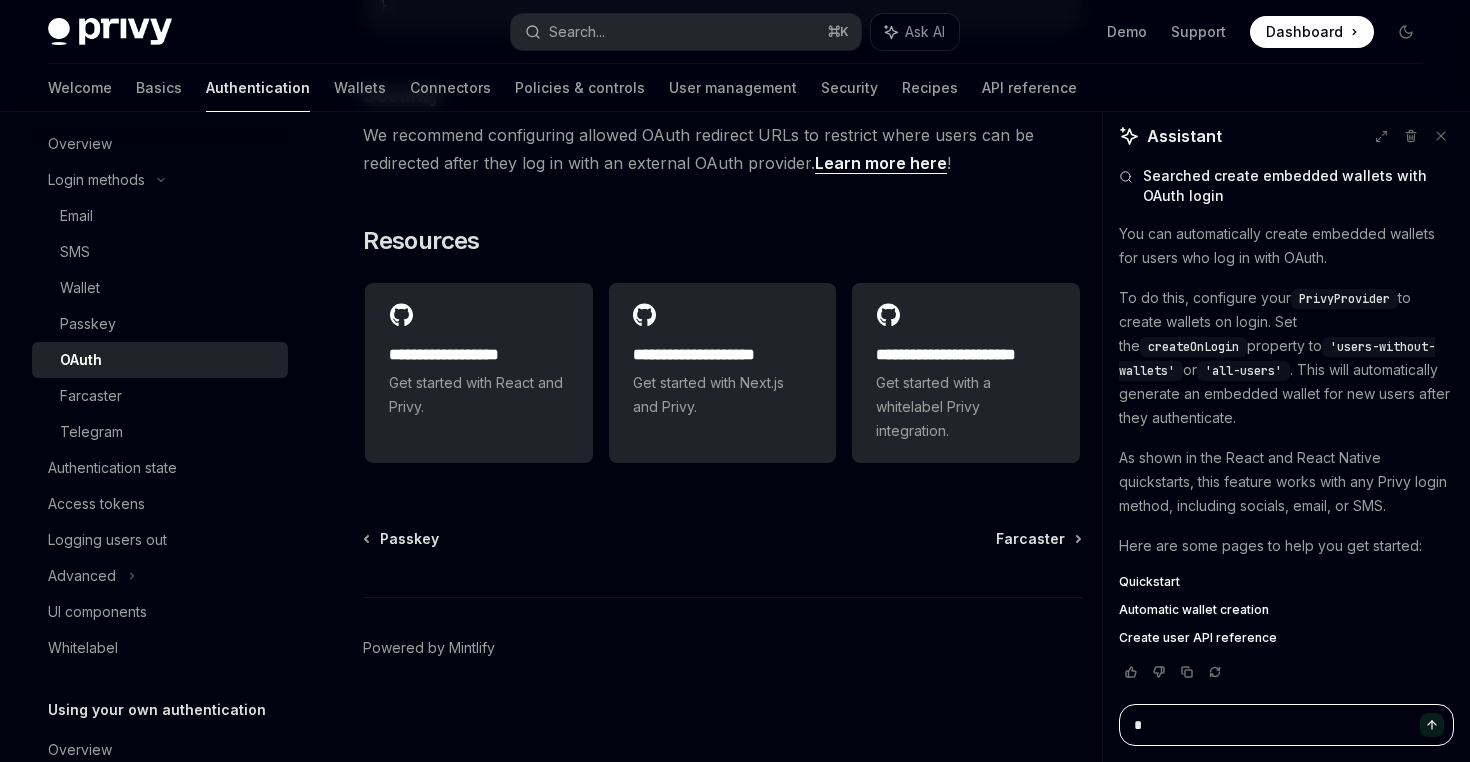 type on "*" 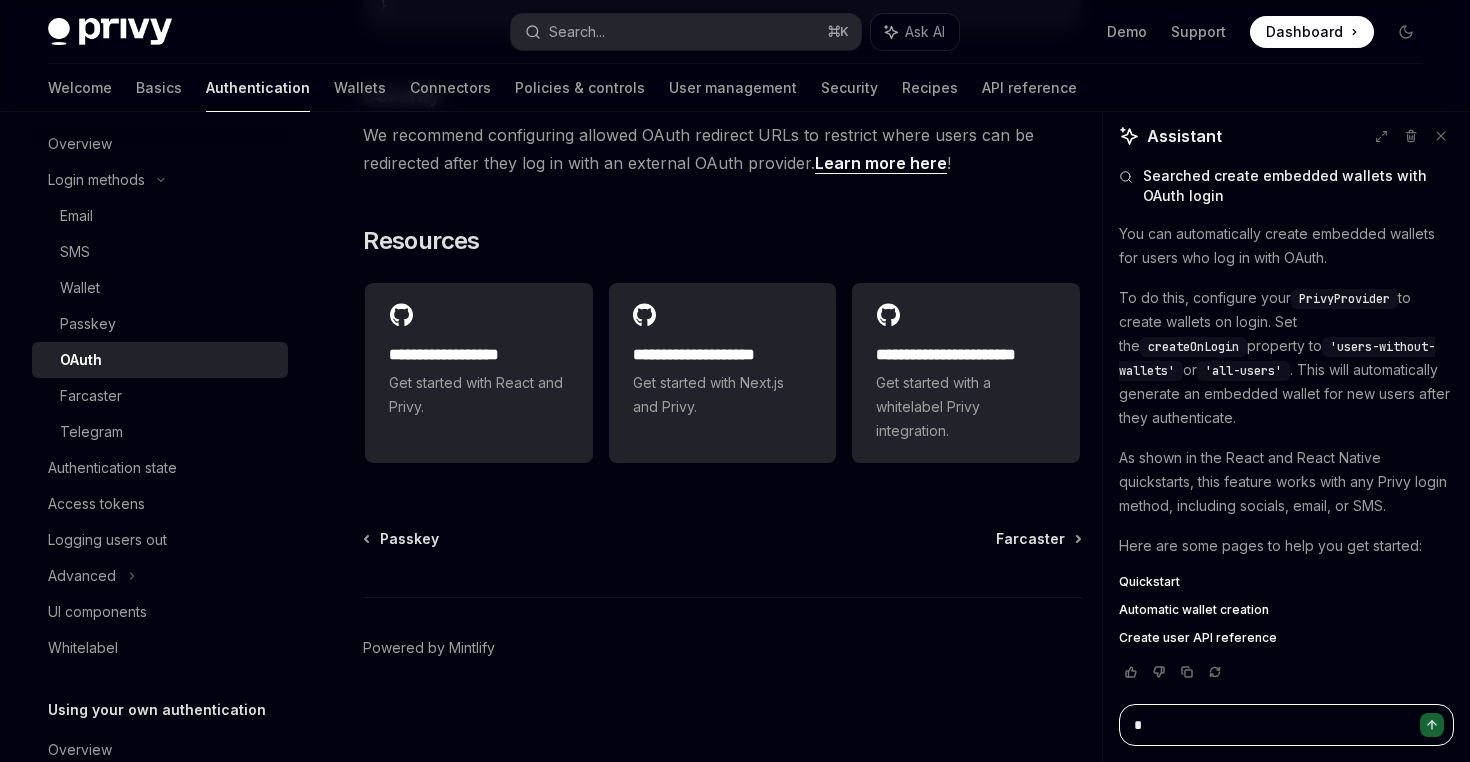 type on "*" 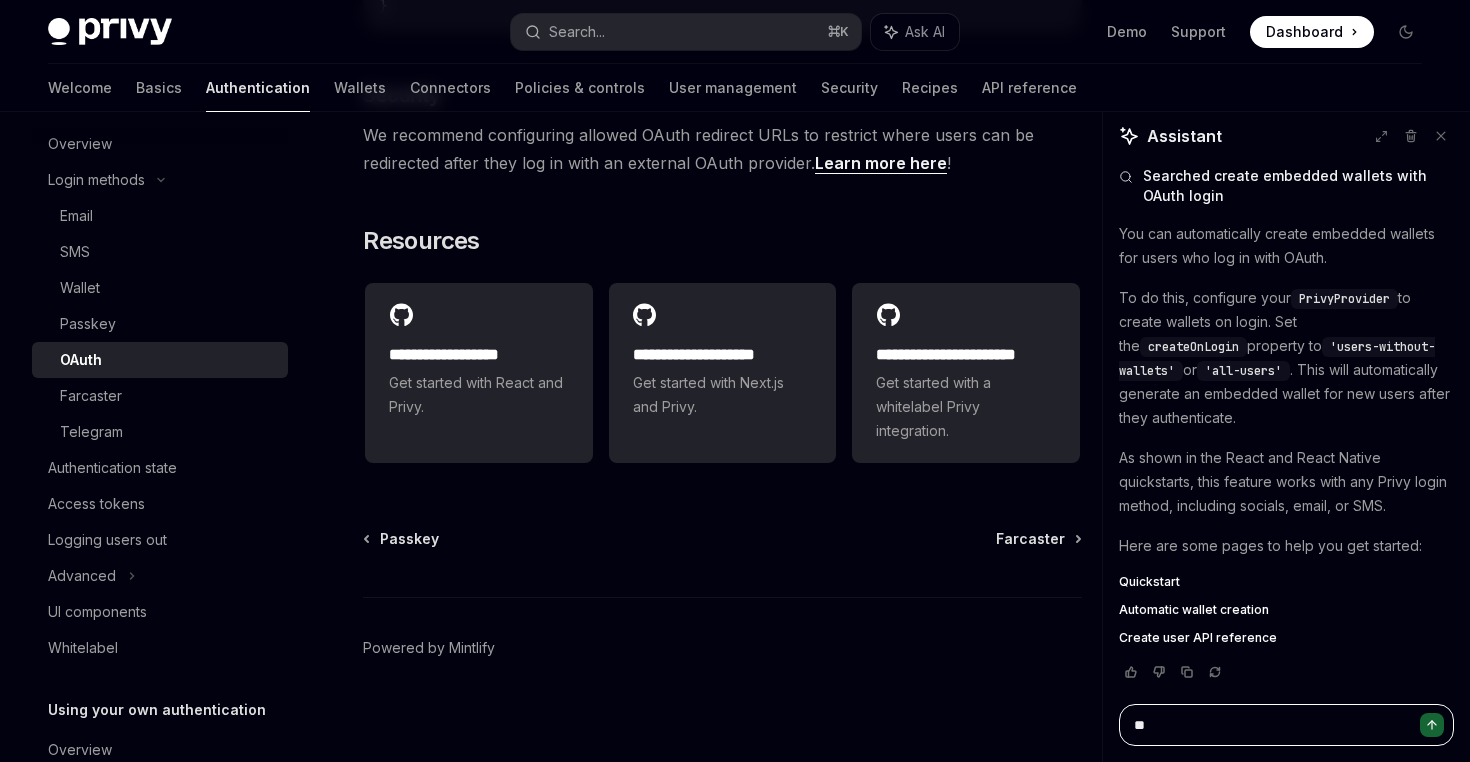type on "*" 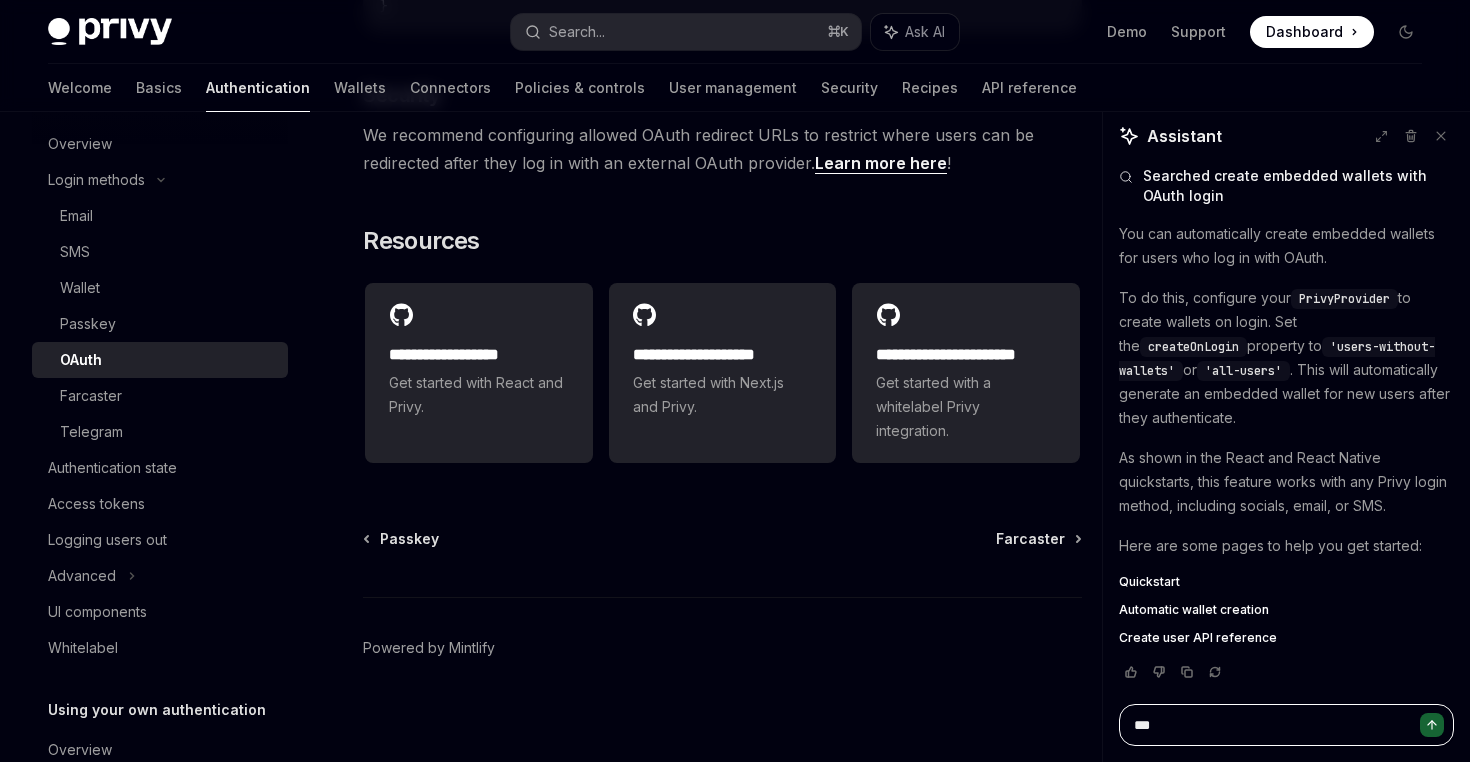 type on "*" 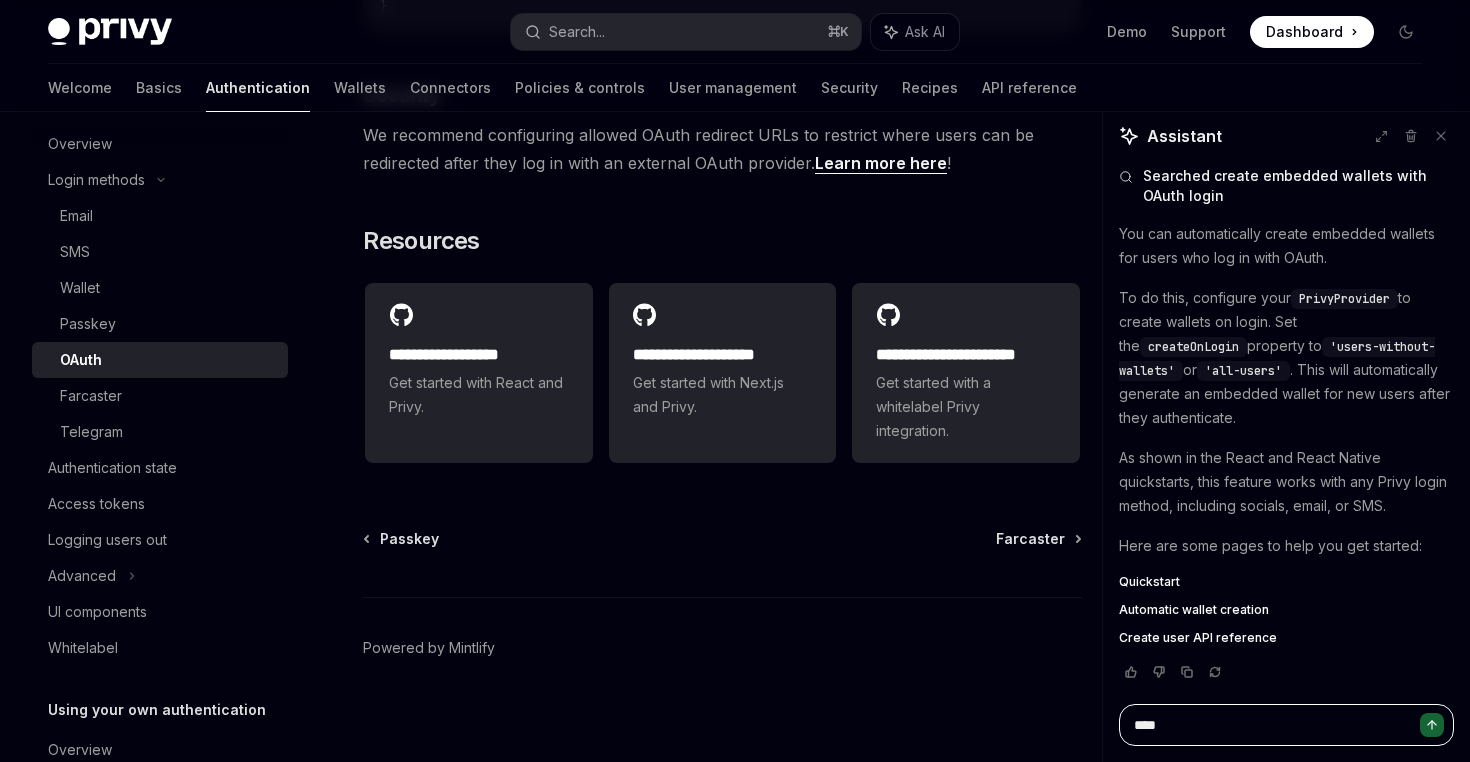type on "****" 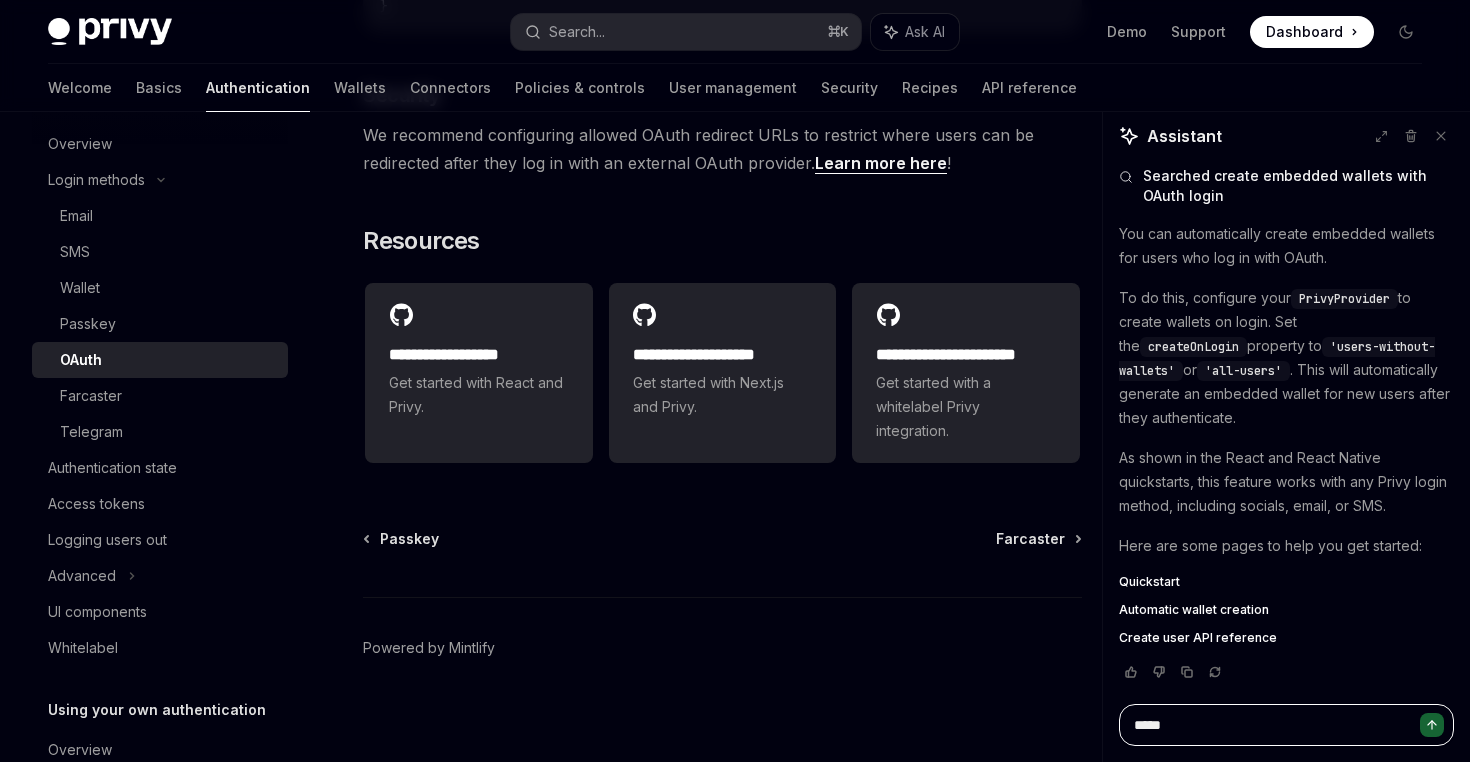 type on "*" 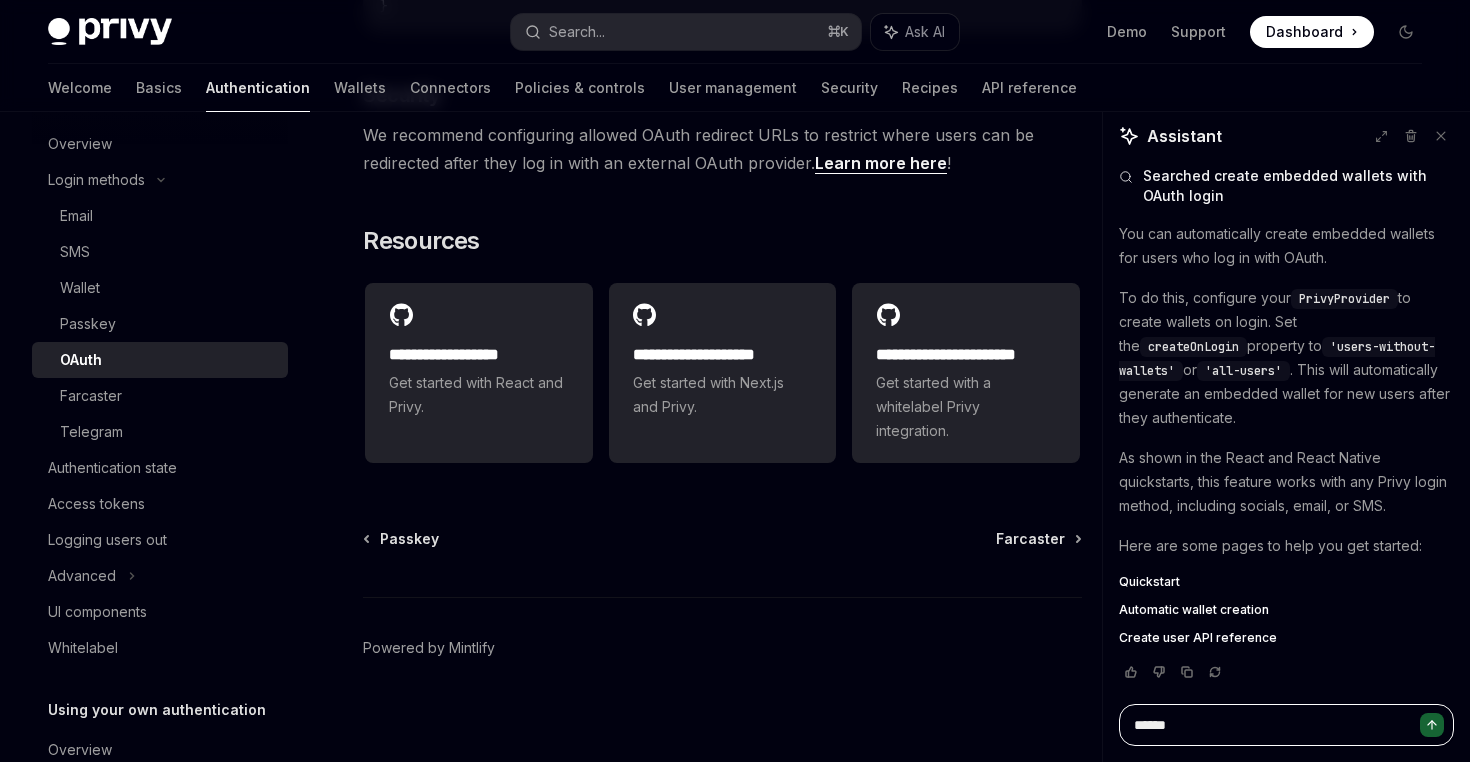 type on "*" 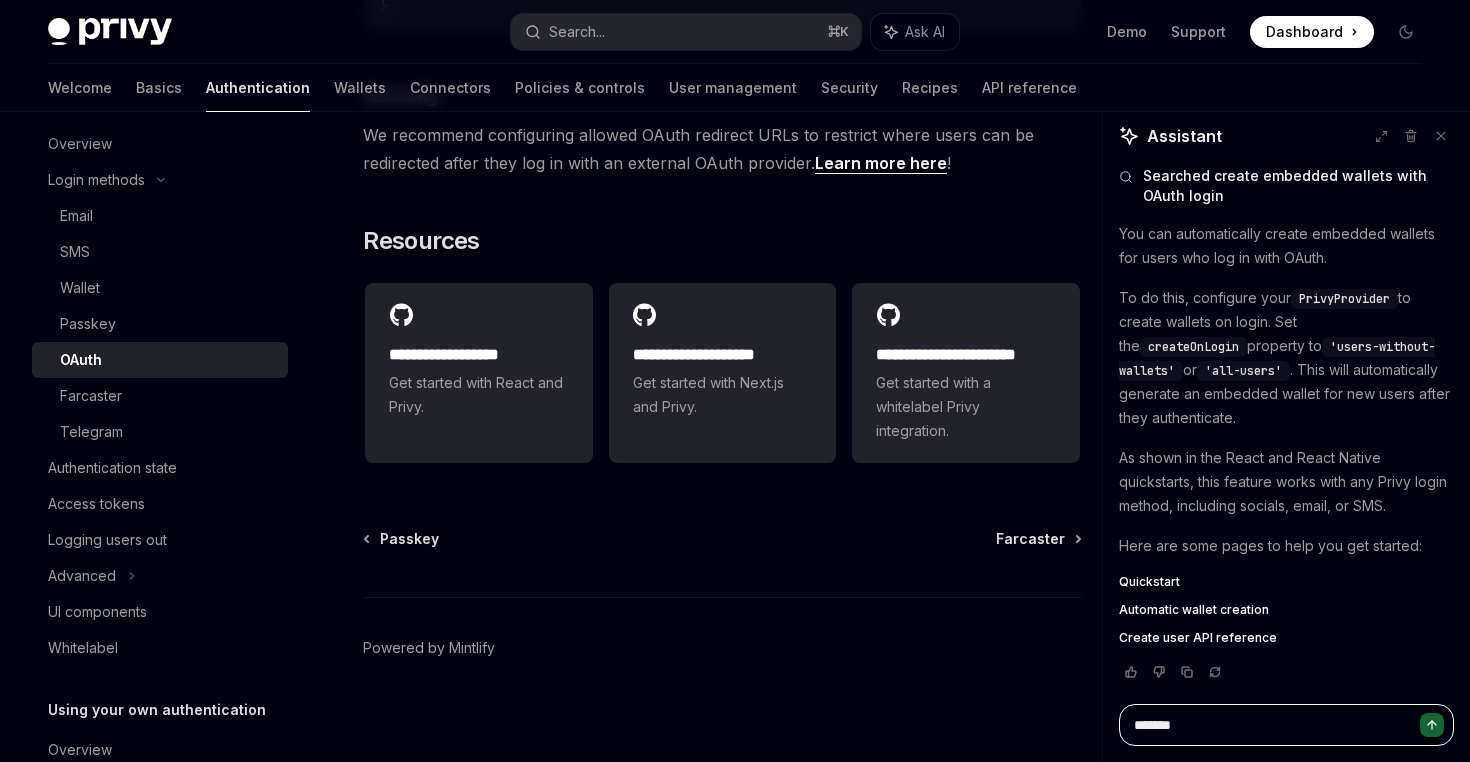 type on "********" 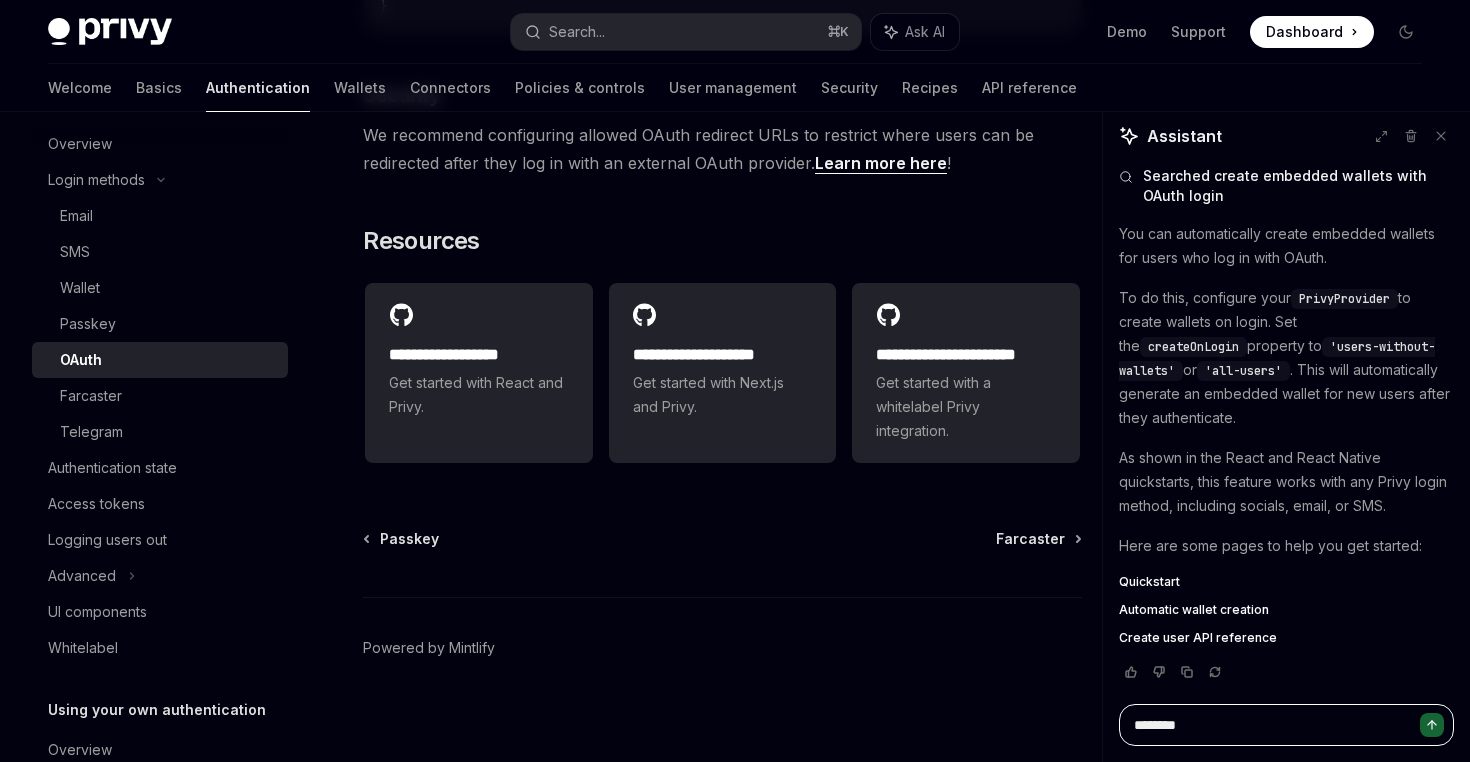 type on "*" 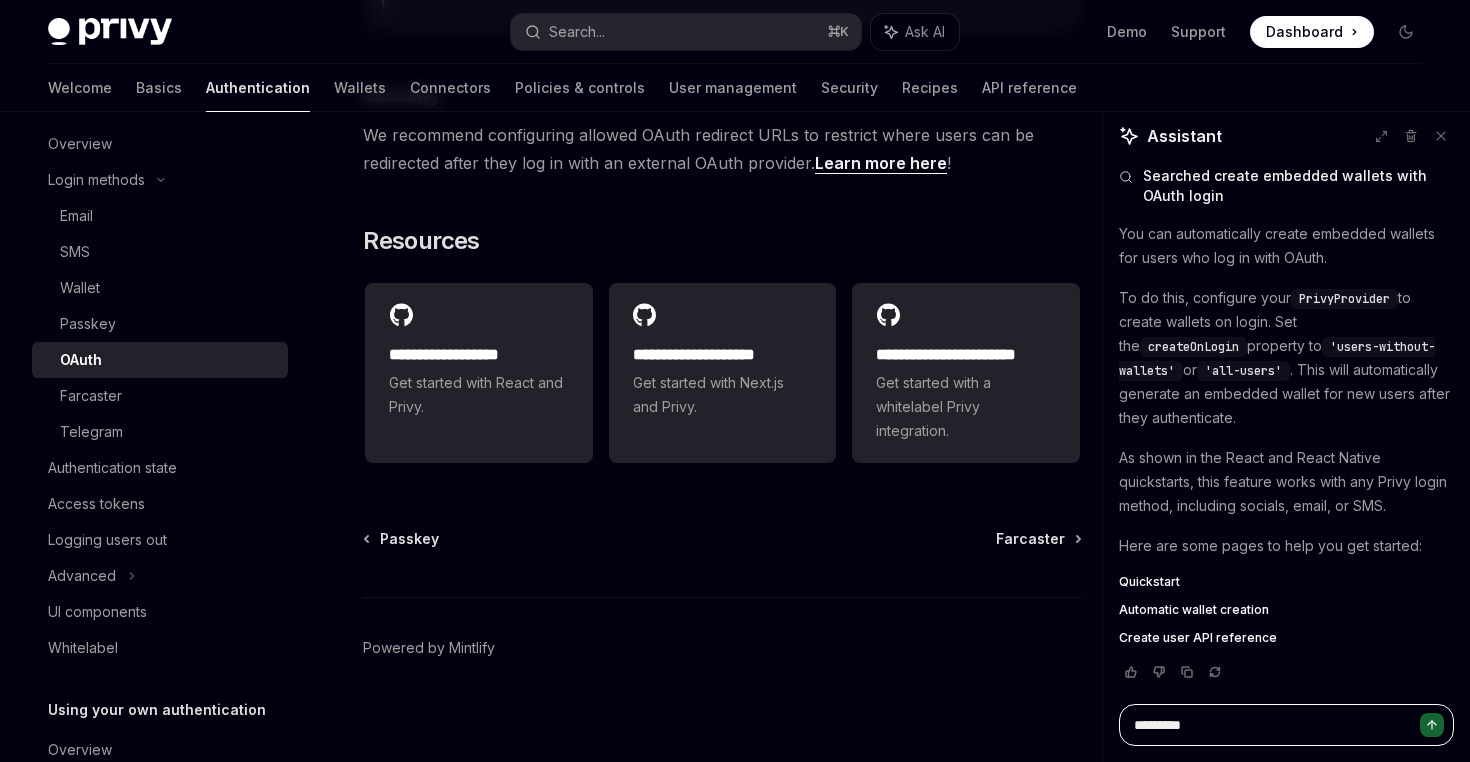 type on "*" 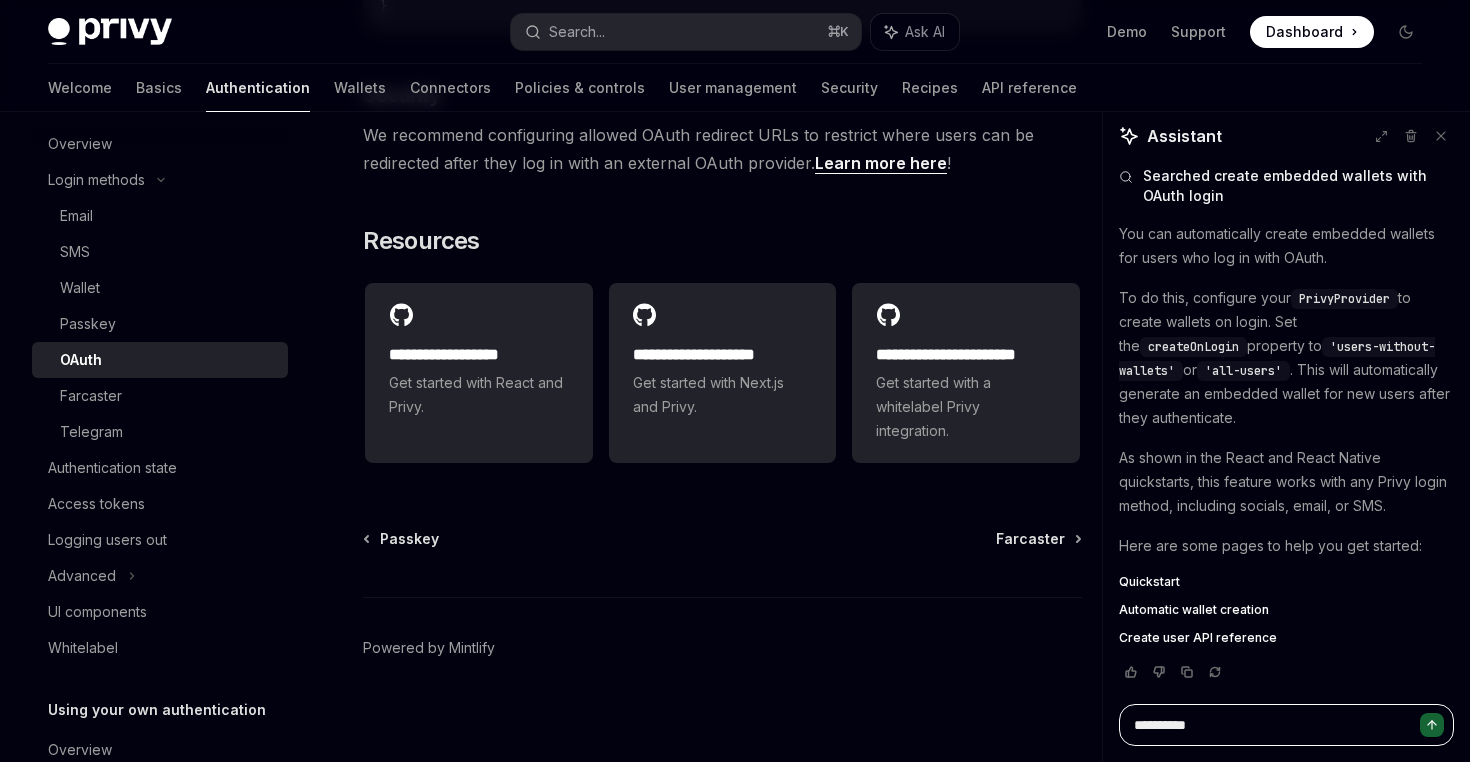type on "**********" 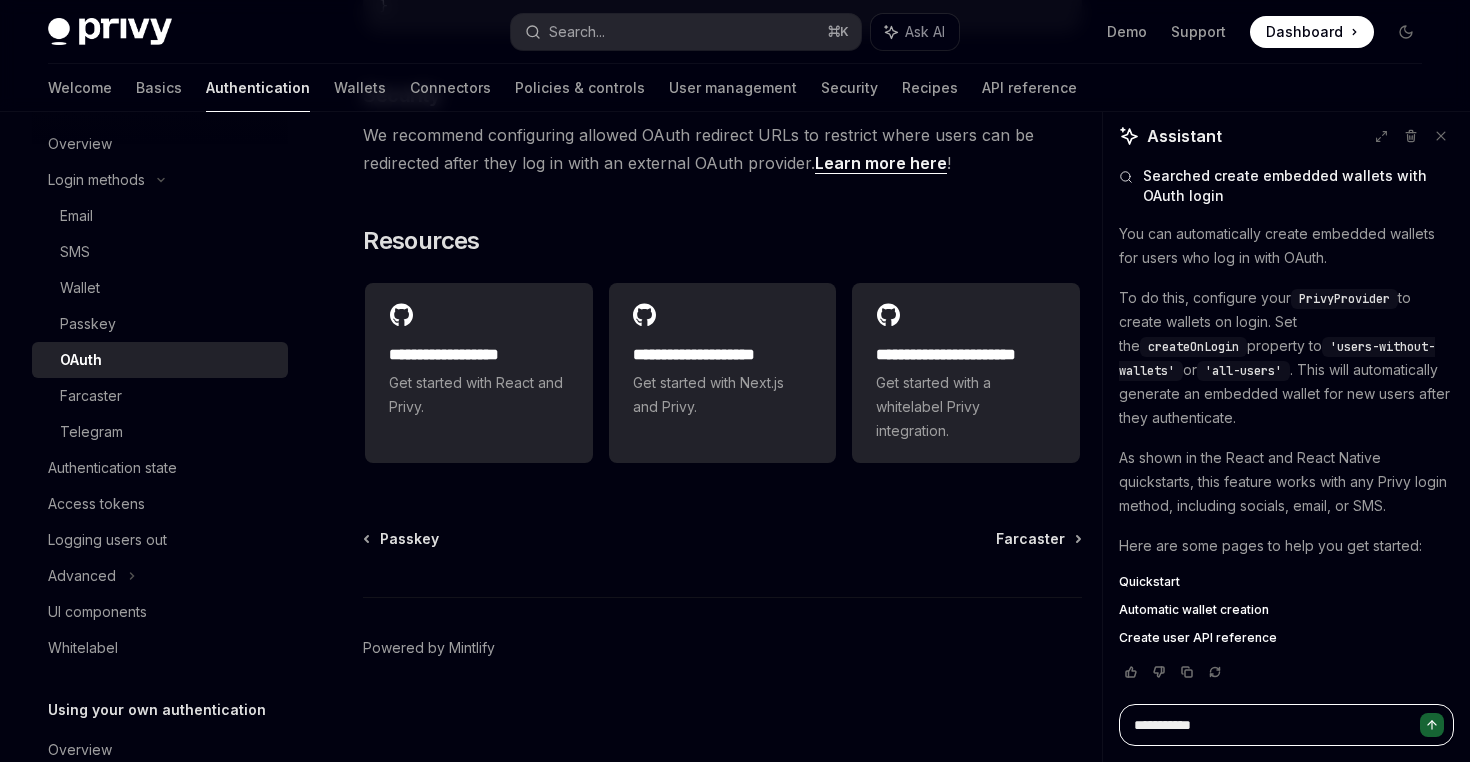 type on "**********" 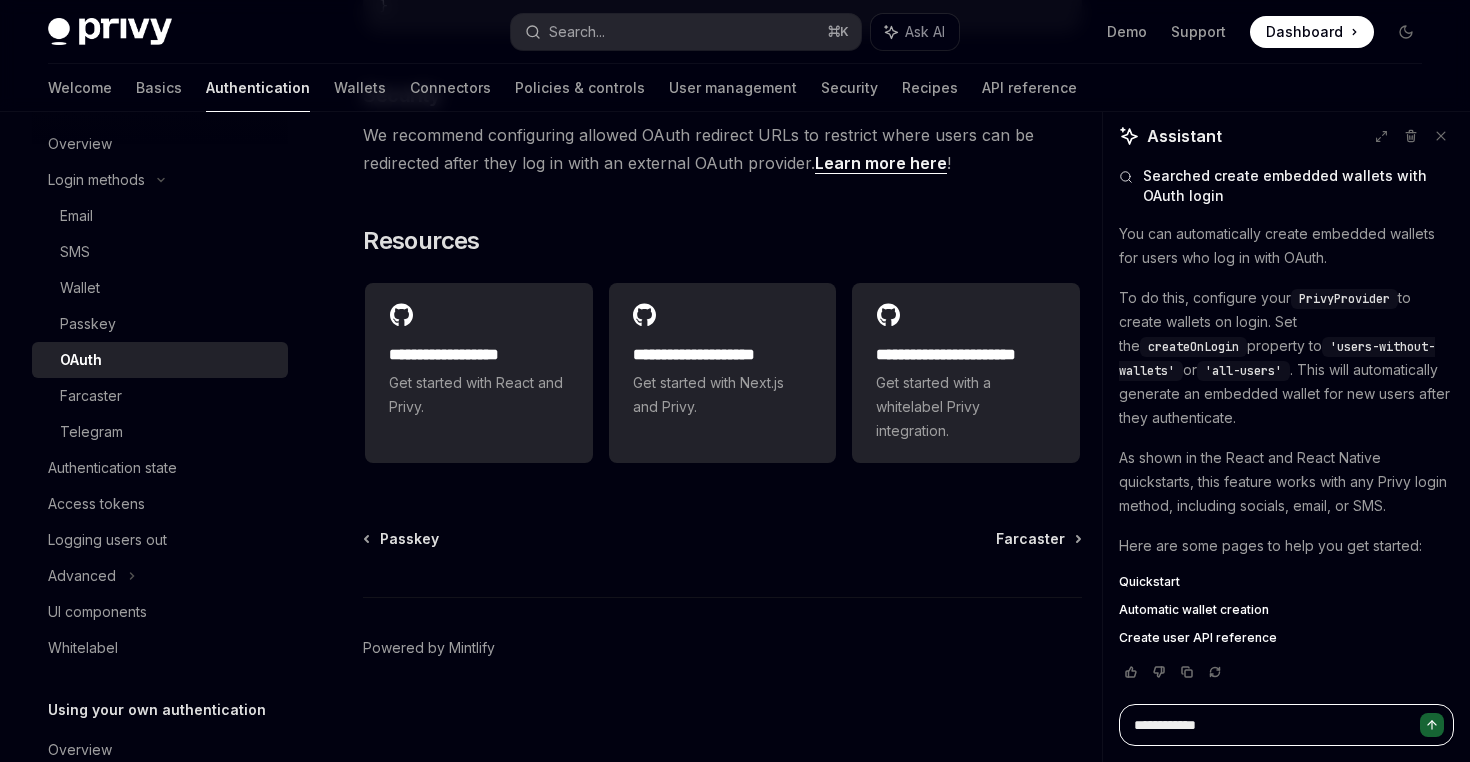 type on "*" 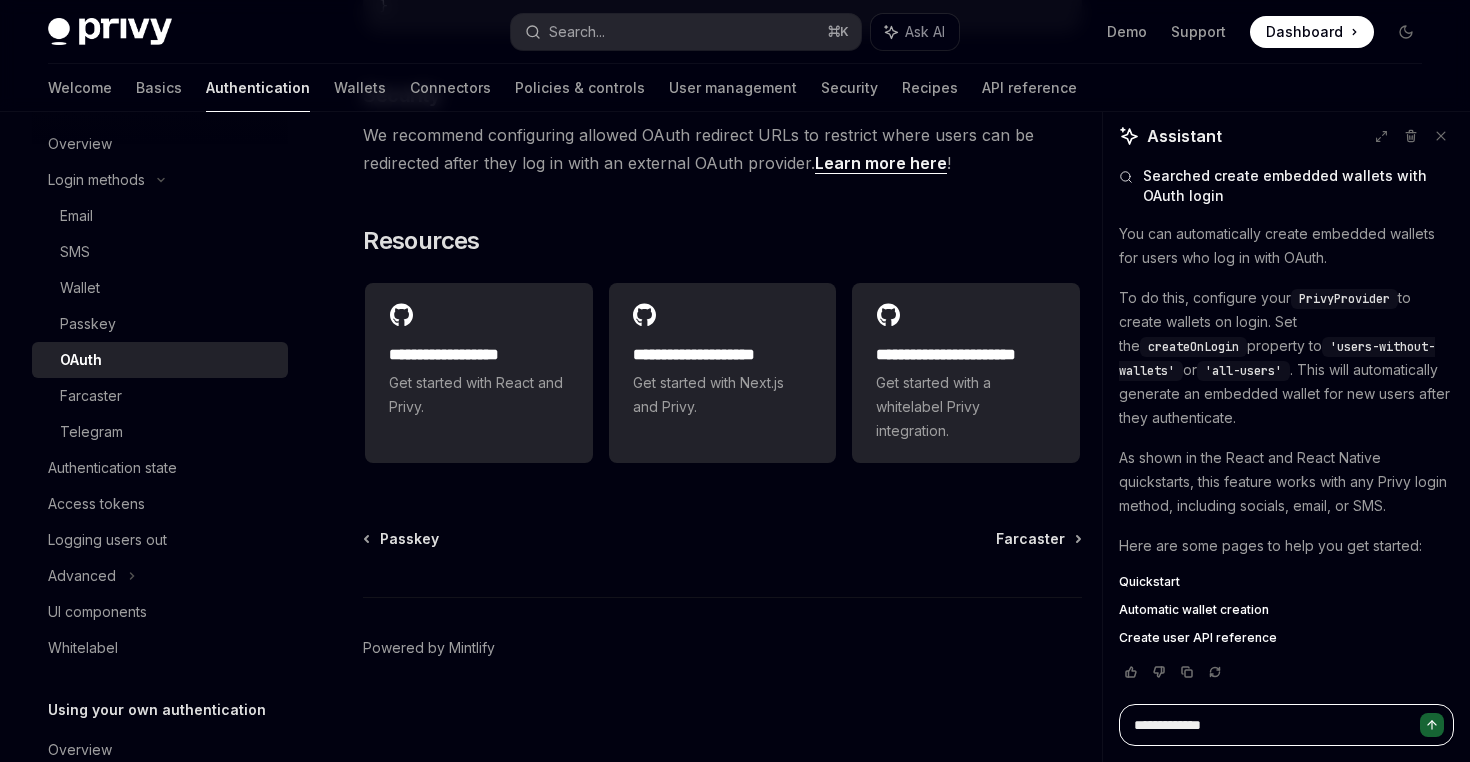 type on "**********" 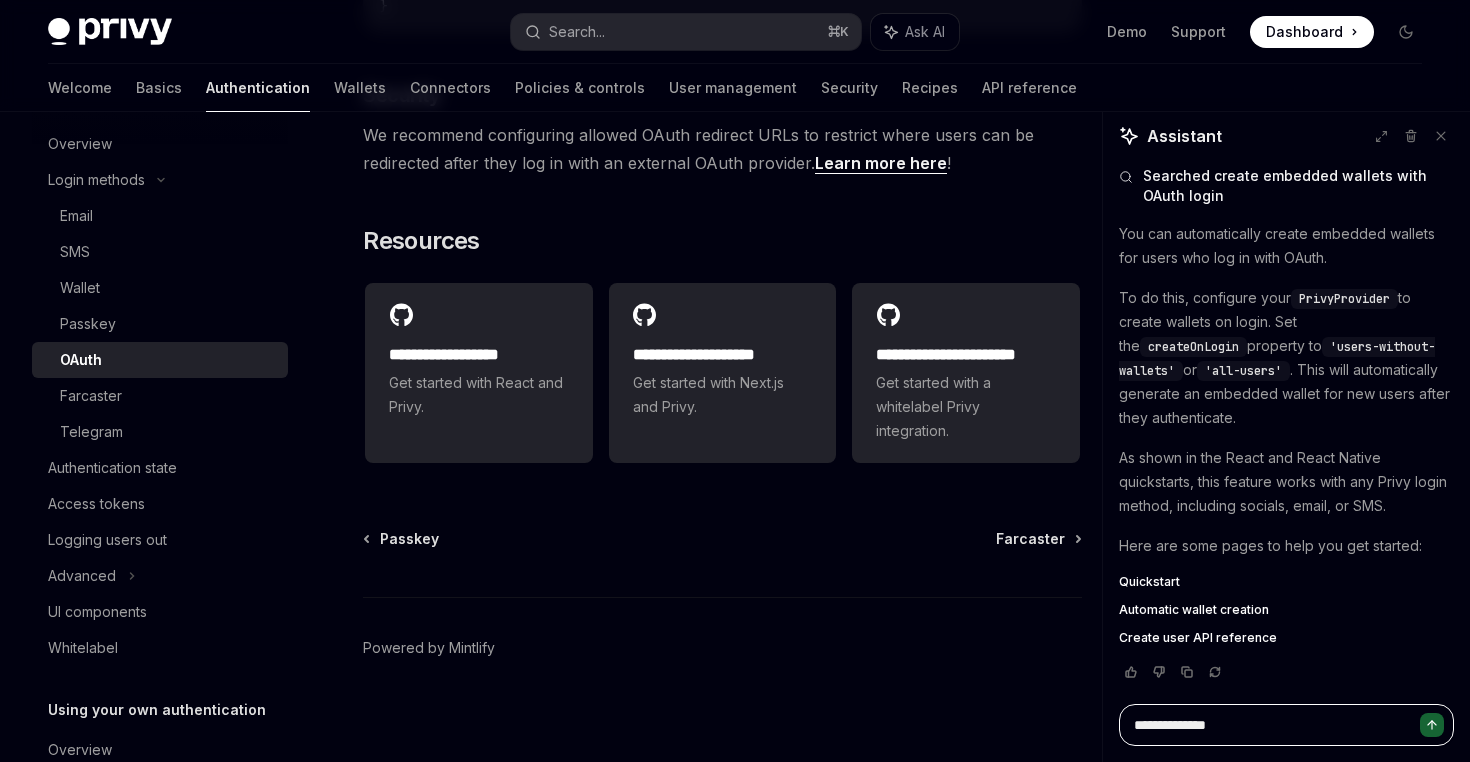 type on "**********" 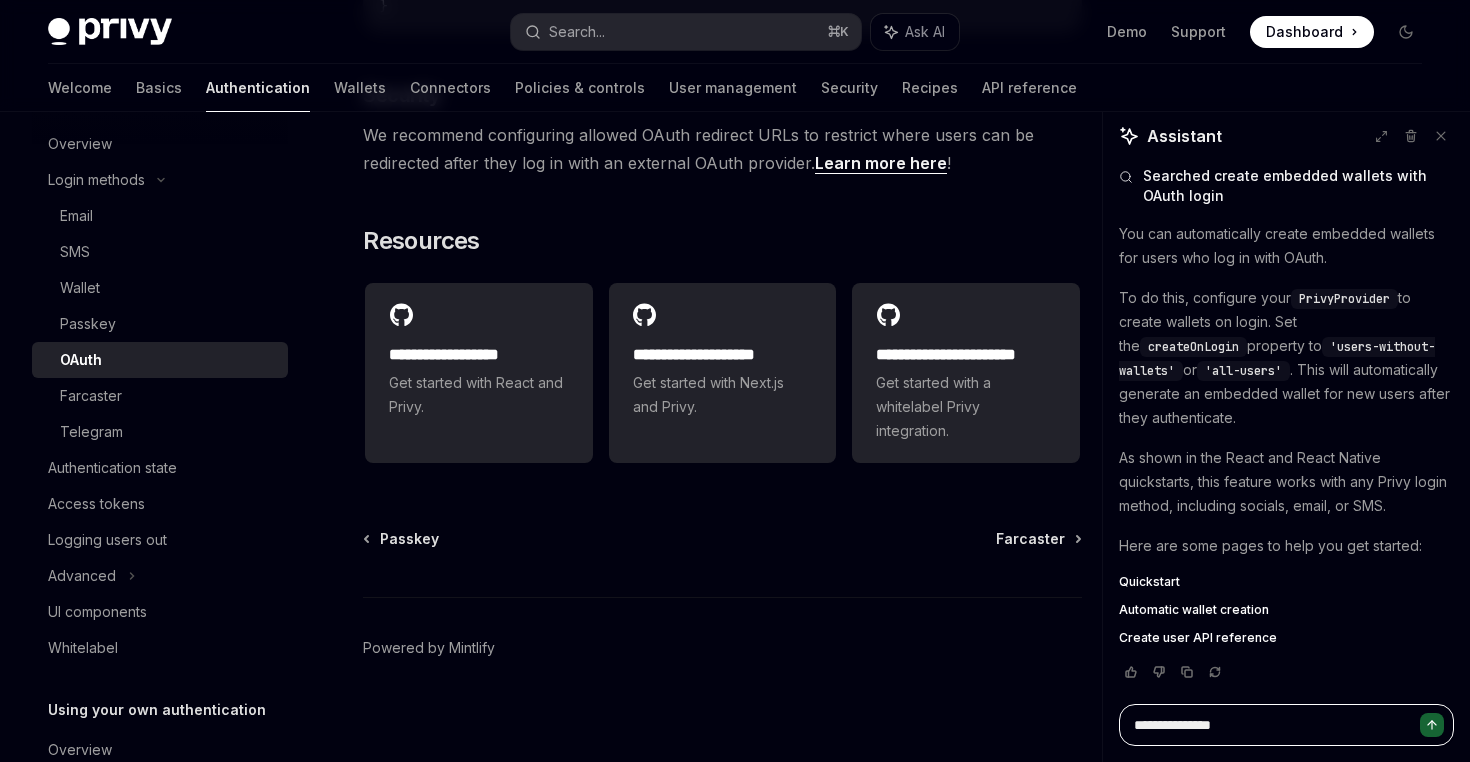 type on "*" 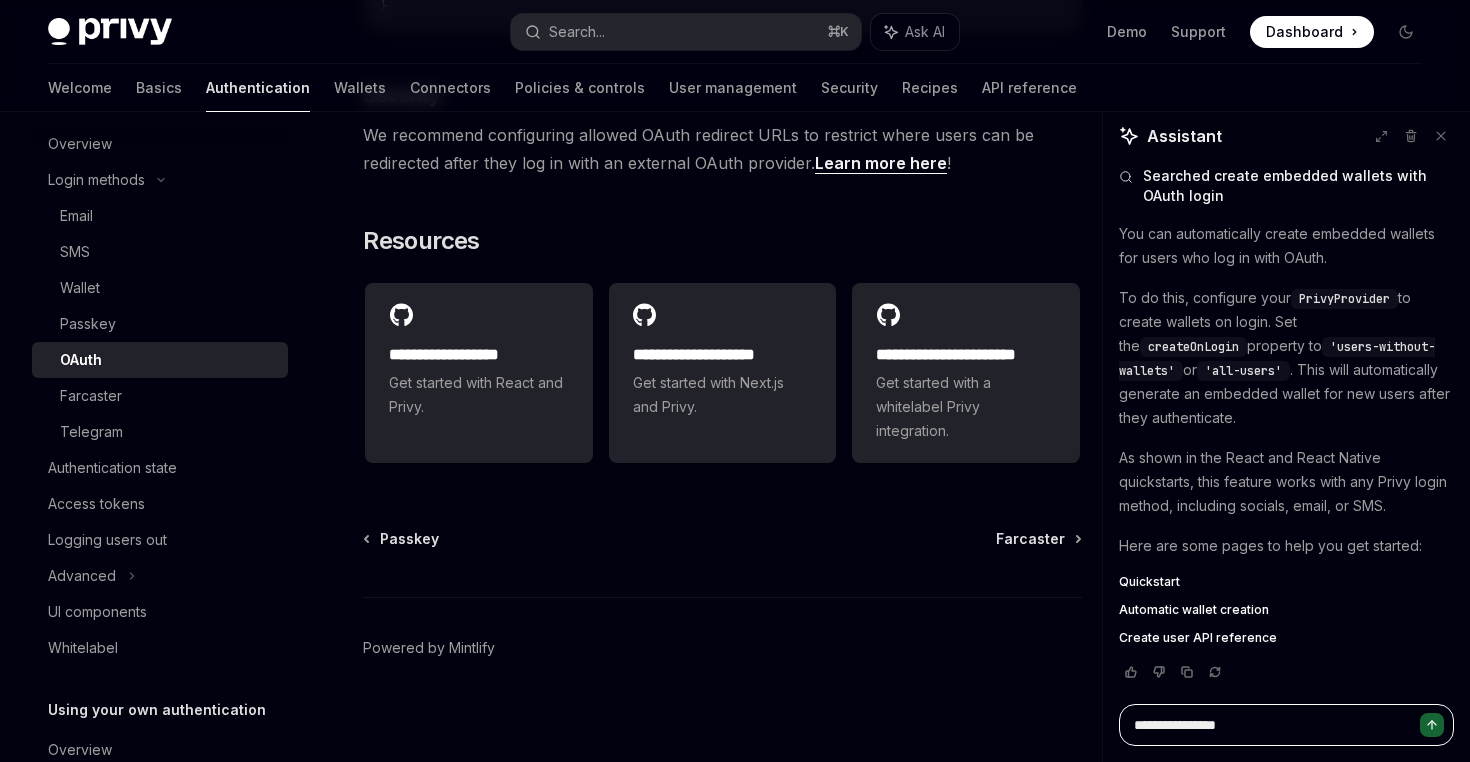 type on "*" 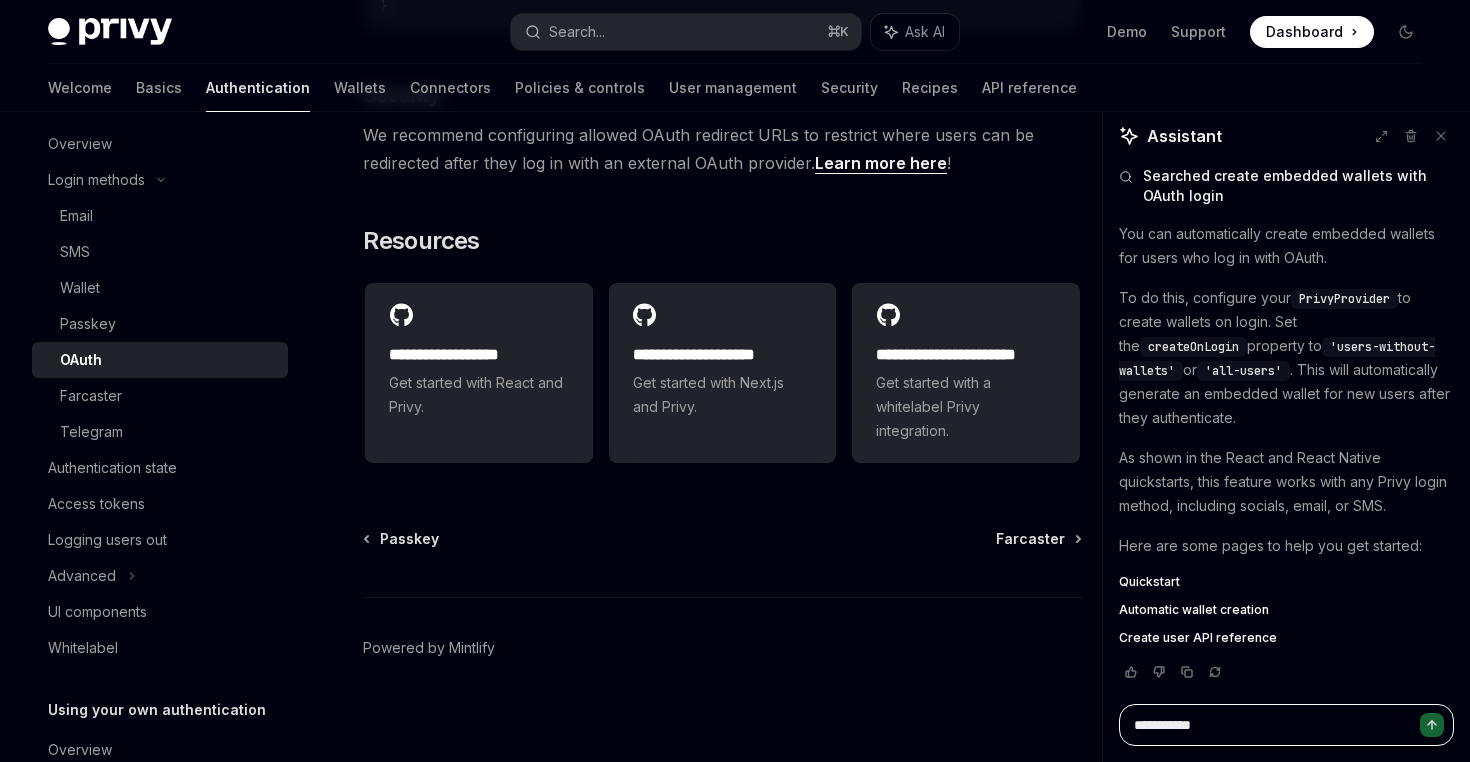 type on "*" 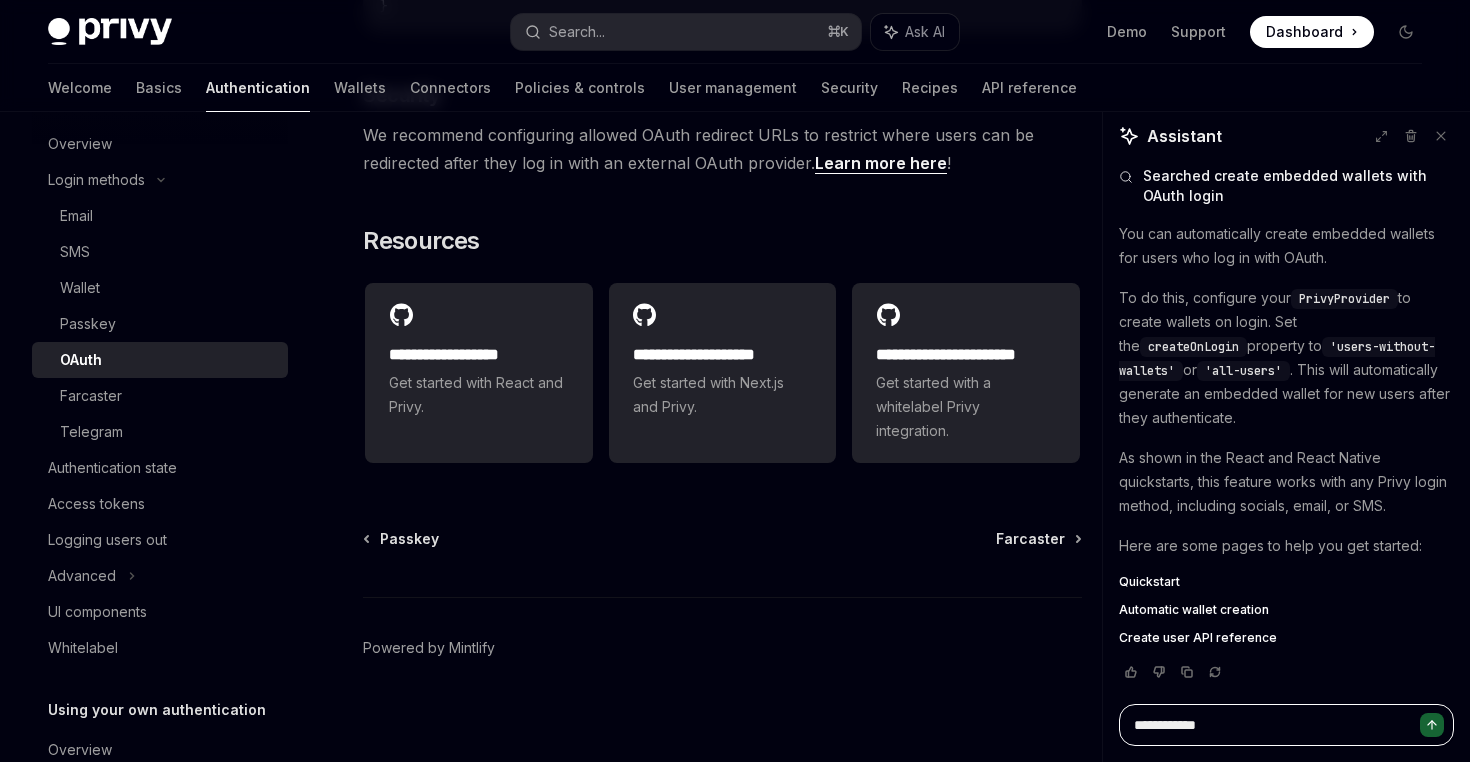 type on "*" 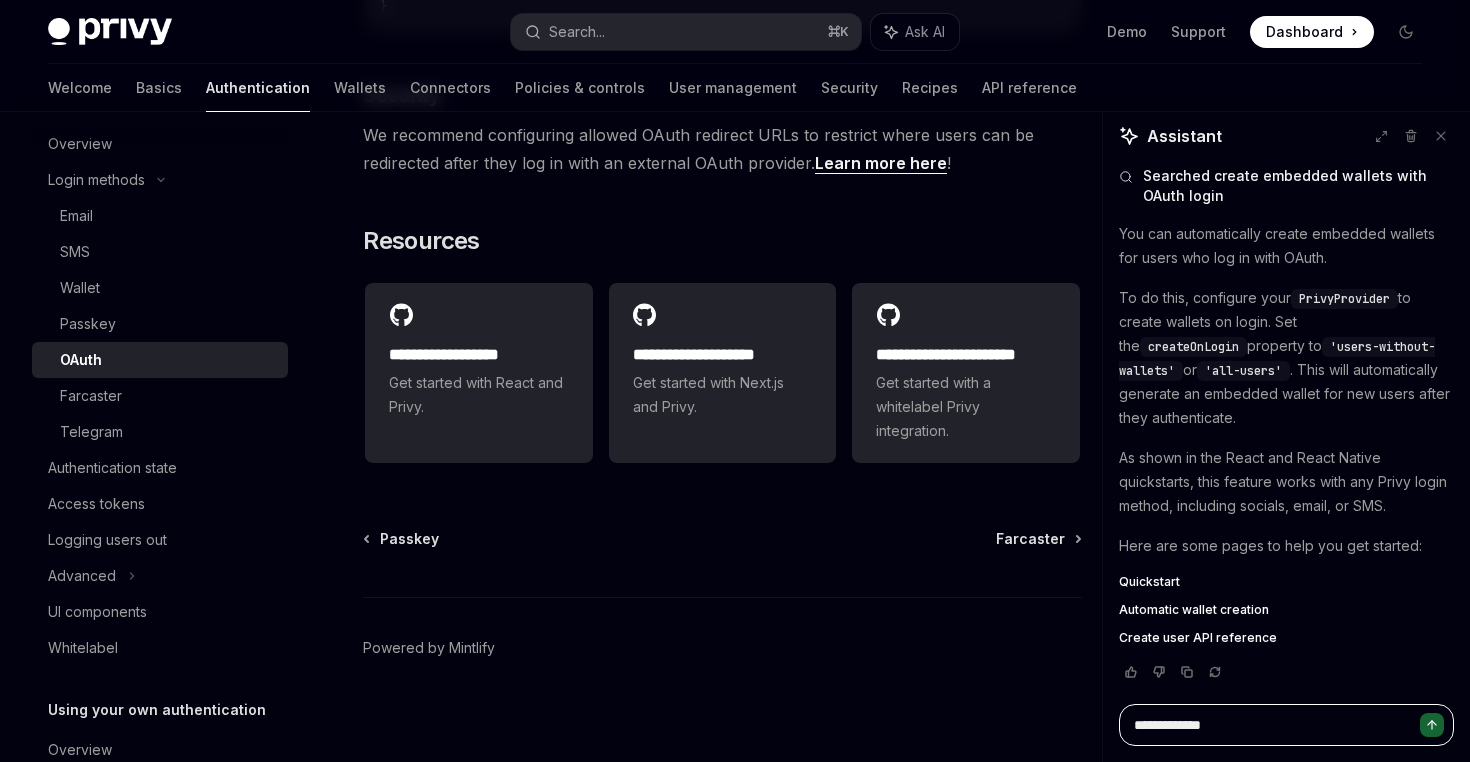 type on "**********" 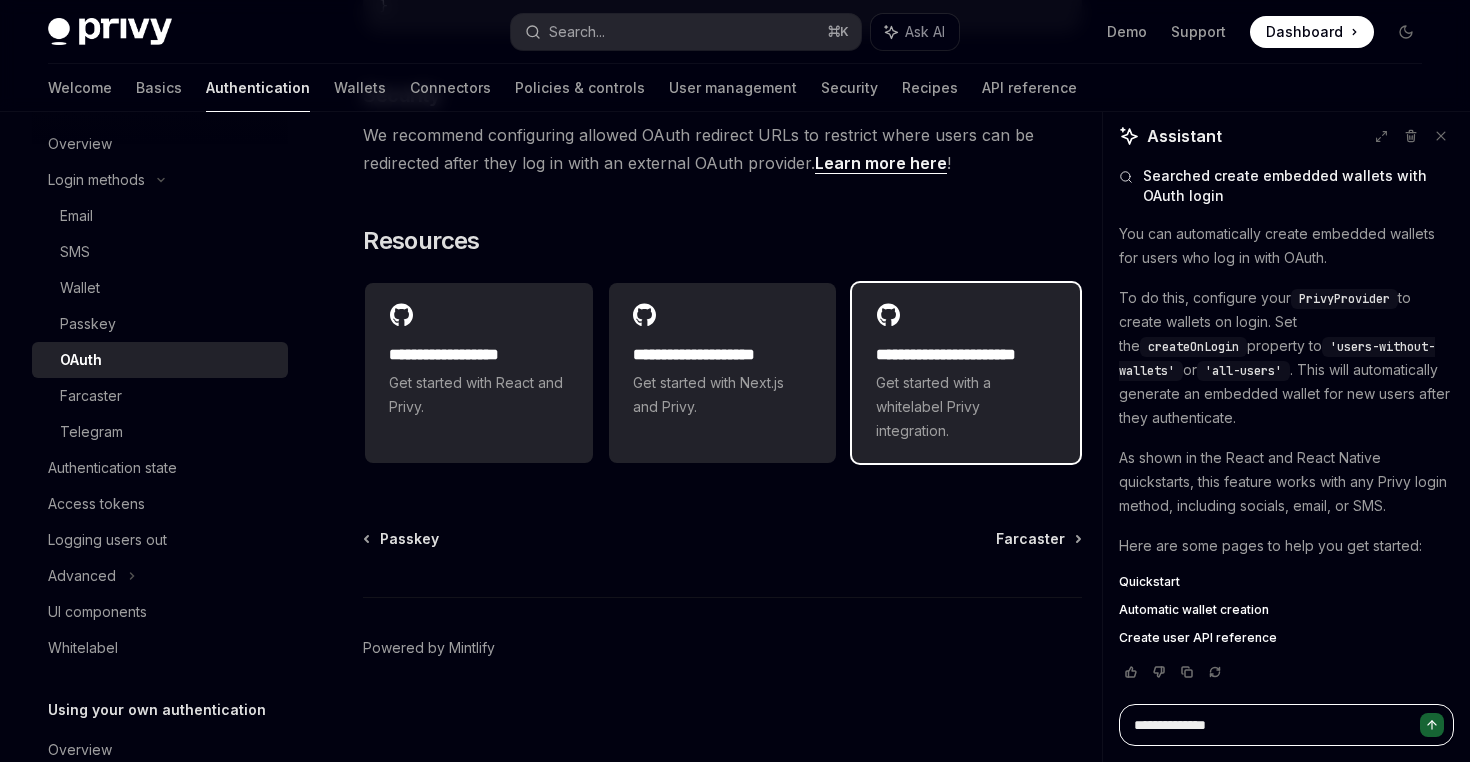 type on "**********" 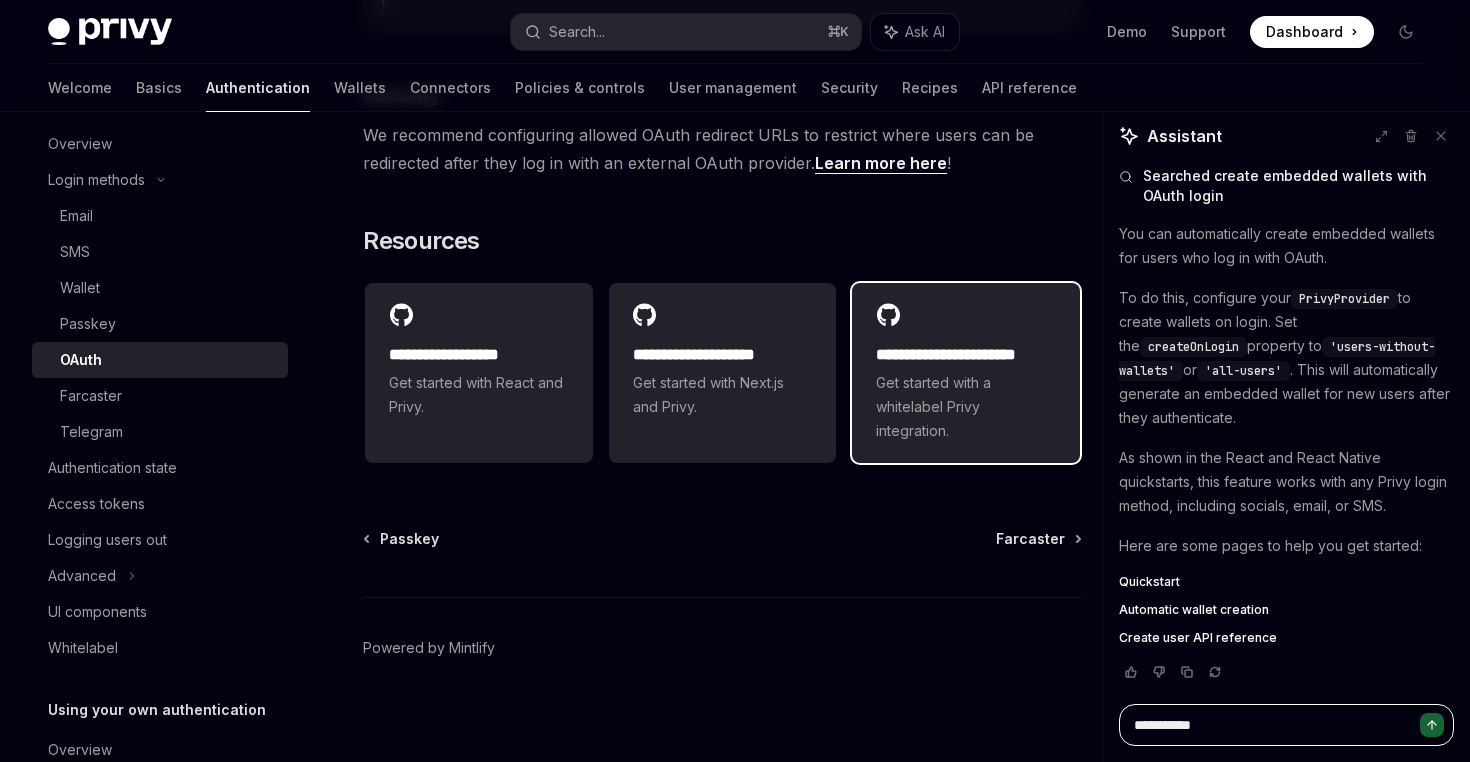type on "*" 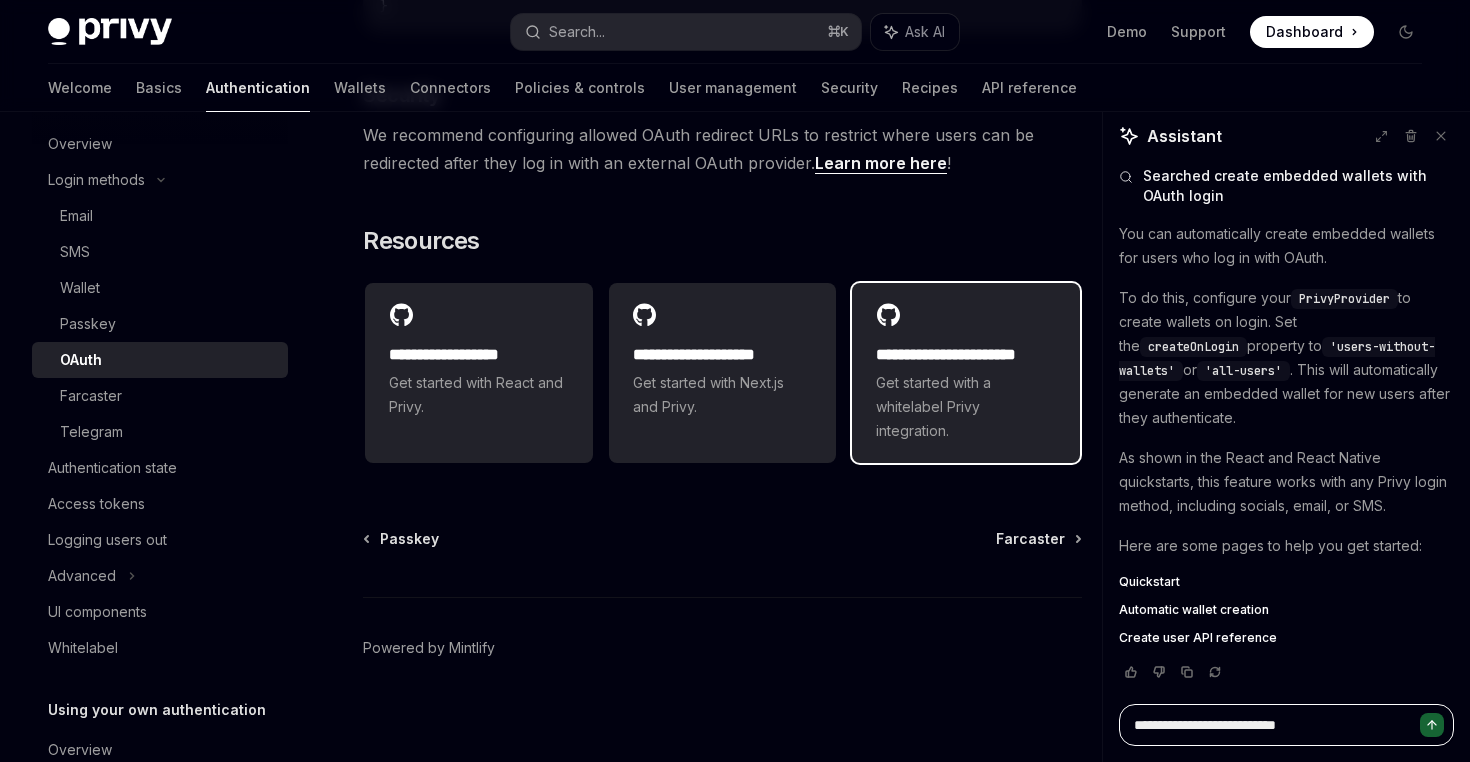 type on "*" 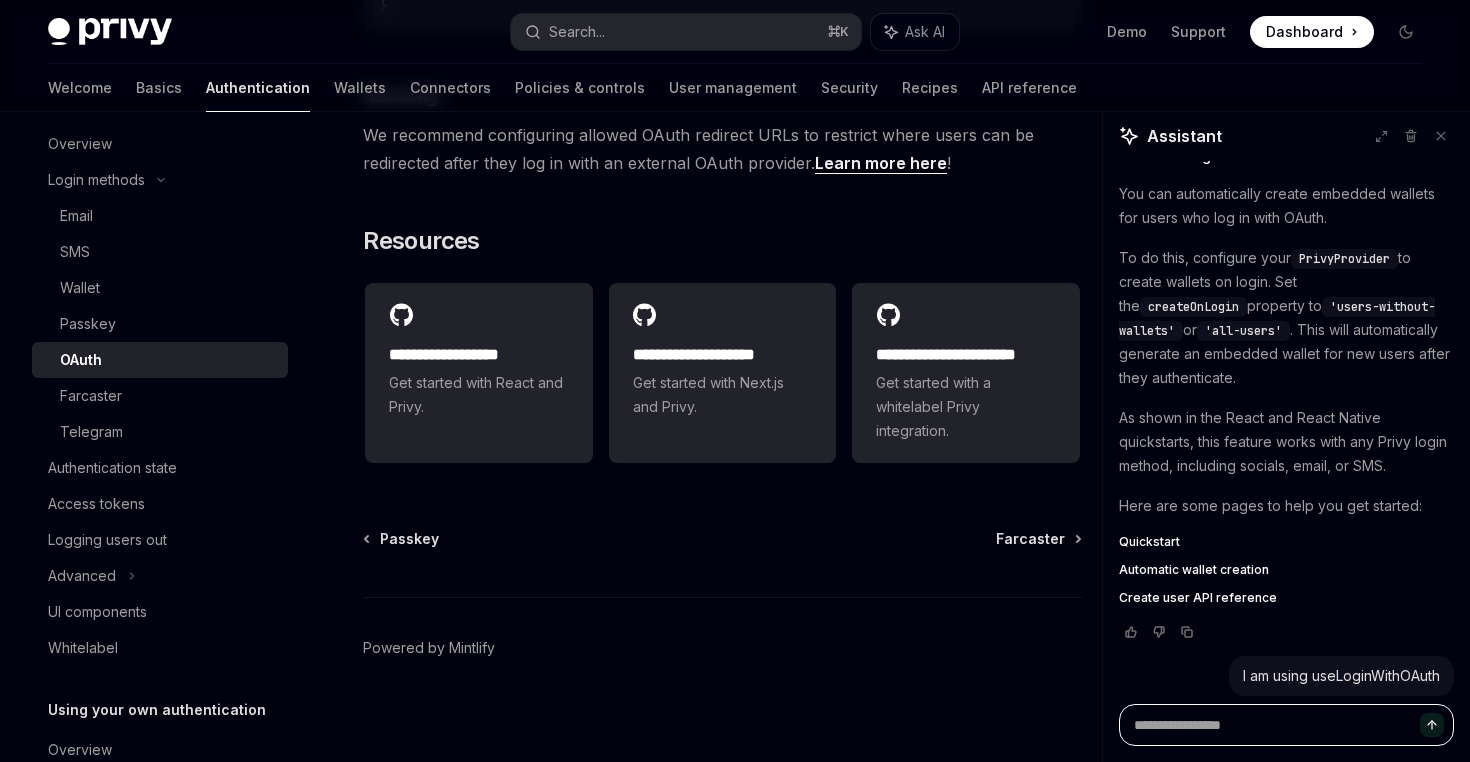 scroll, scrollTop: 141, scrollLeft: 0, axis: vertical 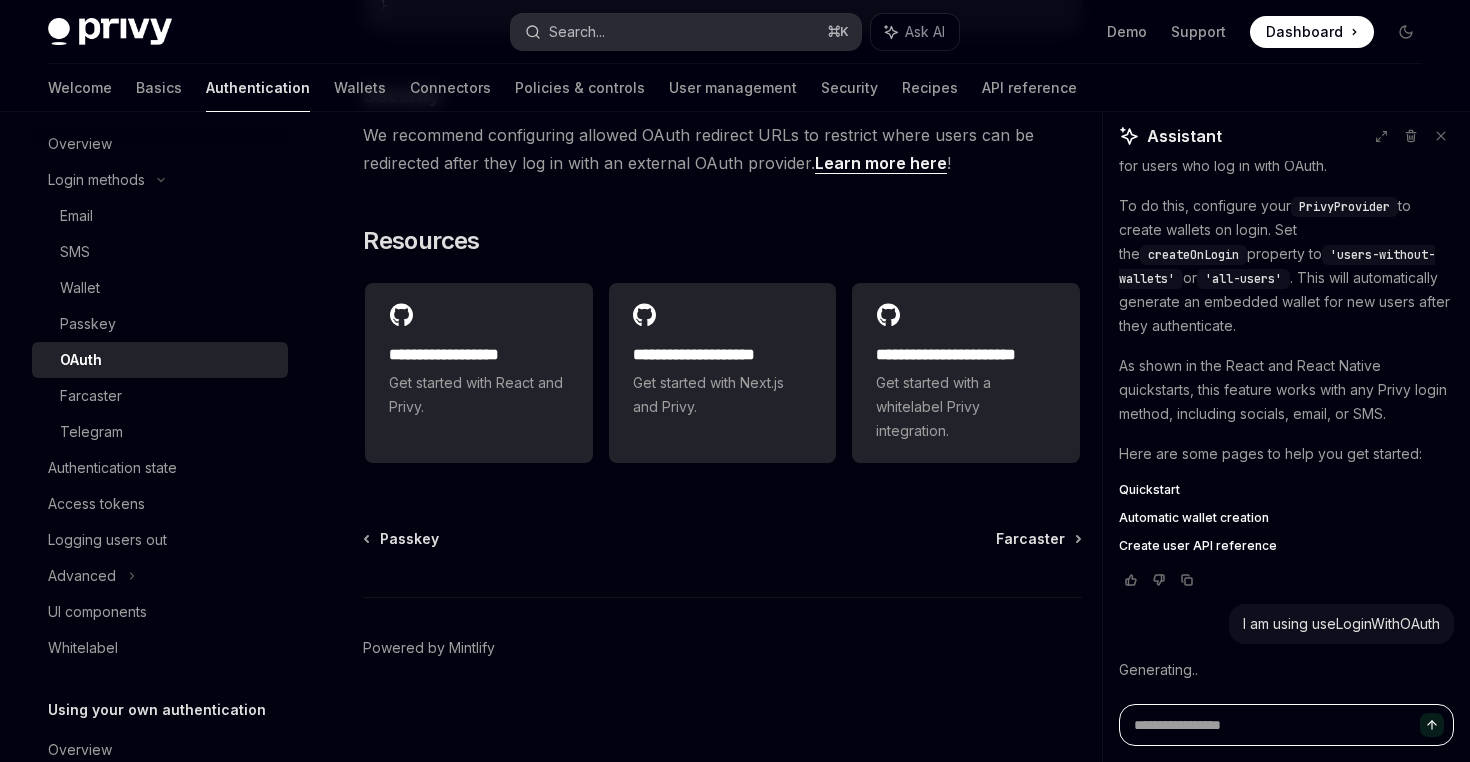 type 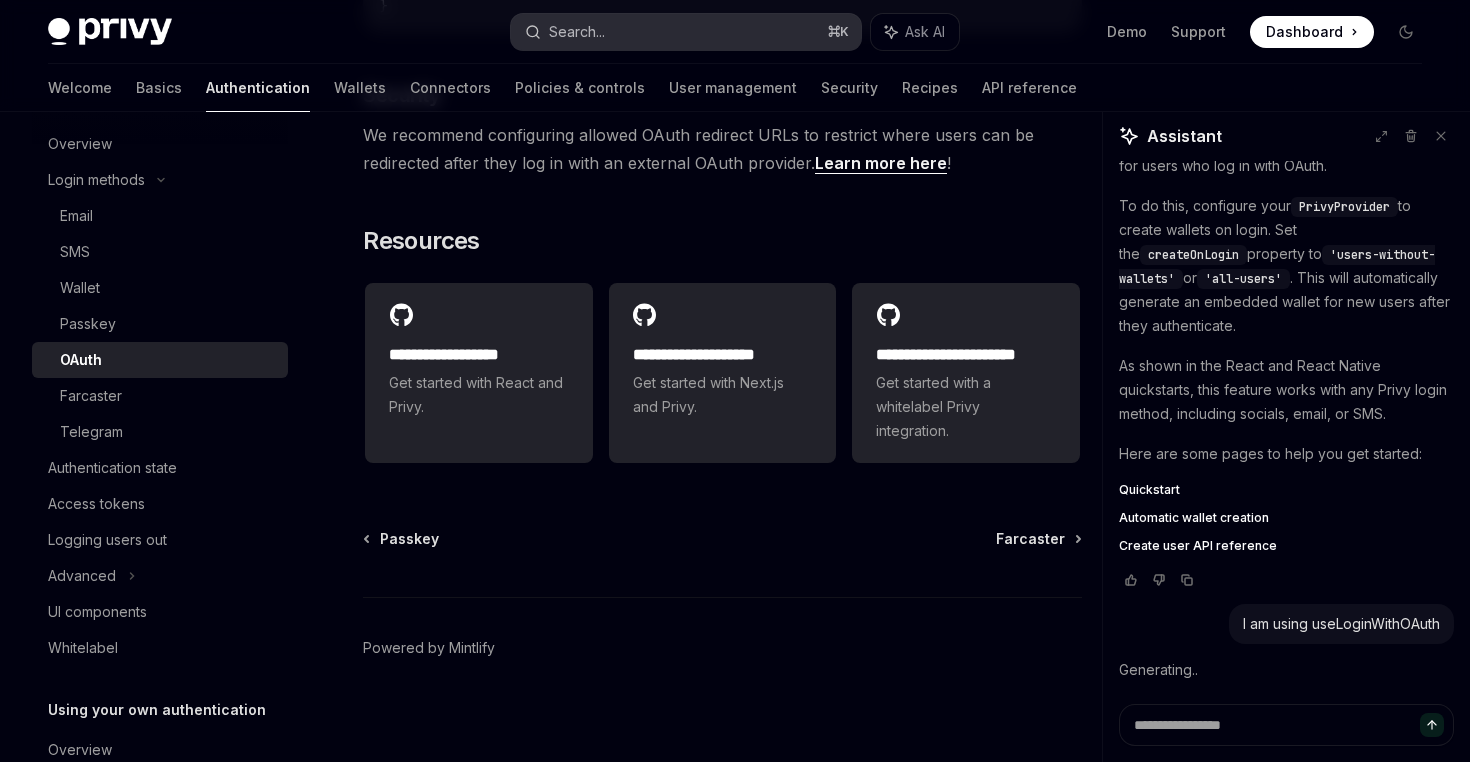 click on "Search..." at bounding box center [577, 32] 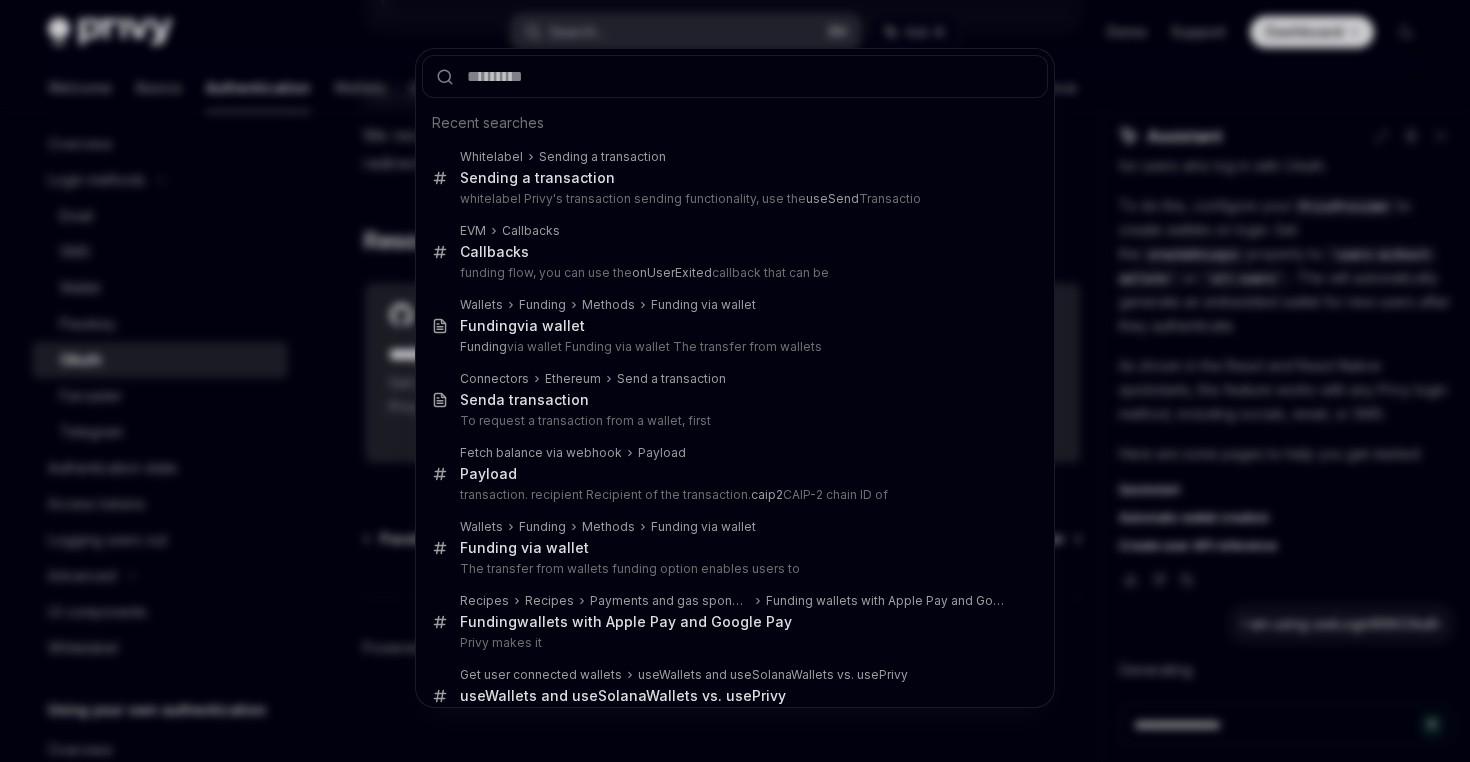 type on "**********" 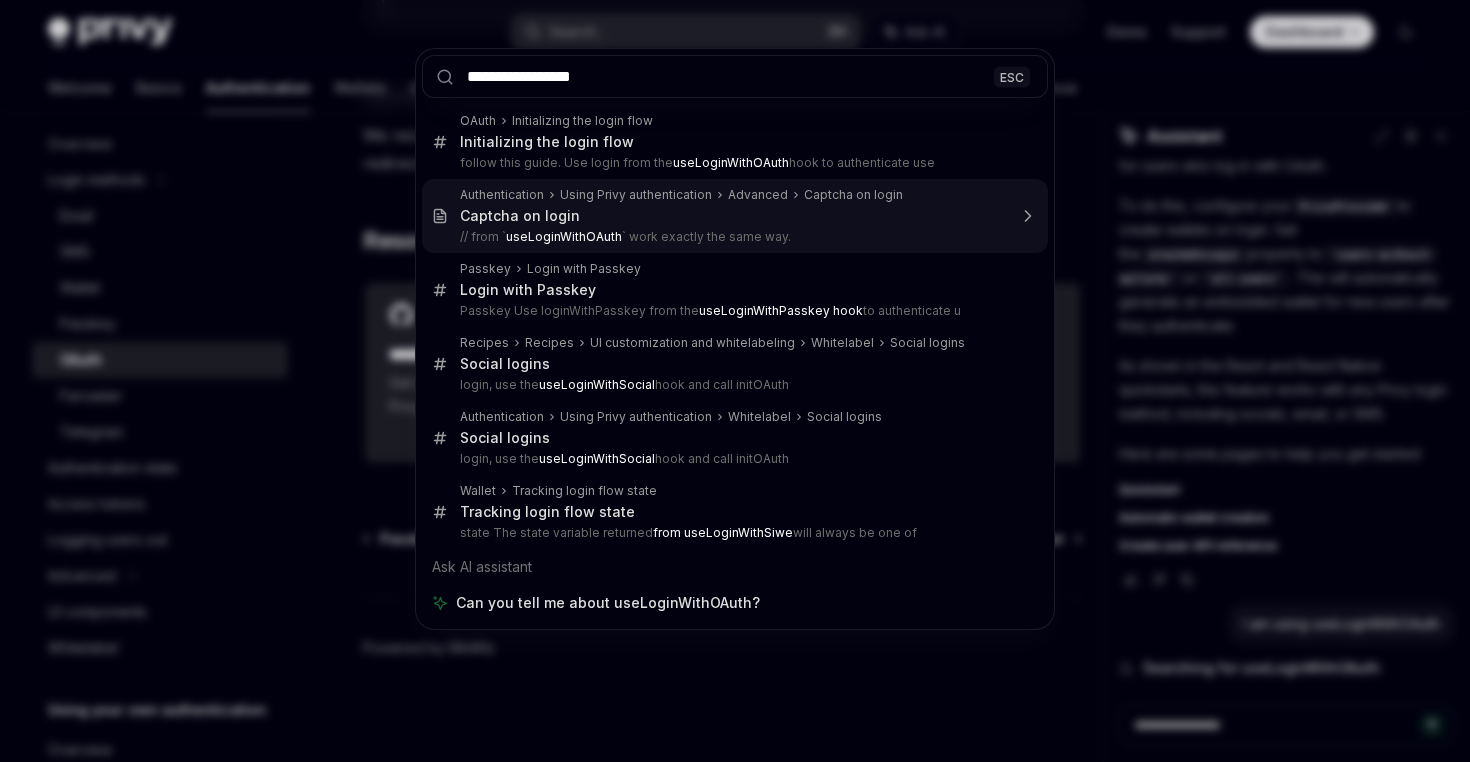 type on "*" 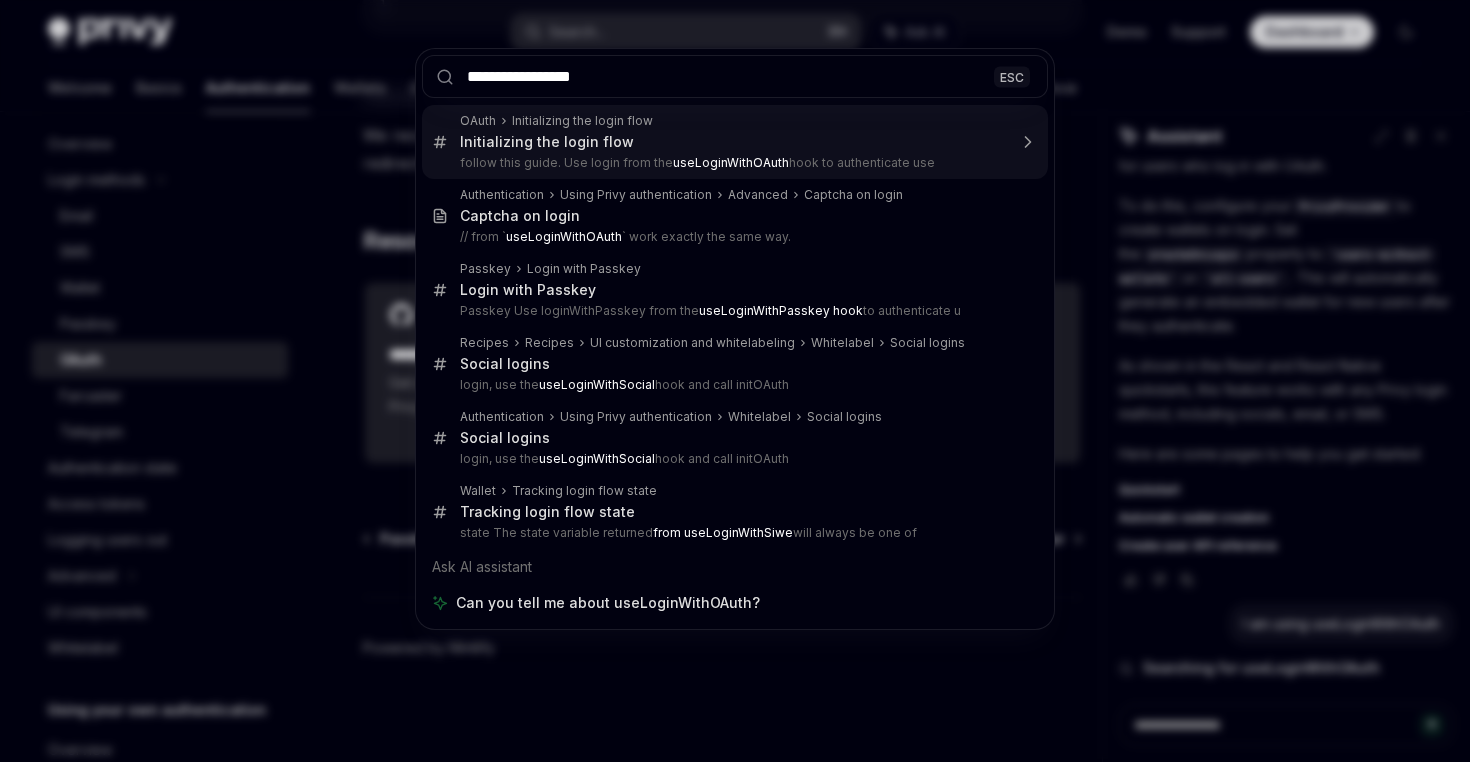 type 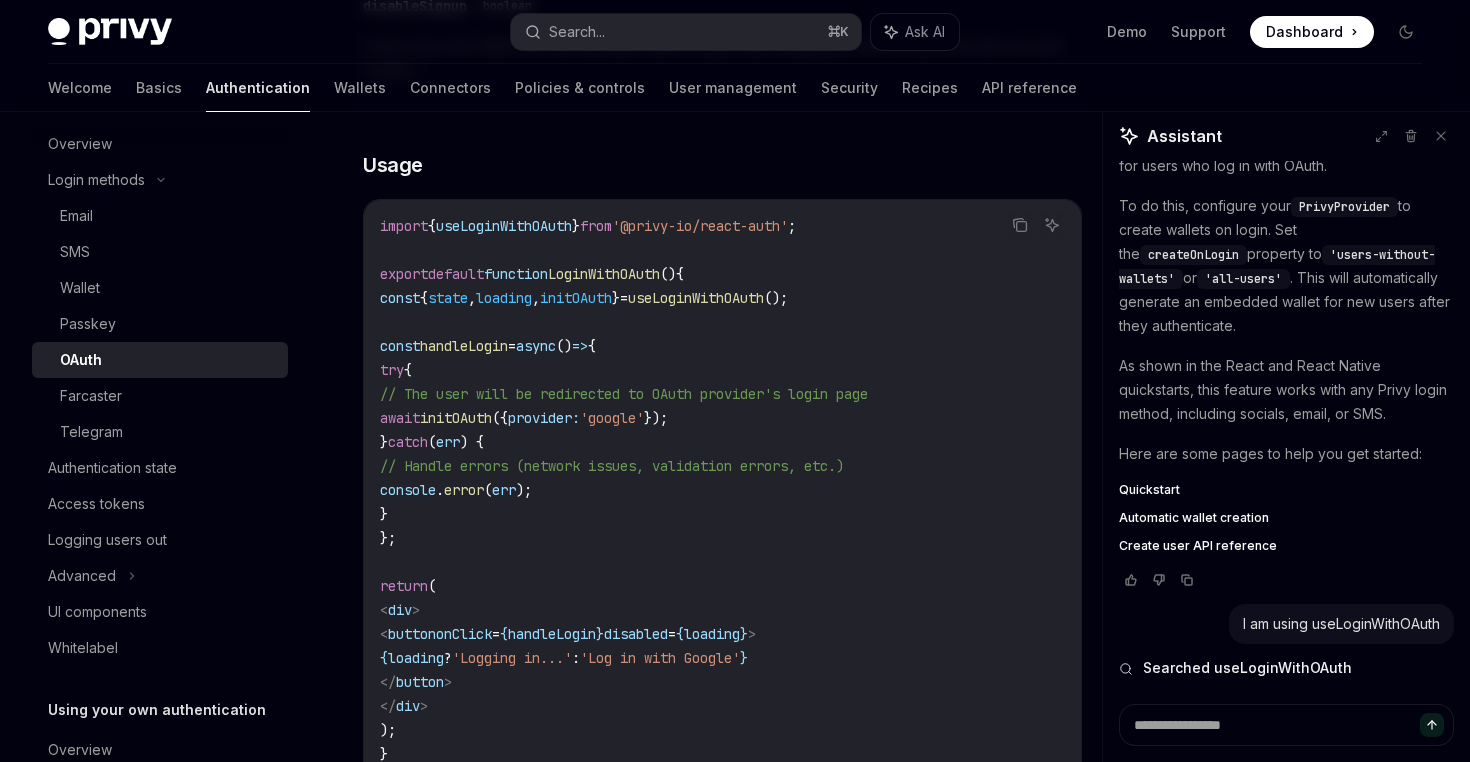 scroll, scrollTop: 1118, scrollLeft: 0, axis: vertical 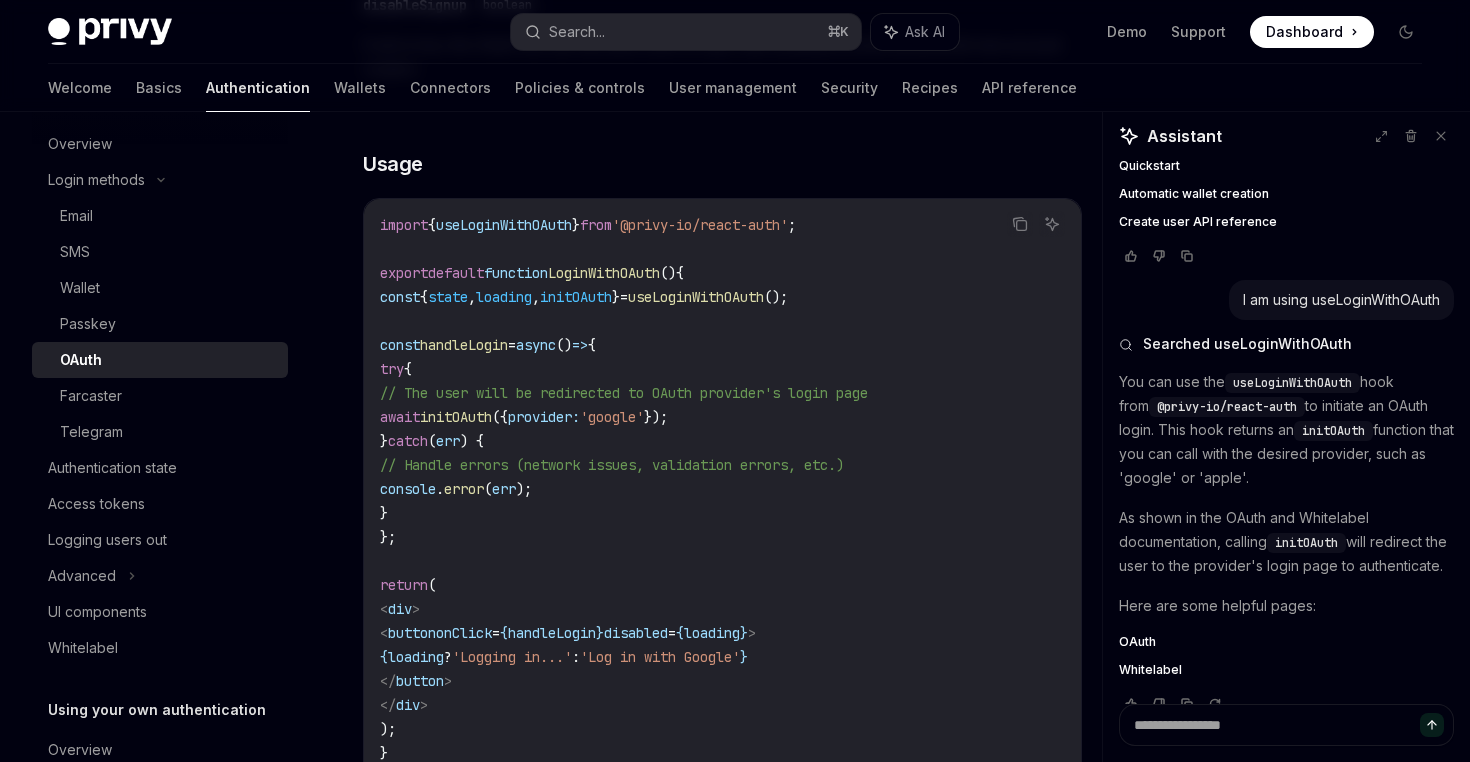 type on "*" 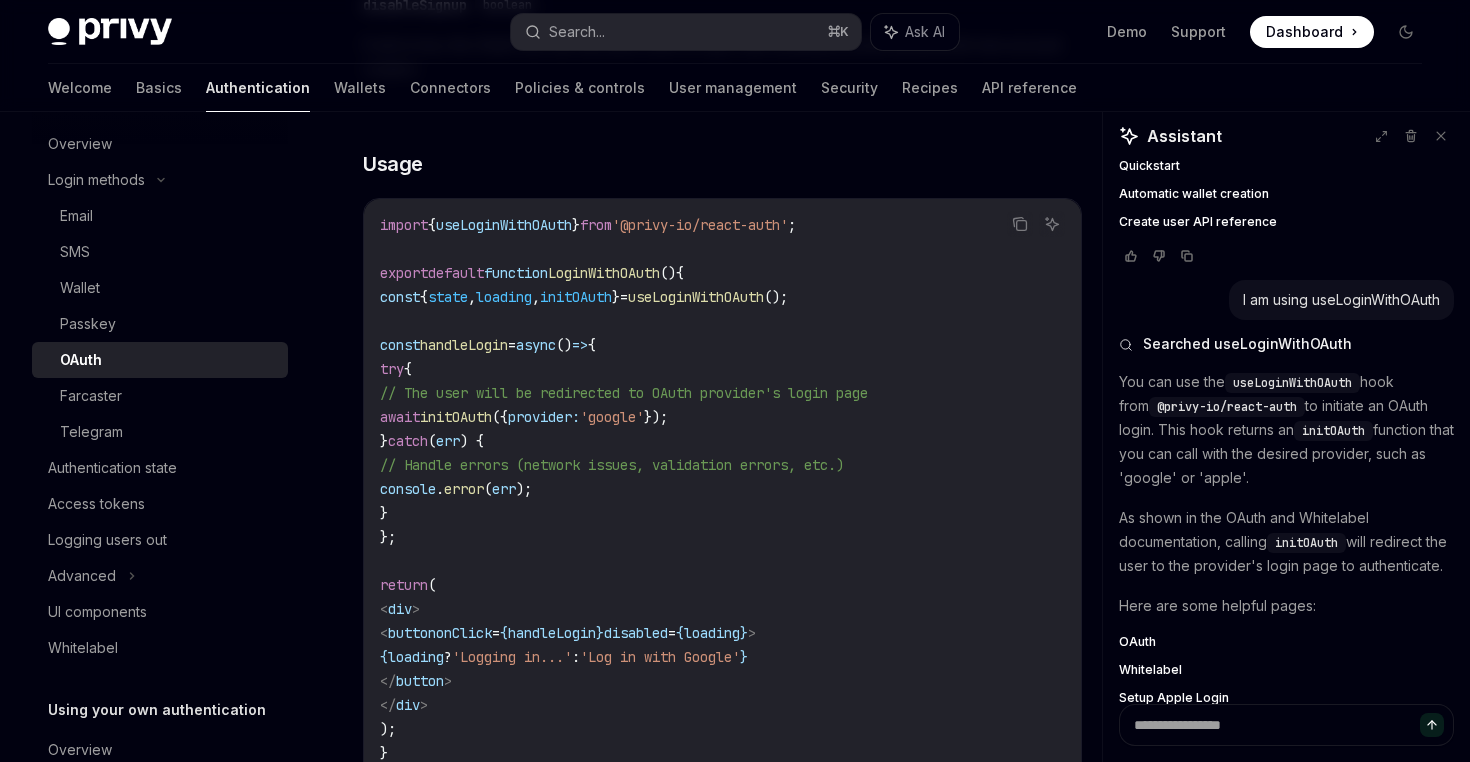 scroll, scrollTop: 549, scrollLeft: 0, axis: vertical 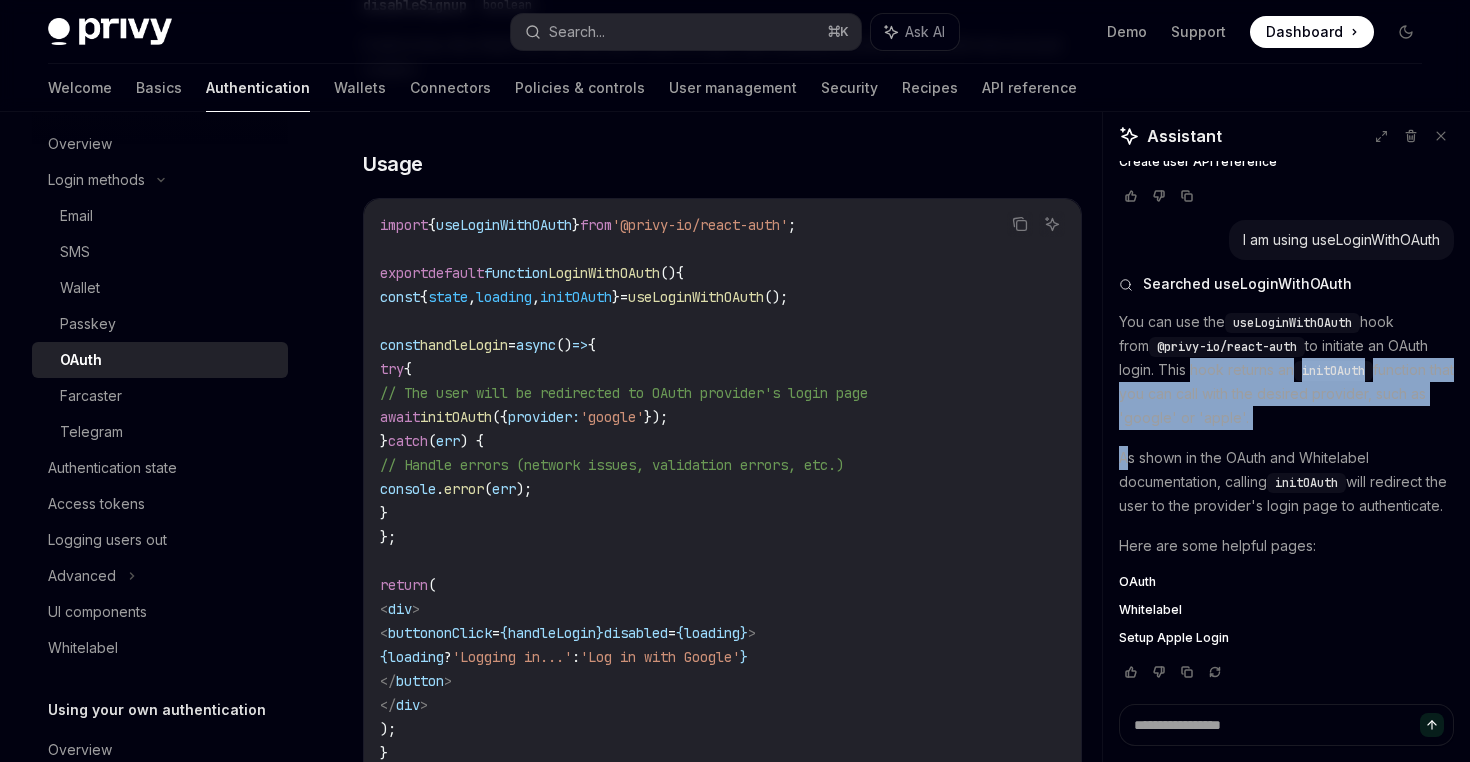drag, startPoint x: 1144, startPoint y: 348, endPoint x: 1127, endPoint y: 436, distance: 89.62701 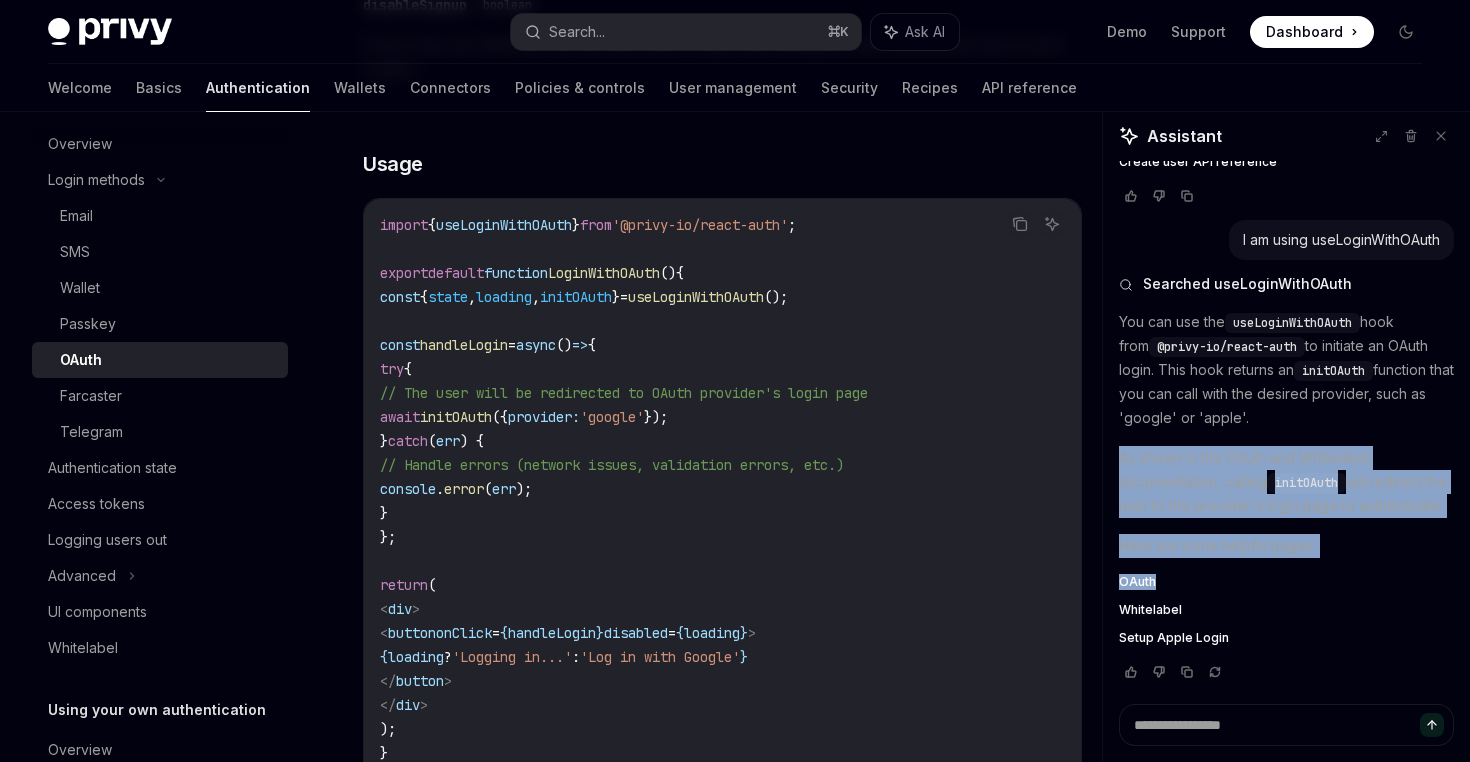 drag, startPoint x: 1127, startPoint y: 436, endPoint x: 1310, endPoint y: 566, distance: 224.47495 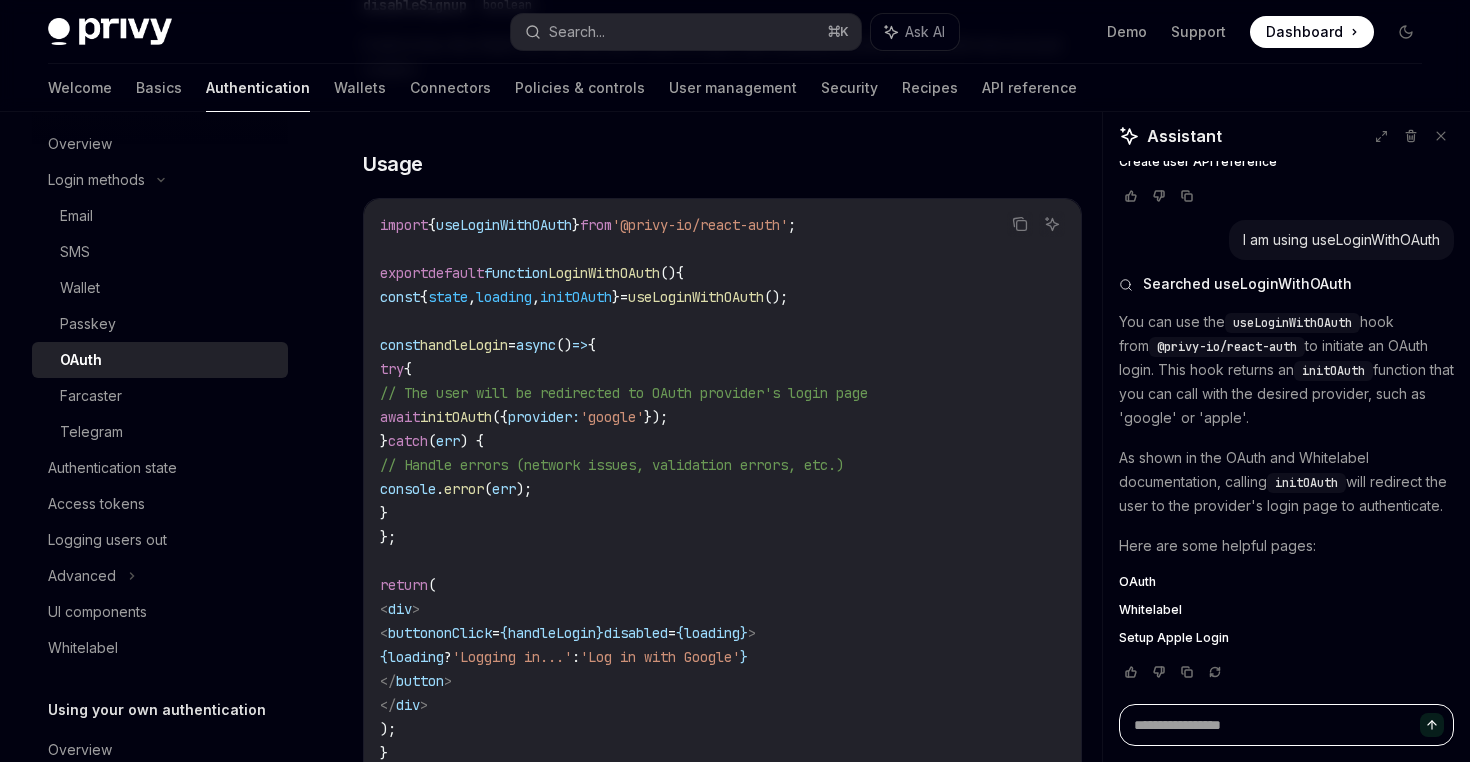 click at bounding box center [1286, 725] 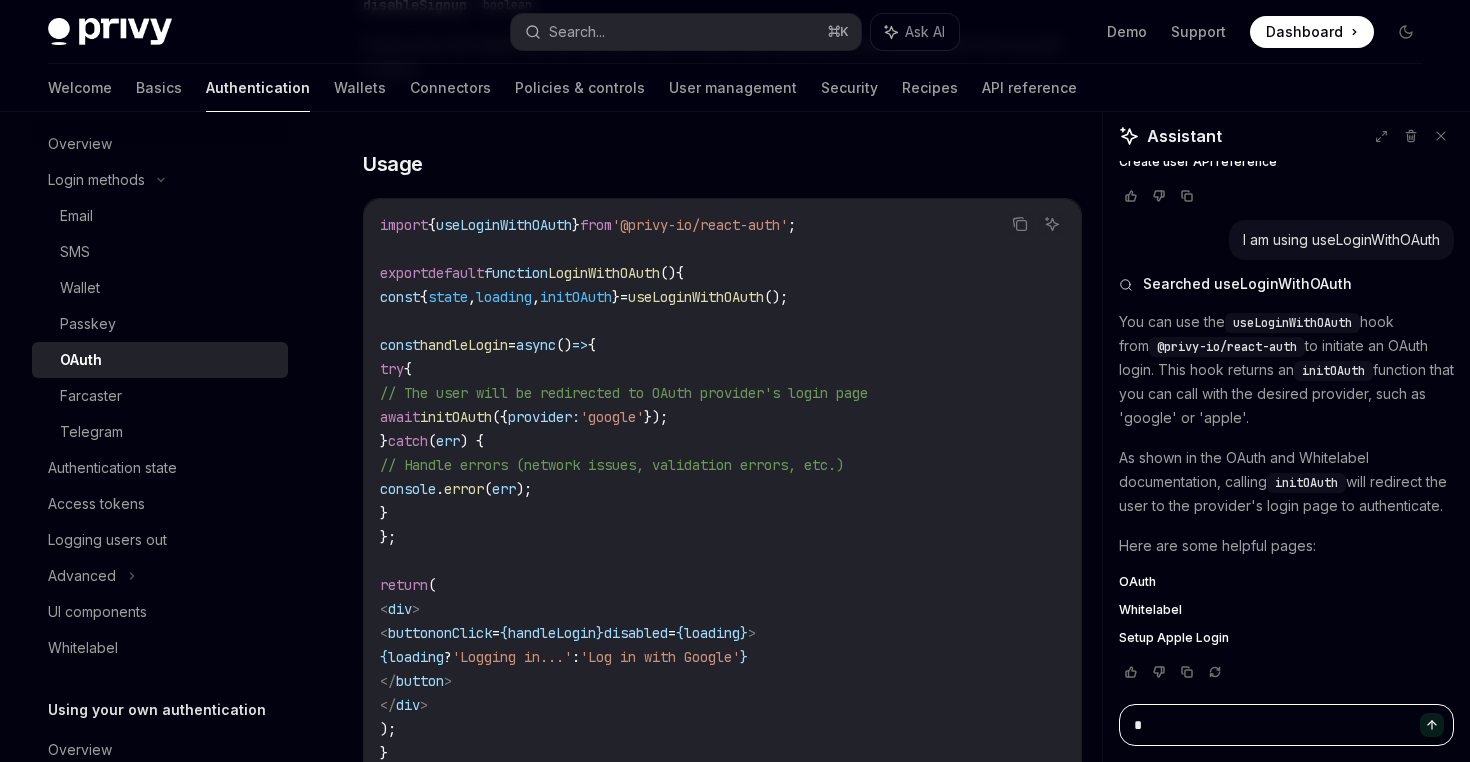type on "*" 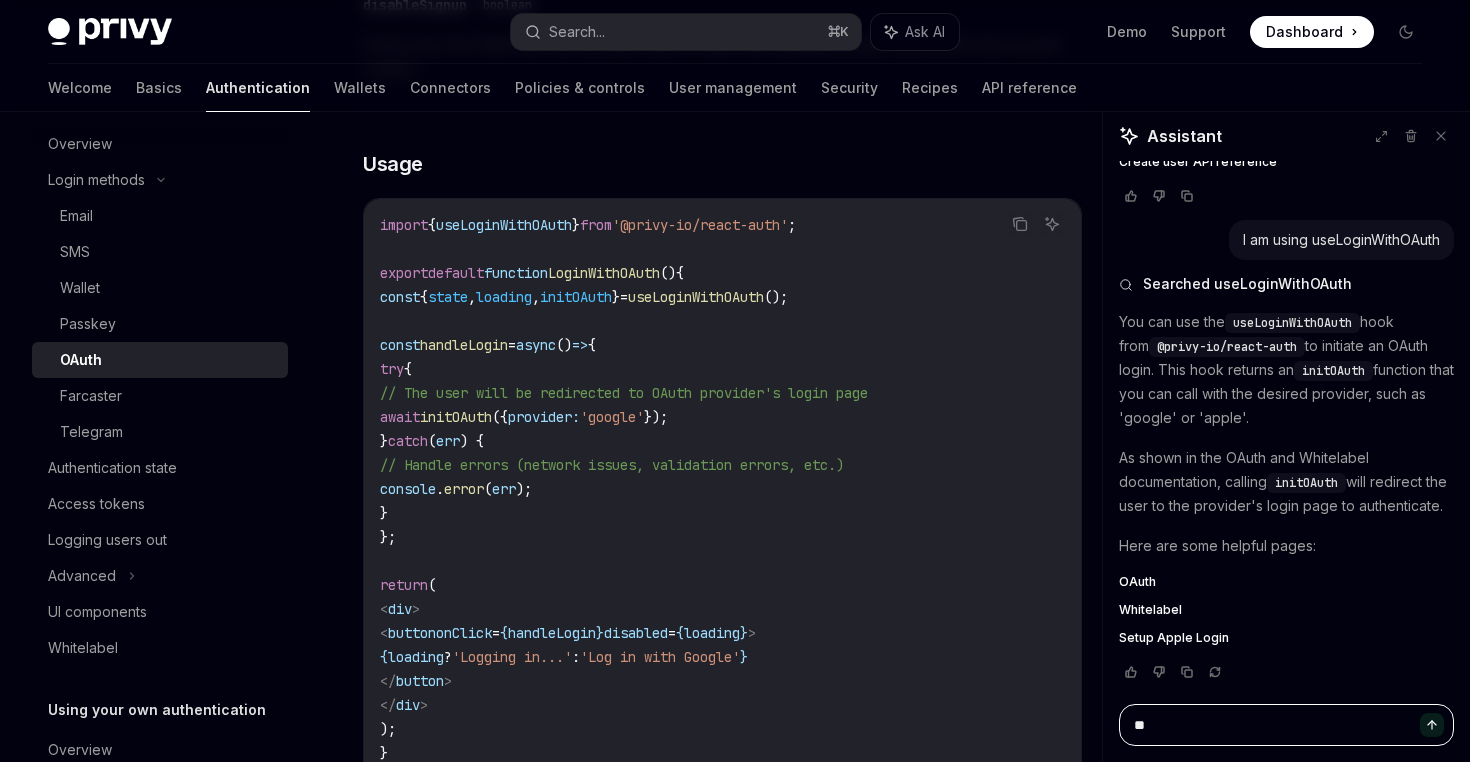 type on "*" 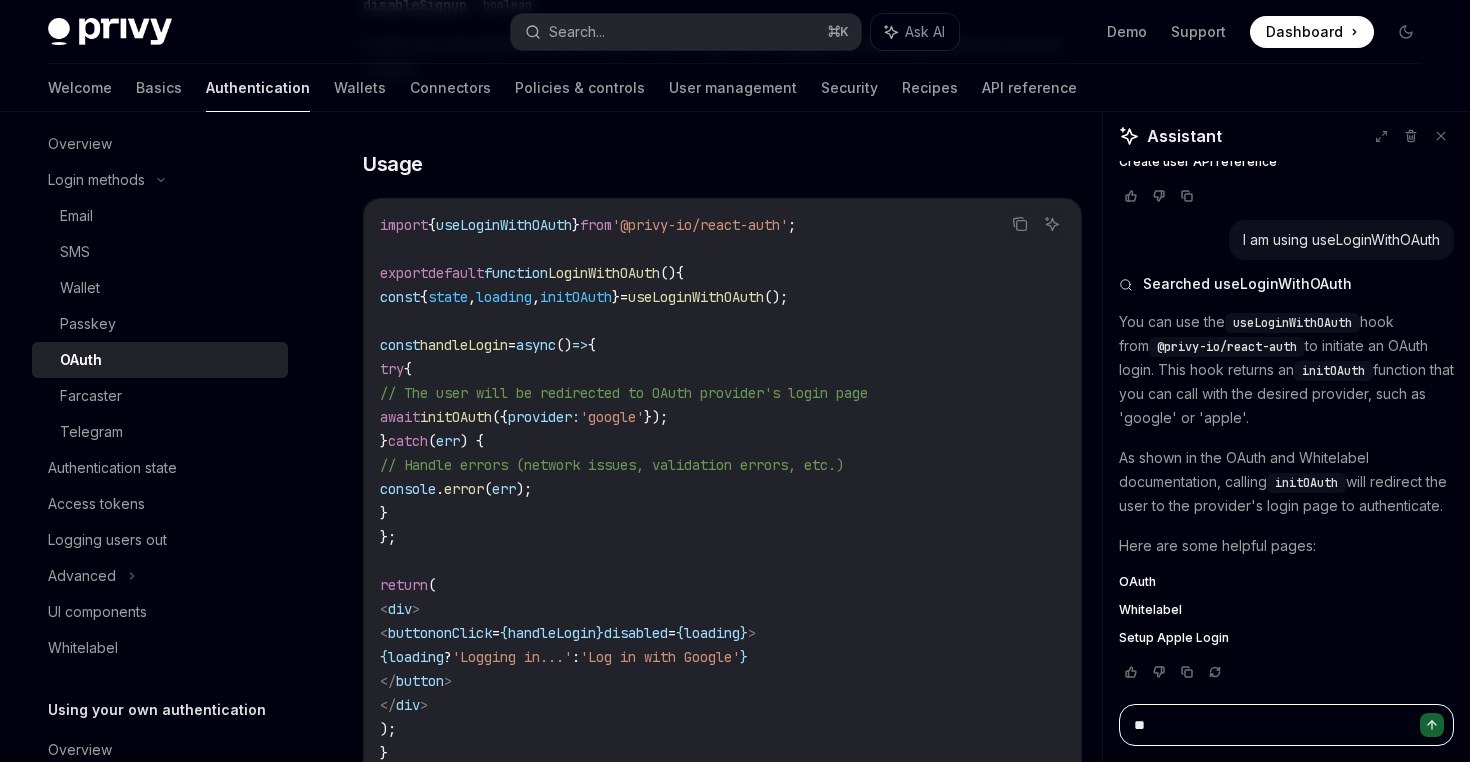 type on "**" 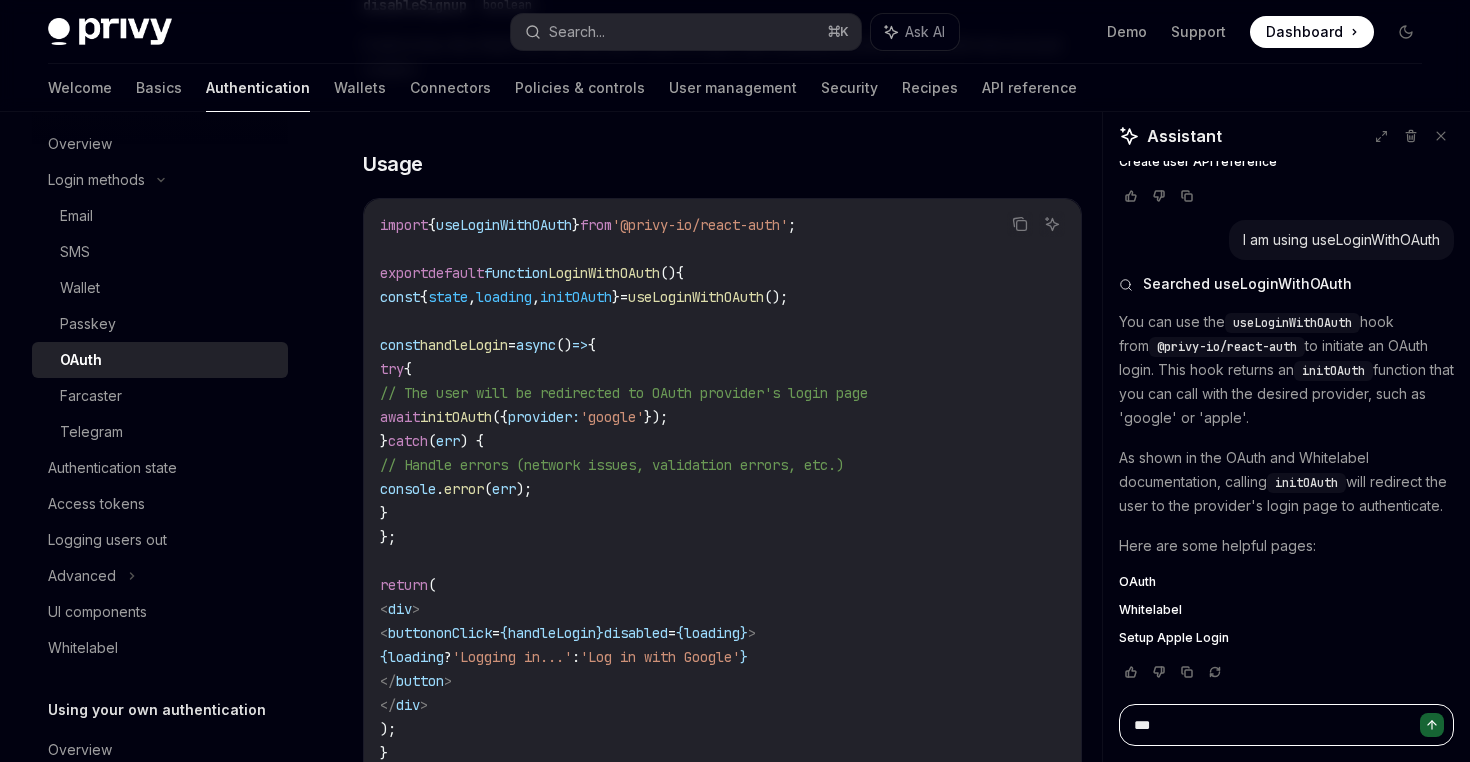 type on "****" 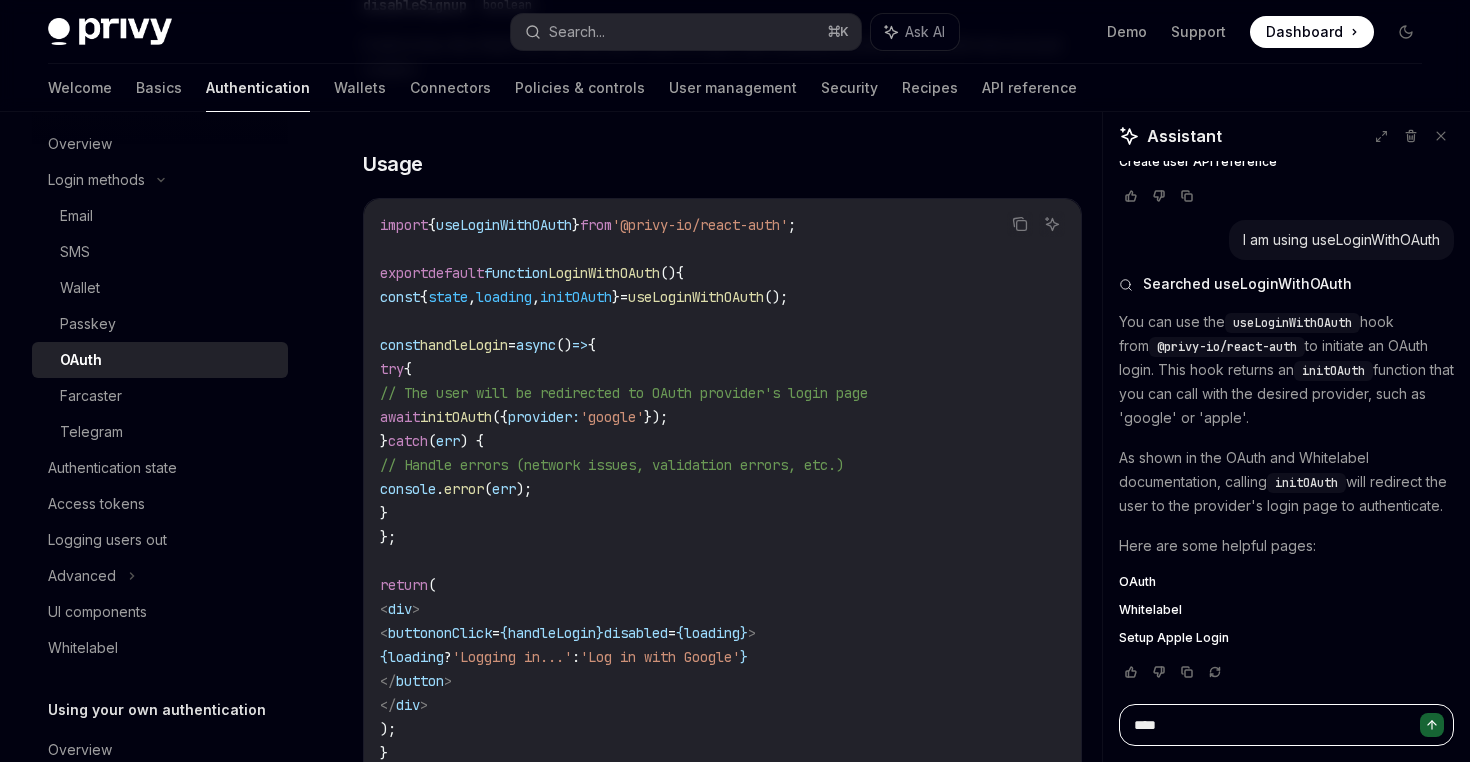 type on "*" 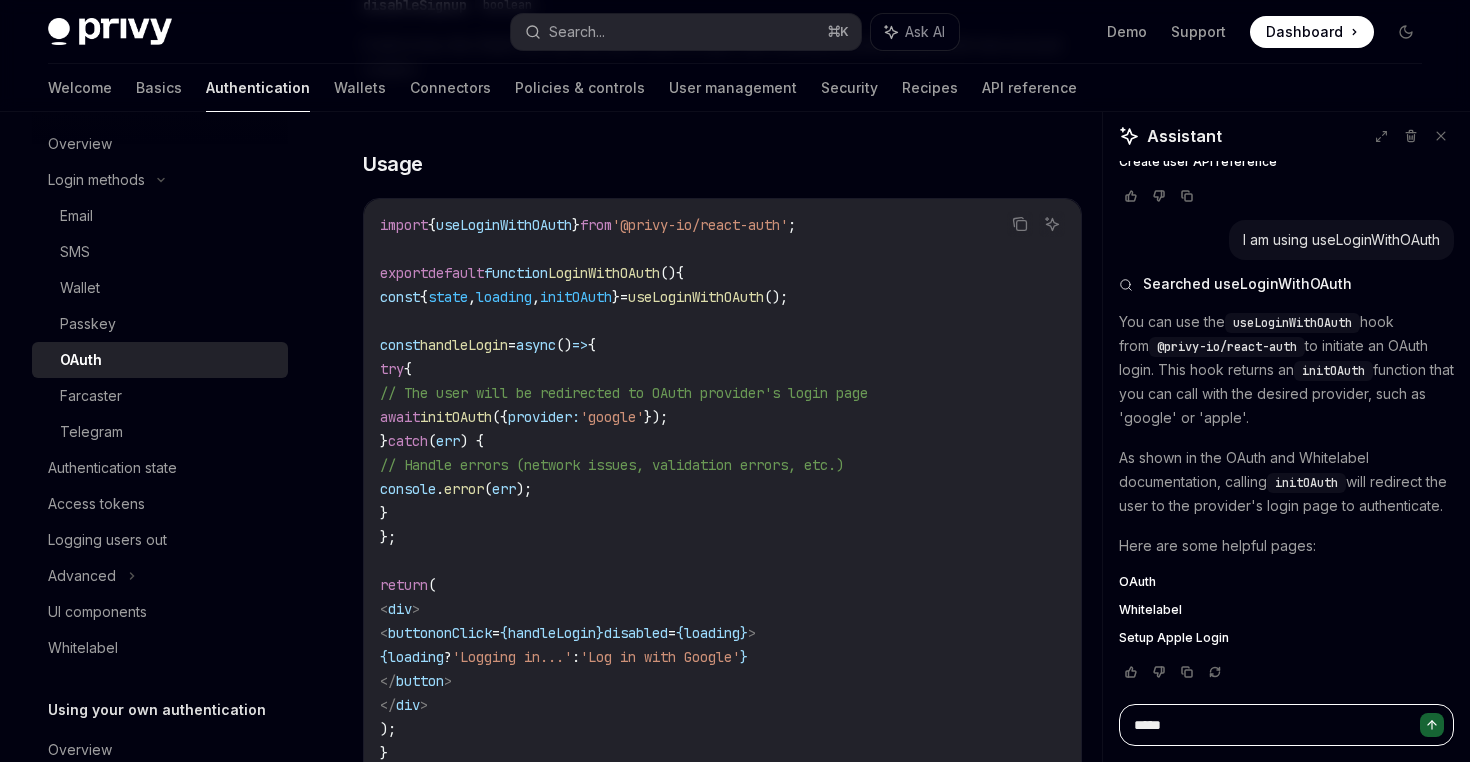 type on "*" 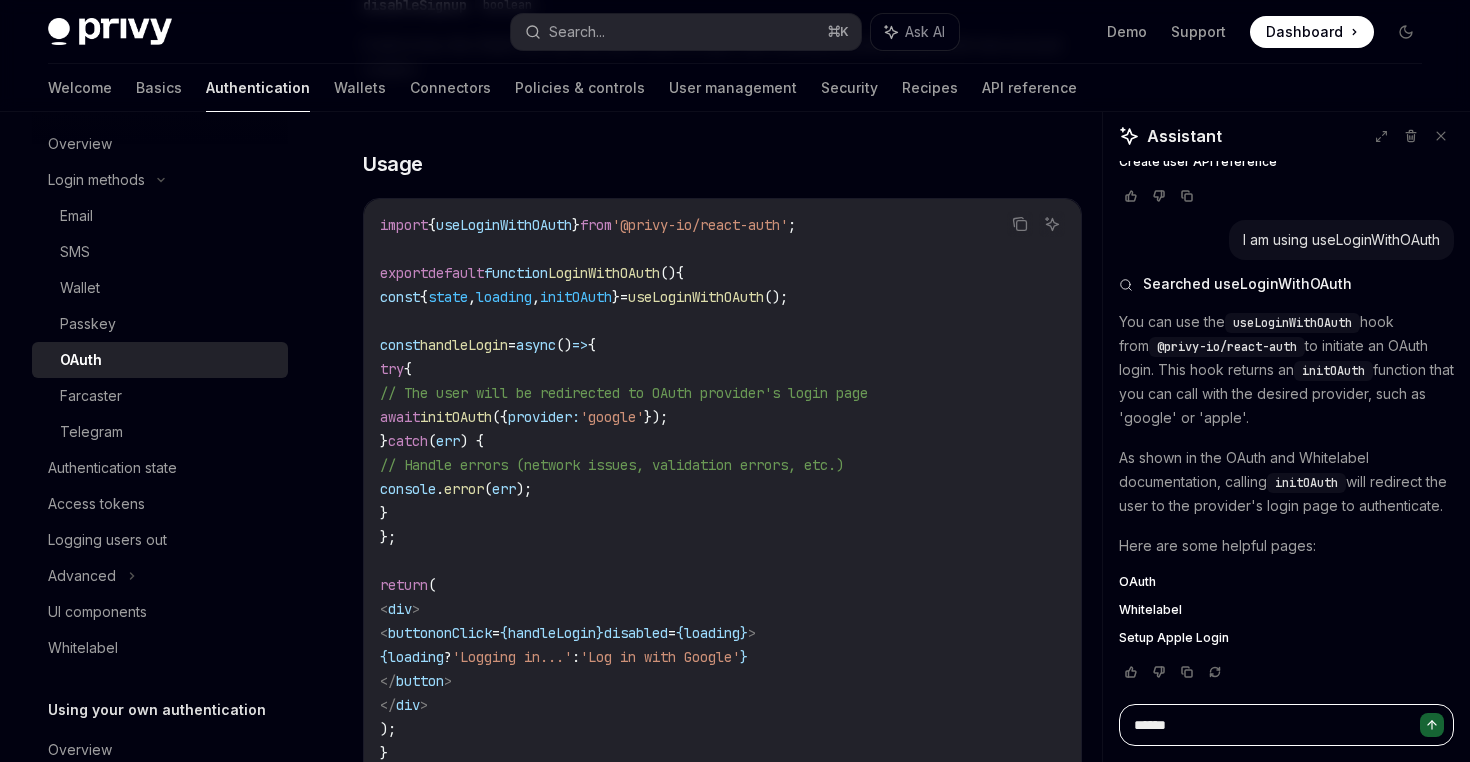 type on "*" 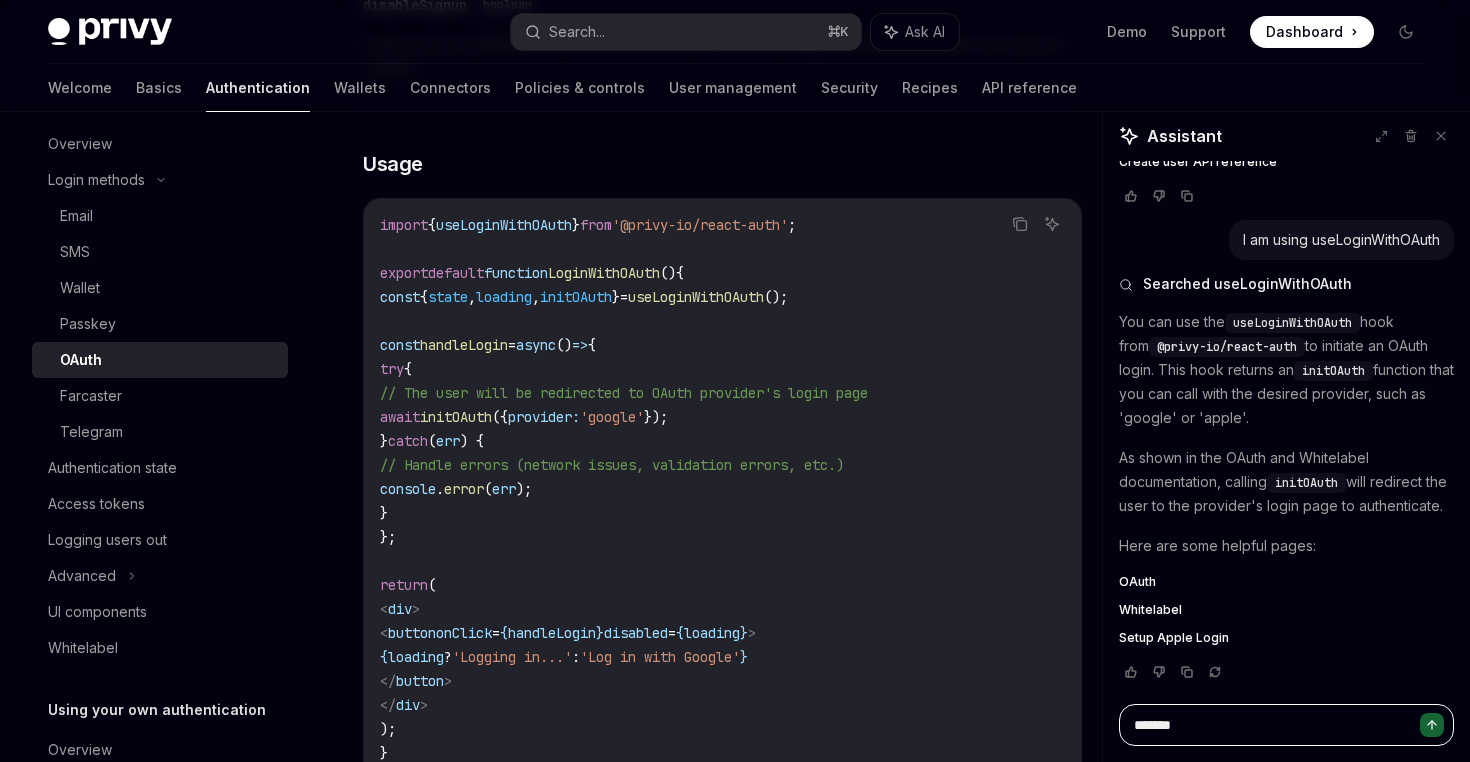type on "********" 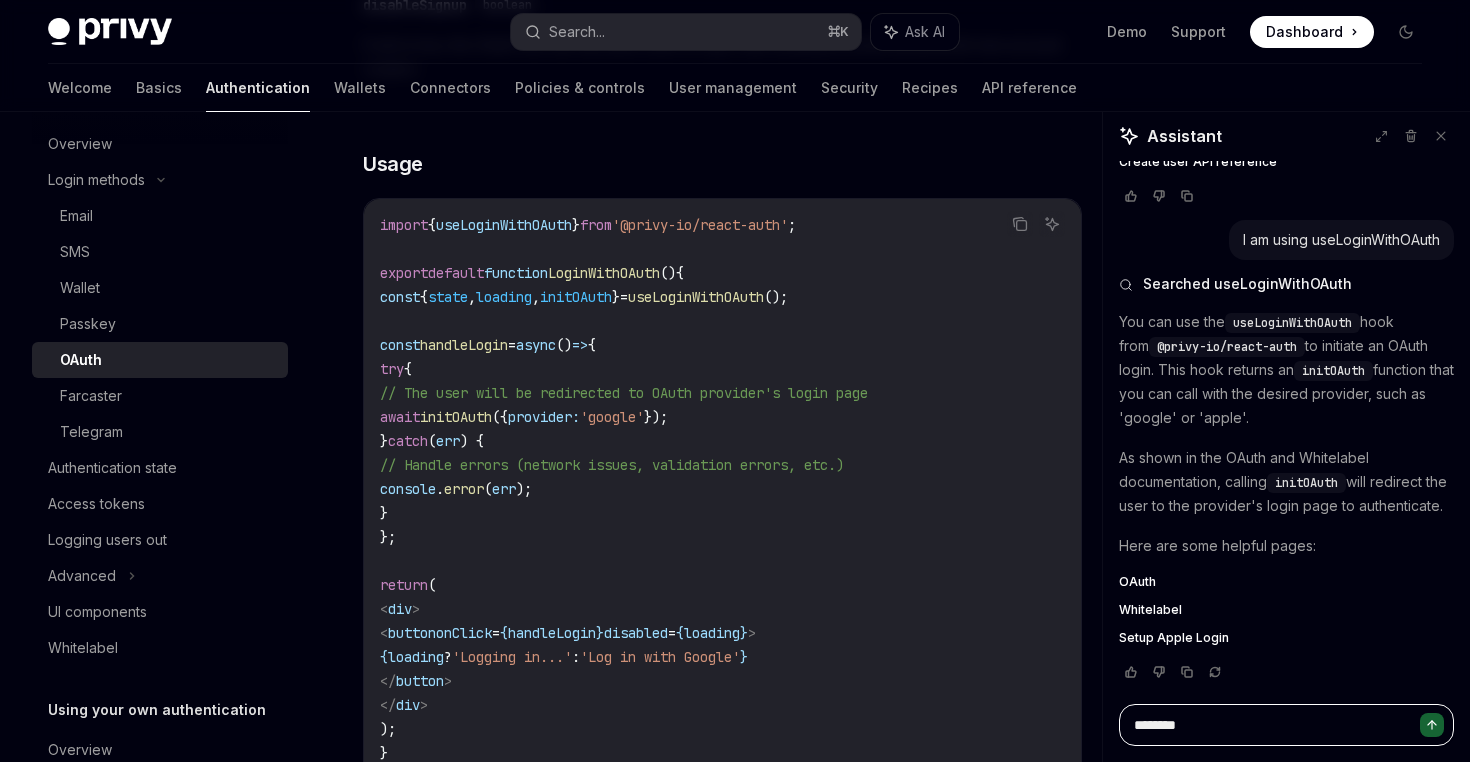 type on "*" 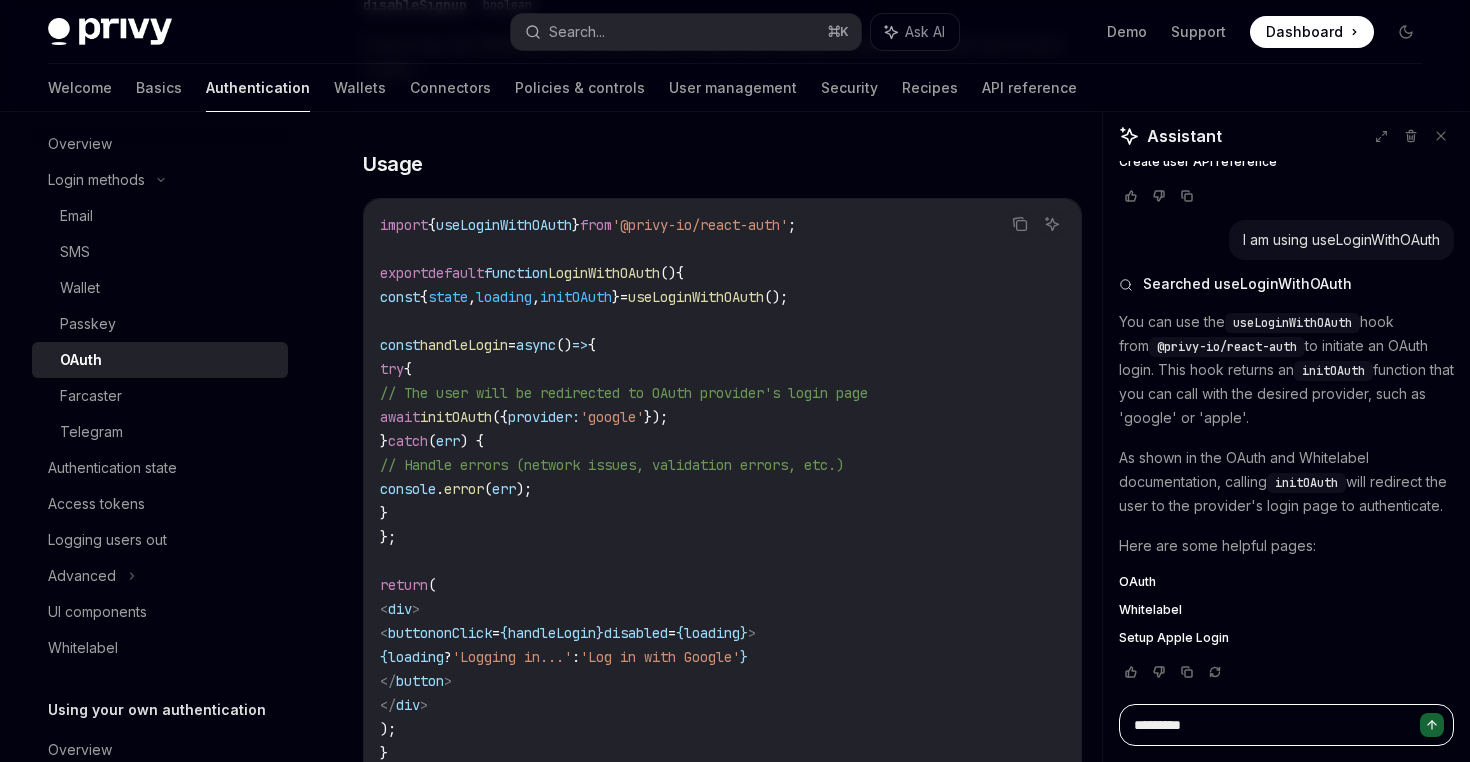 type on "*" 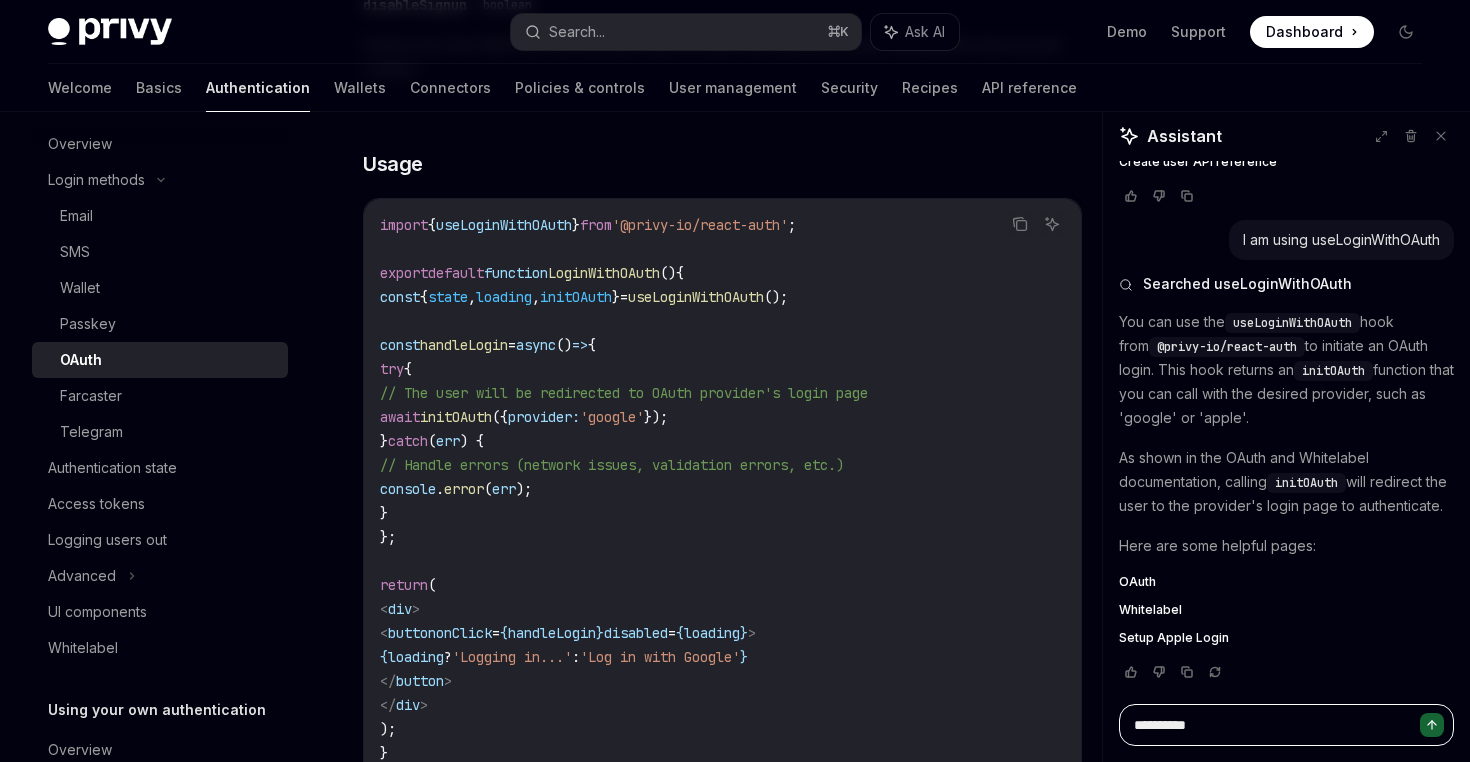 type on "*" 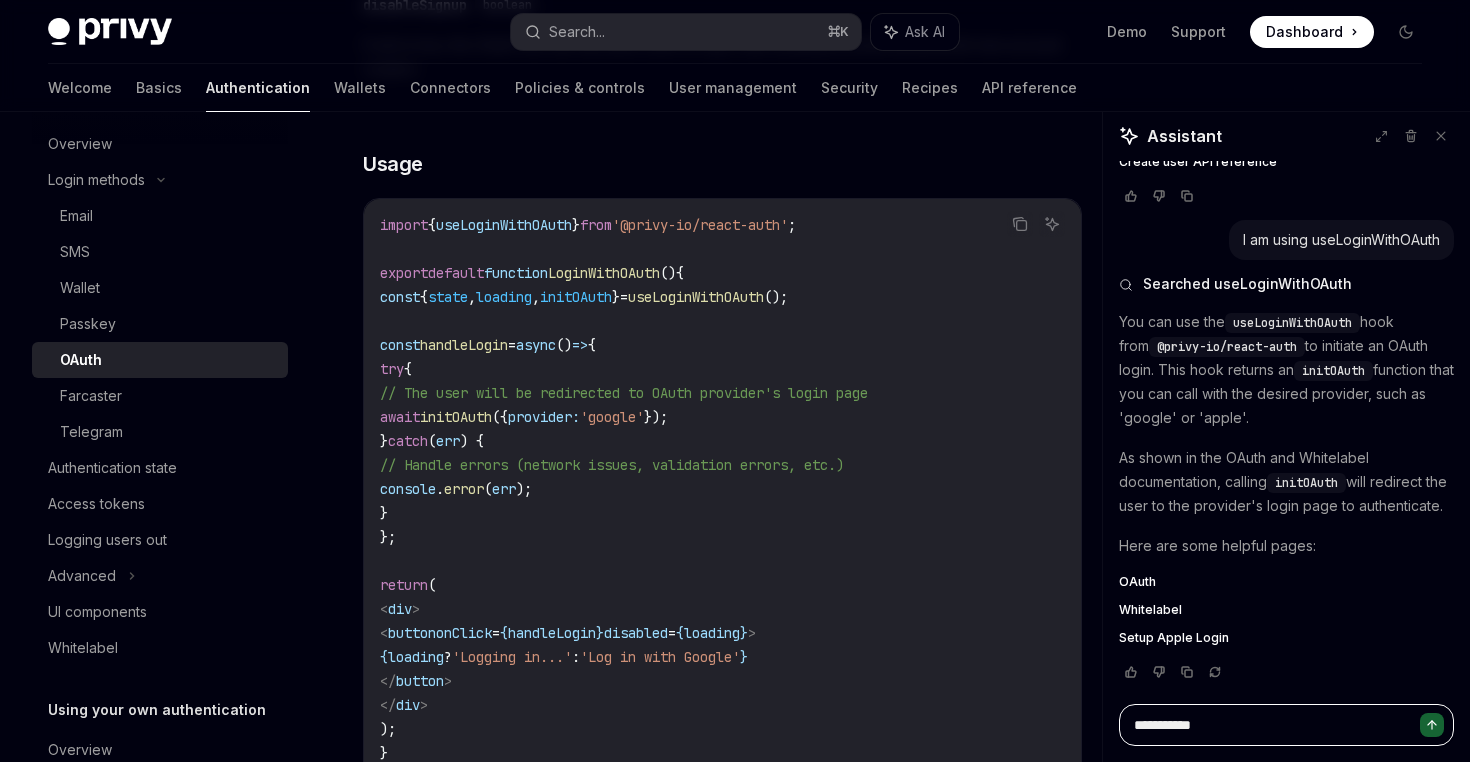 type on "**********" 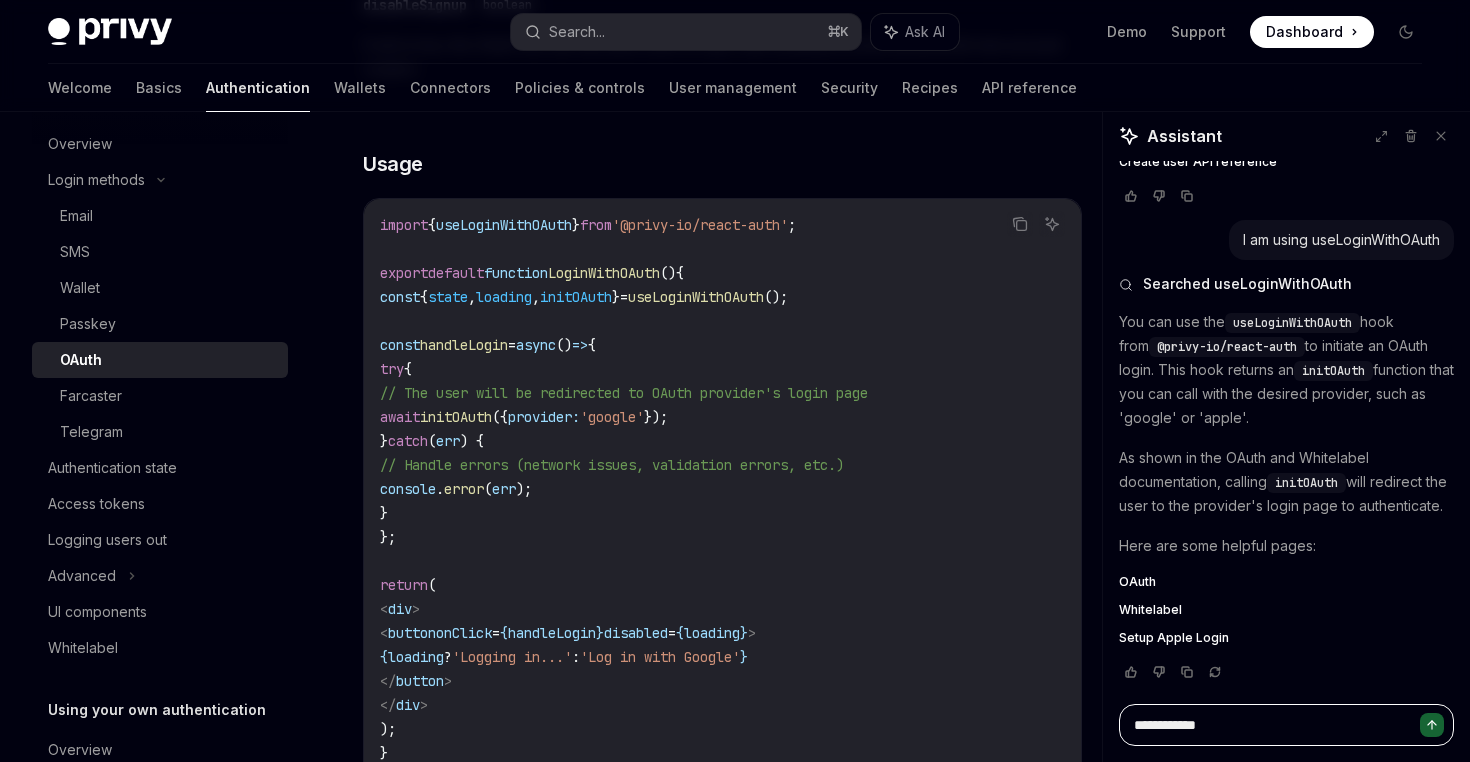 type on "*" 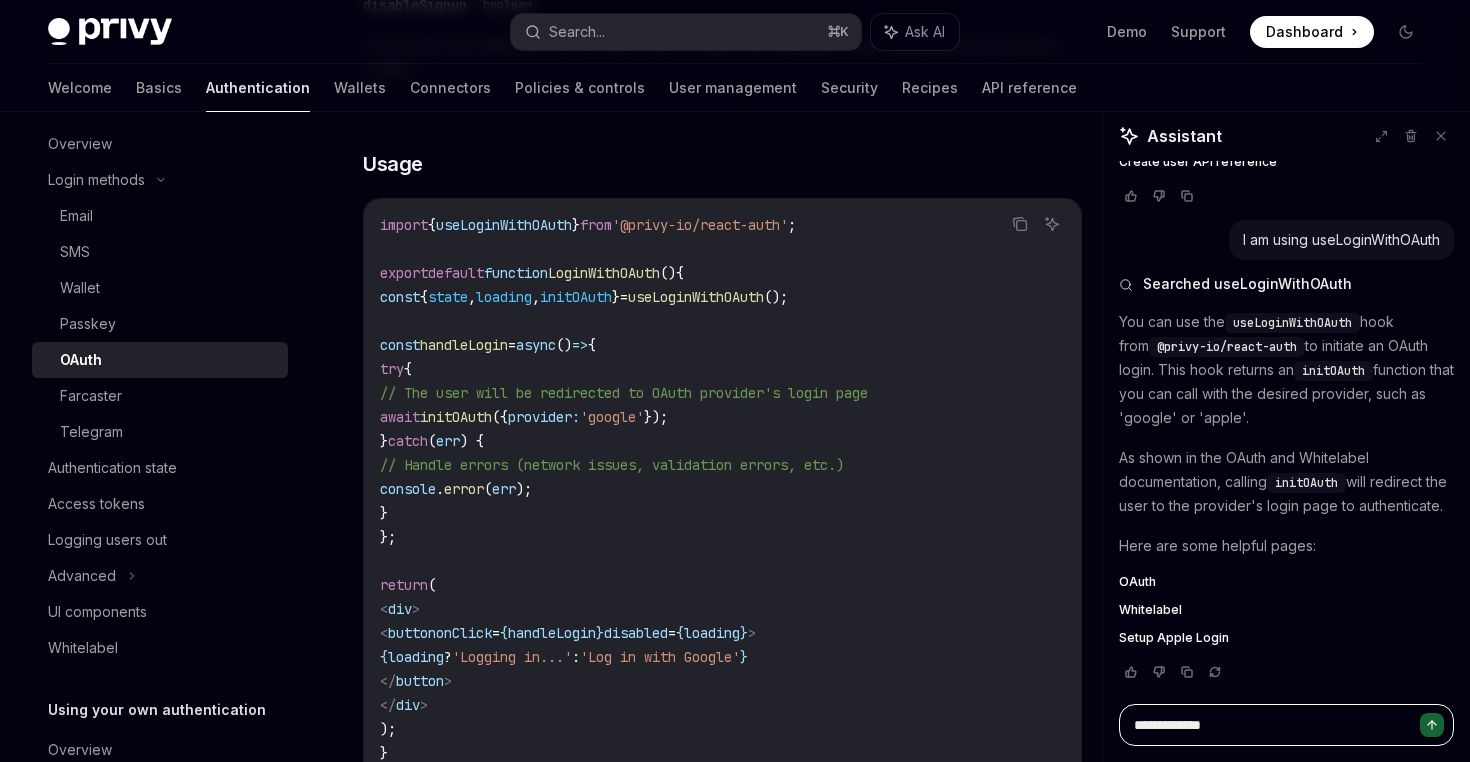 type on "*" 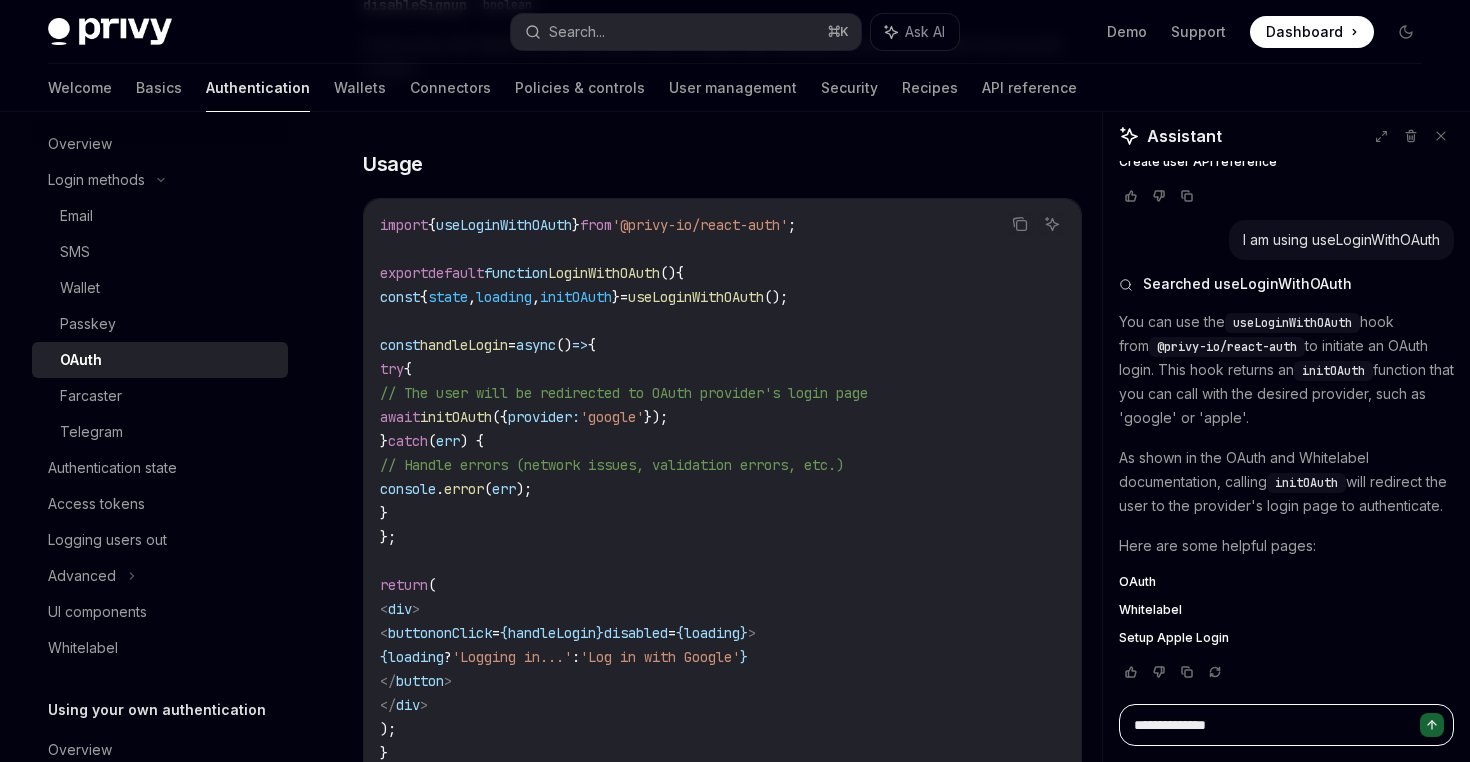 type on "*" 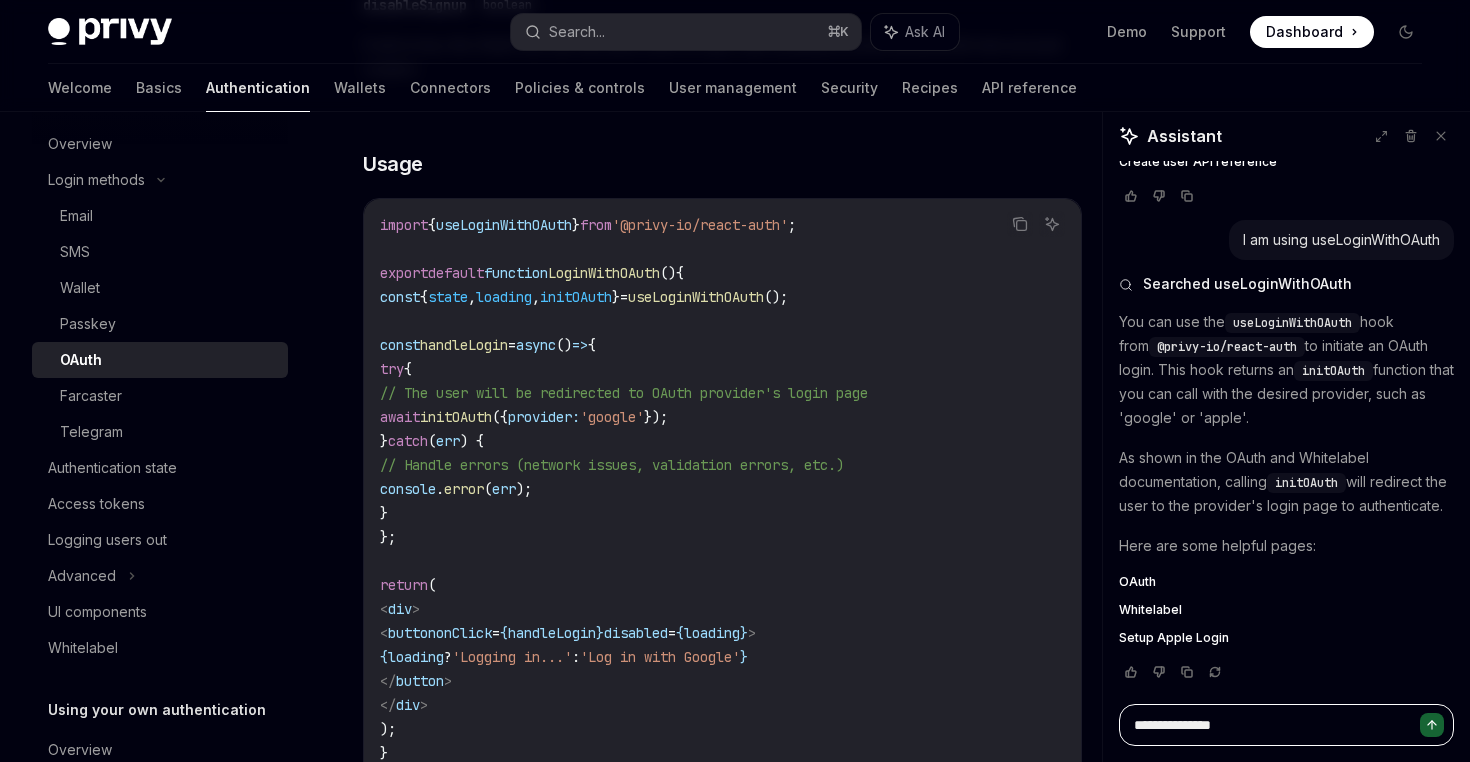 type on "**********" 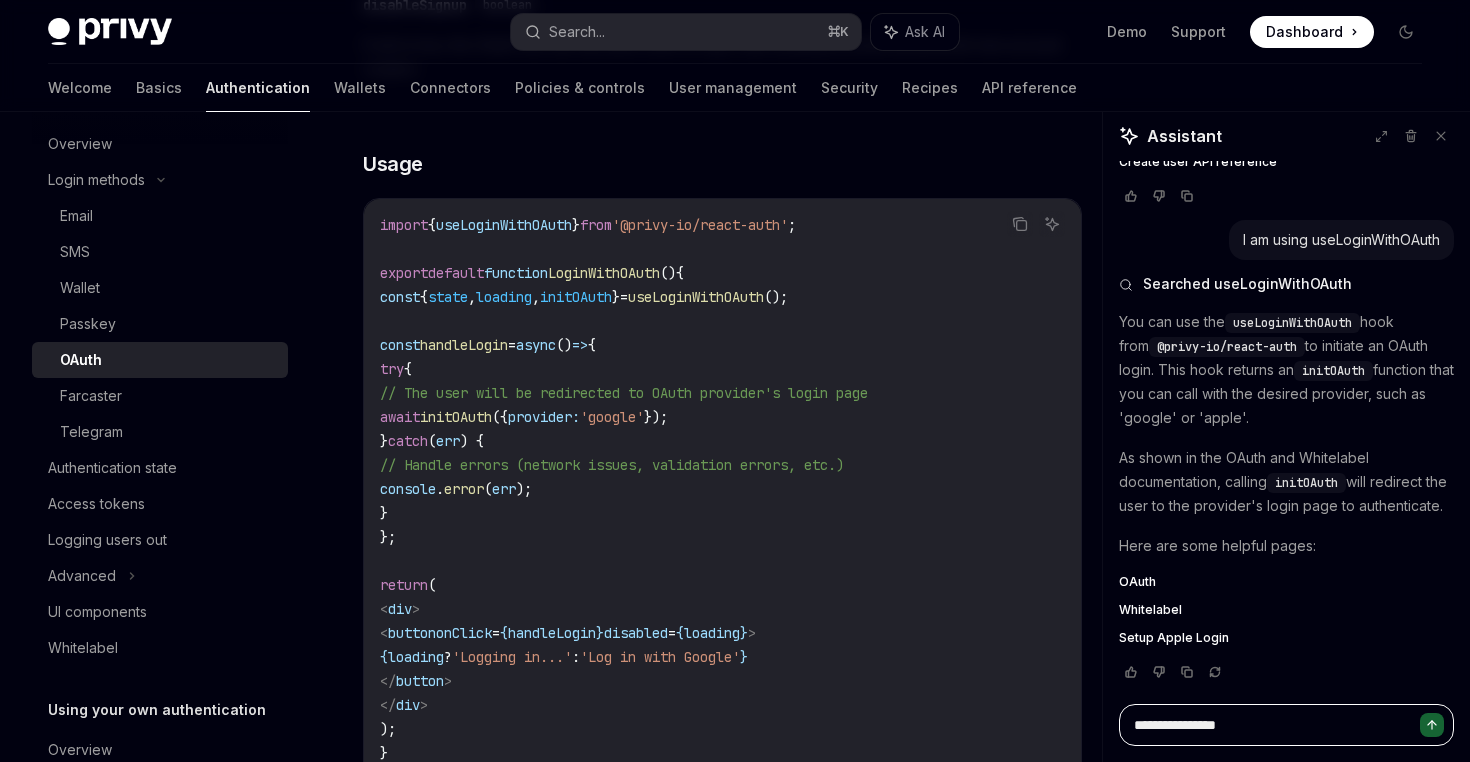 type on "*" 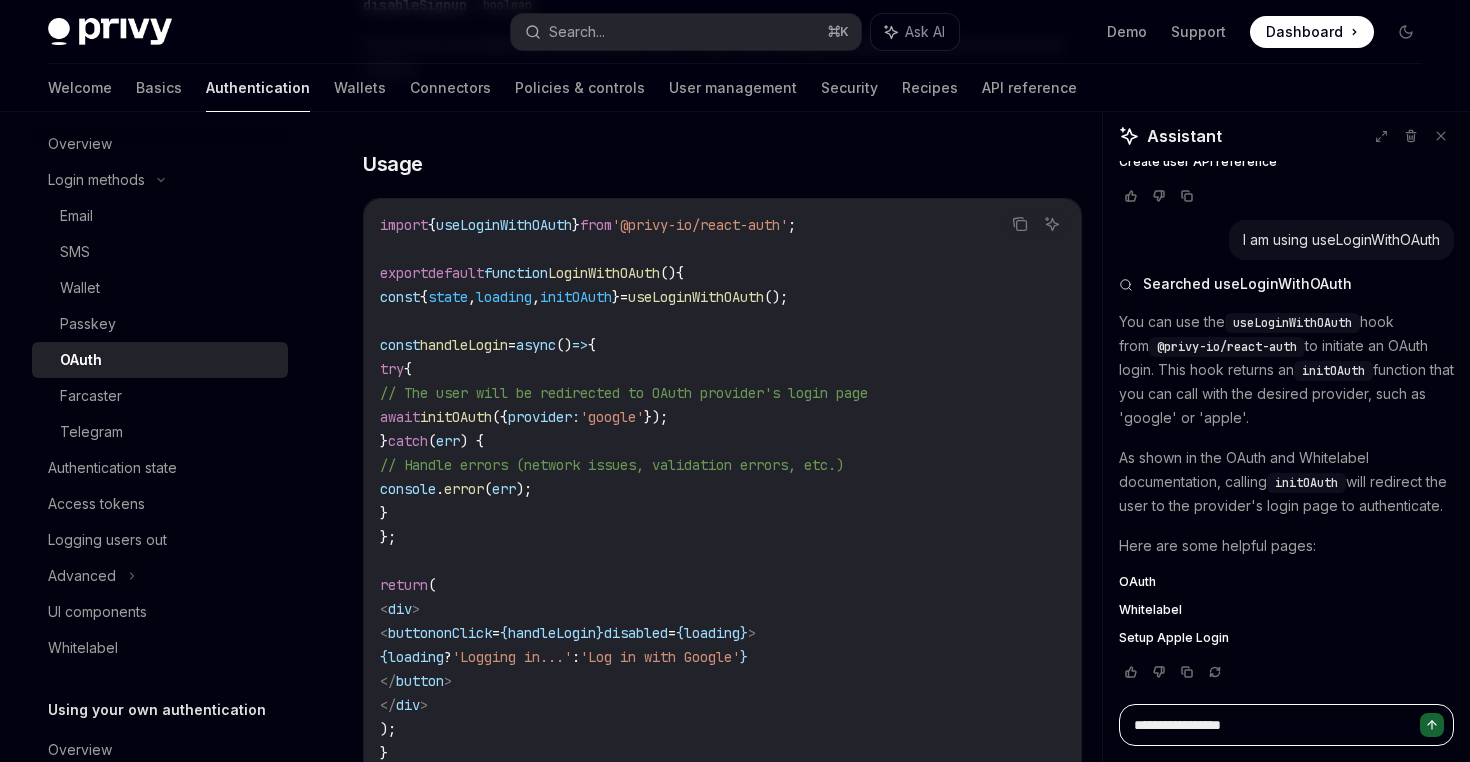 type on "**********" 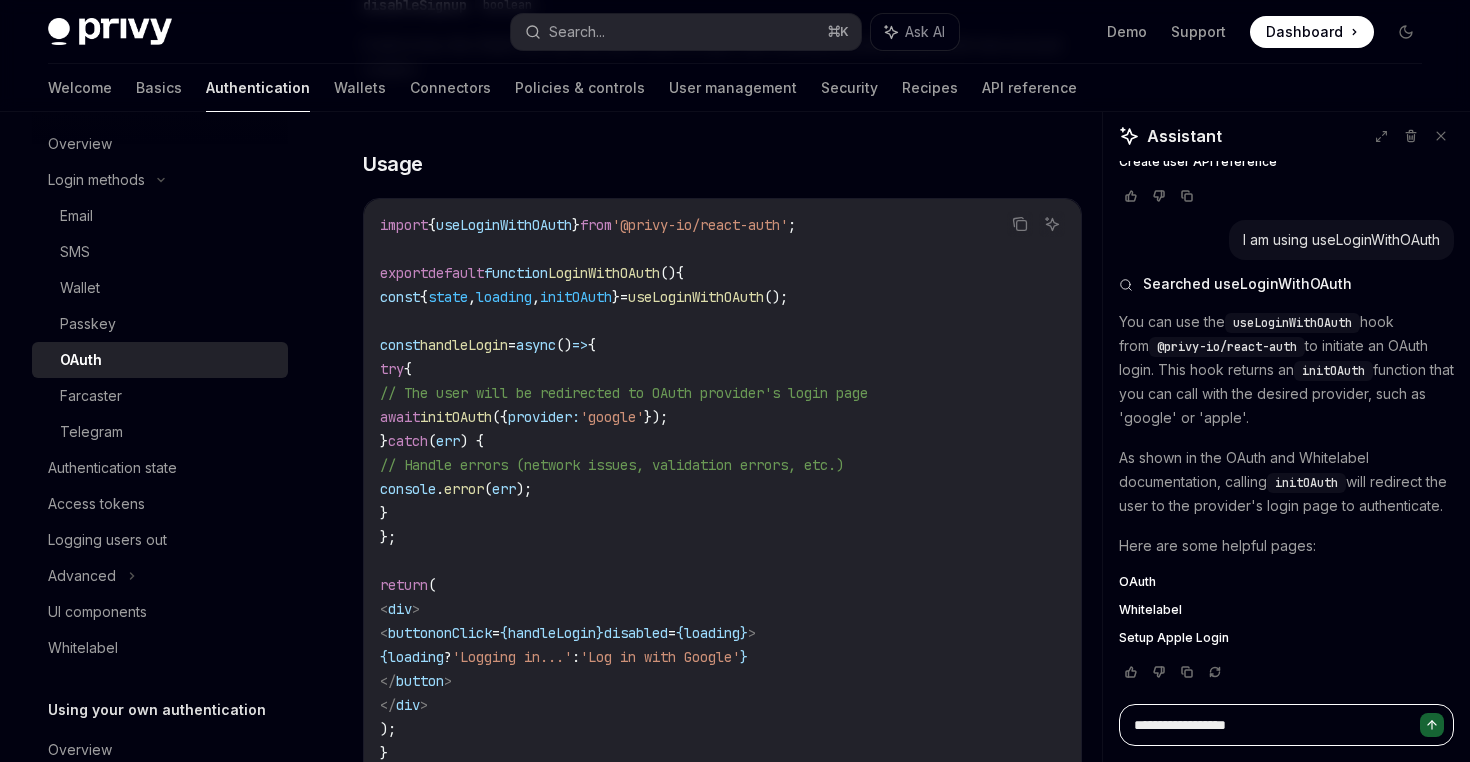 type on "*" 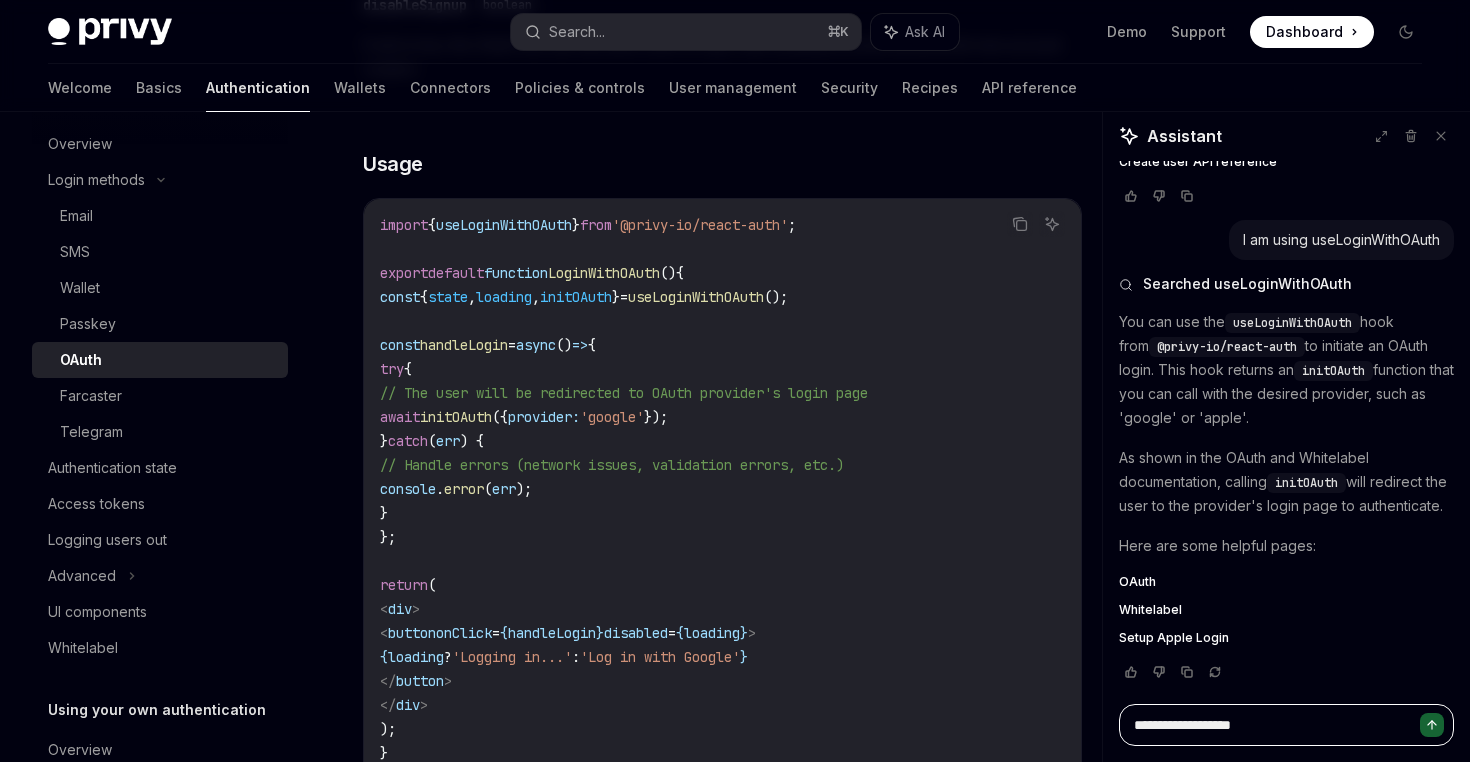 type on "*" 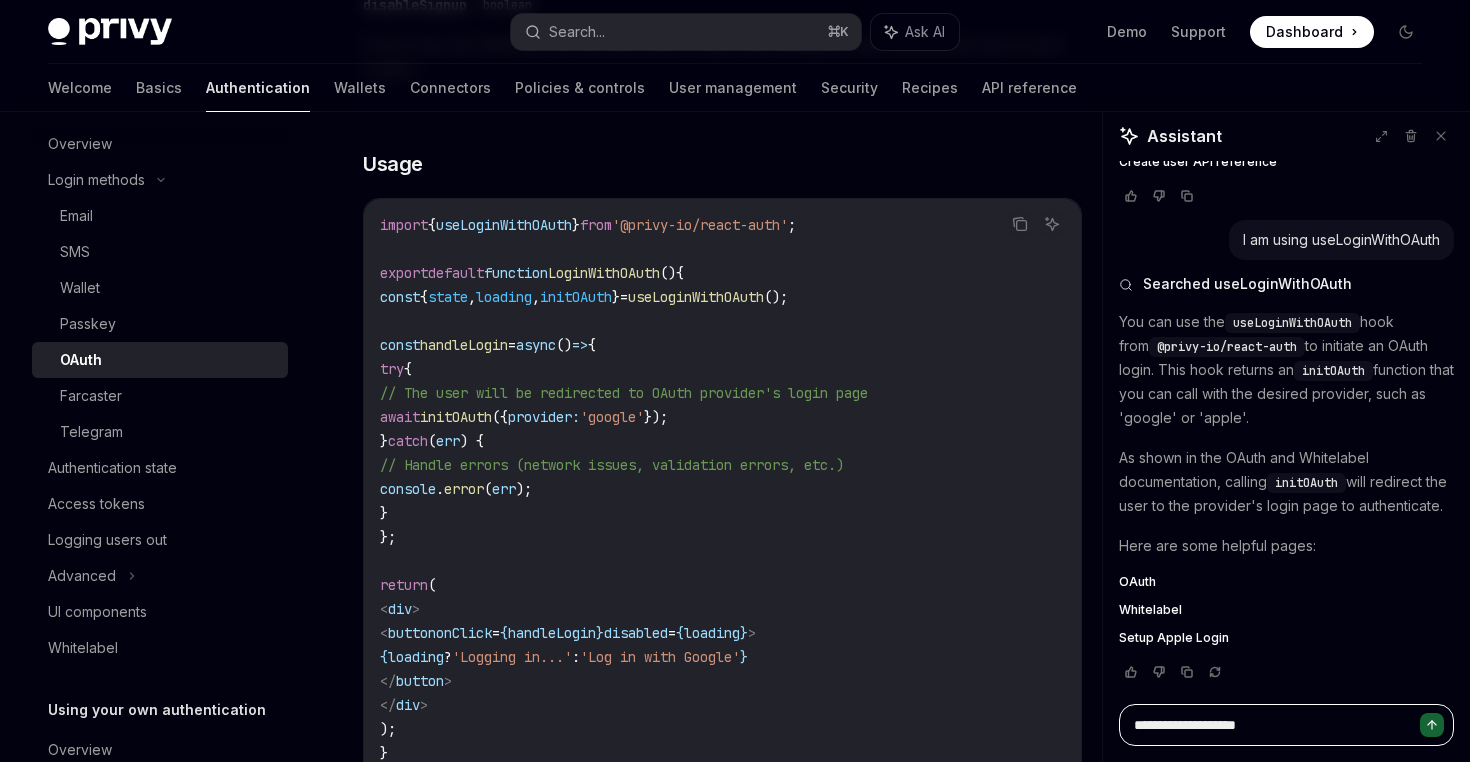 type on "*" 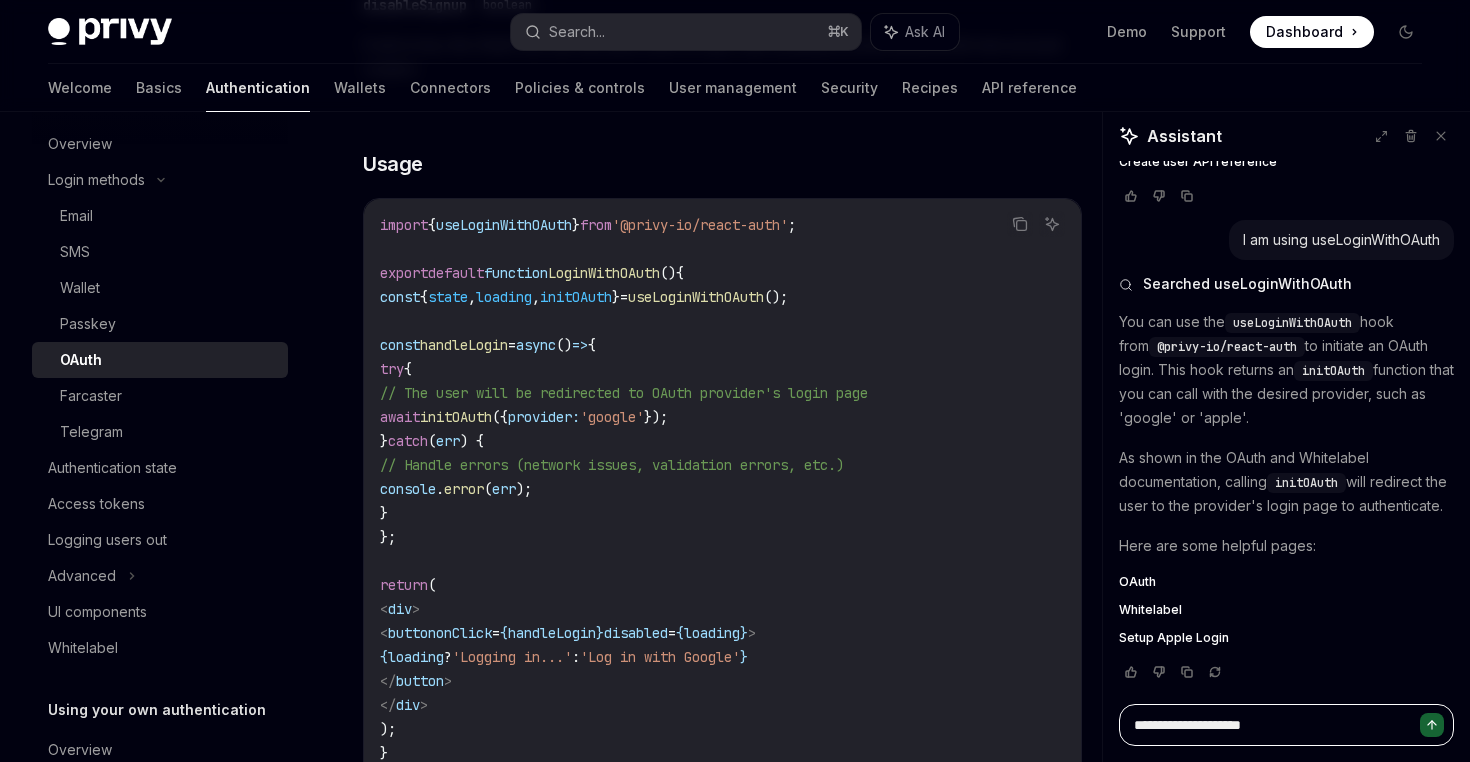 type on "**********" 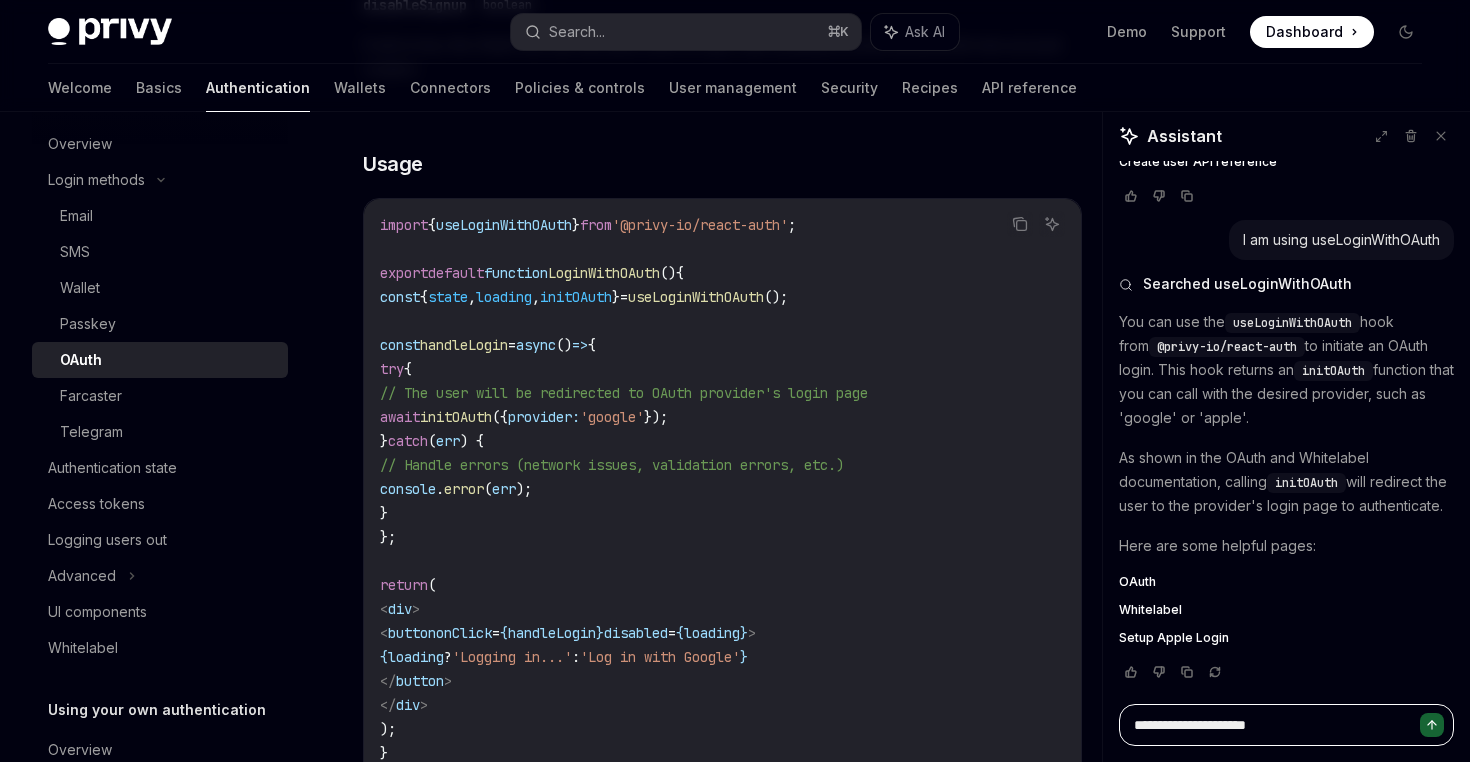 type on "*" 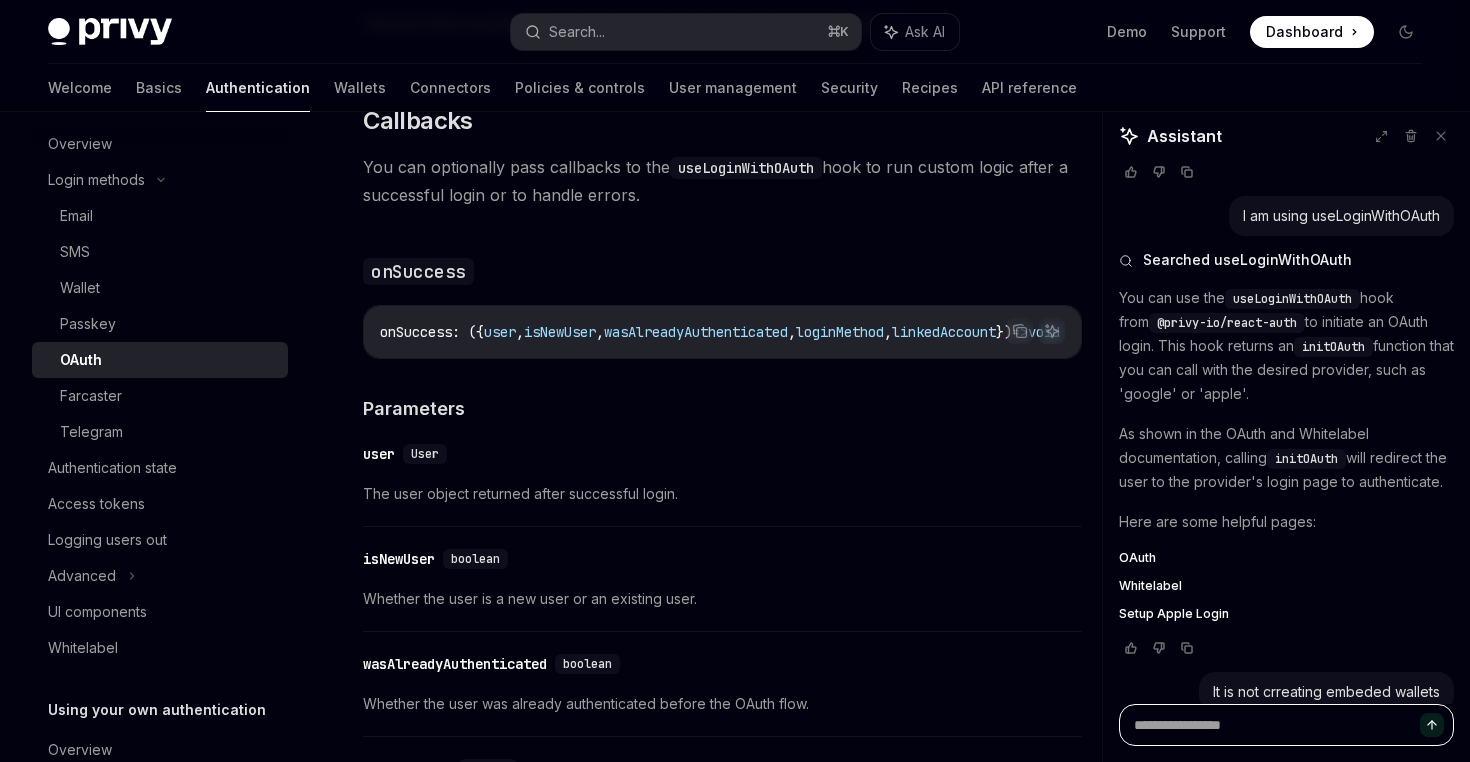 scroll, scrollTop: 2554, scrollLeft: 0, axis: vertical 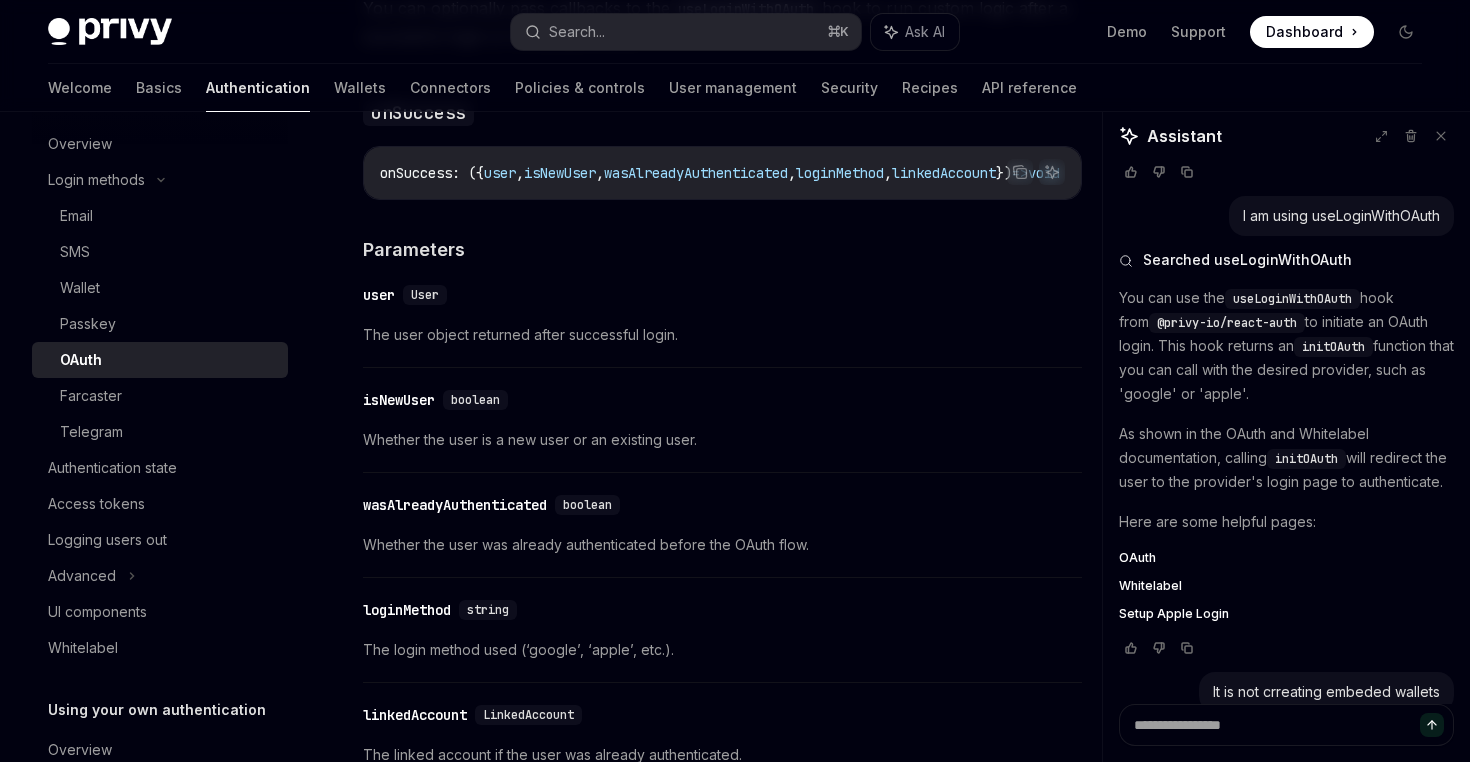 click on "​ loginMethod string The login method used (‘google’, ‘apple’, etc.)." at bounding box center (722, 635) 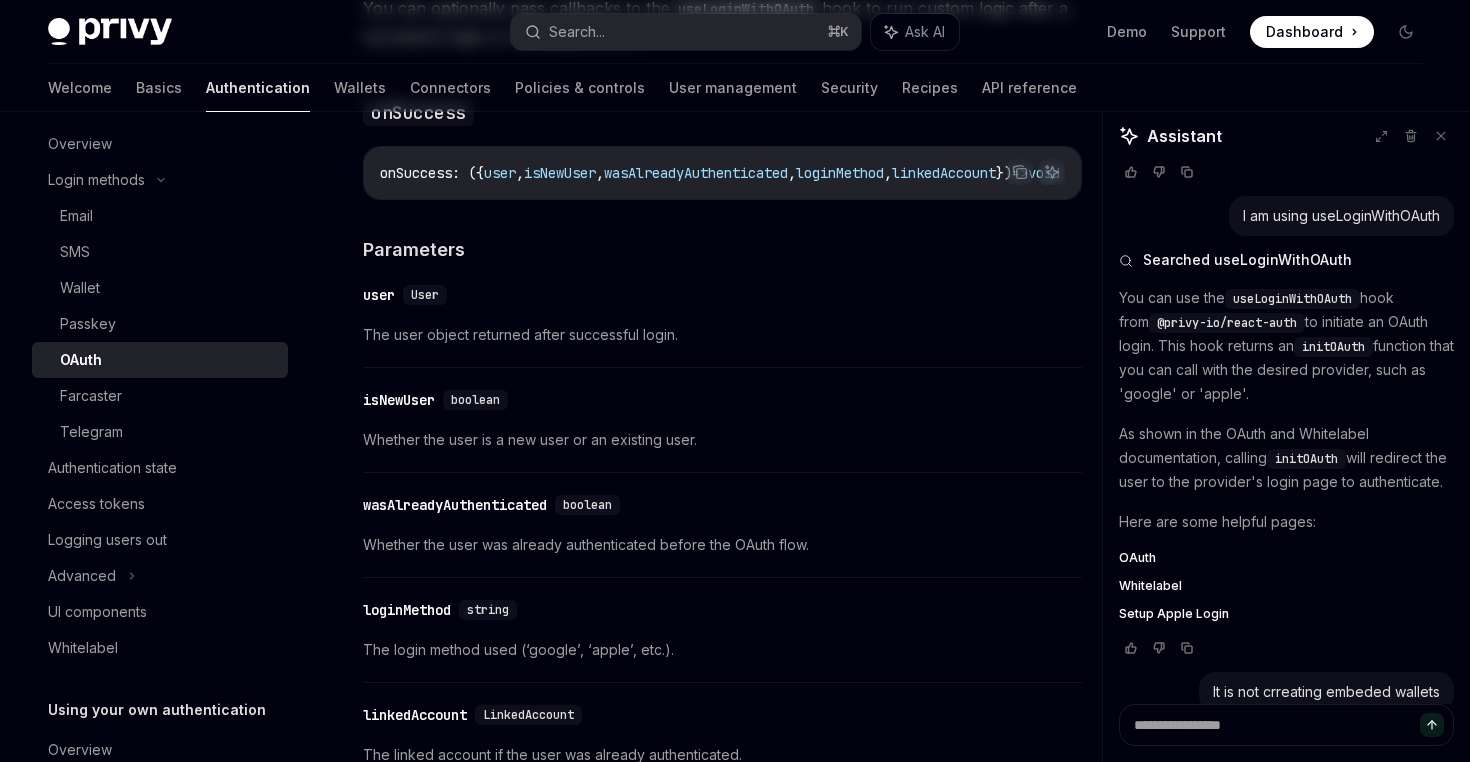 scroll, scrollTop: 1, scrollLeft: 0, axis: vertical 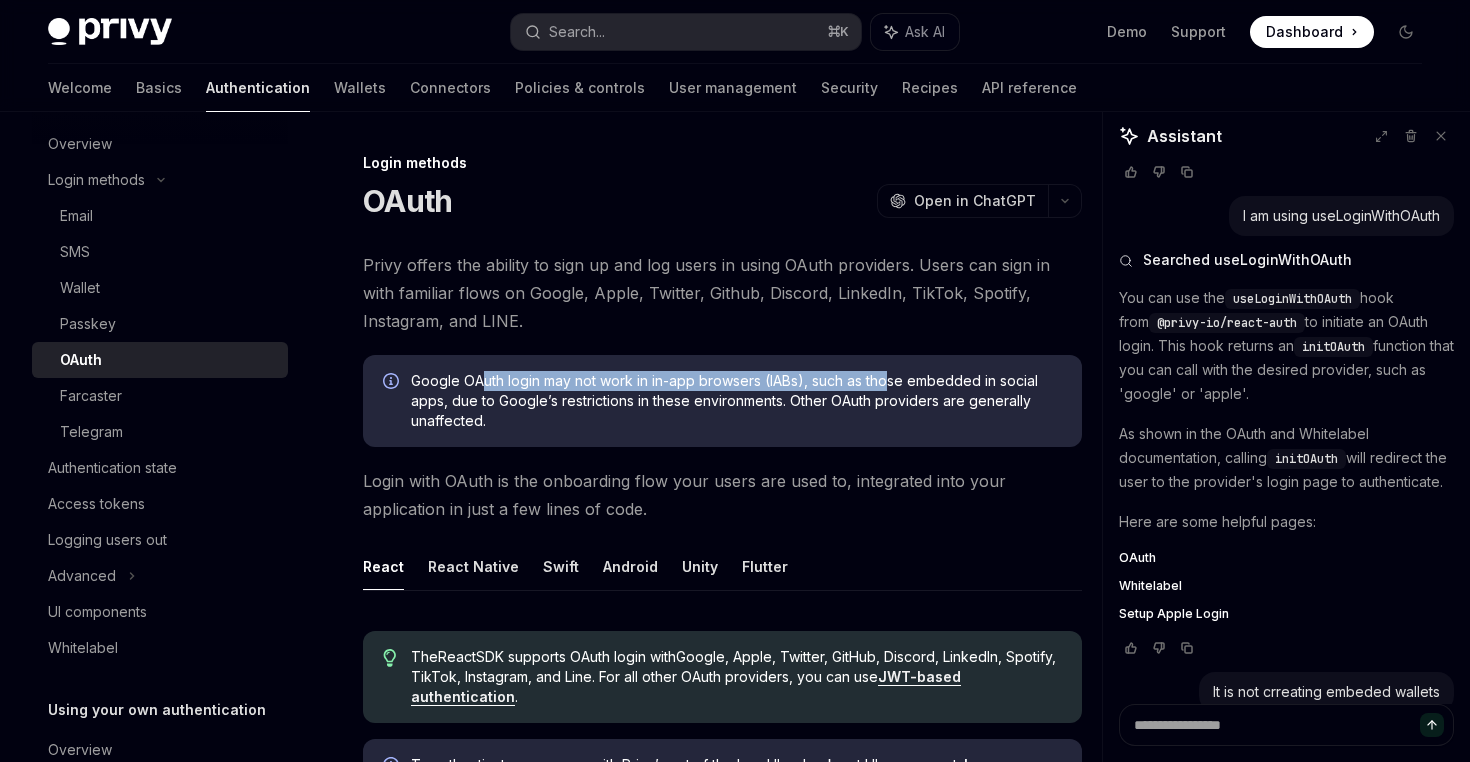 drag, startPoint x: 481, startPoint y: 377, endPoint x: 890, endPoint y: 390, distance: 409.20654 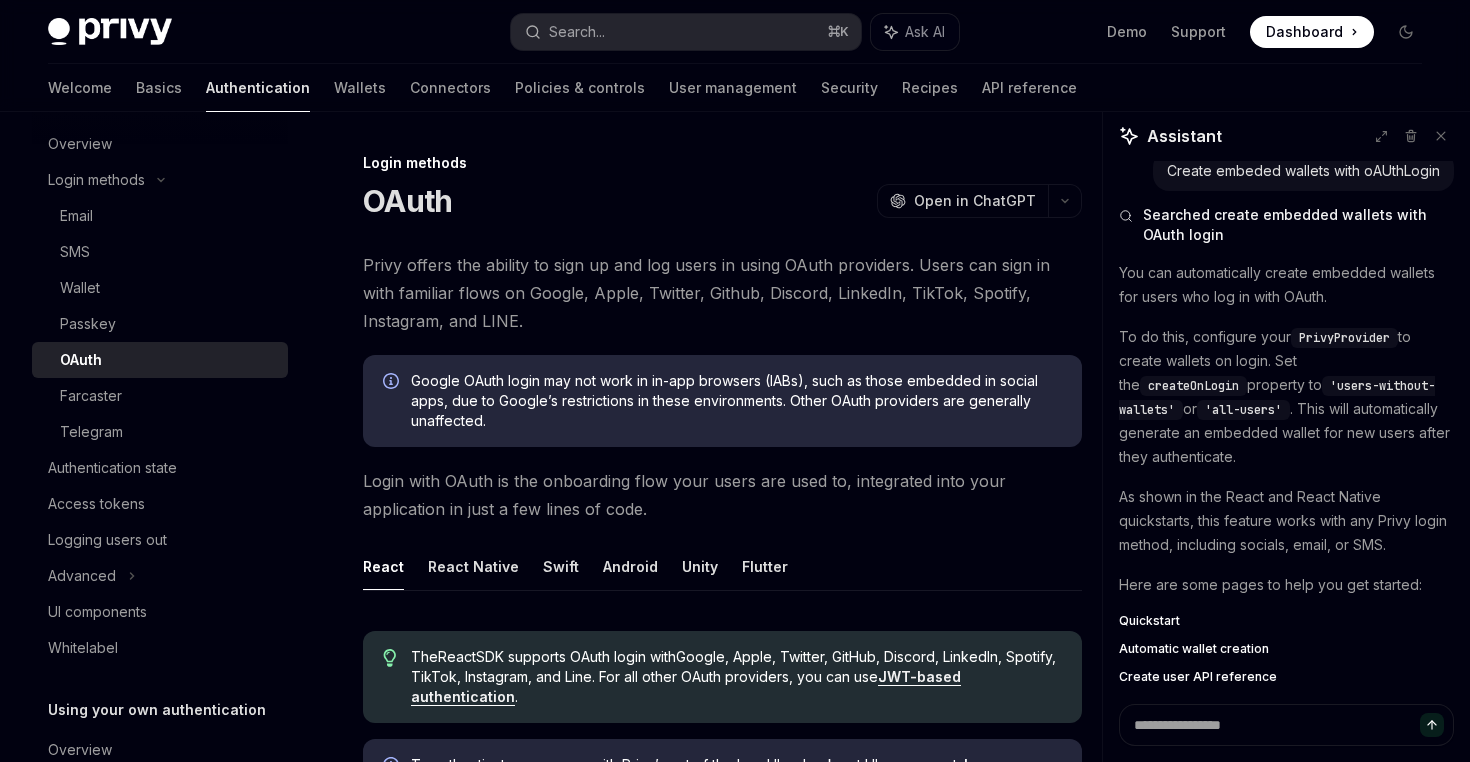 scroll, scrollTop: 832, scrollLeft: 0, axis: vertical 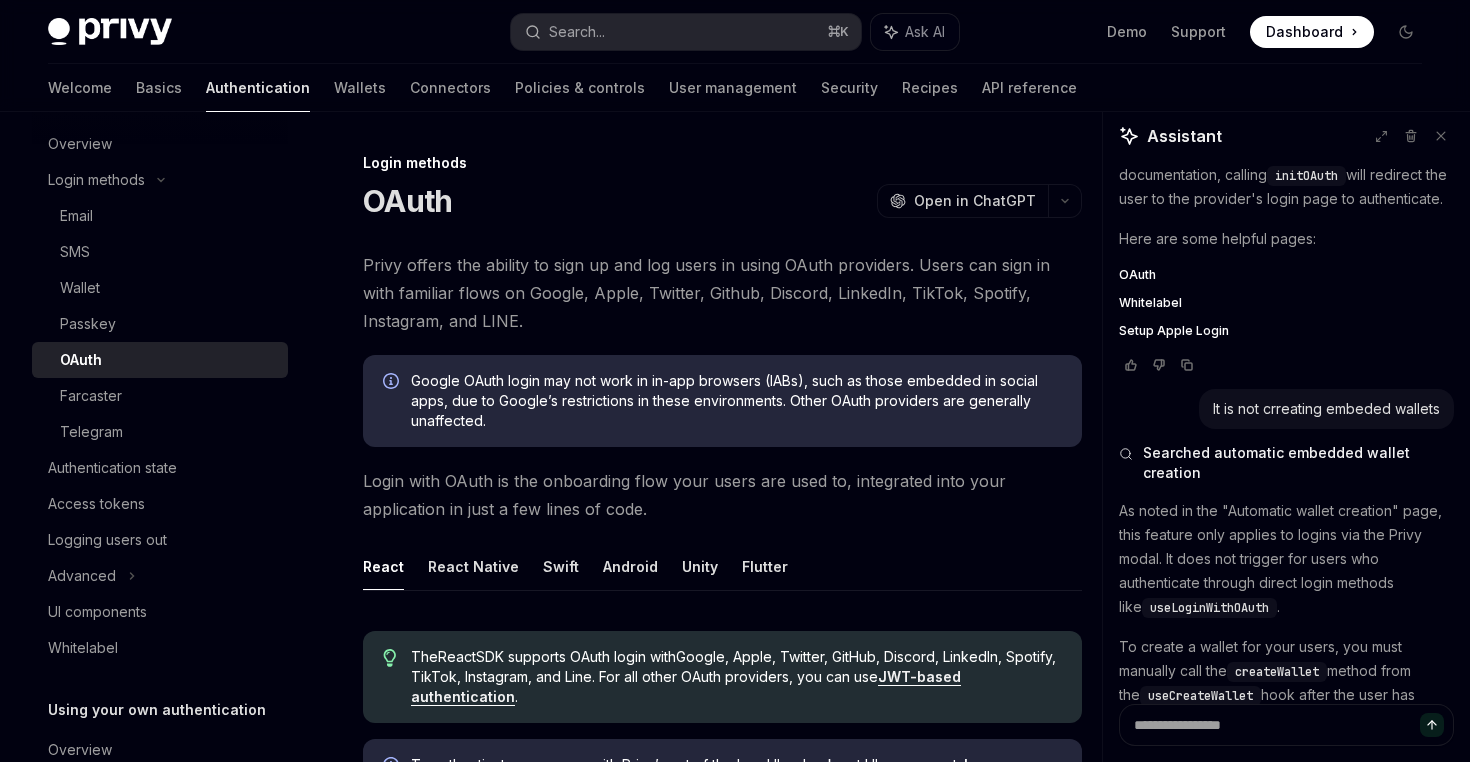 click on "Google OAuth login may not work in in-app browsers (IABs), such as those embedded in social apps,
due to Google’s restrictions in these environments. Other OAuth providers are generally
unaffected." at bounding box center (736, 401) 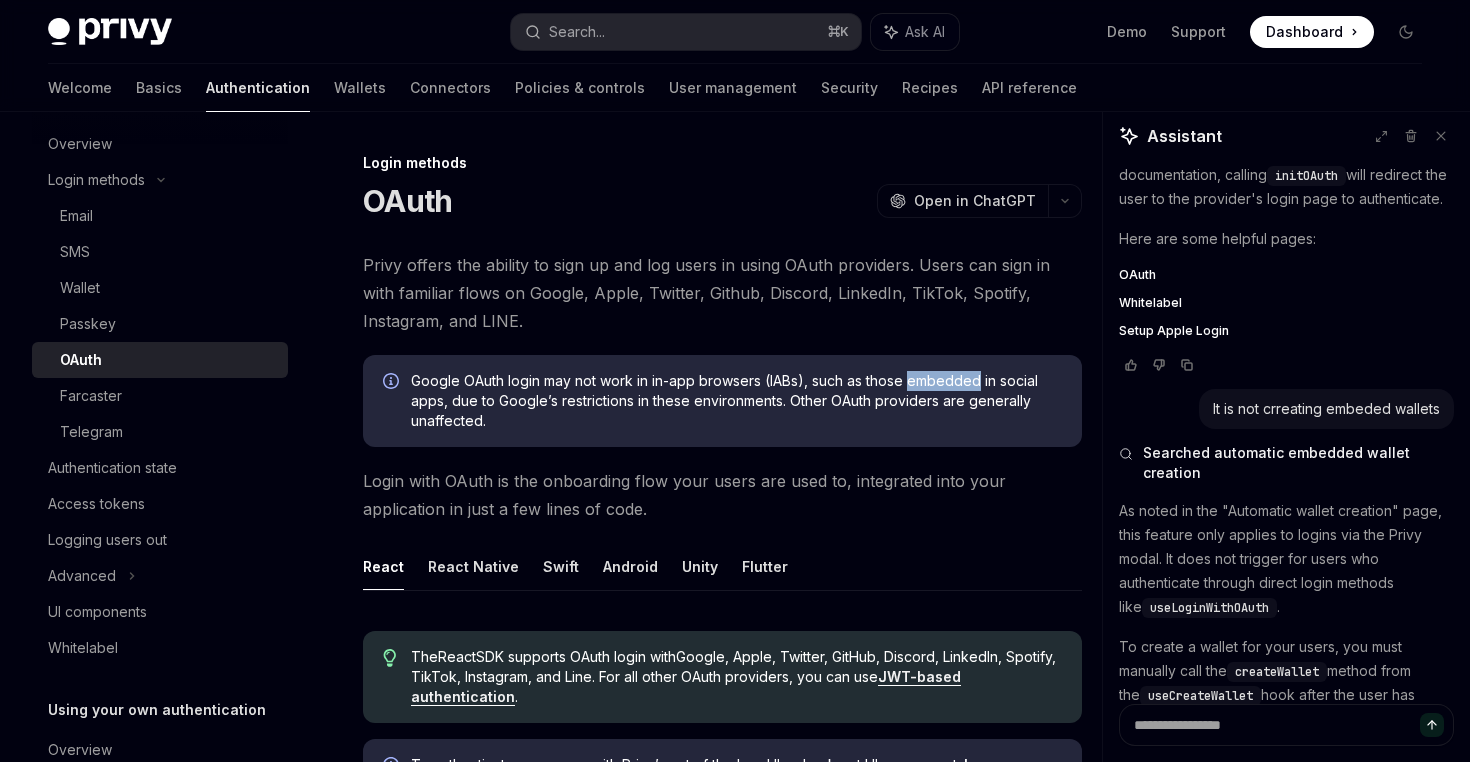 click on "Google OAuth login may not work in in-app browsers (IABs), such as those embedded in social apps,
due to Google’s restrictions in these environments. Other OAuth providers are generally
unaffected." at bounding box center (736, 401) 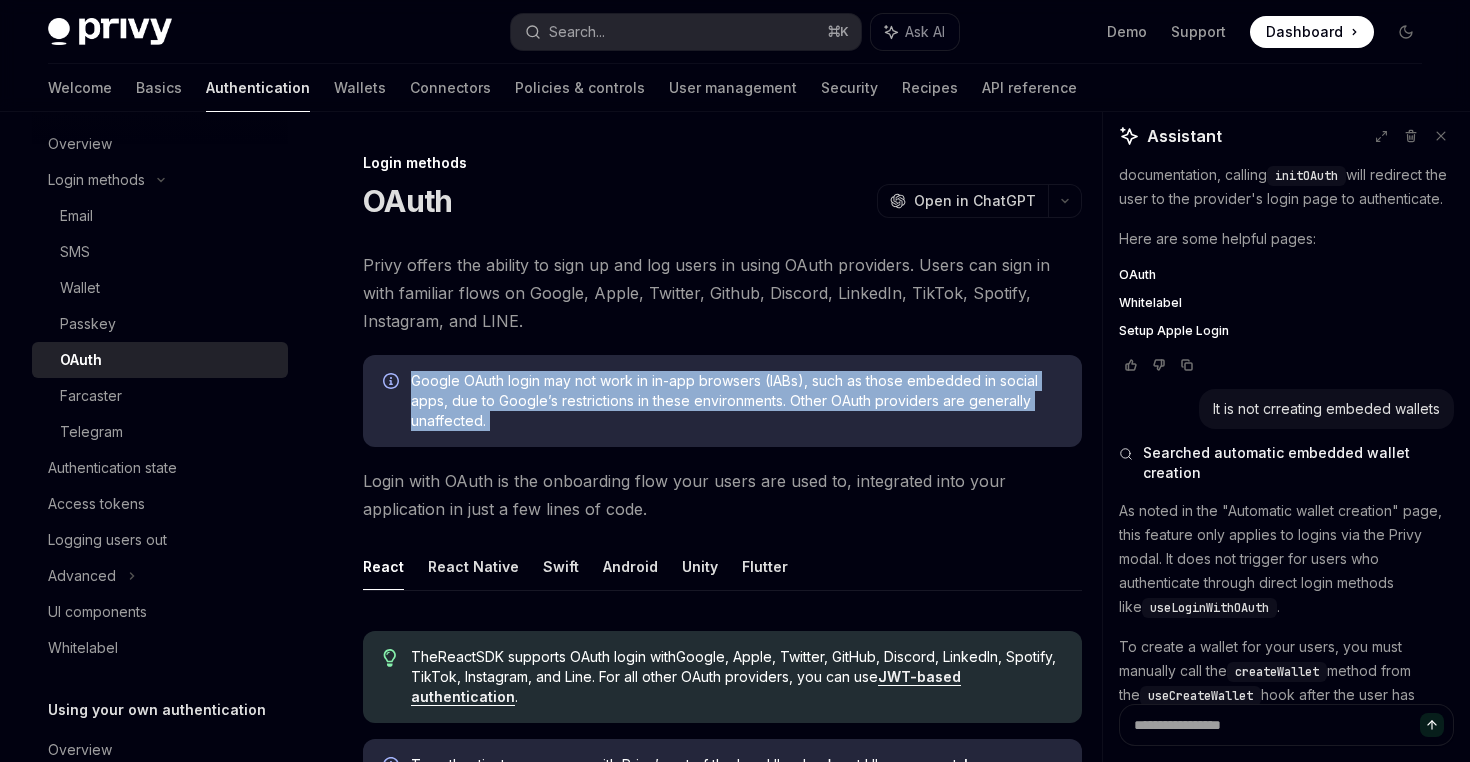 click on "Google OAuth login may not work in in-app browsers (IABs), such as those embedded in social apps,
due to Google’s restrictions in these environments. Other OAuth providers are generally
unaffected." at bounding box center [736, 401] 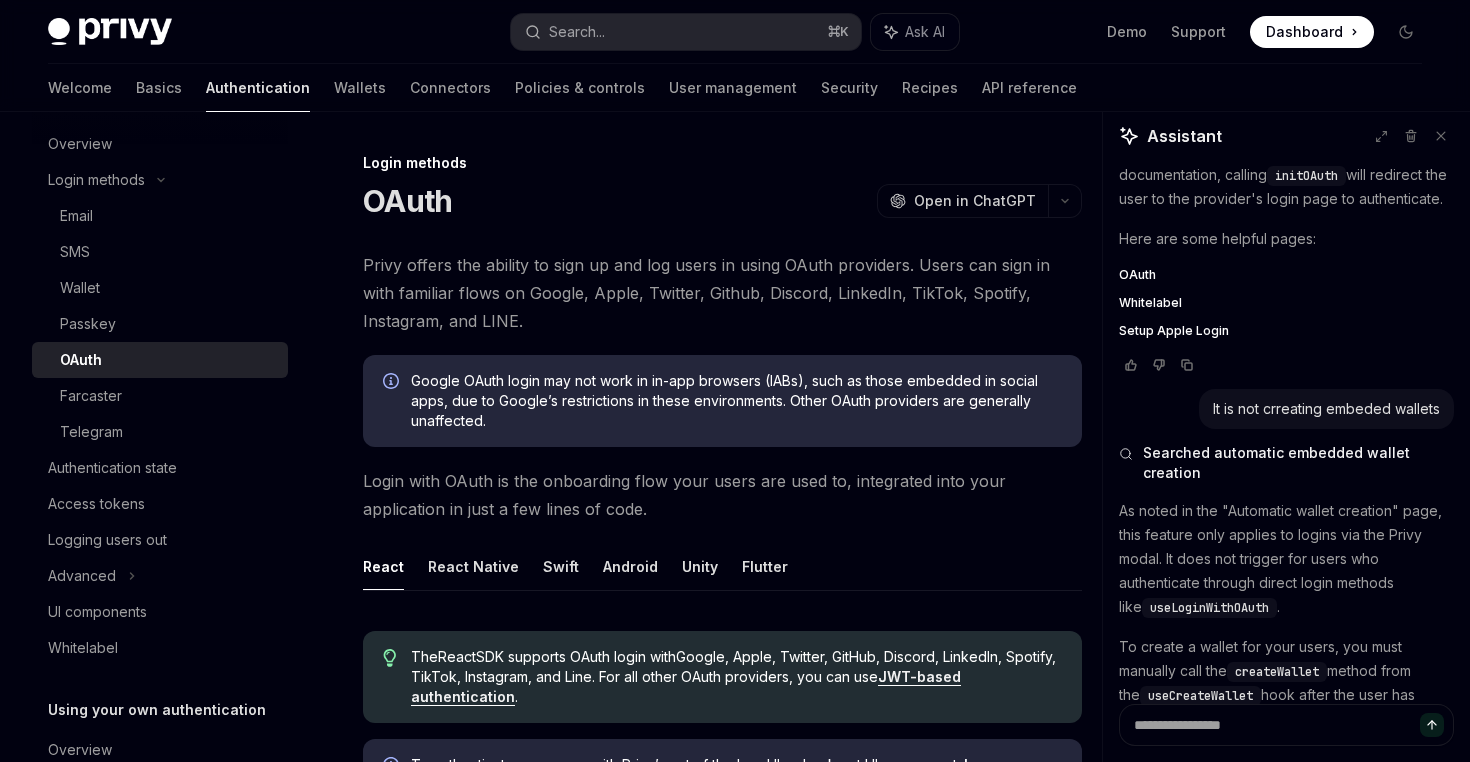 click on "Google OAuth login may not work in in-app browsers (IABs), such as those embedded in social apps,
due to Google’s restrictions in these environments. Other OAuth providers are generally
unaffected." at bounding box center (736, 401) 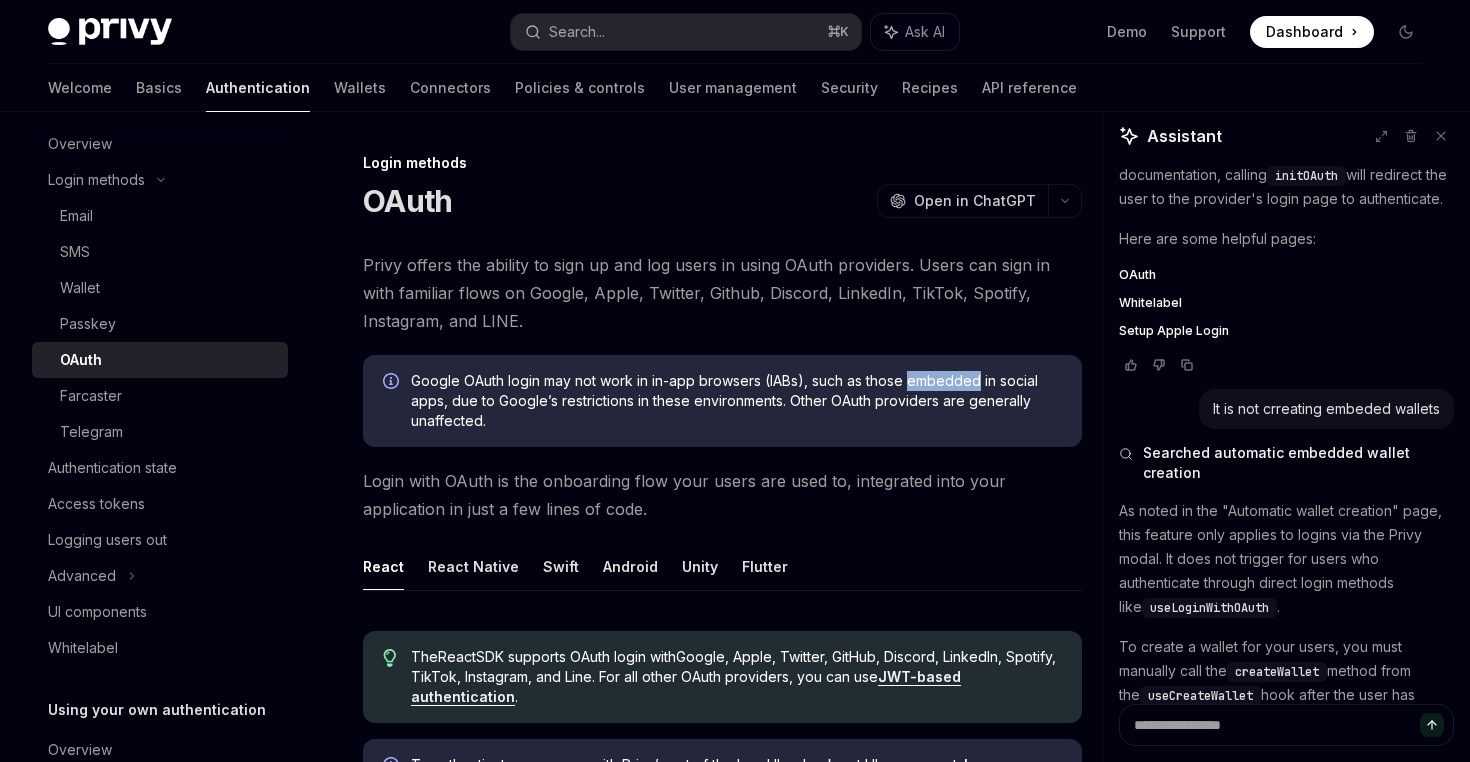 click on "Google OAuth login may not work in in-app browsers (IABs), such as those embedded in social apps,
due to Google’s restrictions in these environments. Other OAuth providers are generally
unaffected." at bounding box center [736, 401] 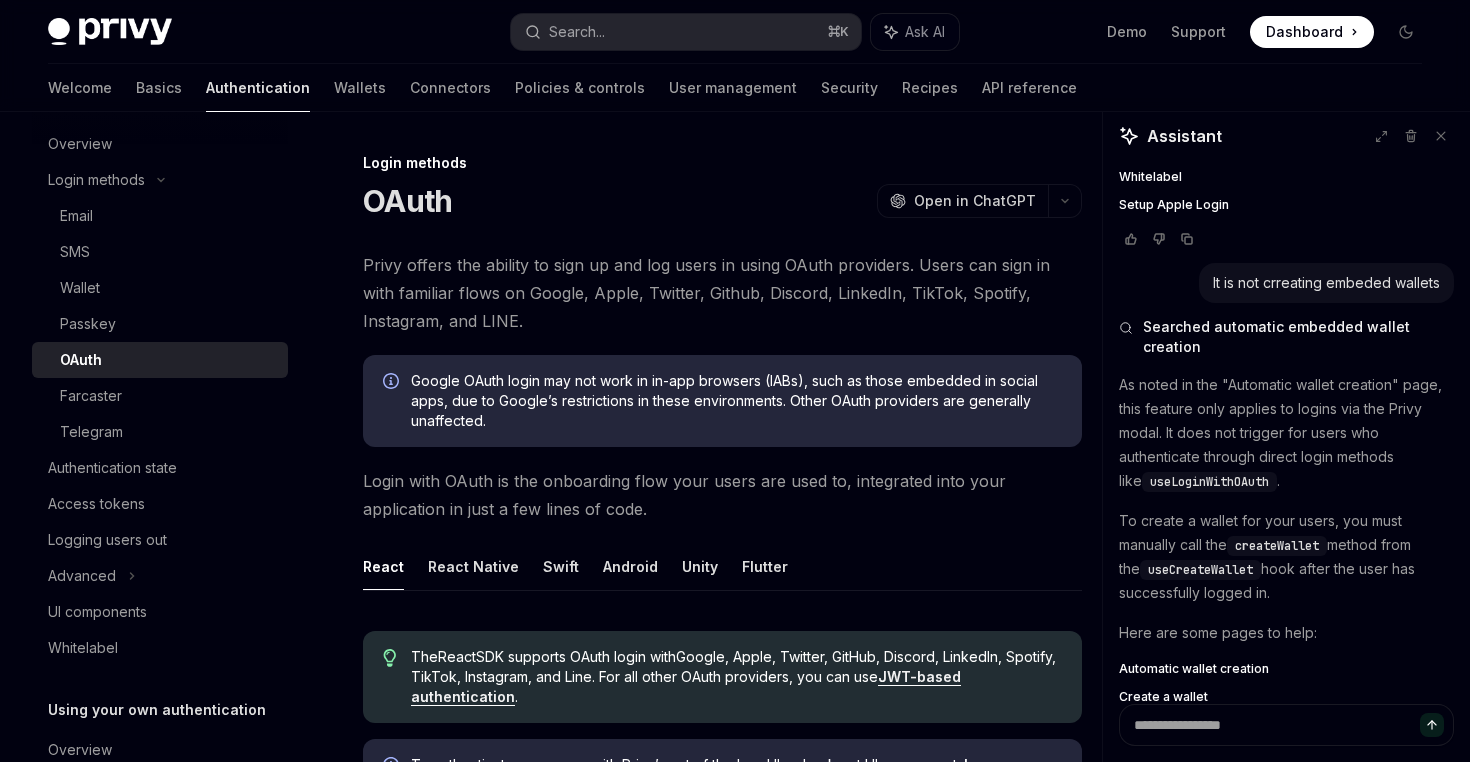 scroll, scrollTop: 1021, scrollLeft: 0, axis: vertical 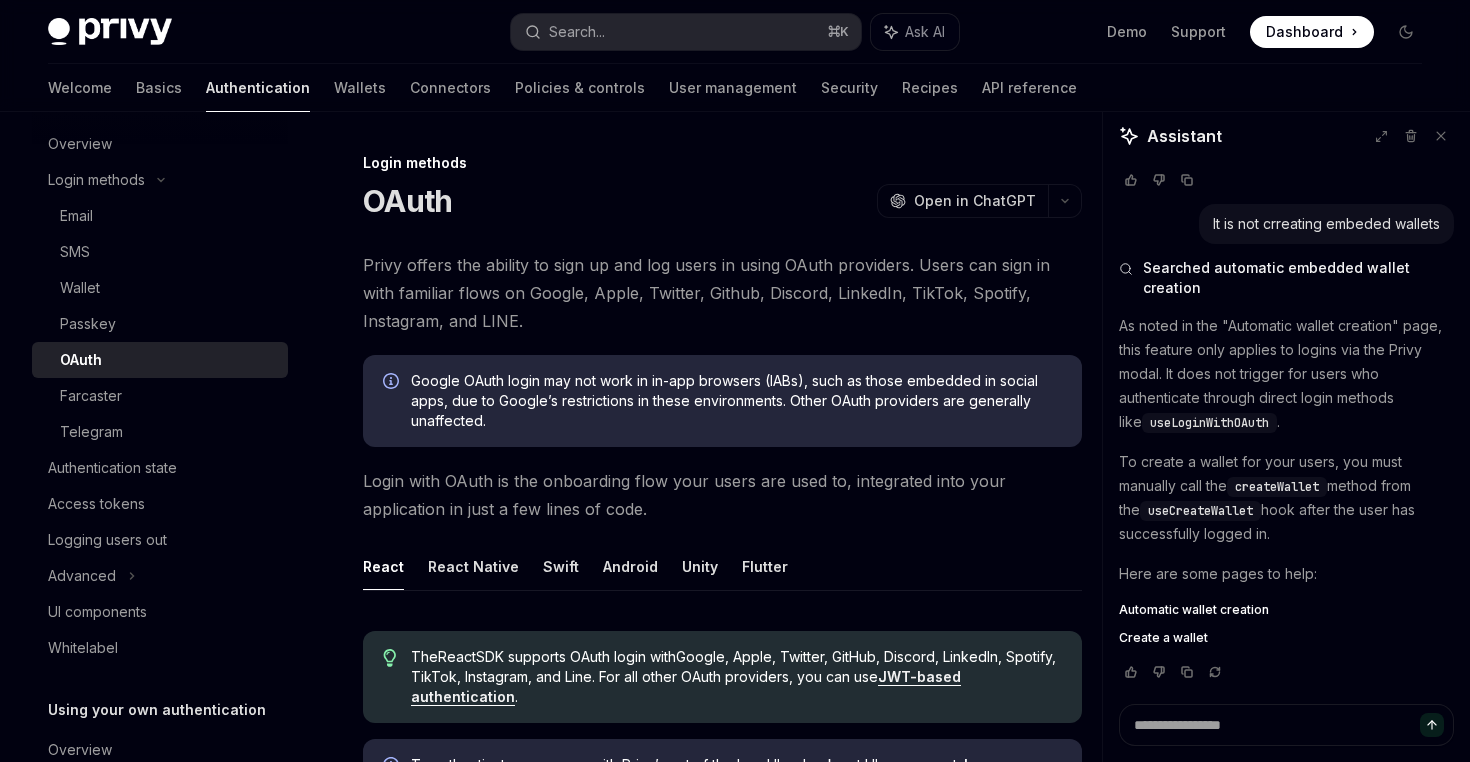 click on "Google OAuth login may not work in in-app browsers (IABs), such as those embedded in social apps,
due to Google’s restrictions in these environments. Other OAuth providers are generally
unaffected." at bounding box center (736, 401) 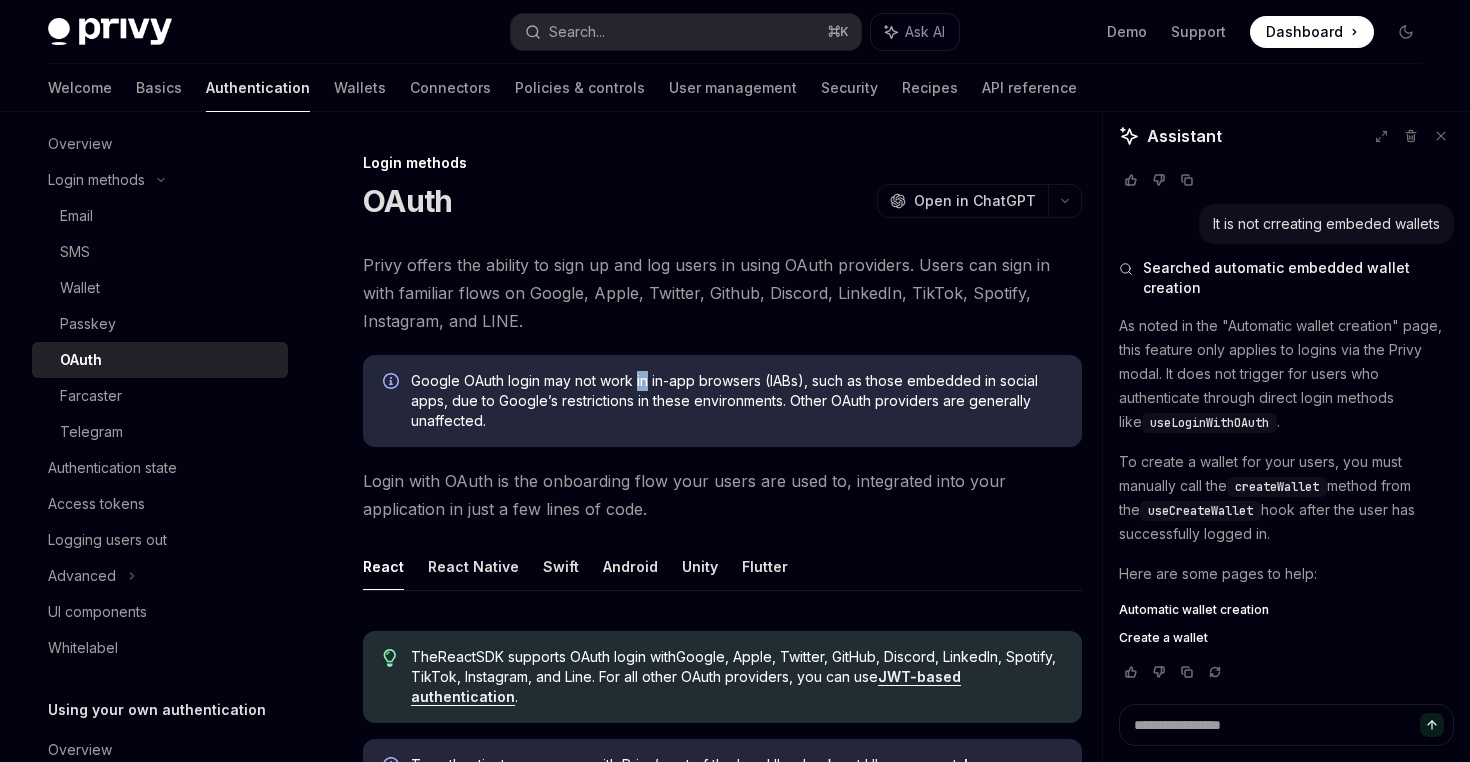 click on "Google OAuth login may not work in in-app browsers (IABs), such as those embedded in social apps,
due to Google’s restrictions in these environments. Other OAuth providers are generally
unaffected." at bounding box center (736, 401) 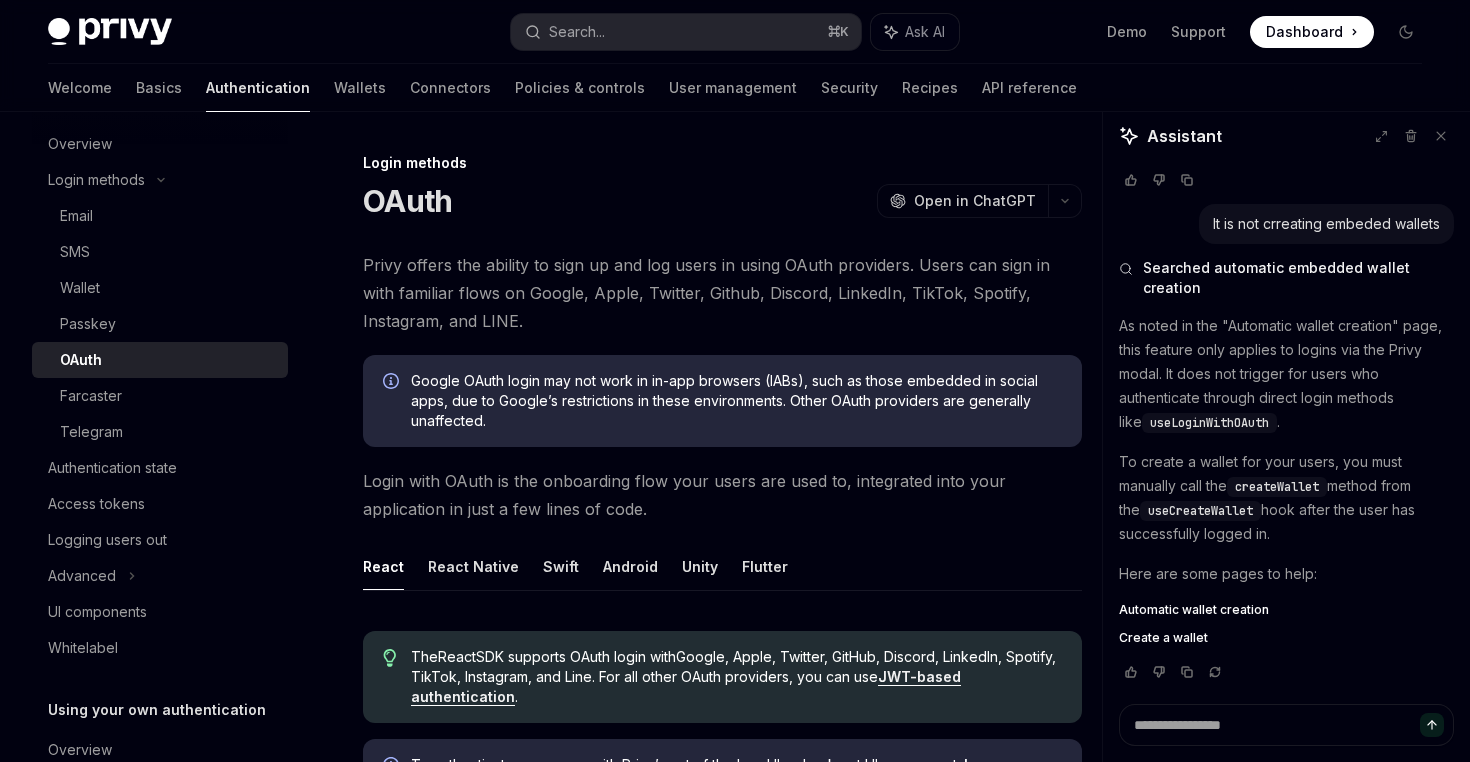 click on "To create a wallet for your users, you must manually call the  createWallet  method from the  useCreateWallet  hook after the user has successfully logged in." at bounding box center (1286, 498) 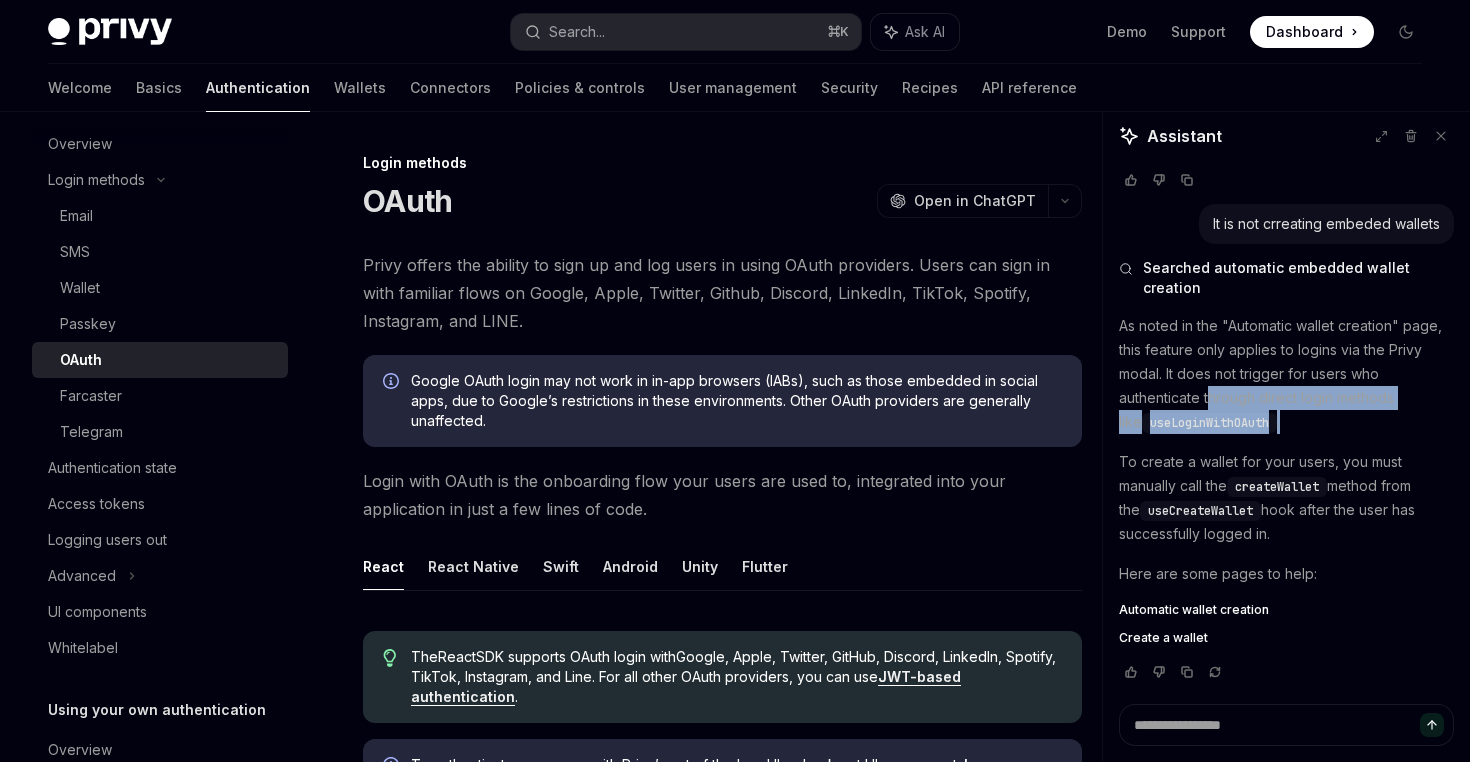 drag, startPoint x: 1211, startPoint y: 398, endPoint x: 1331, endPoint y: 414, distance: 121.061966 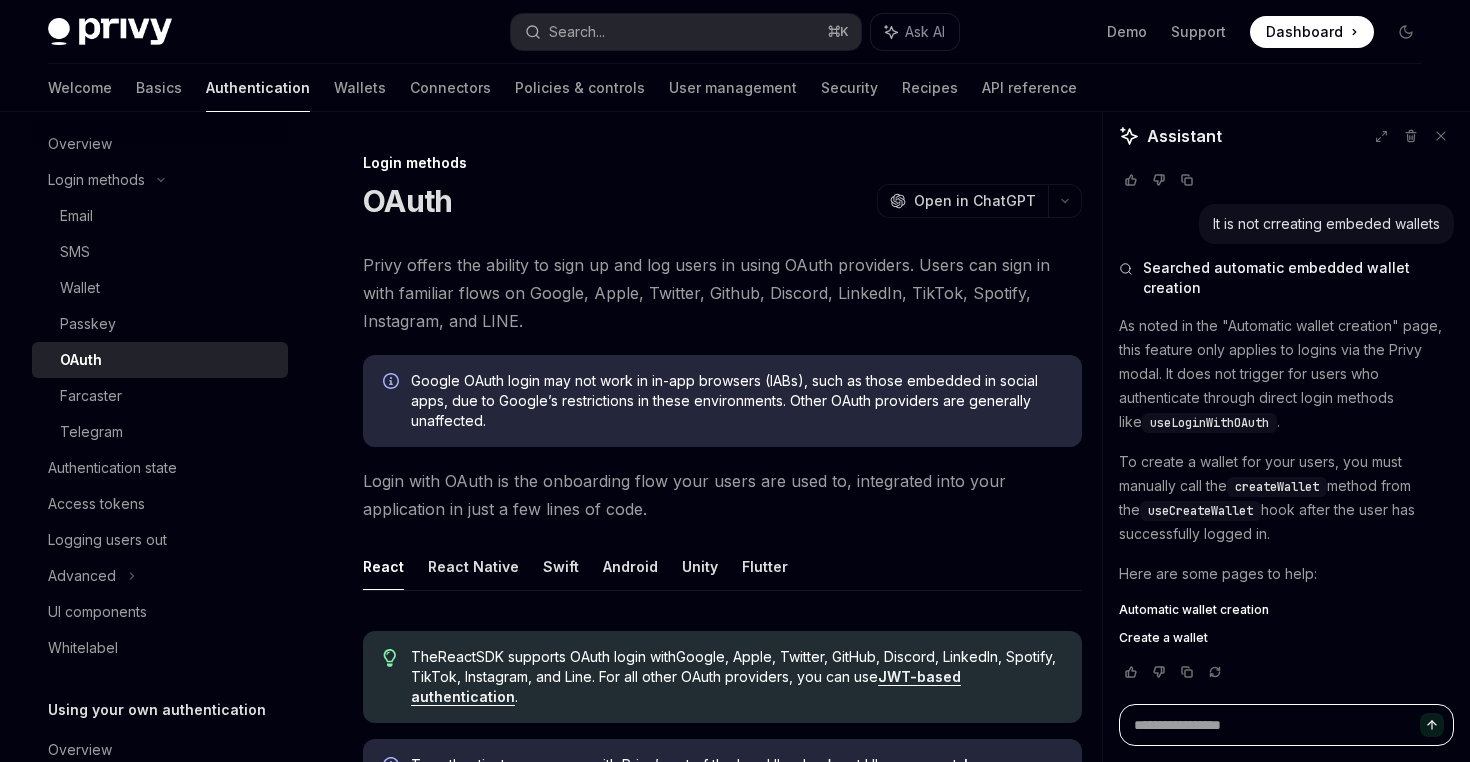 click at bounding box center [1286, 725] 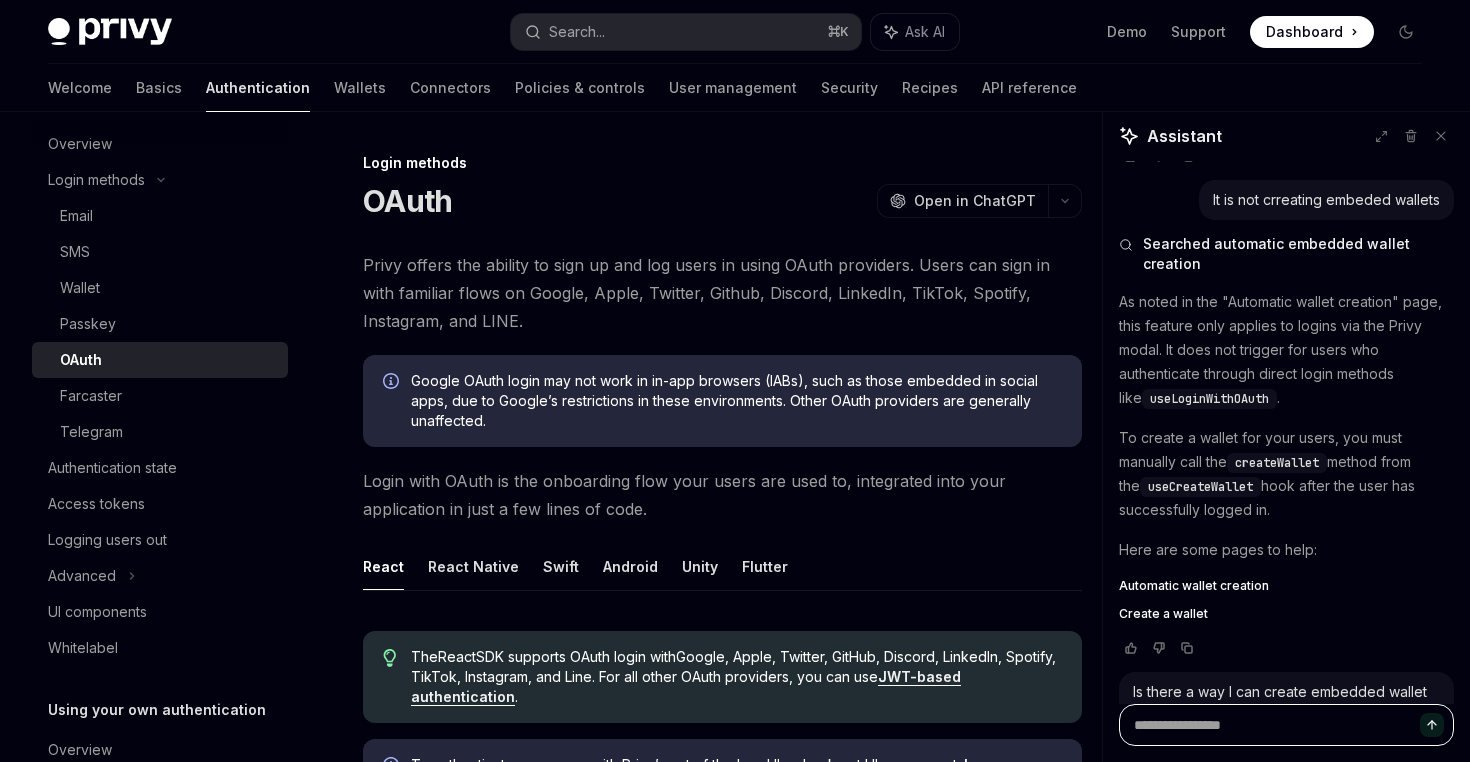 scroll, scrollTop: 1133, scrollLeft: 0, axis: vertical 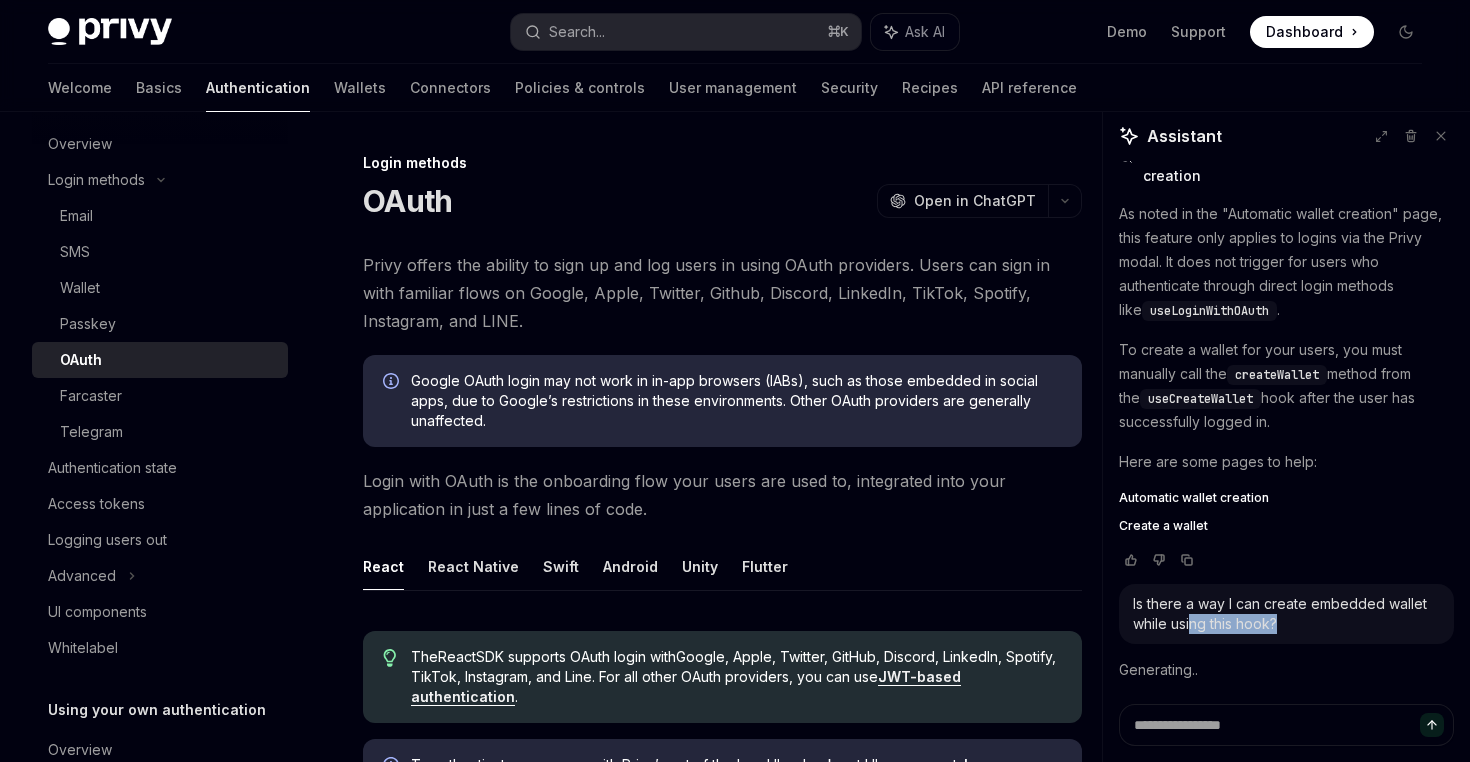 drag, startPoint x: 1193, startPoint y: 623, endPoint x: 1304, endPoint y: 623, distance: 111 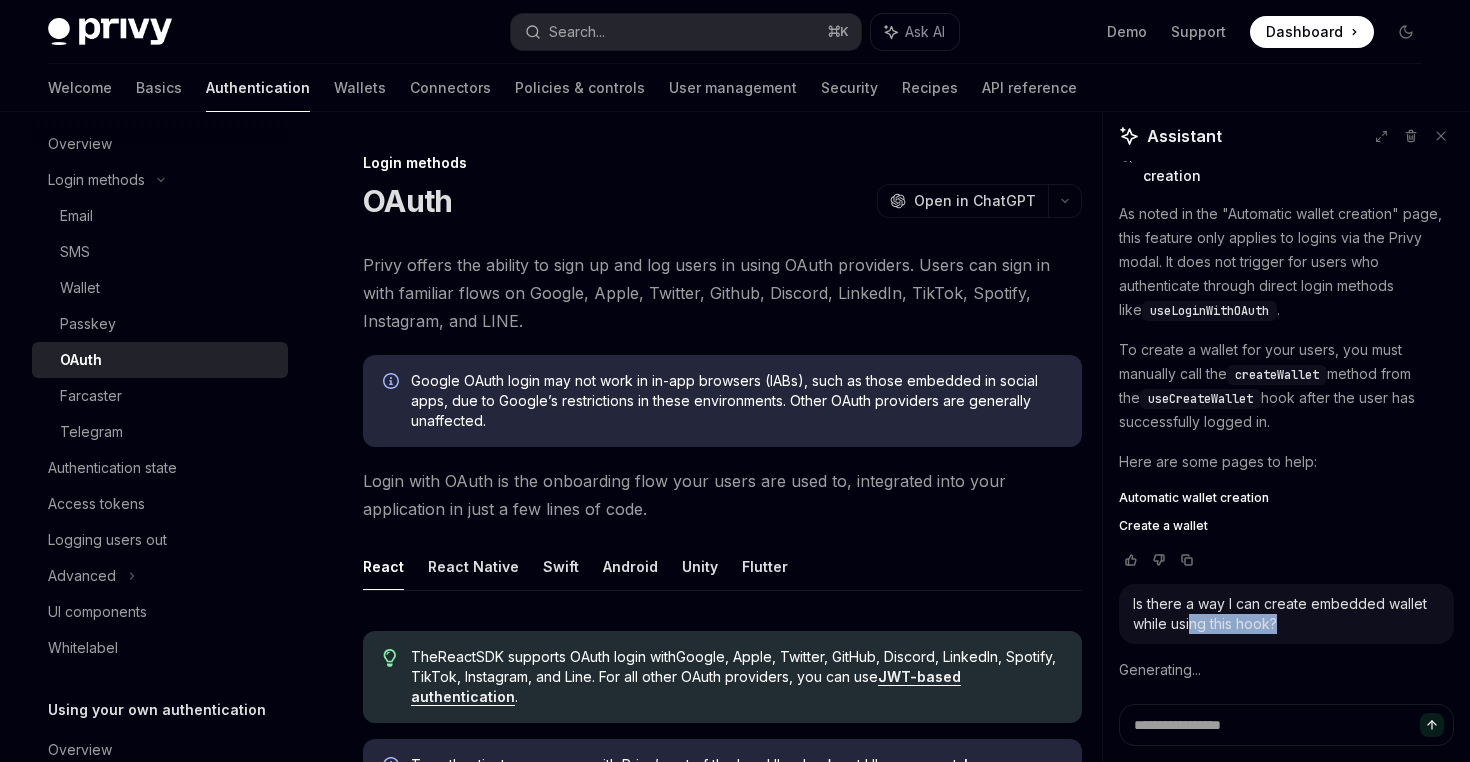 click on "Is there a way I can create embedded wallet while using this hook?" at bounding box center [1286, 614] 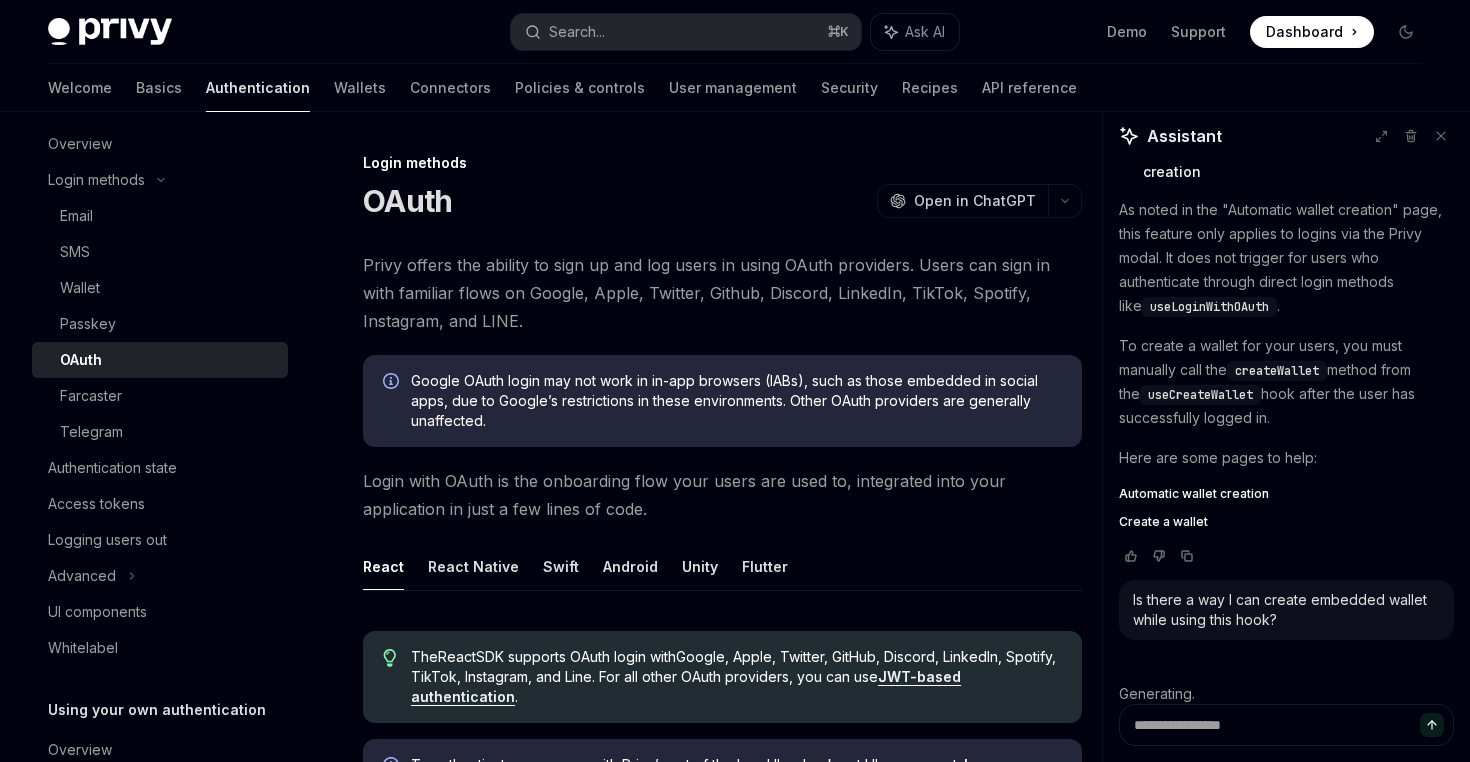 click on "useLoginWithOAuth" at bounding box center (1209, 307) 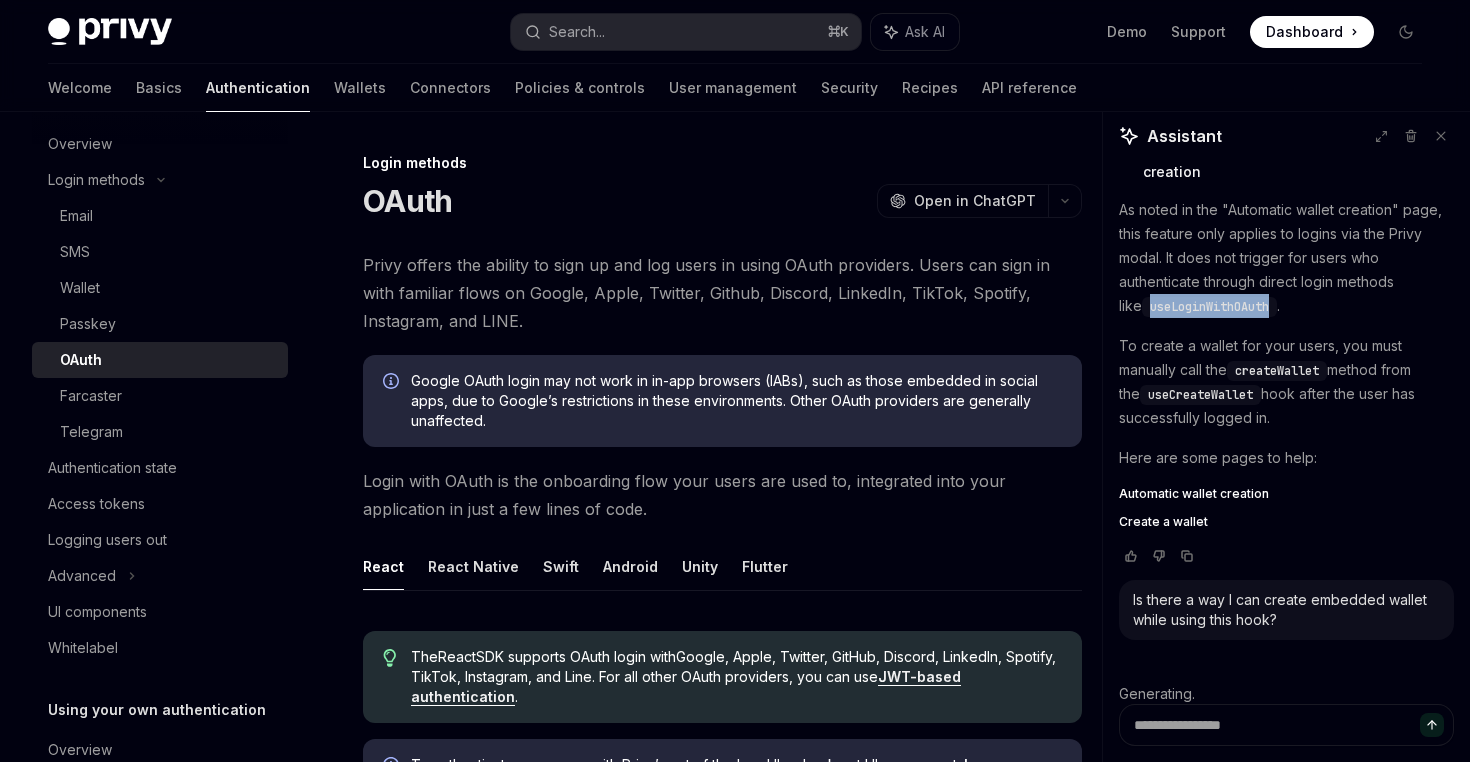 click on "useLoginWithOAuth" at bounding box center [1209, 307] 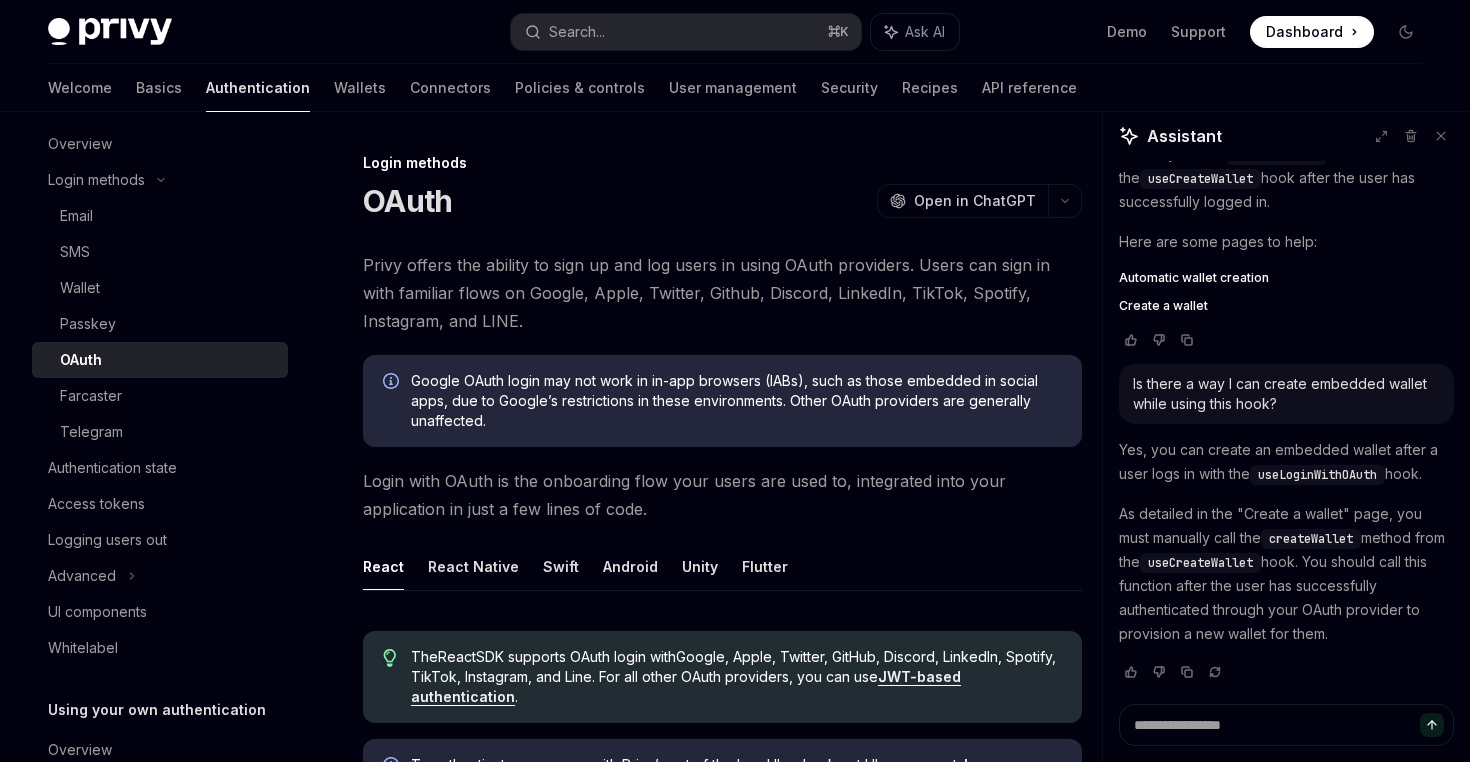 click on "As detailed in the "Create a wallet" page, you must manually call the  createWallet  method from the  useCreateWallet  hook. You should call this function after the user has successfully authenticated through your OAuth provider to provision a new wallet for them." at bounding box center (1286, 574) 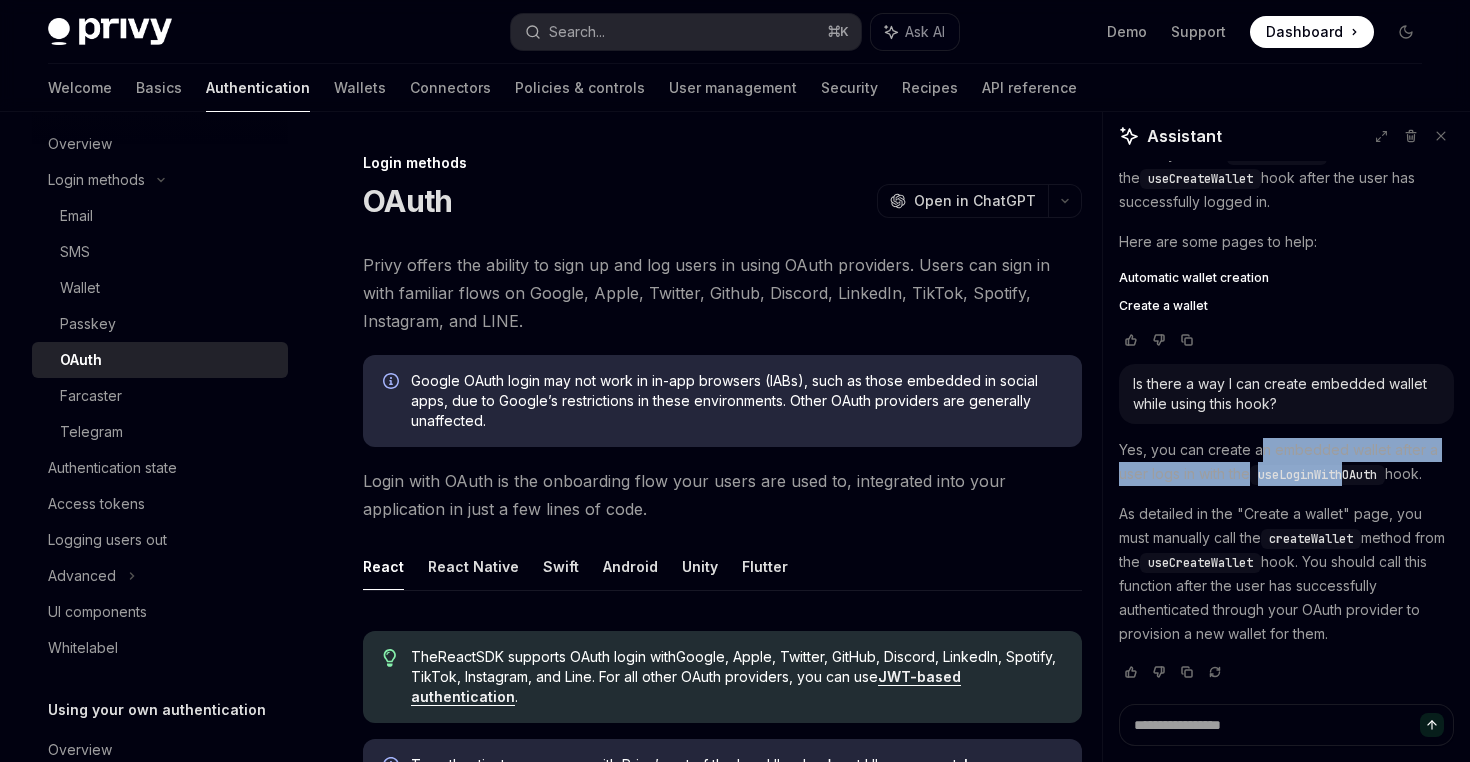 drag, startPoint x: 1259, startPoint y: 451, endPoint x: 1350, endPoint y: 483, distance: 96.462425 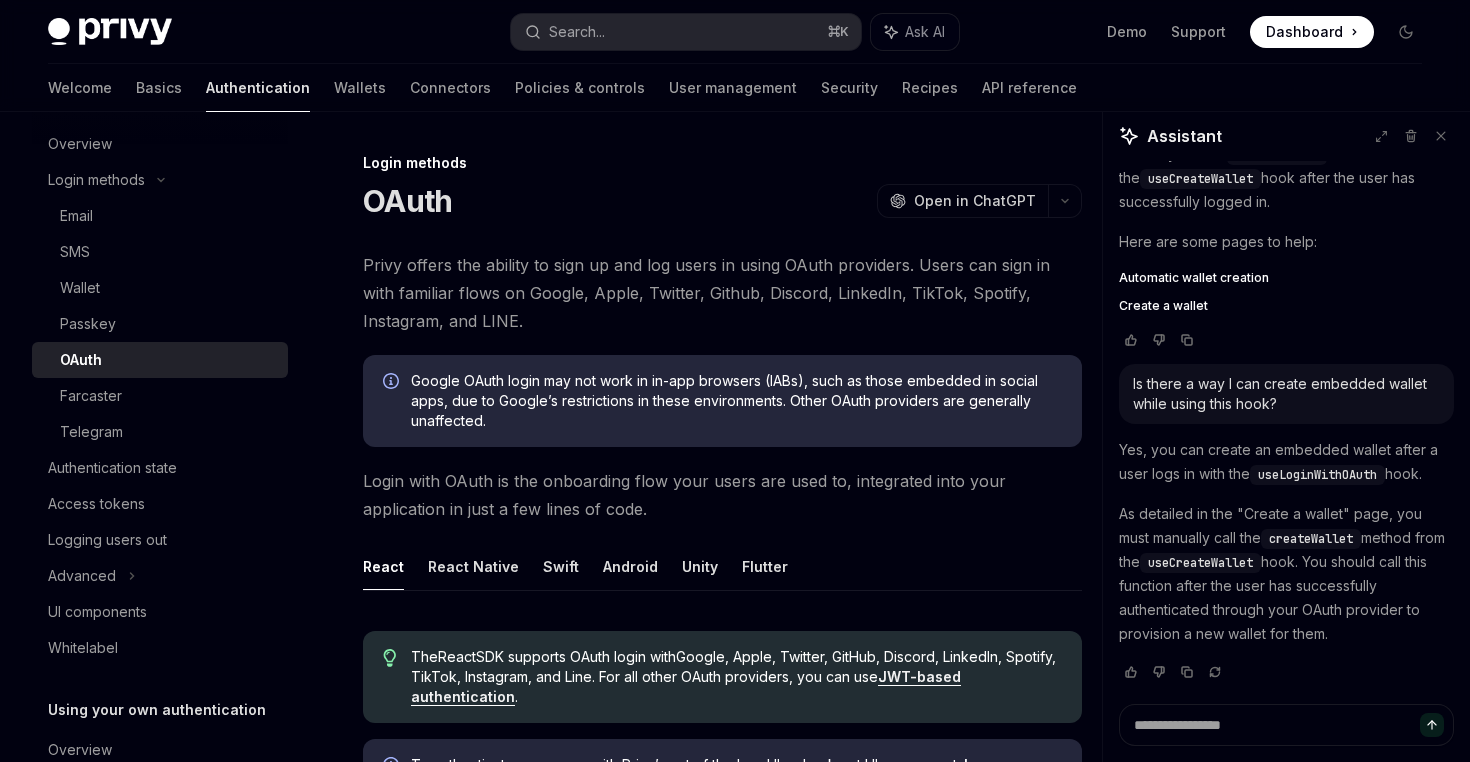 click on "As detailed in the "Create a wallet" page, you must manually call the  createWallet  method from the  useCreateWallet  hook. You should call this function after the user has successfully authenticated through your OAuth provider to provision a new wallet for them." at bounding box center (1286, 574) 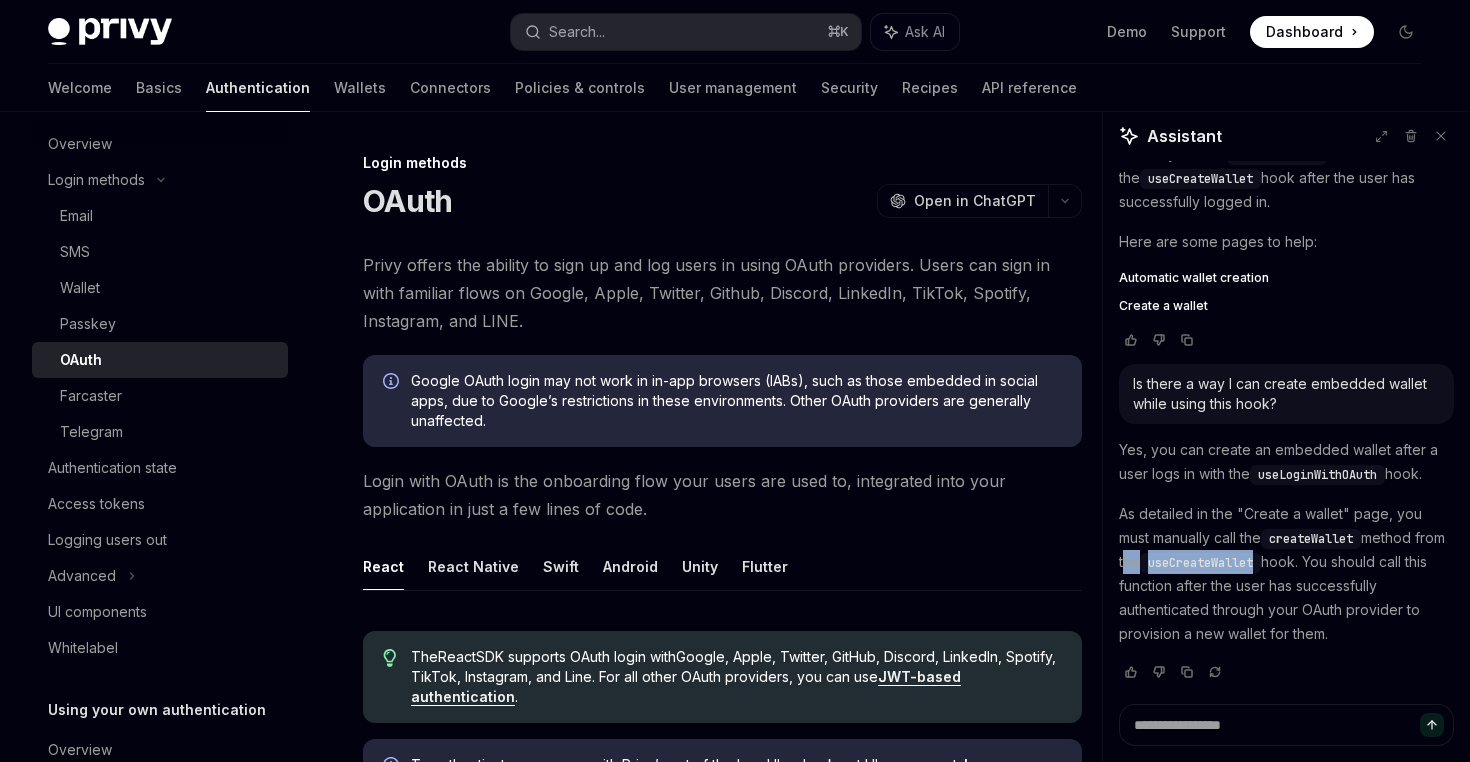 drag, startPoint x: 1155, startPoint y: 555, endPoint x: 1255, endPoint y: 558, distance: 100.04499 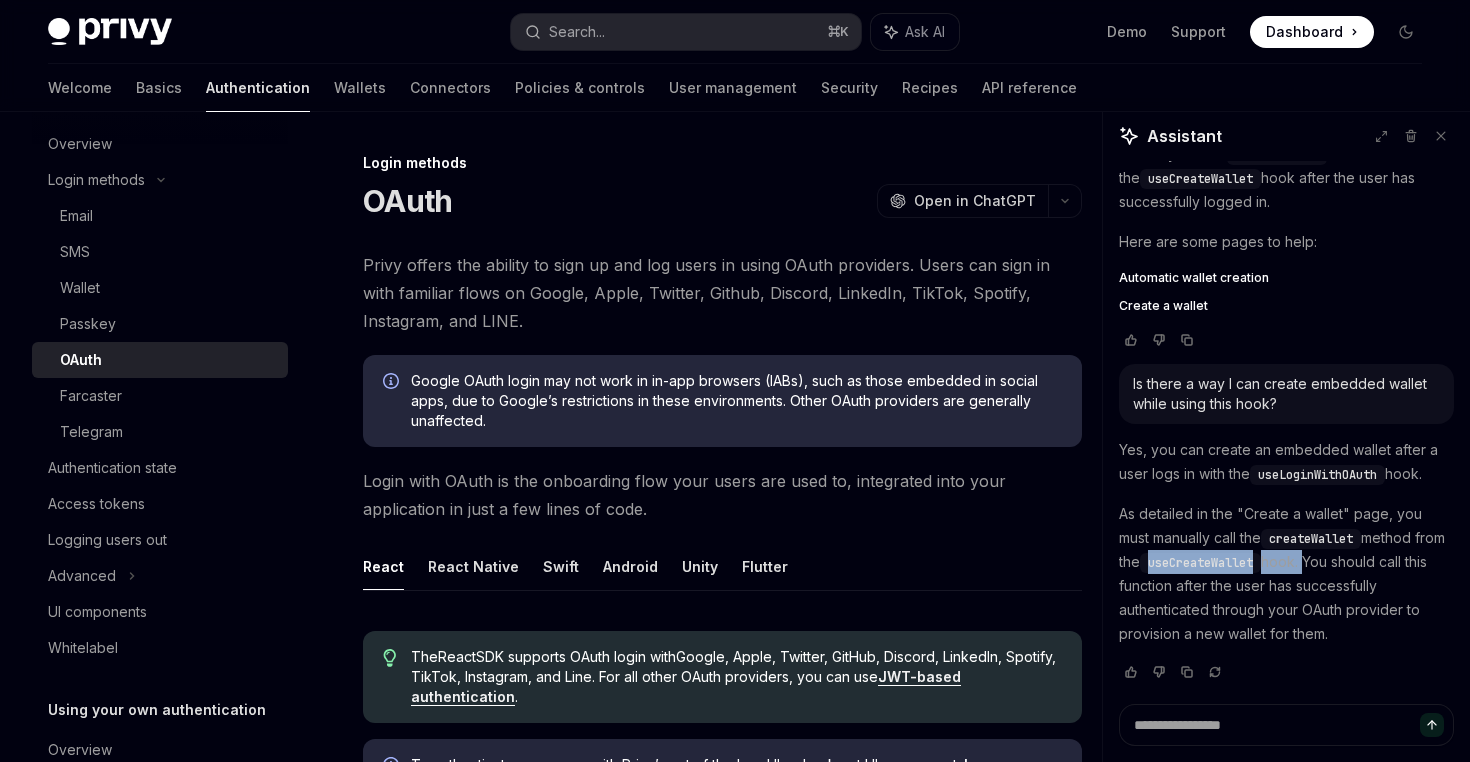 drag, startPoint x: 1255, startPoint y: 558, endPoint x: 1340, endPoint y: 558, distance: 85 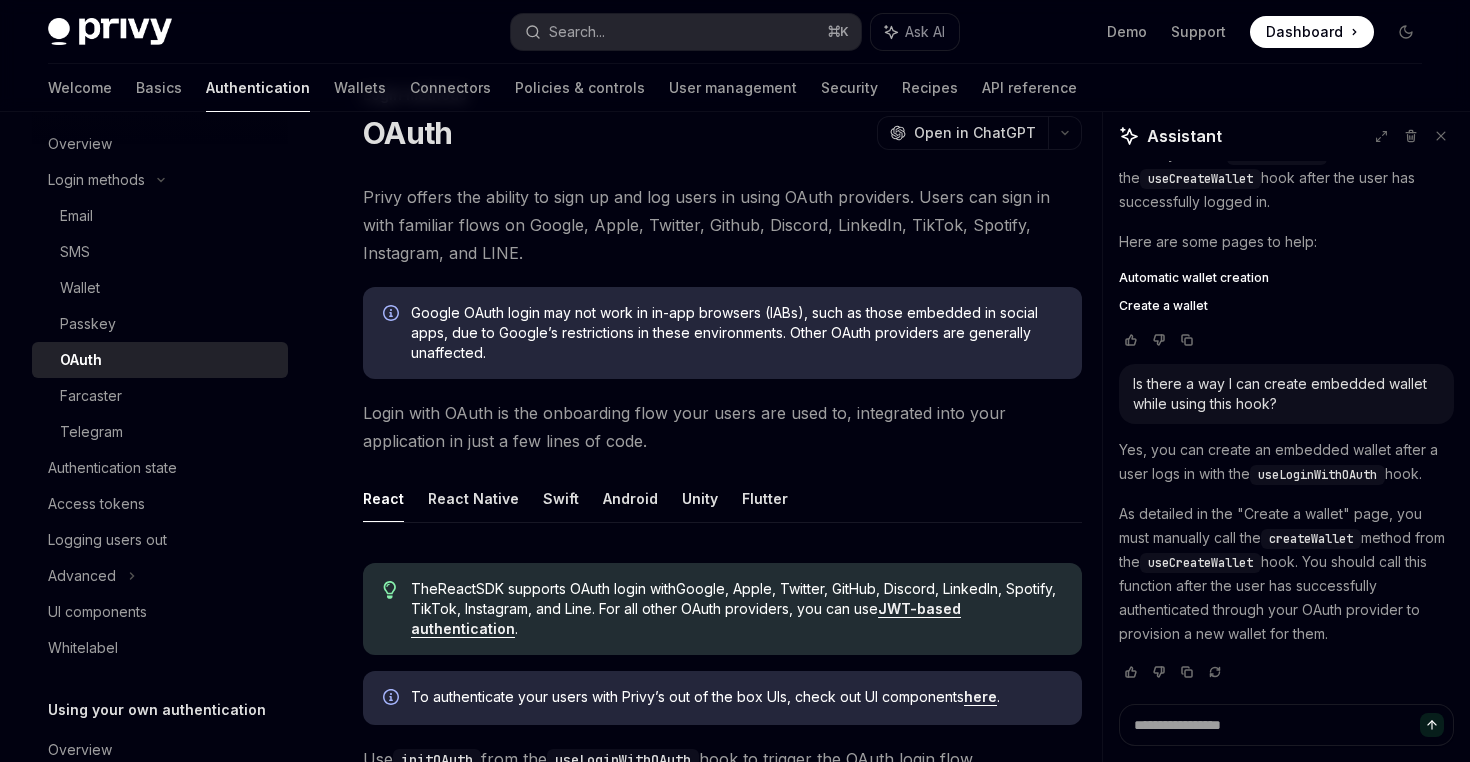 scroll, scrollTop: 82, scrollLeft: 0, axis: vertical 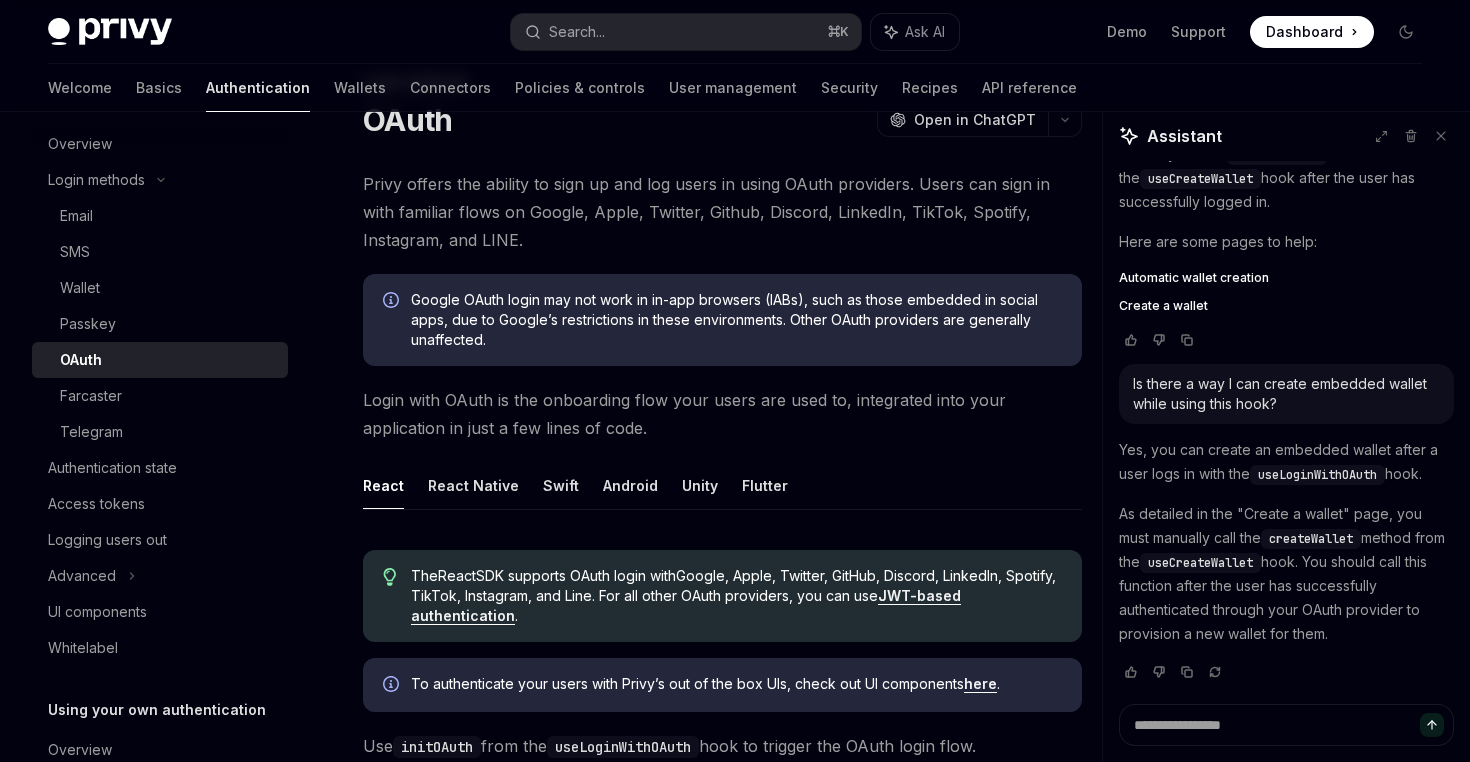 click on "useLoginWithOAuth" at bounding box center [1317, 475] 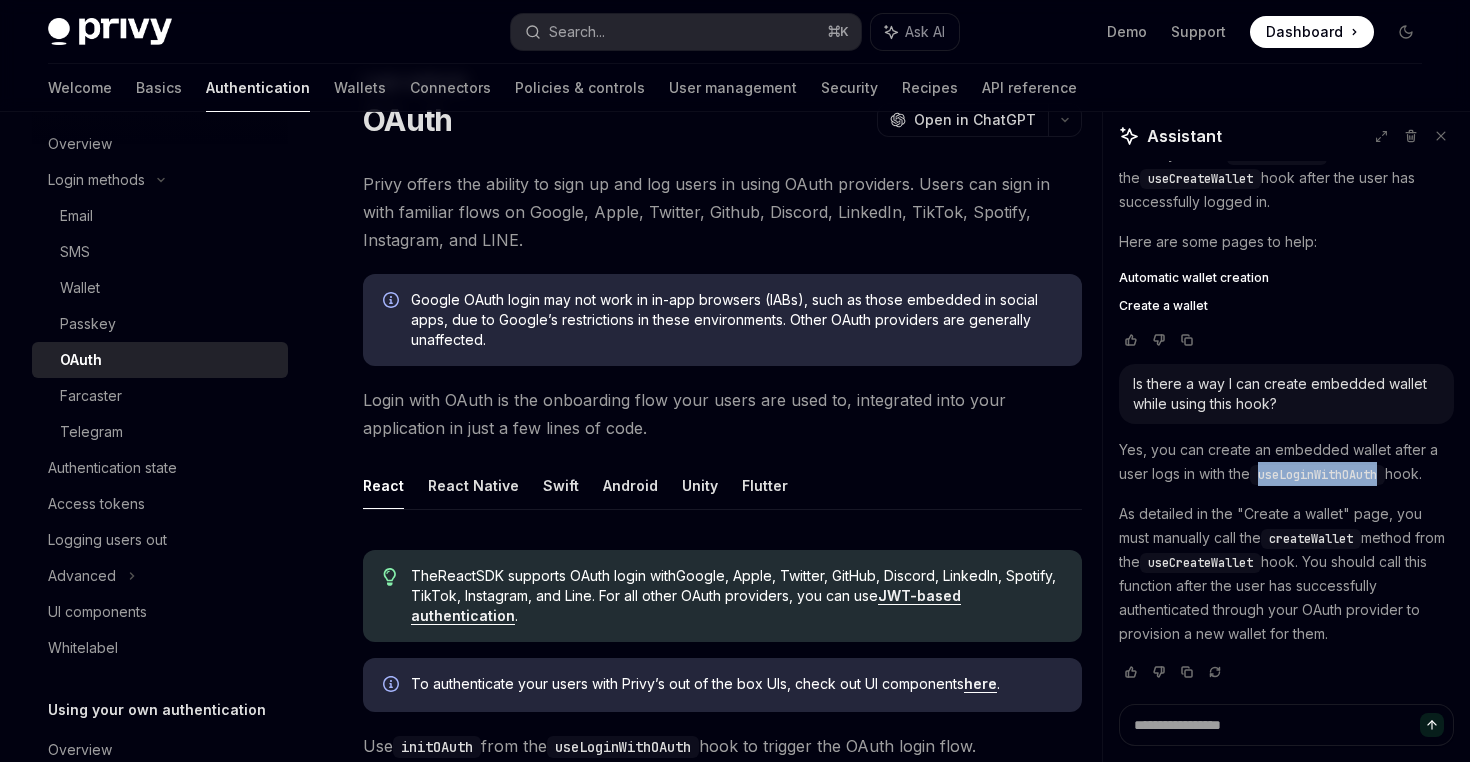 click on "useLoginWithOAuth" at bounding box center (1317, 475) 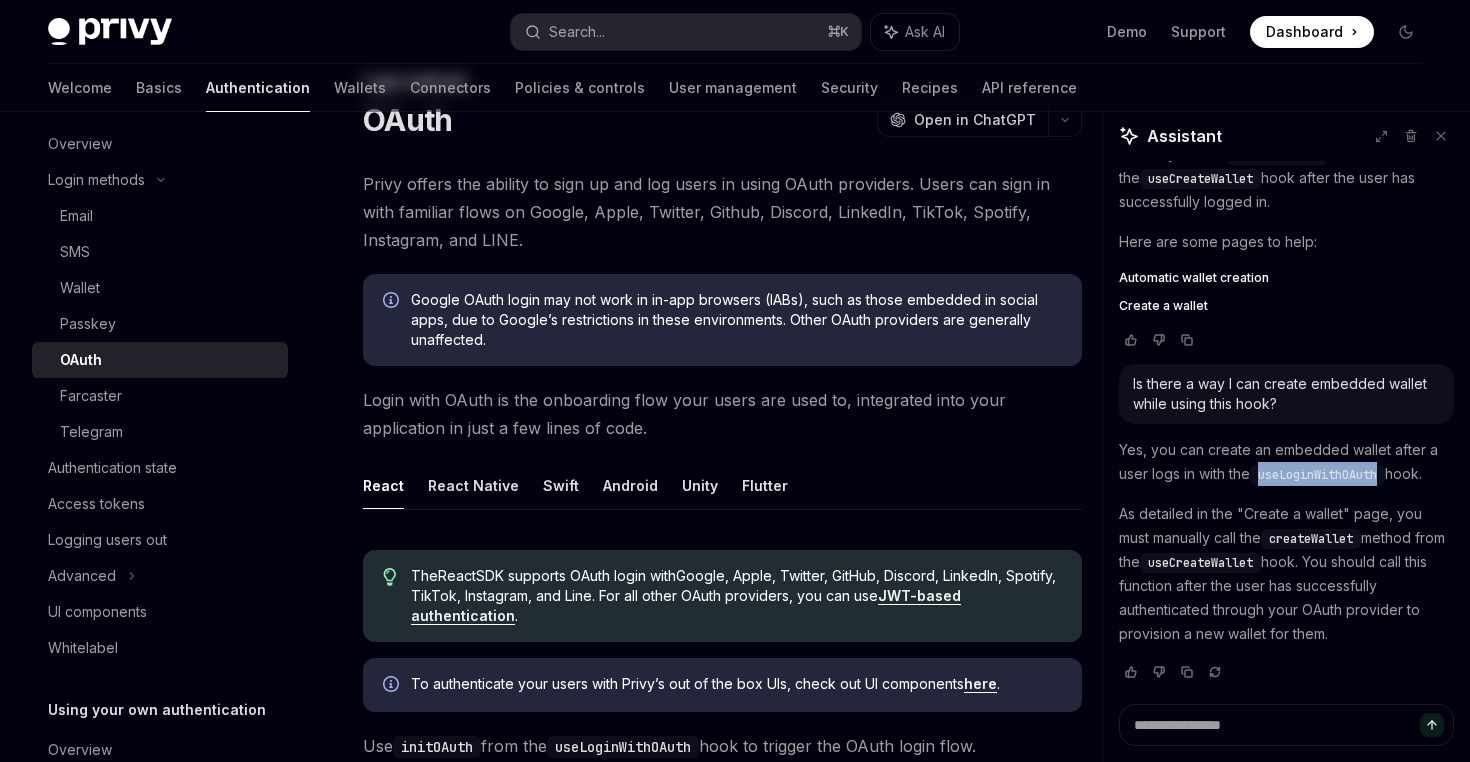 scroll, scrollTop: 0, scrollLeft: 0, axis: both 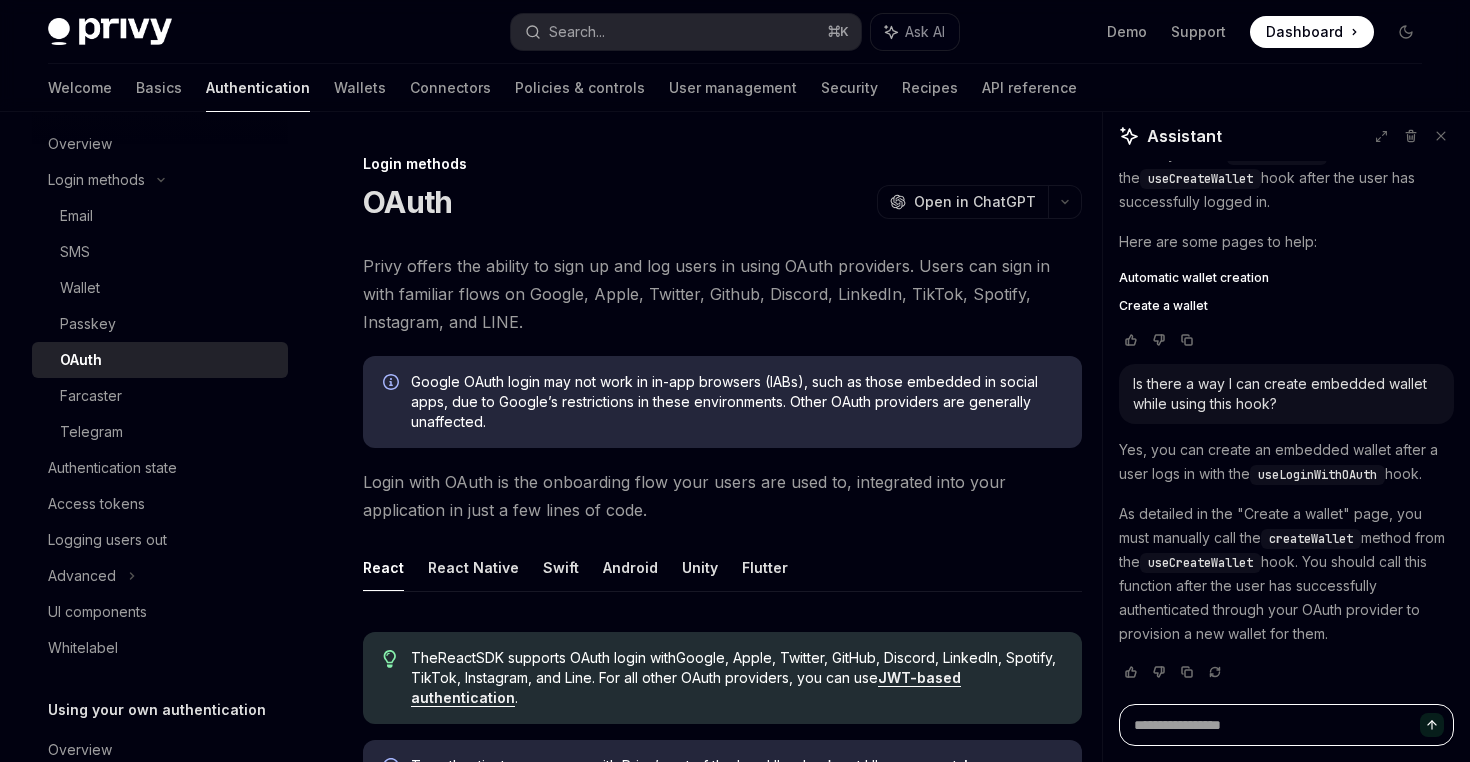 click at bounding box center [1286, 725] 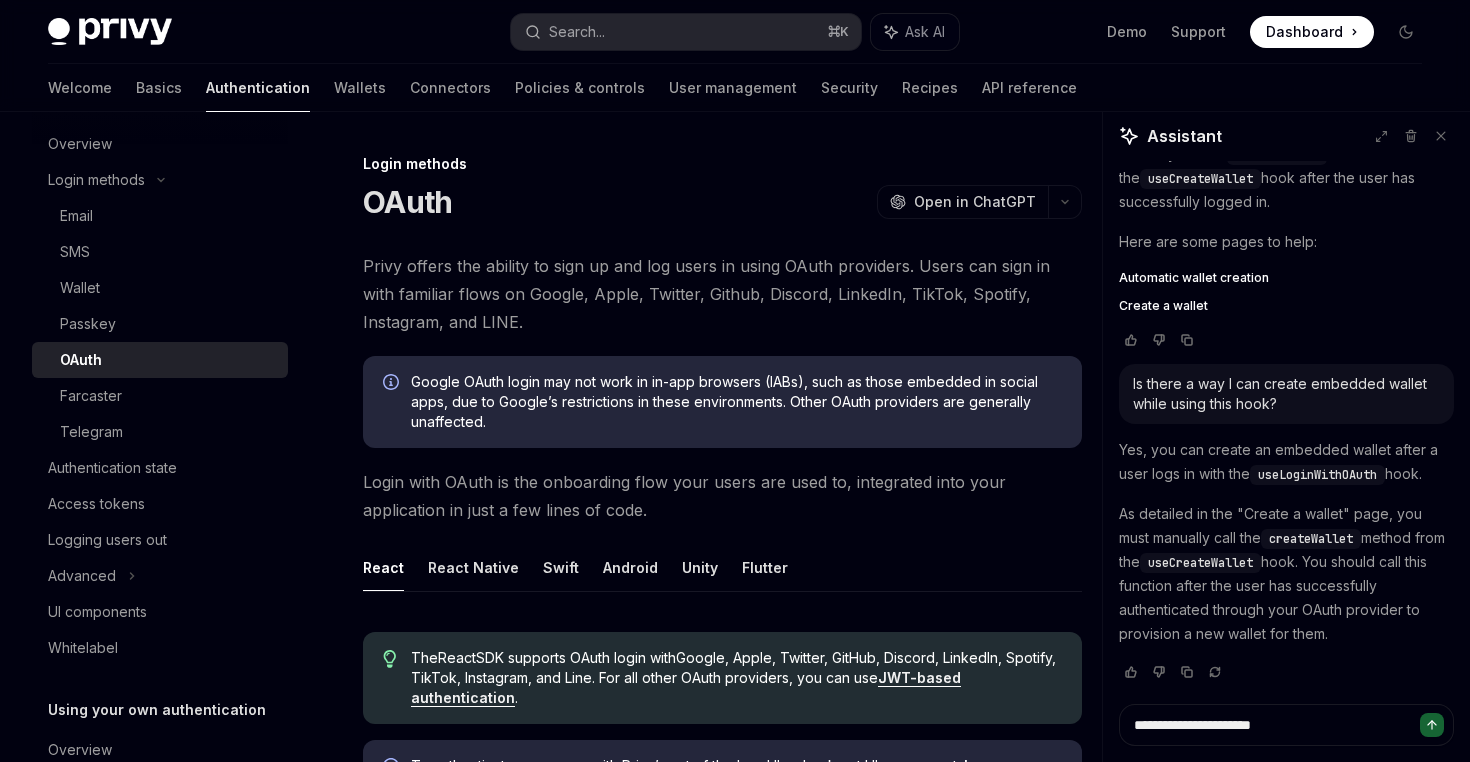 click on "createWallet" at bounding box center (1311, 539) 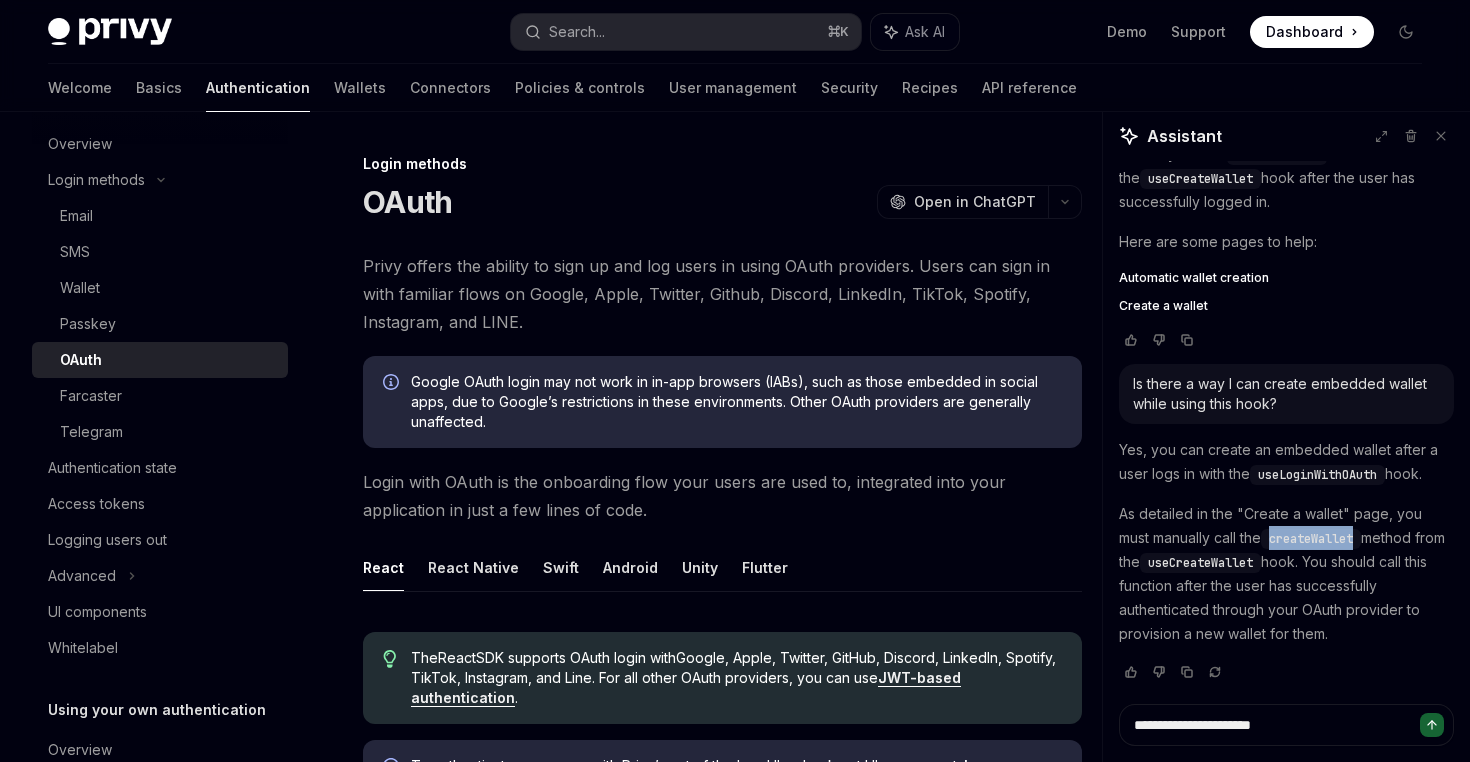 click on "createWallet" at bounding box center [1311, 539] 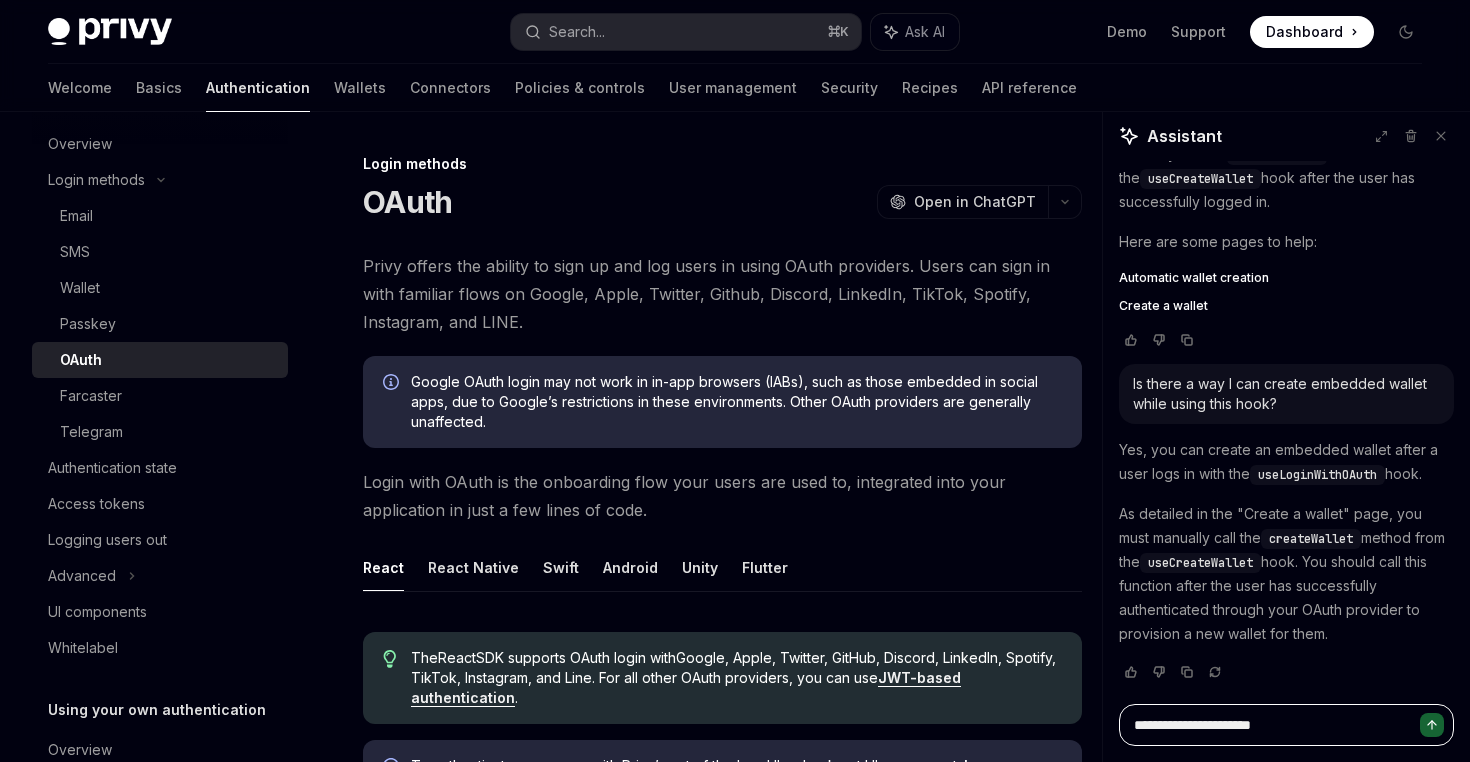click on "**********" at bounding box center [1286, 725] 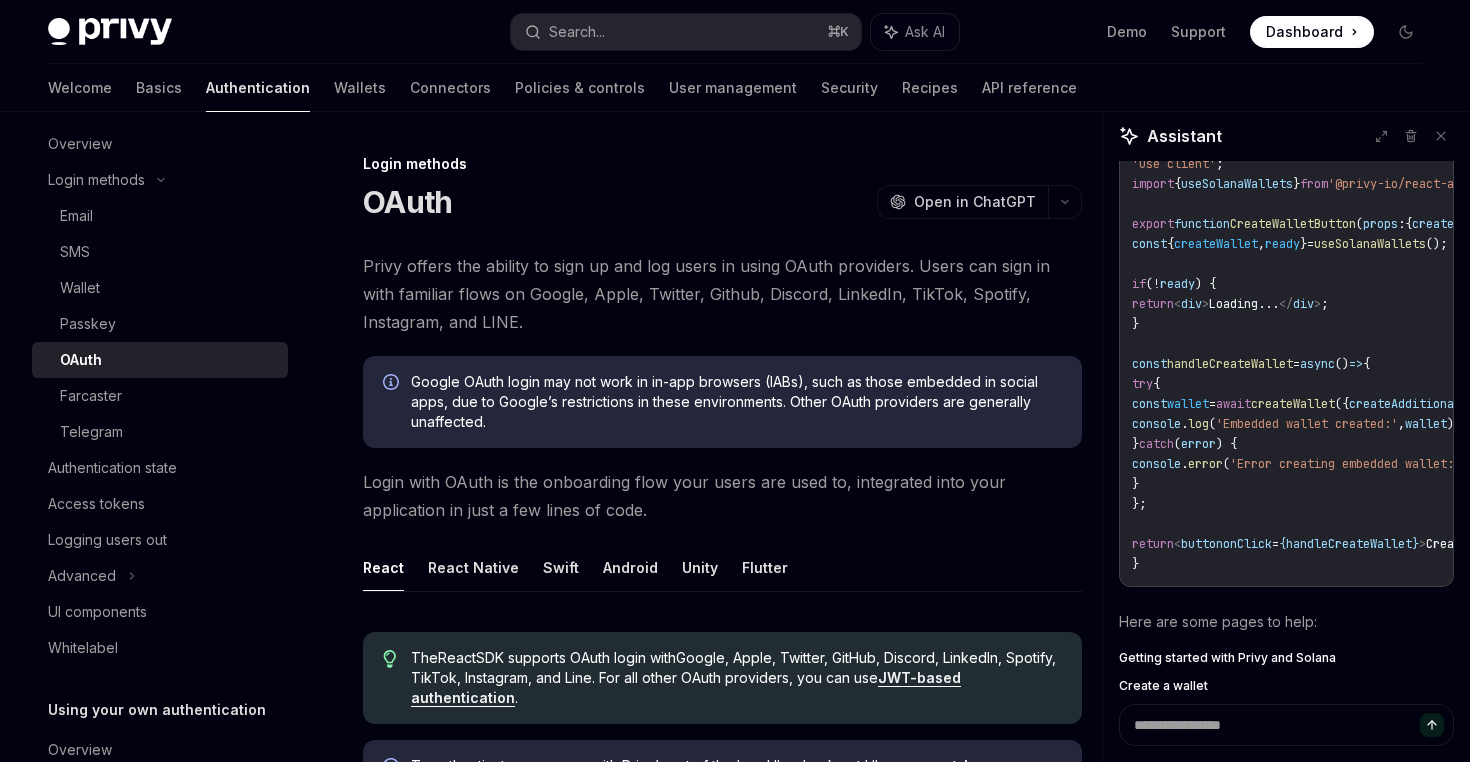 scroll, scrollTop: 2345, scrollLeft: 0, axis: vertical 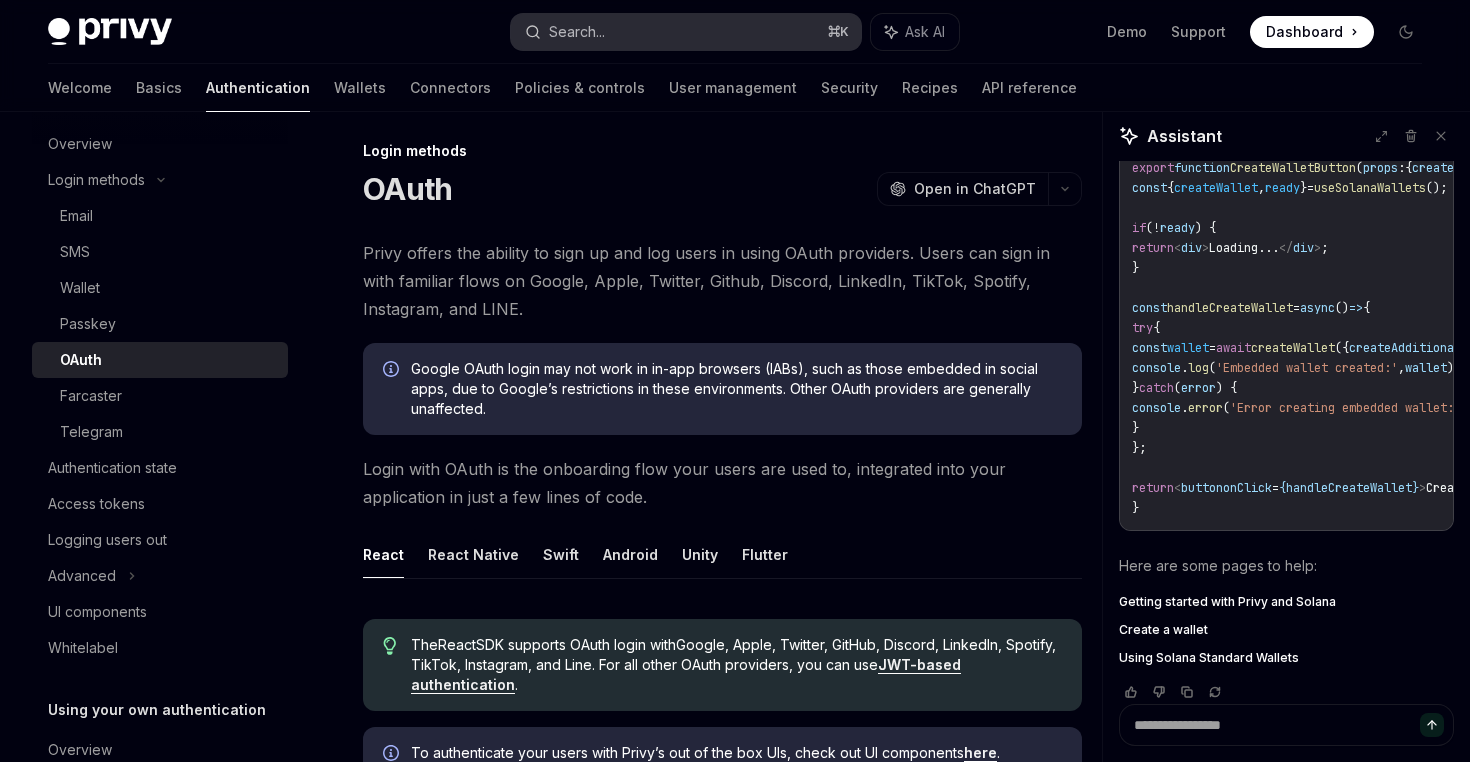 click on "Search..." at bounding box center [577, 32] 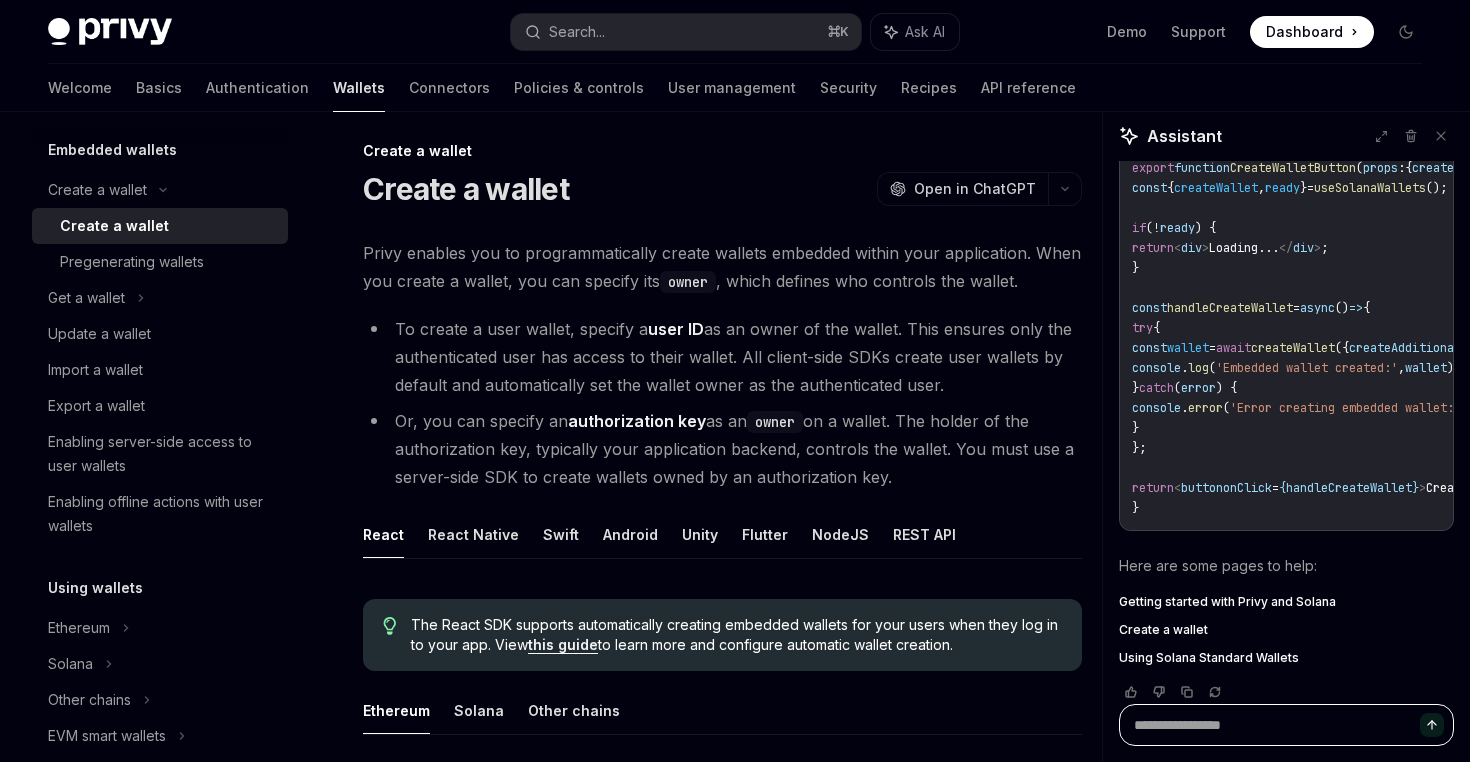 scroll, scrollTop: 112, scrollLeft: 0, axis: vertical 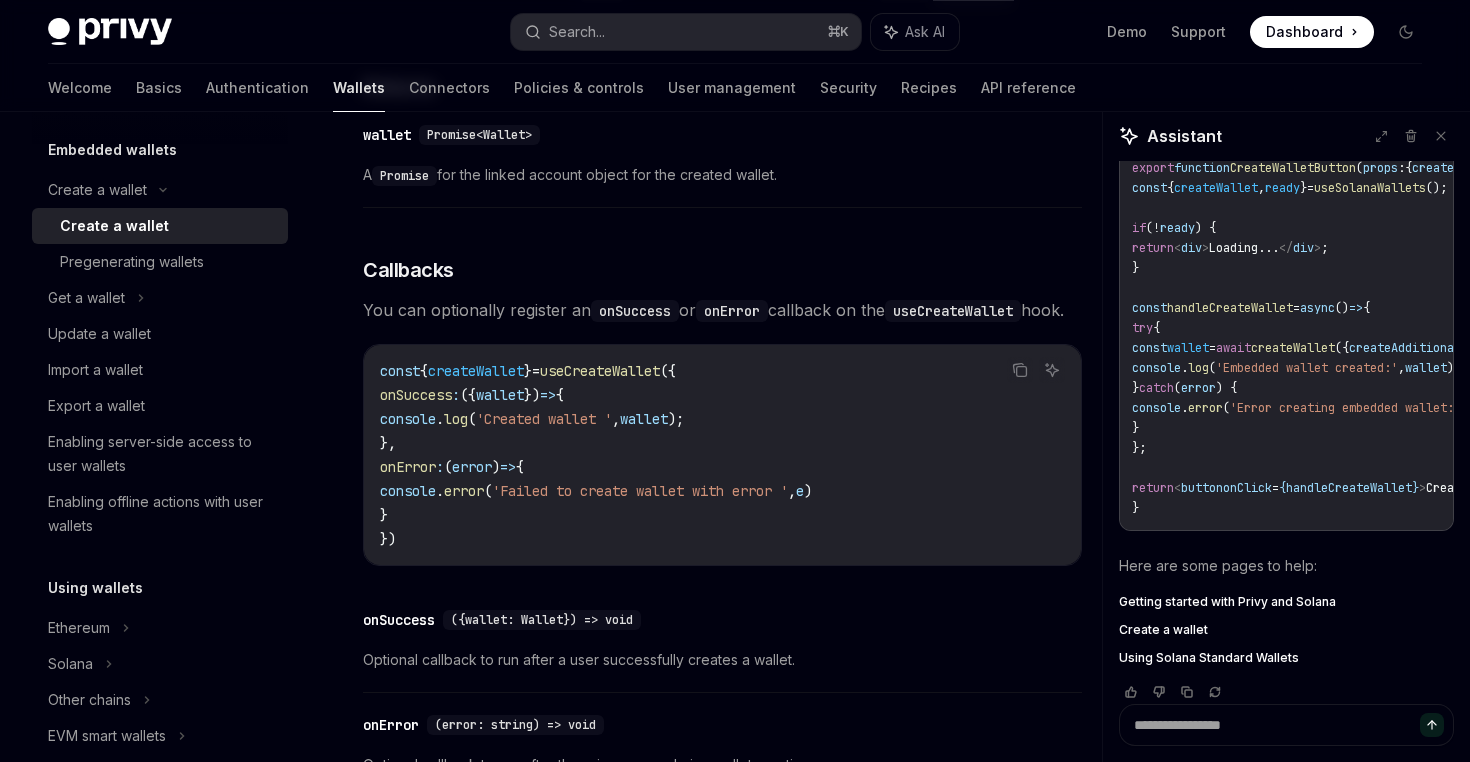 click on "useCreateWallet" at bounding box center (600, 371) 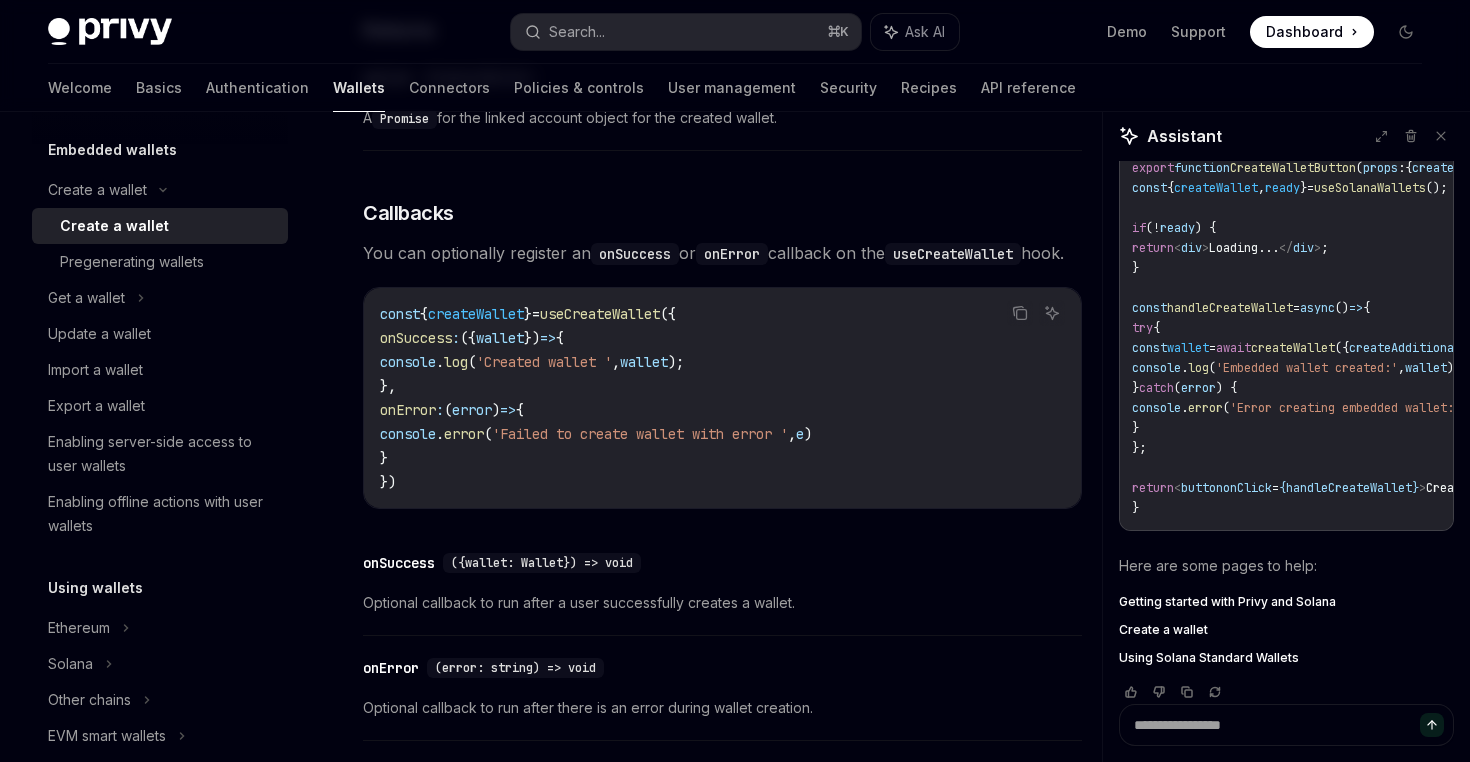 scroll, scrollTop: 1313, scrollLeft: 0, axis: vertical 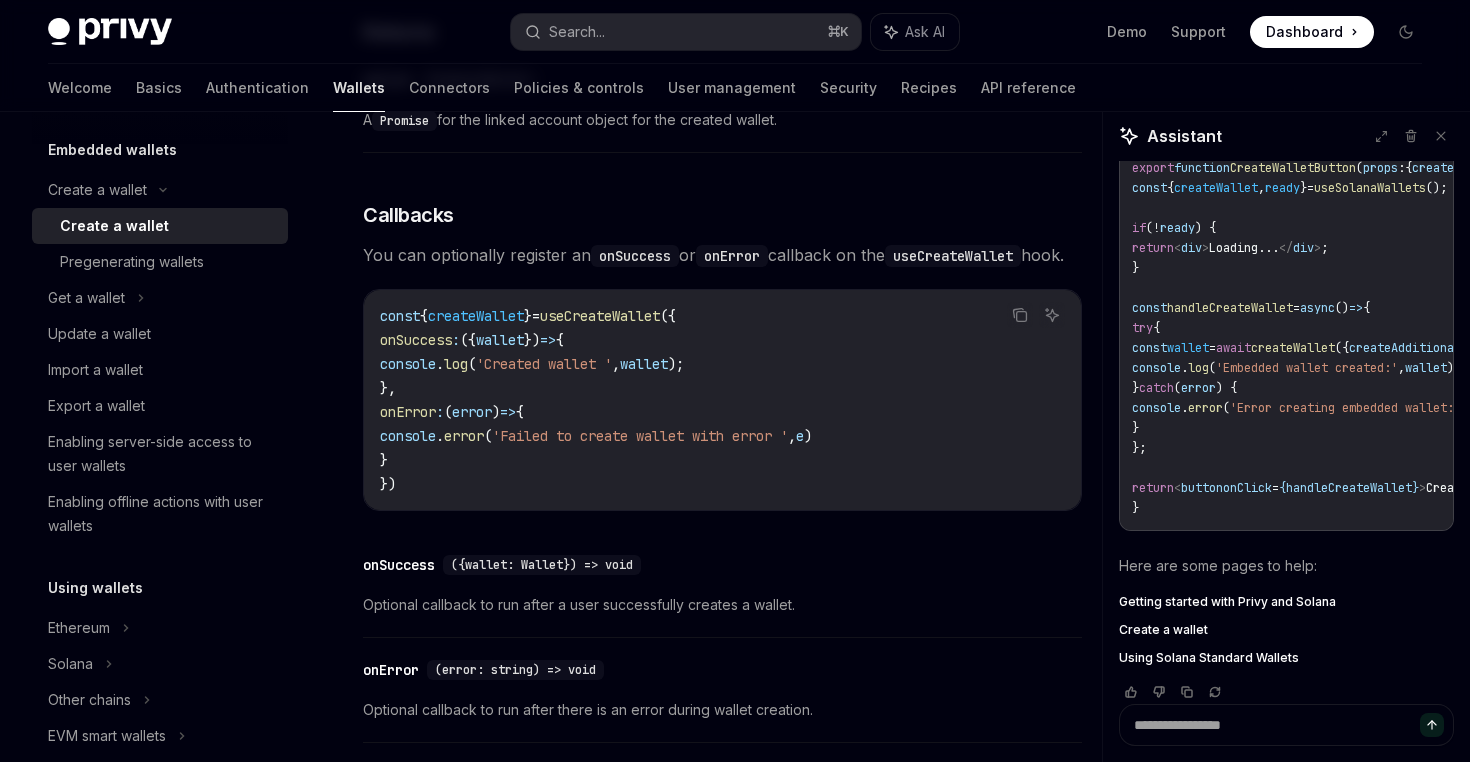 click on "wallet" at bounding box center [500, 340] 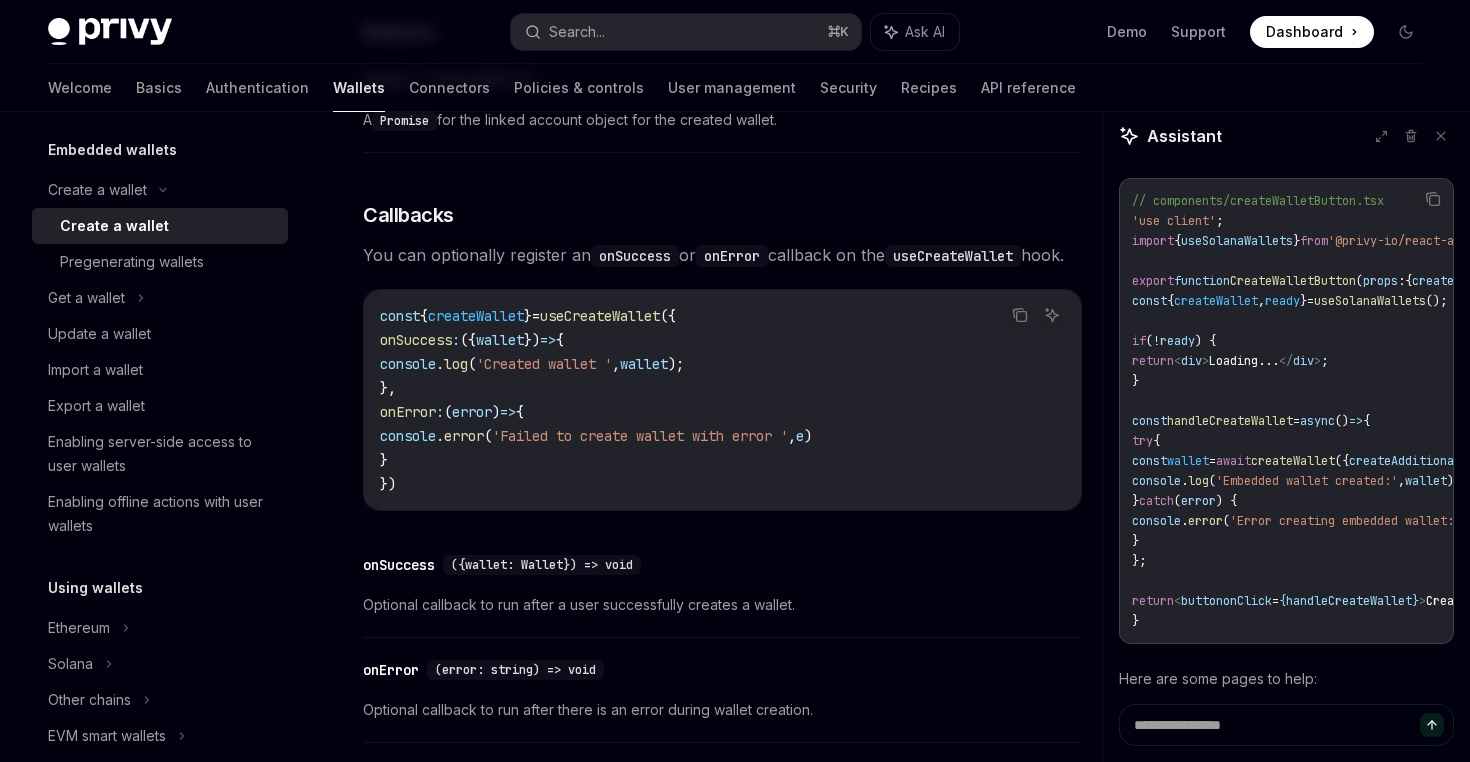 scroll, scrollTop: 3201, scrollLeft: 0, axis: vertical 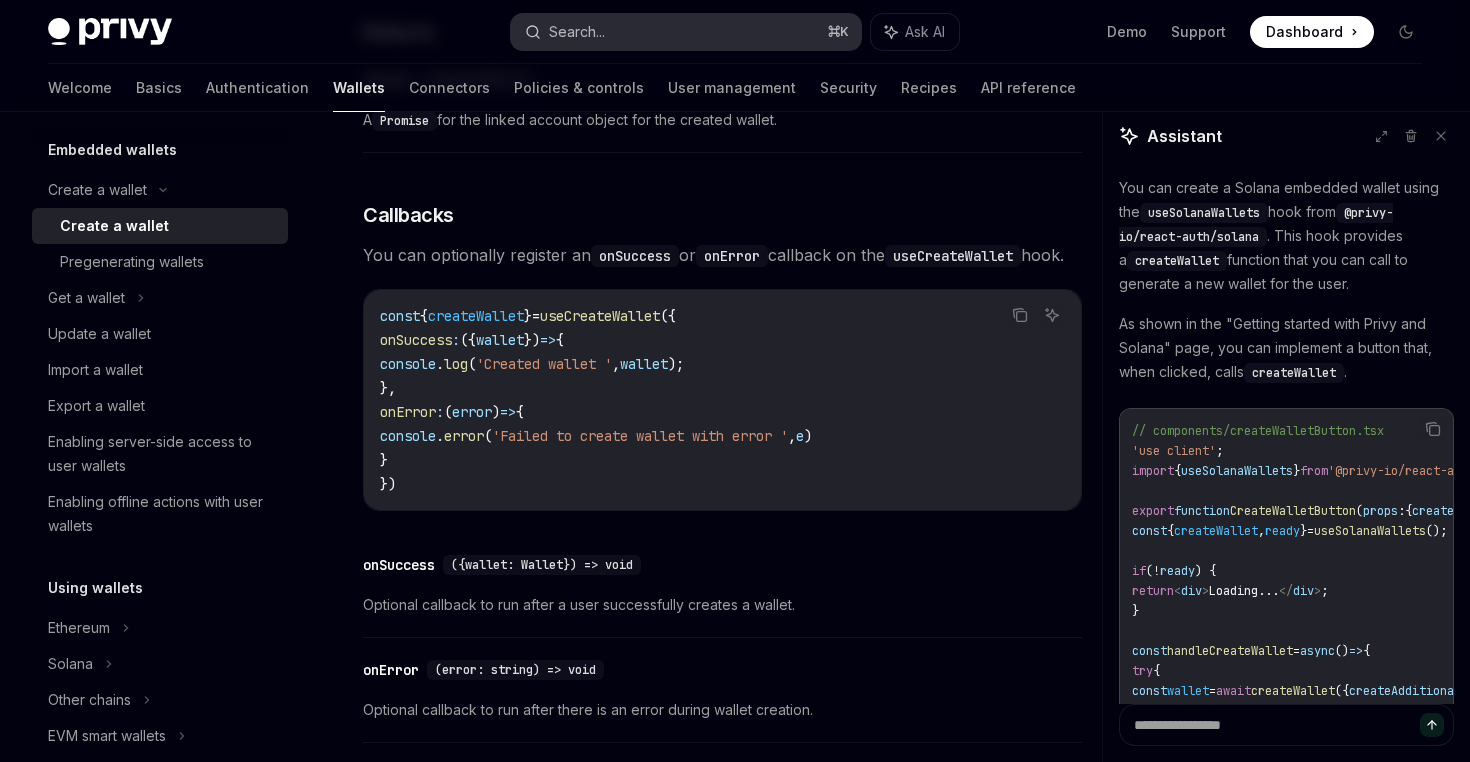 click on "Search..." at bounding box center (577, 32) 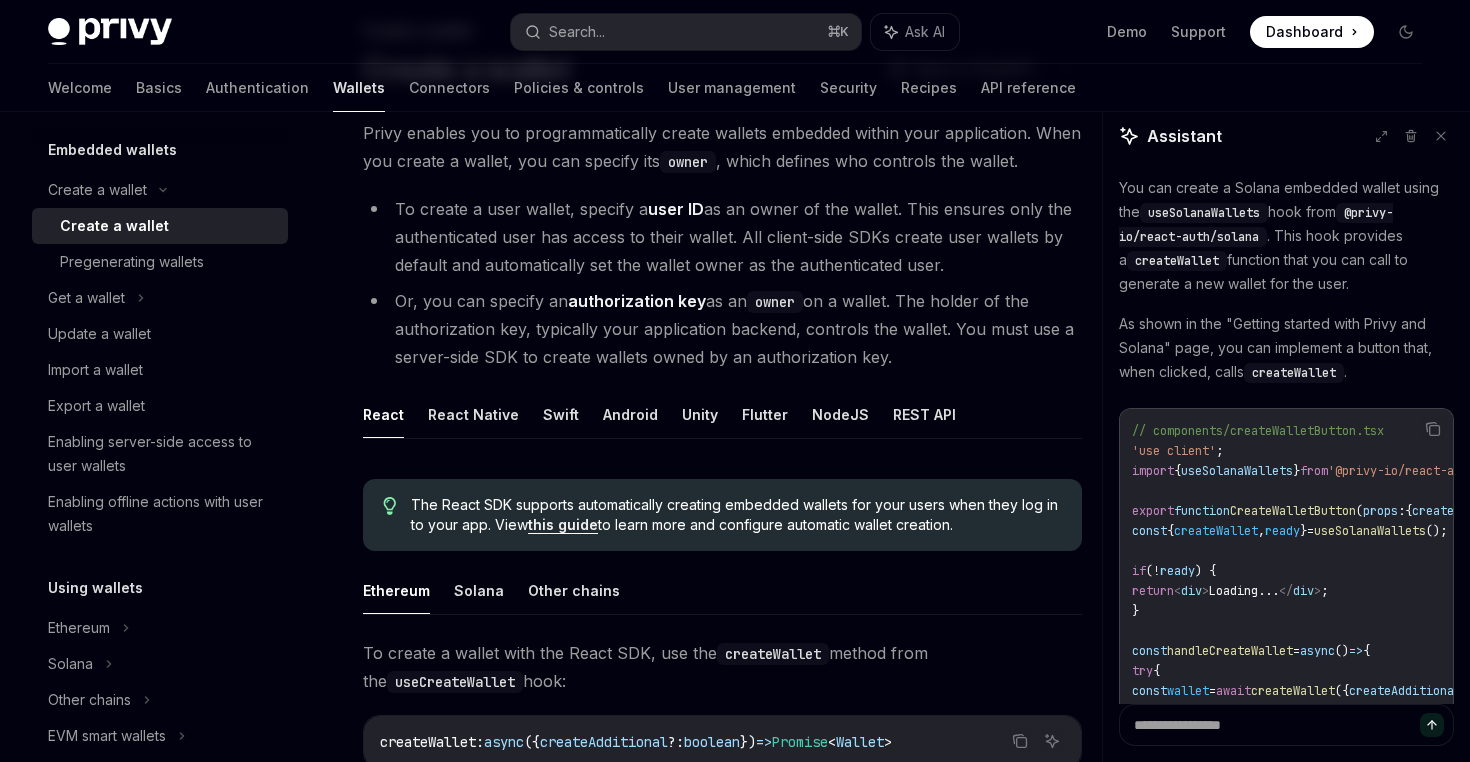 scroll, scrollTop: 112, scrollLeft: 0, axis: vertical 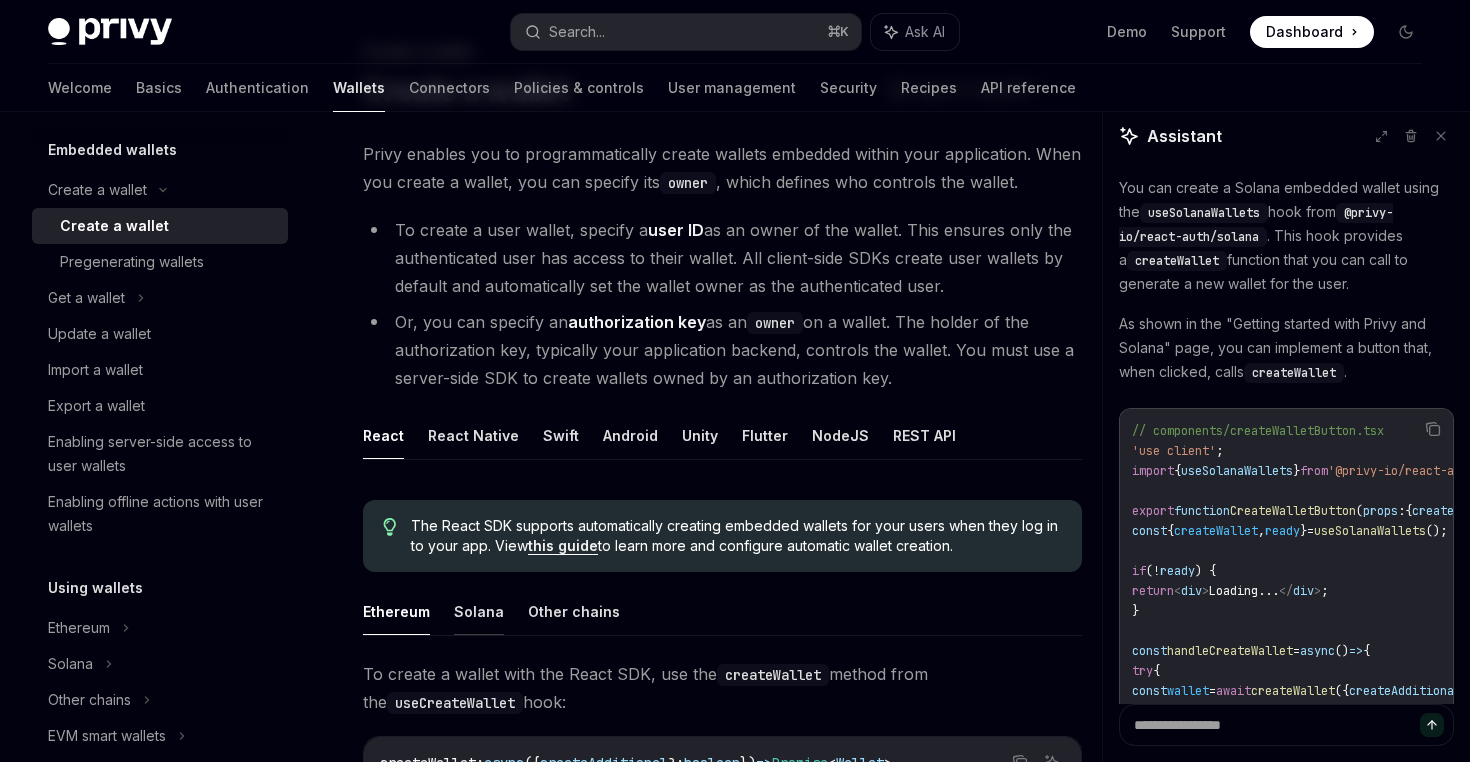 click on "Solana" at bounding box center (479, 611) 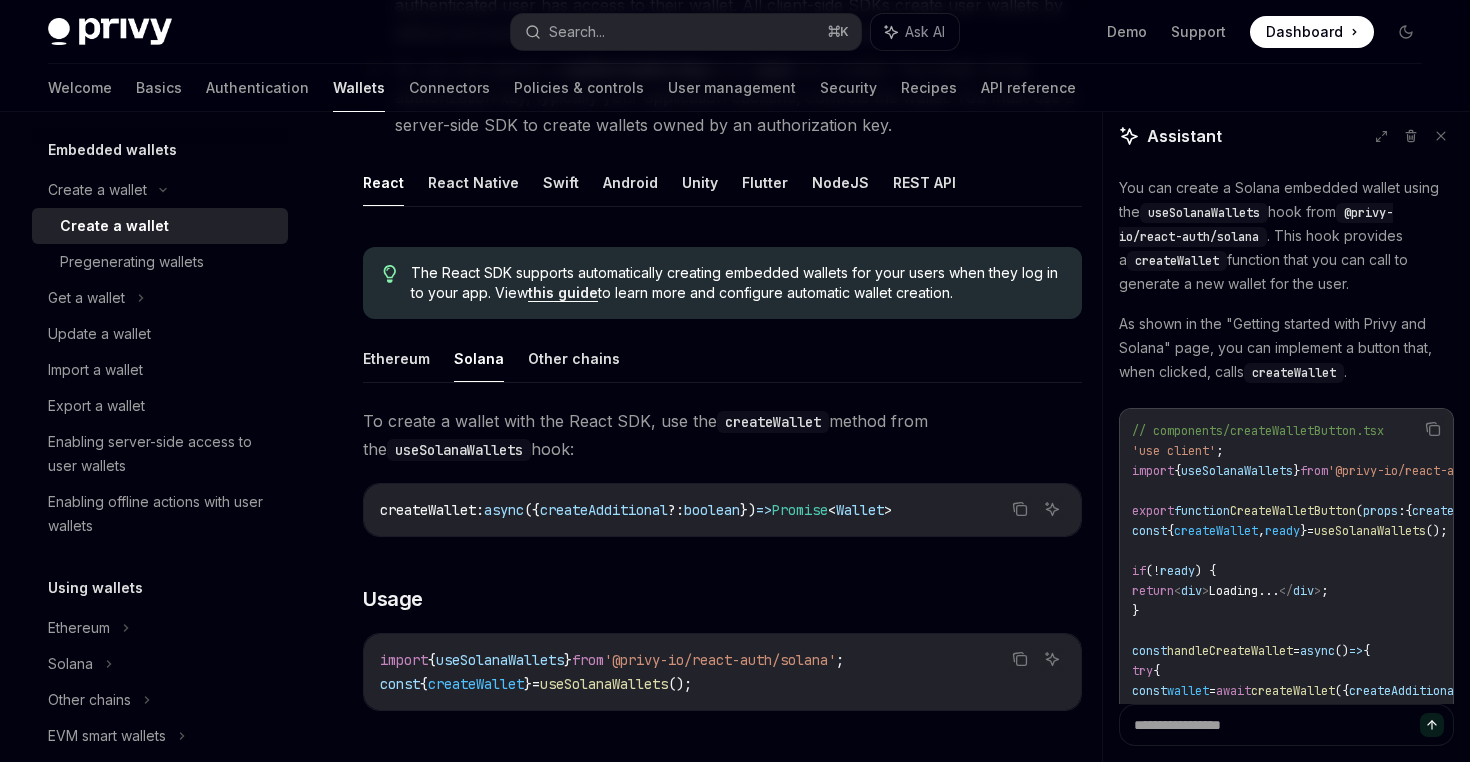 scroll, scrollTop: 425, scrollLeft: 0, axis: vertical 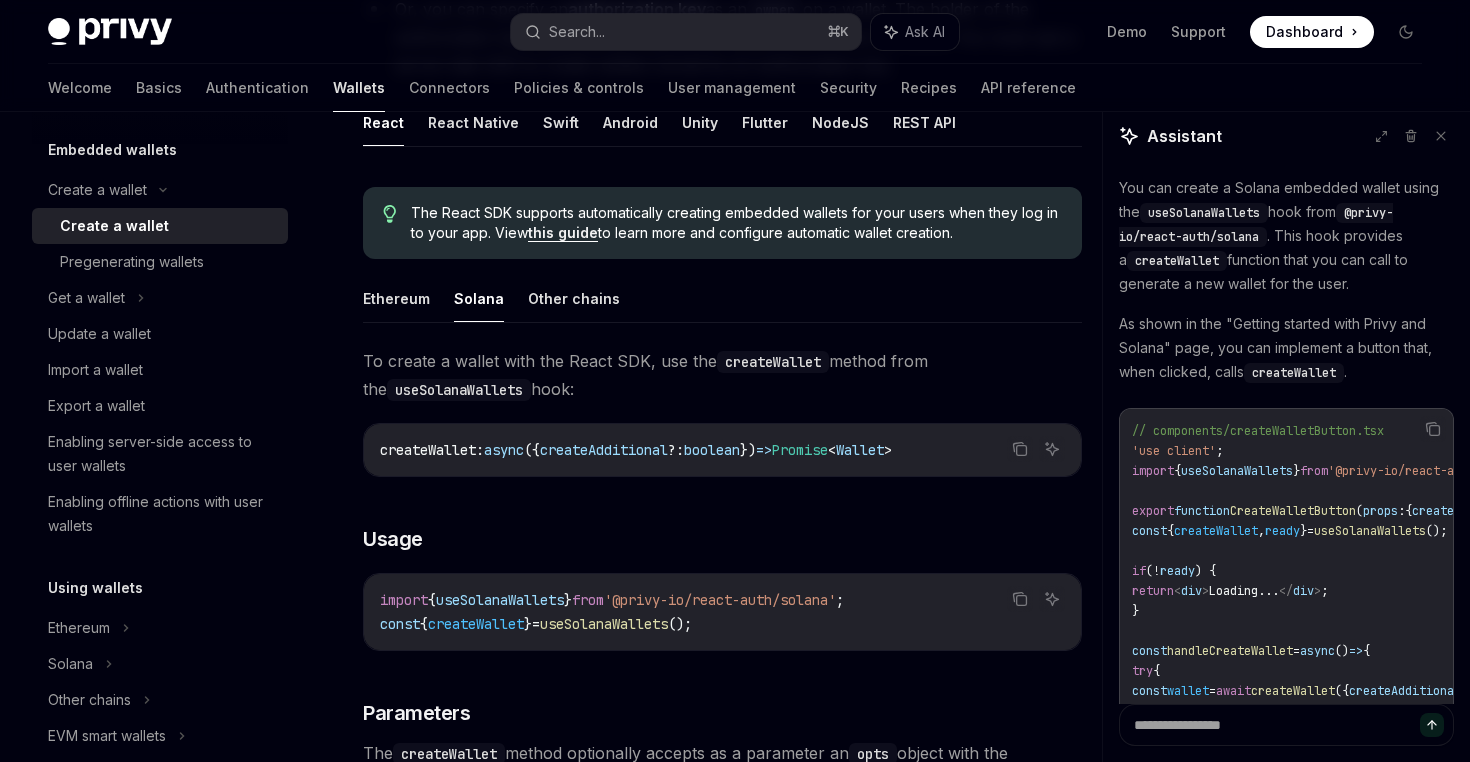 click on "createWallet" at bounding box center (428, 450) 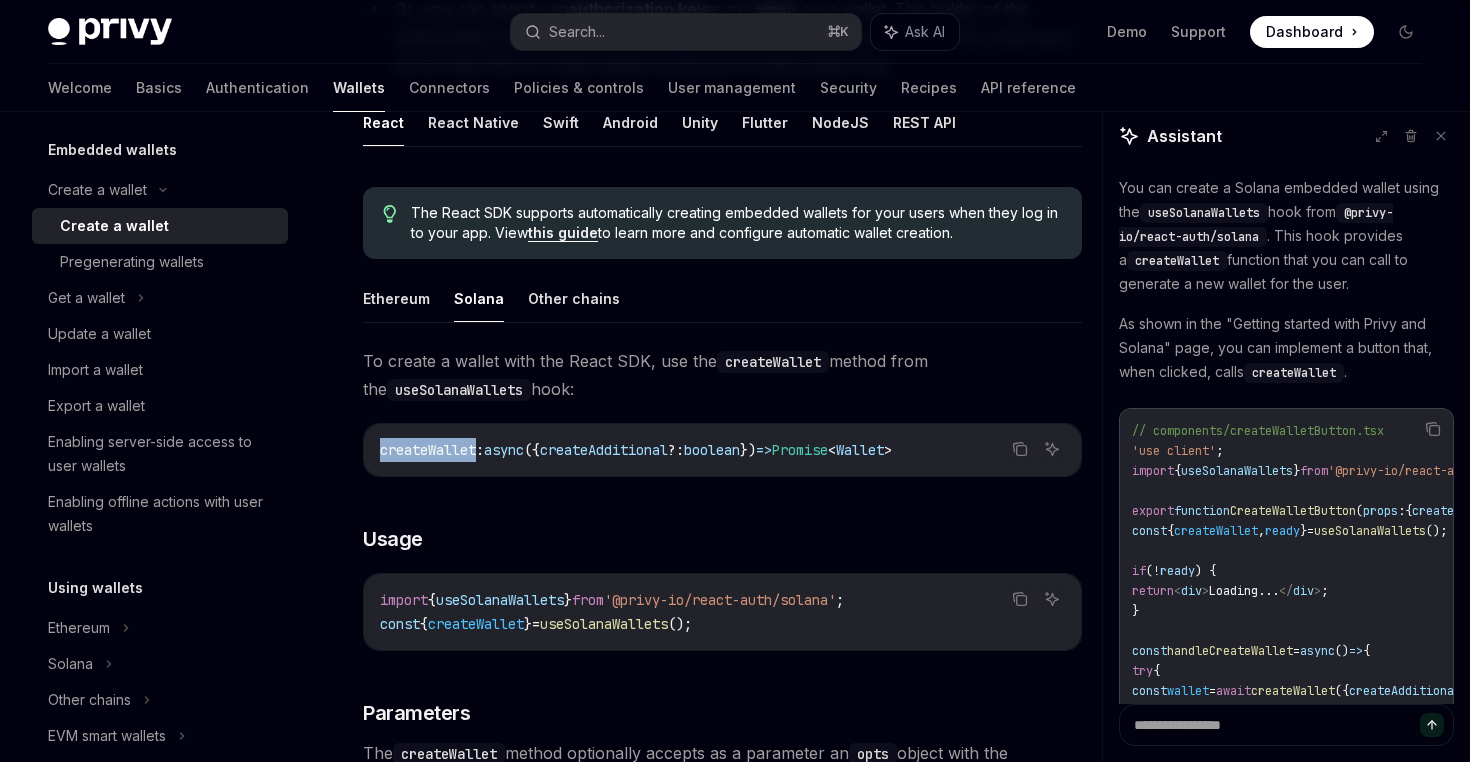 click on "createWallet" at bounding box center [428, 450] 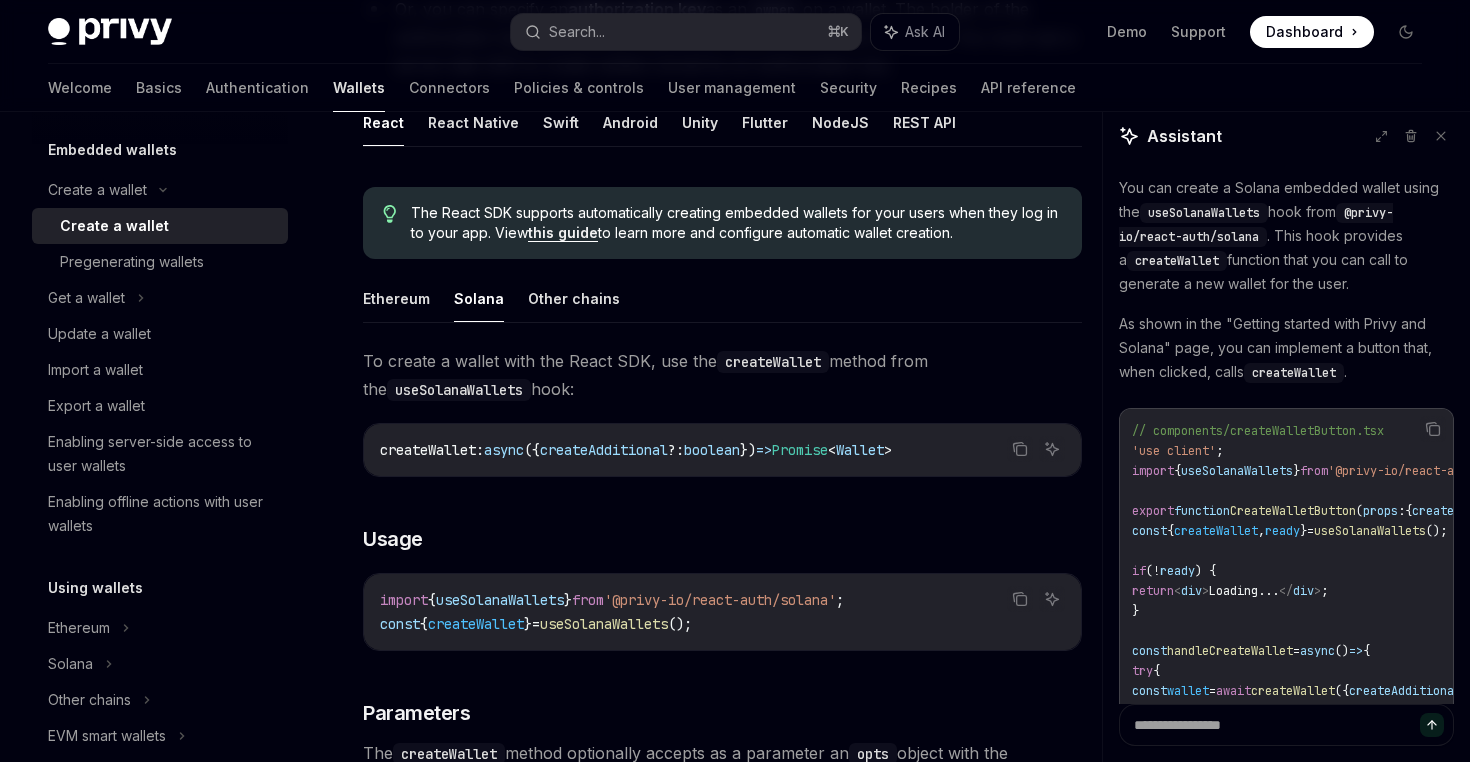 click on "createWallet" at bounding box center (476, 624) 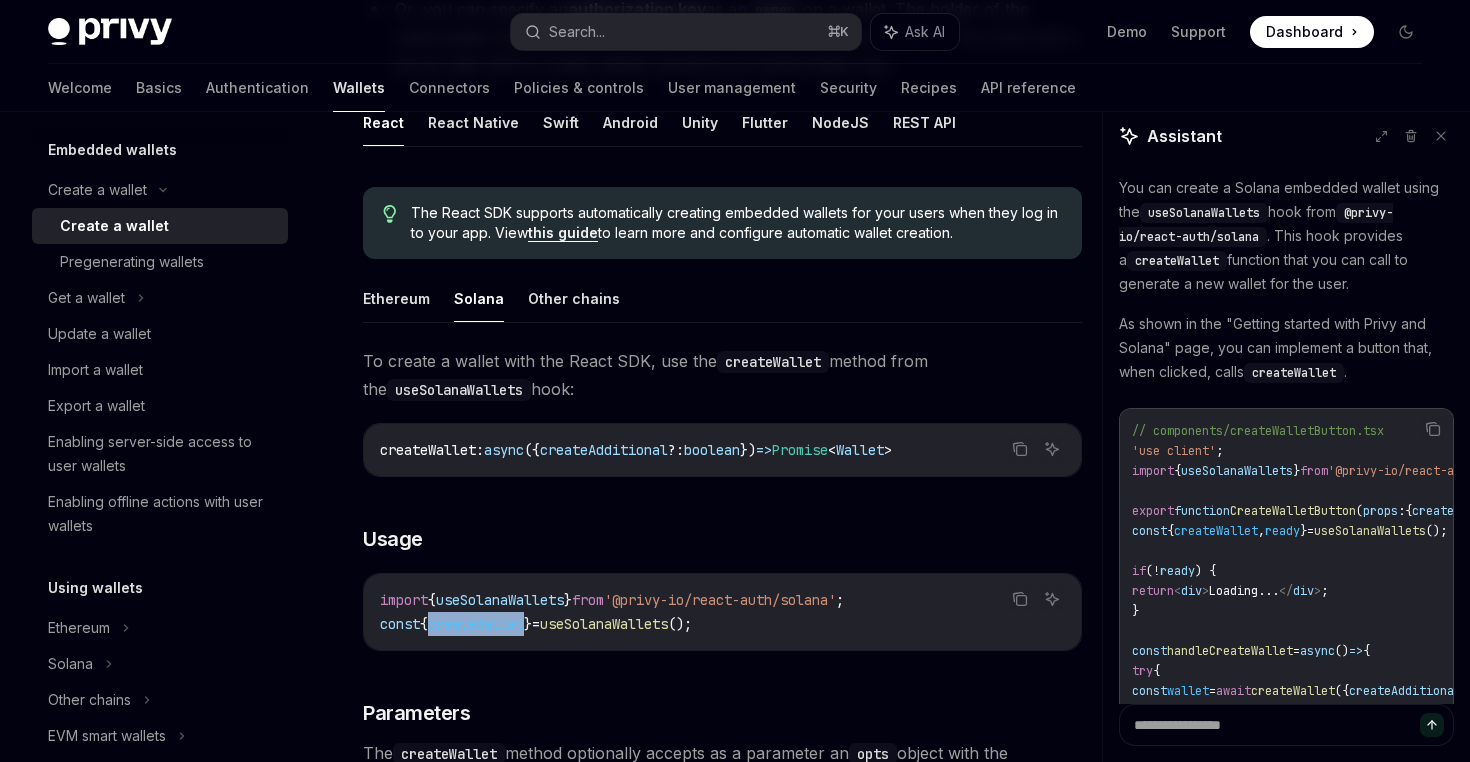 click on "createWallet" at bounding box center [476, 624] 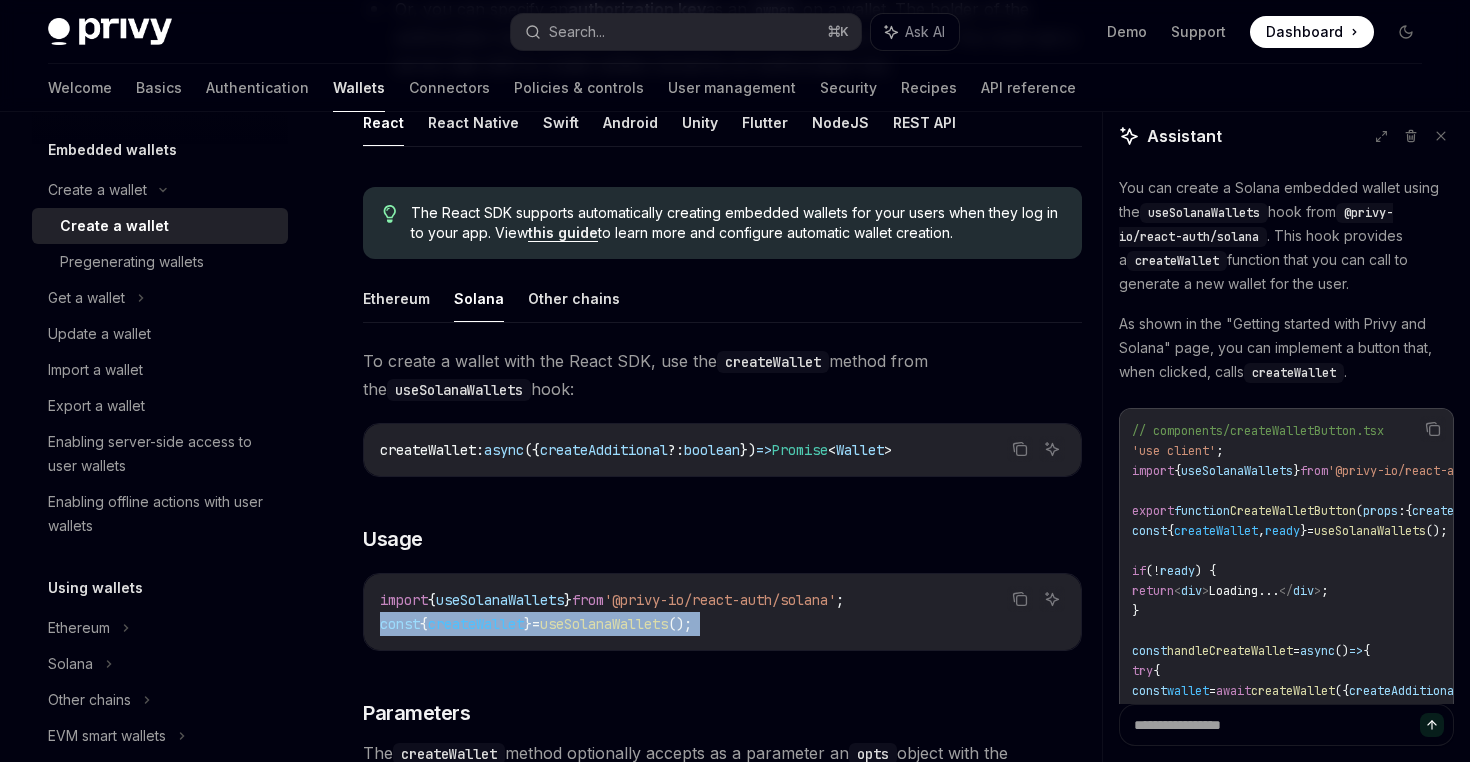 click on "createWallet" at bounding box center [476, 624] 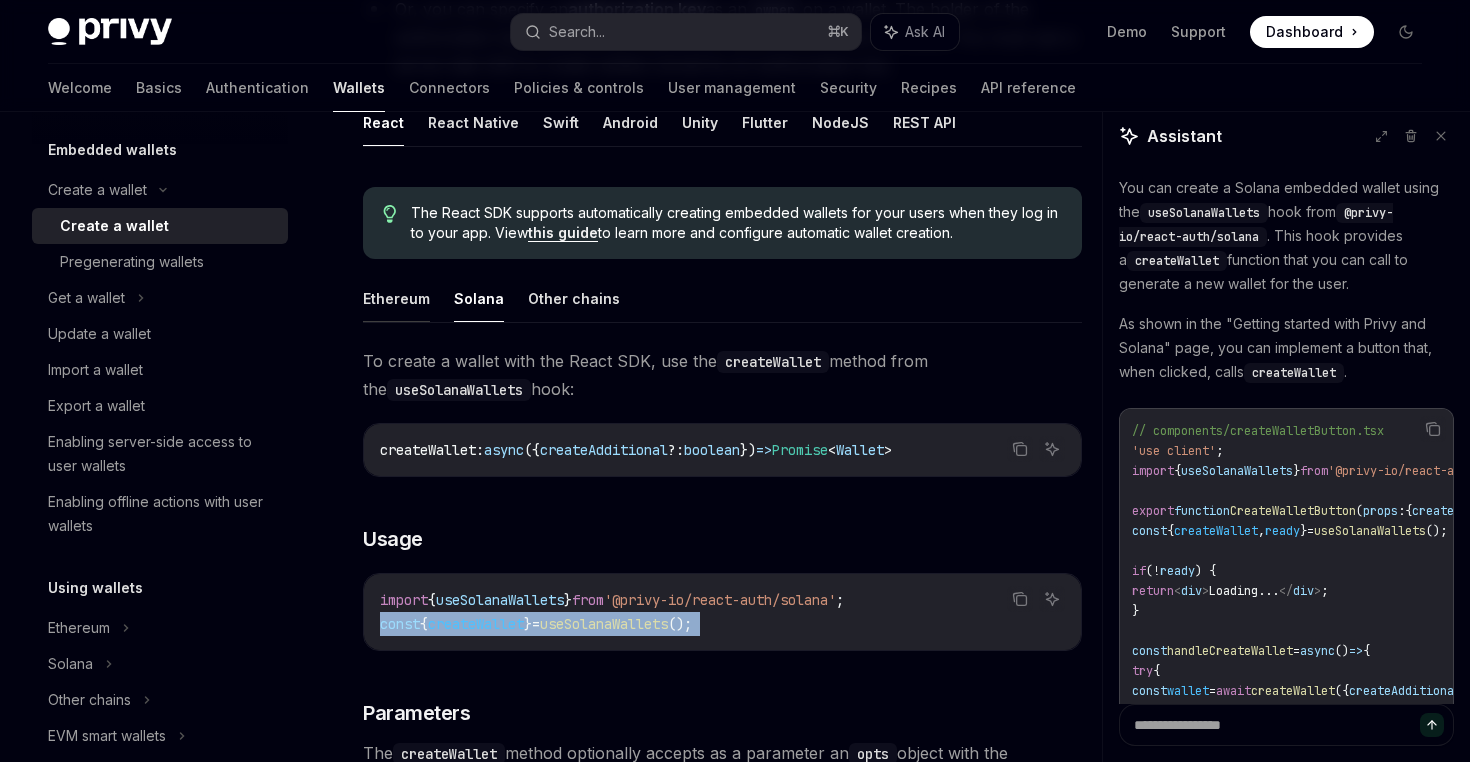click on "Ethereum" at bounding box center (396, 298) 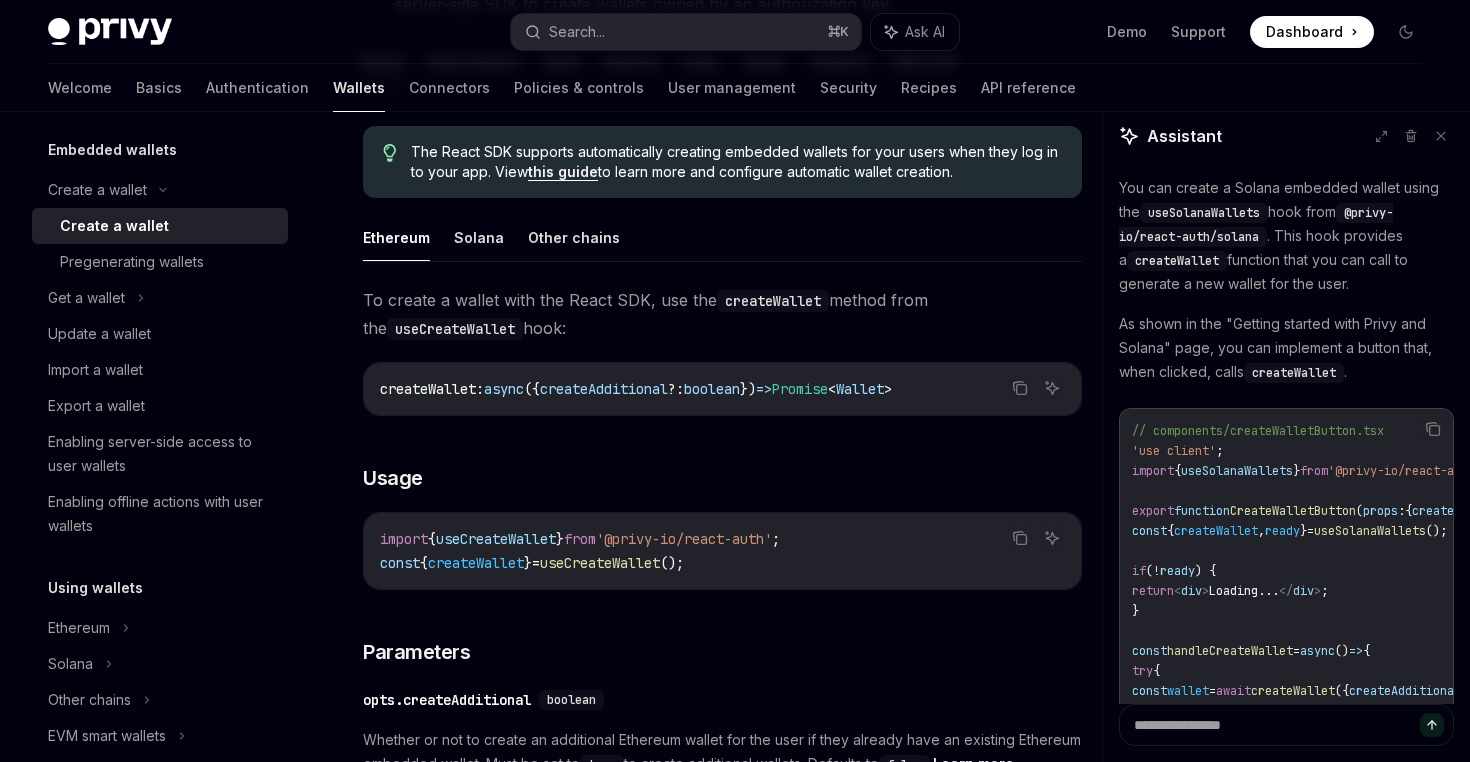 scroll, scrollTop: 487, scrollLeft: 0, axis: vertical 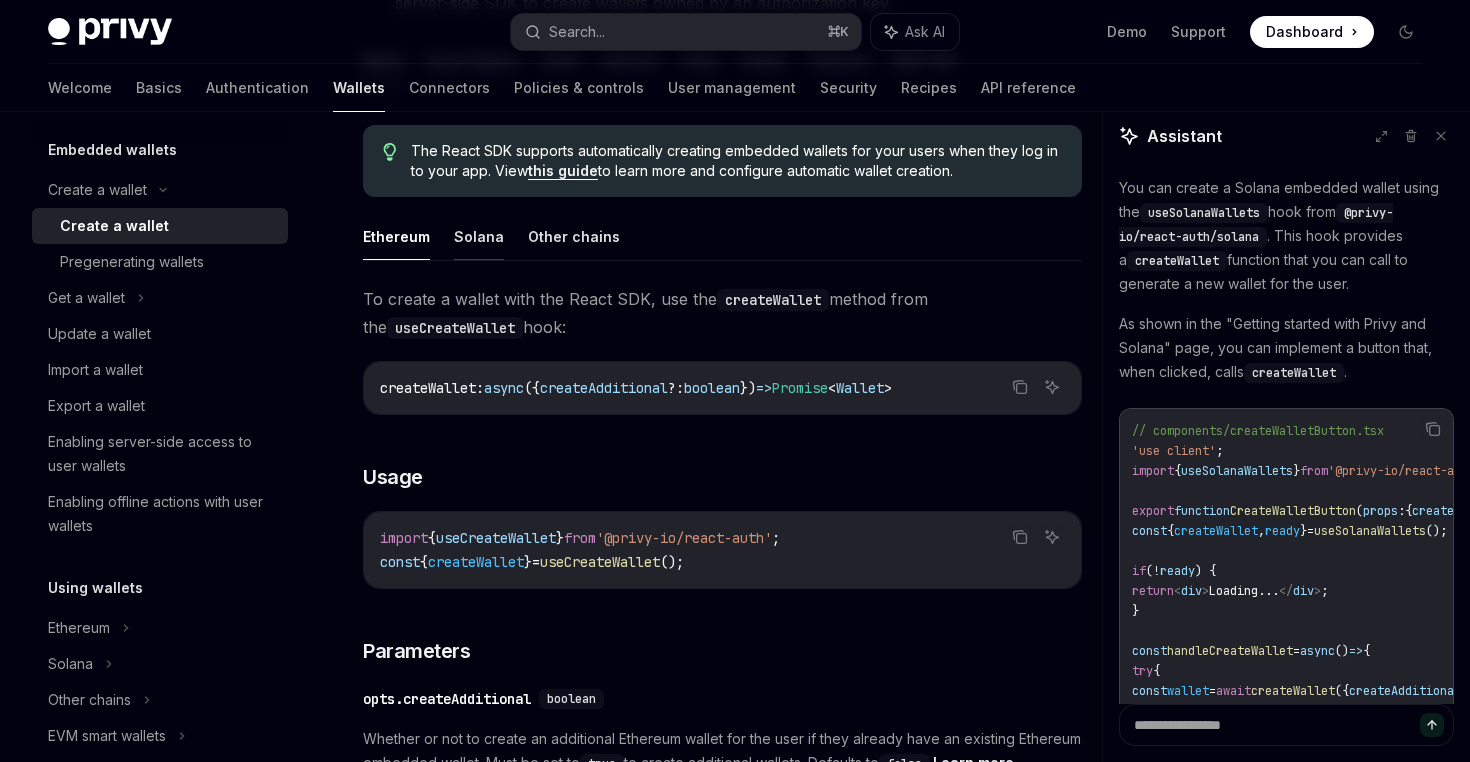click on "Solana" at bounding box center [479, 236] 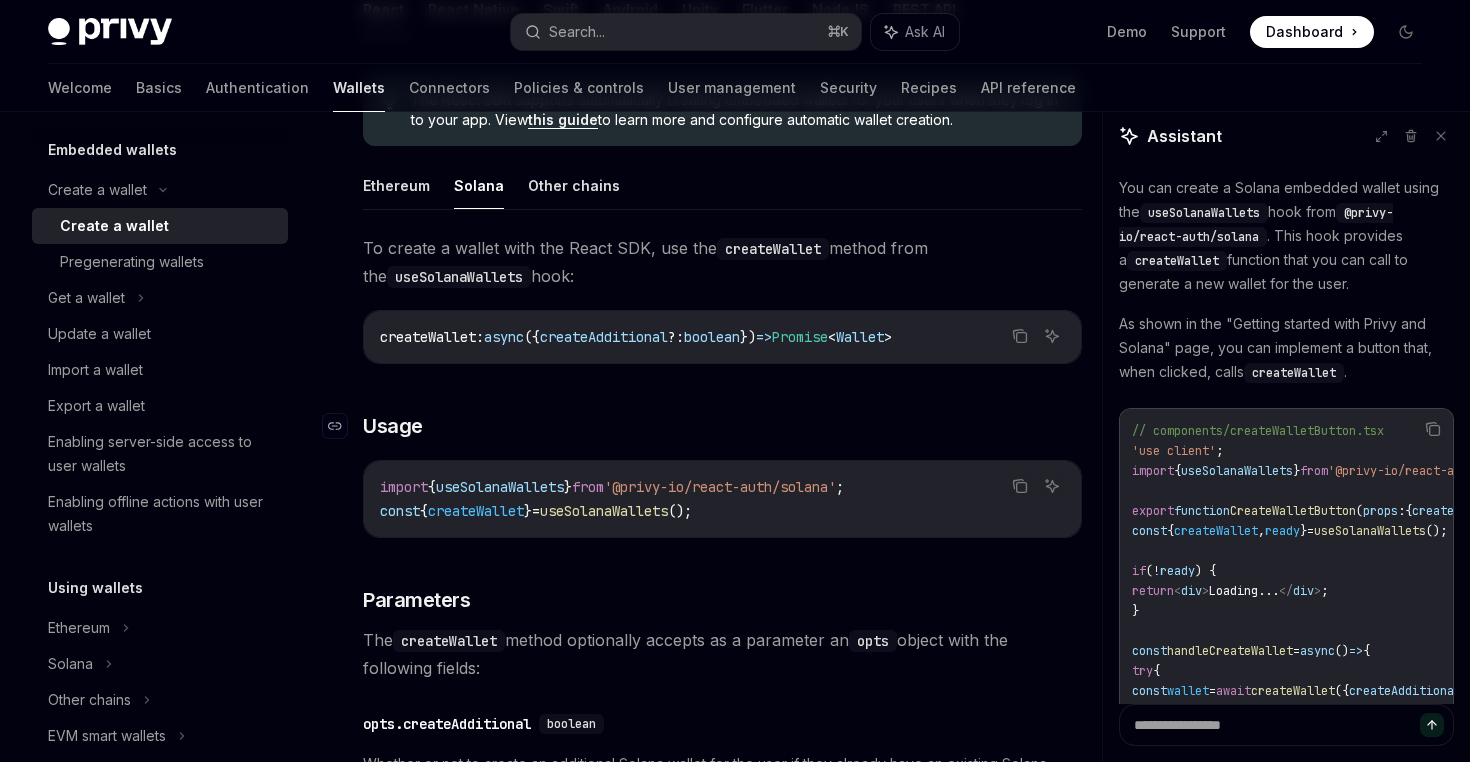 scroll, scrollTop: 532, scrollLeft: 0, axis: vertical 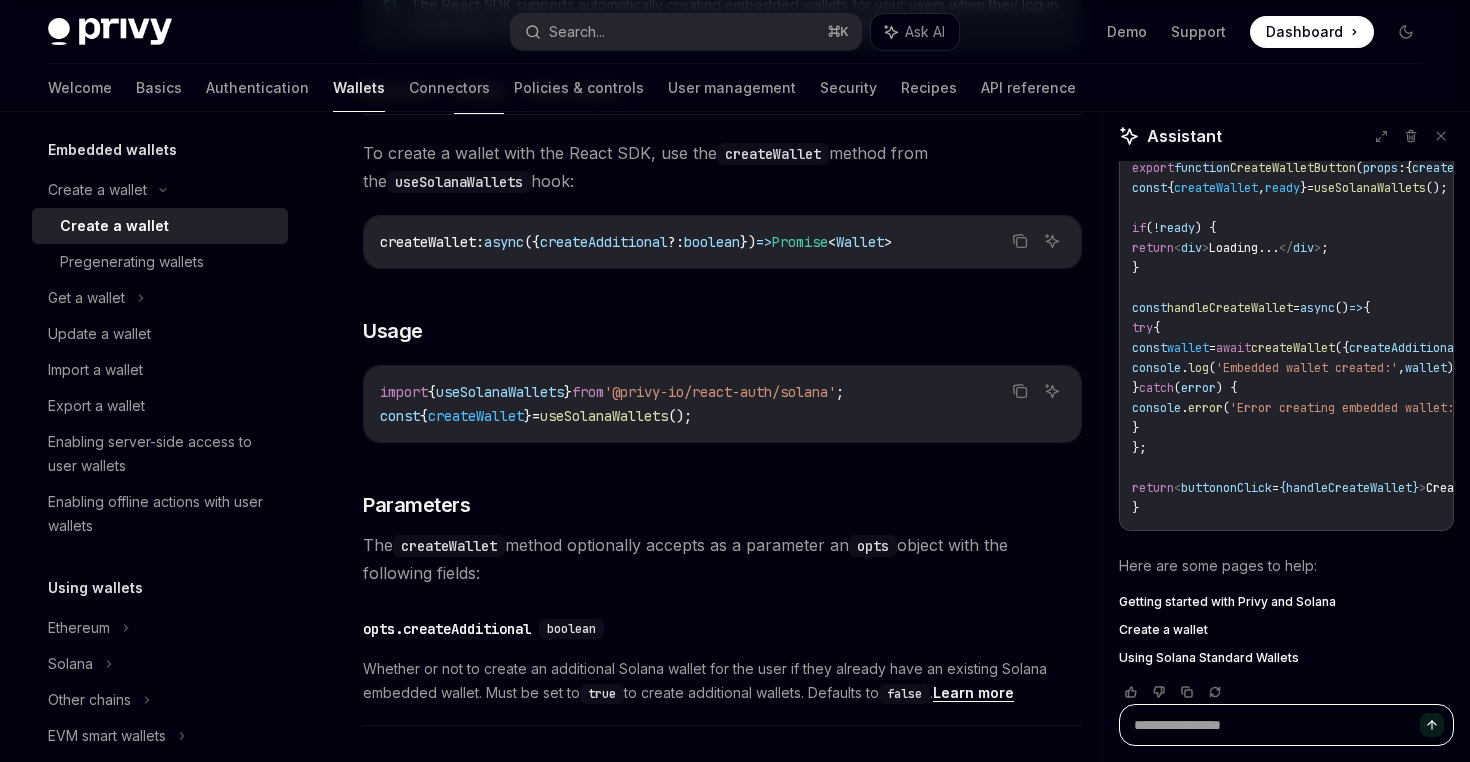 click at bounding box center [1286, 725] 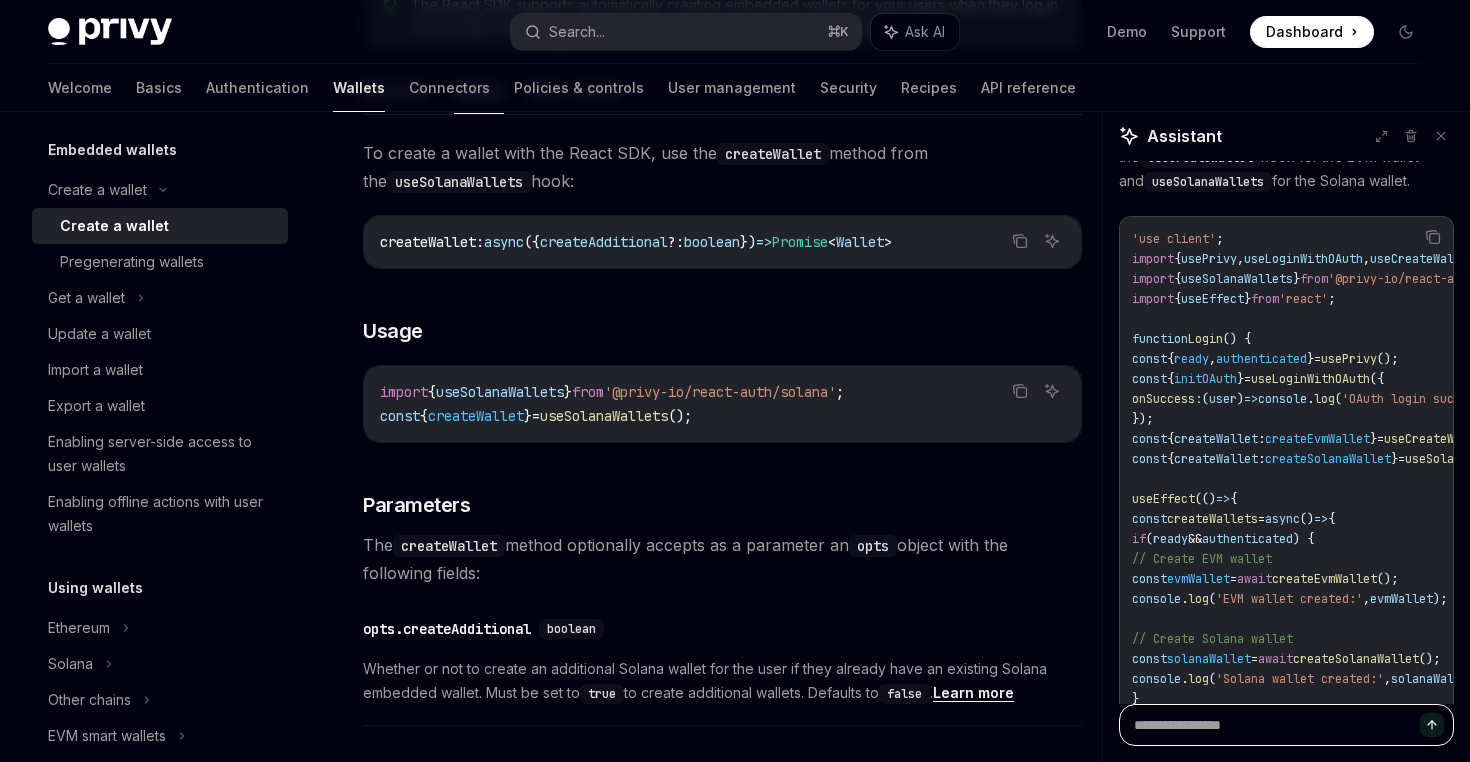 scroll, scrollTop: 4163, scrollLeft: 0, axis: vertical 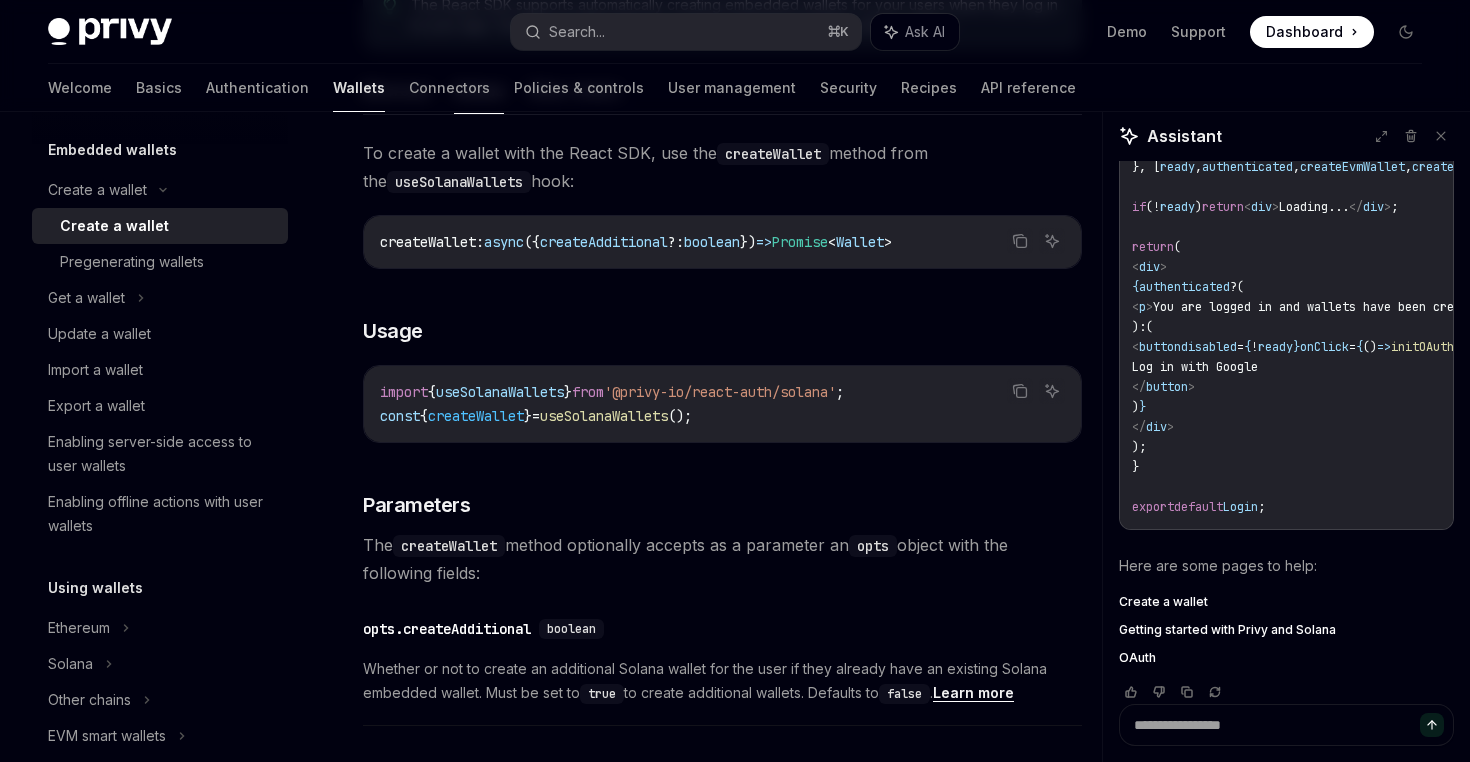 click on "Here are some pages to help:" at bounding box center [1286, 566] 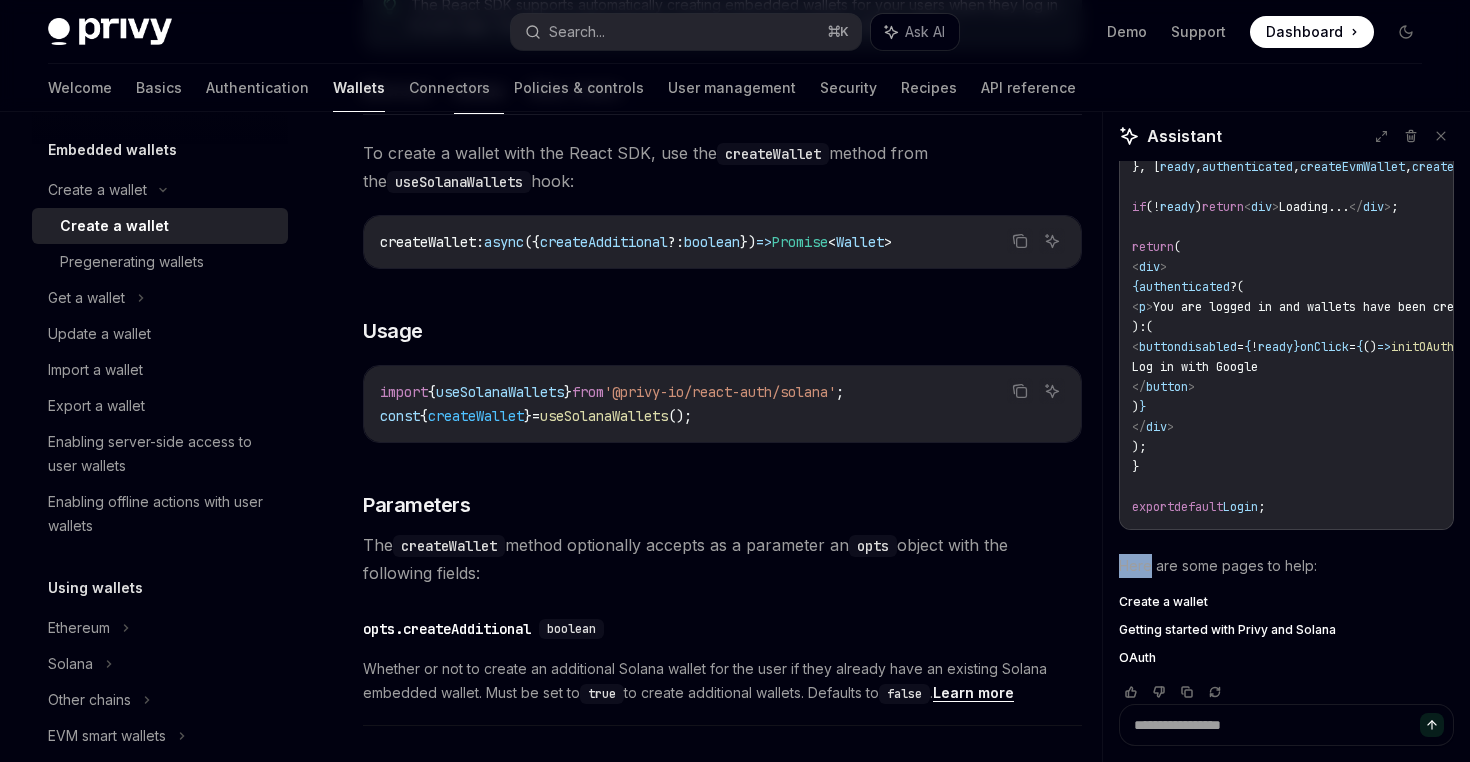 click on "Here are some pages to help:" at bounding box center (1286, 566) 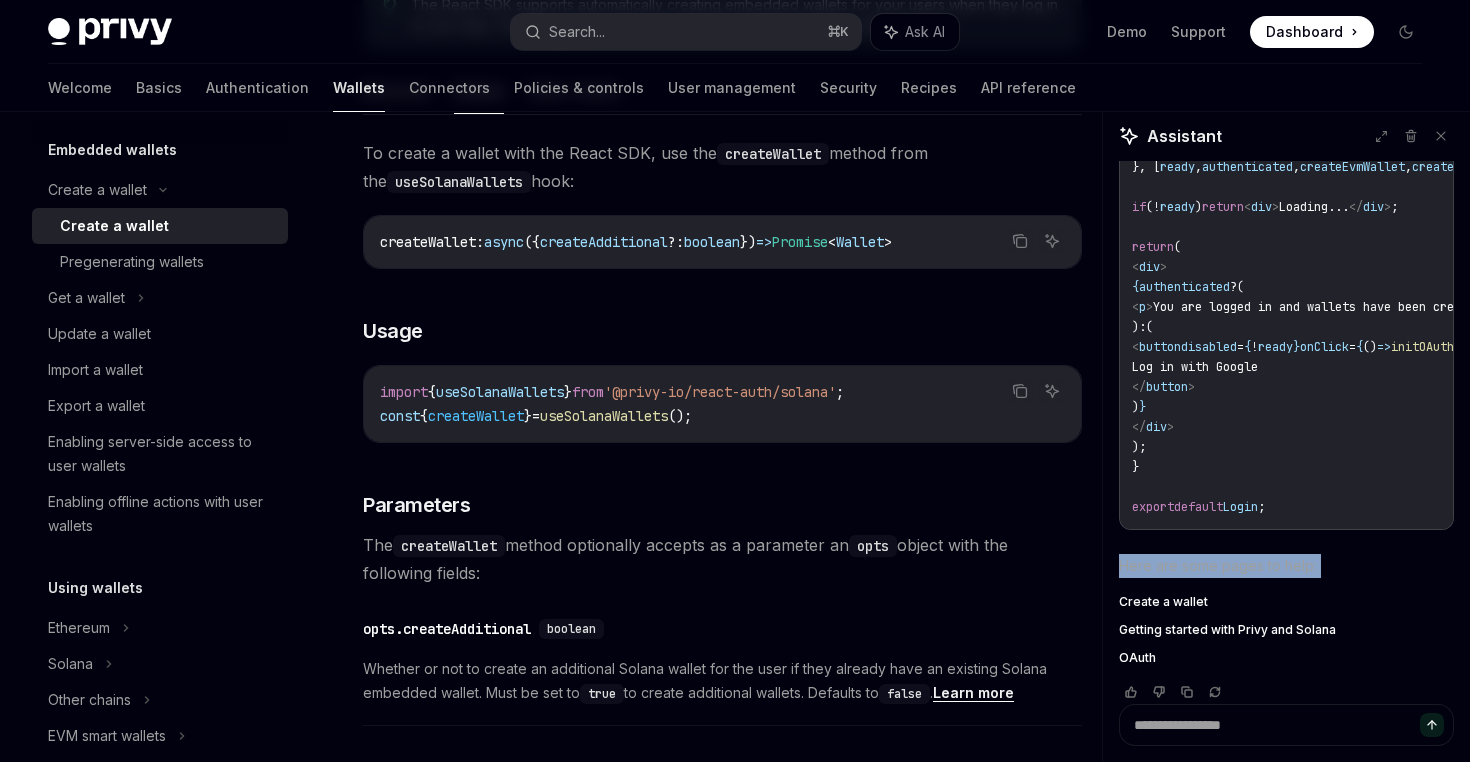 click on "Here are some pages to help:" at bounding box center (1286, 566) 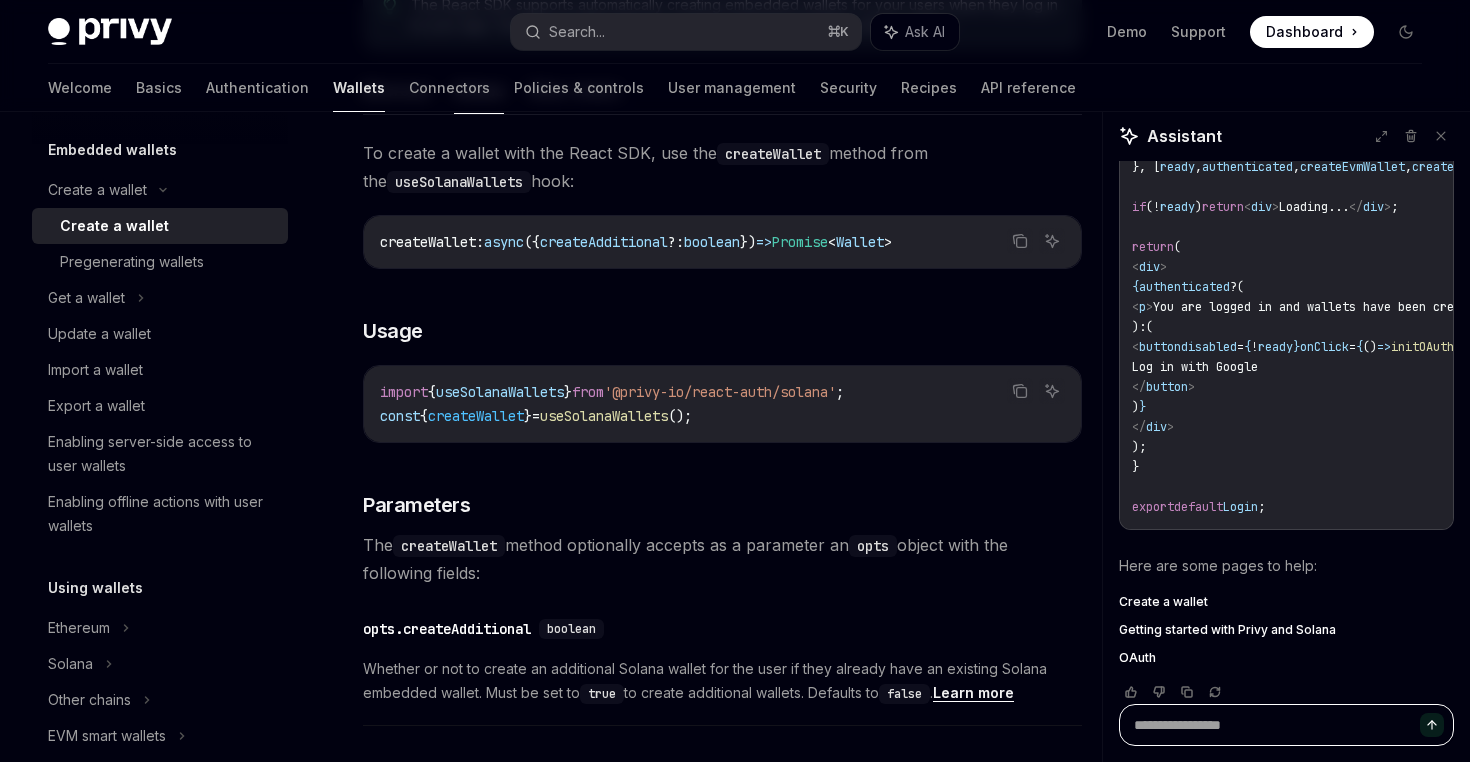 click at bounding box center [1286, 725] 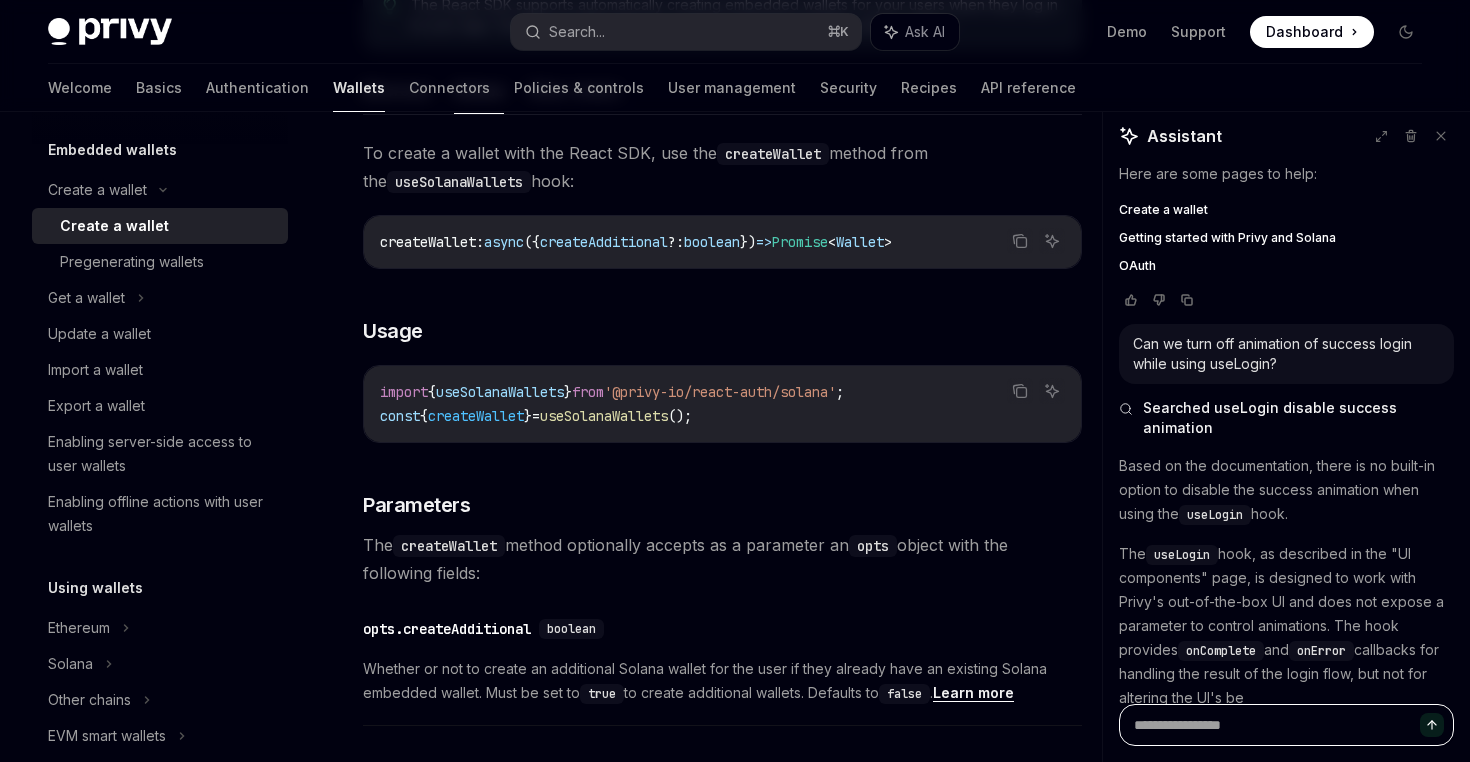 scroll, scrollTop: 5195, scrollLeft: 0, axis: vertical 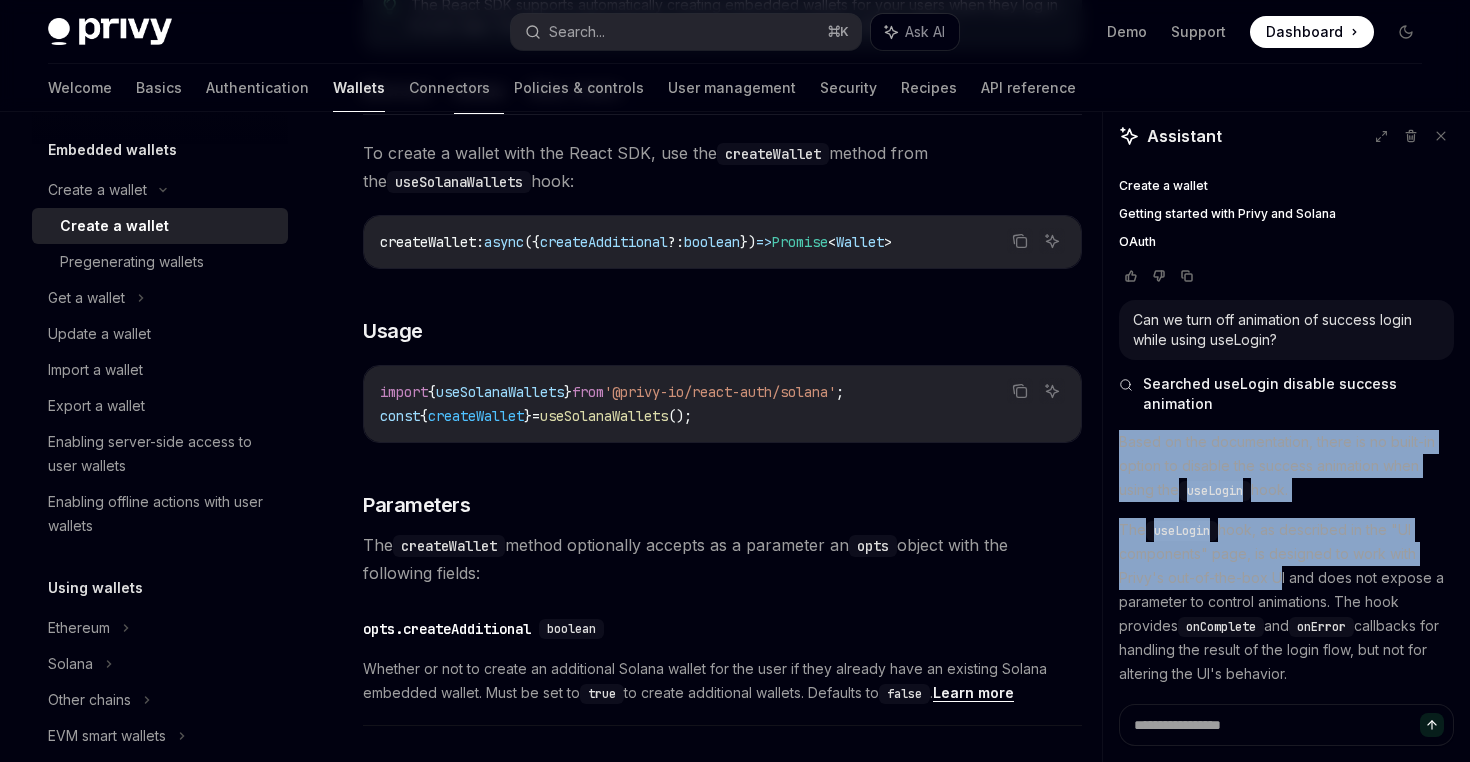 drag, startPoint x: 1273, startPoint y: 545, endPoint x: 1275, endPoint y: 378, distance: 167.01198 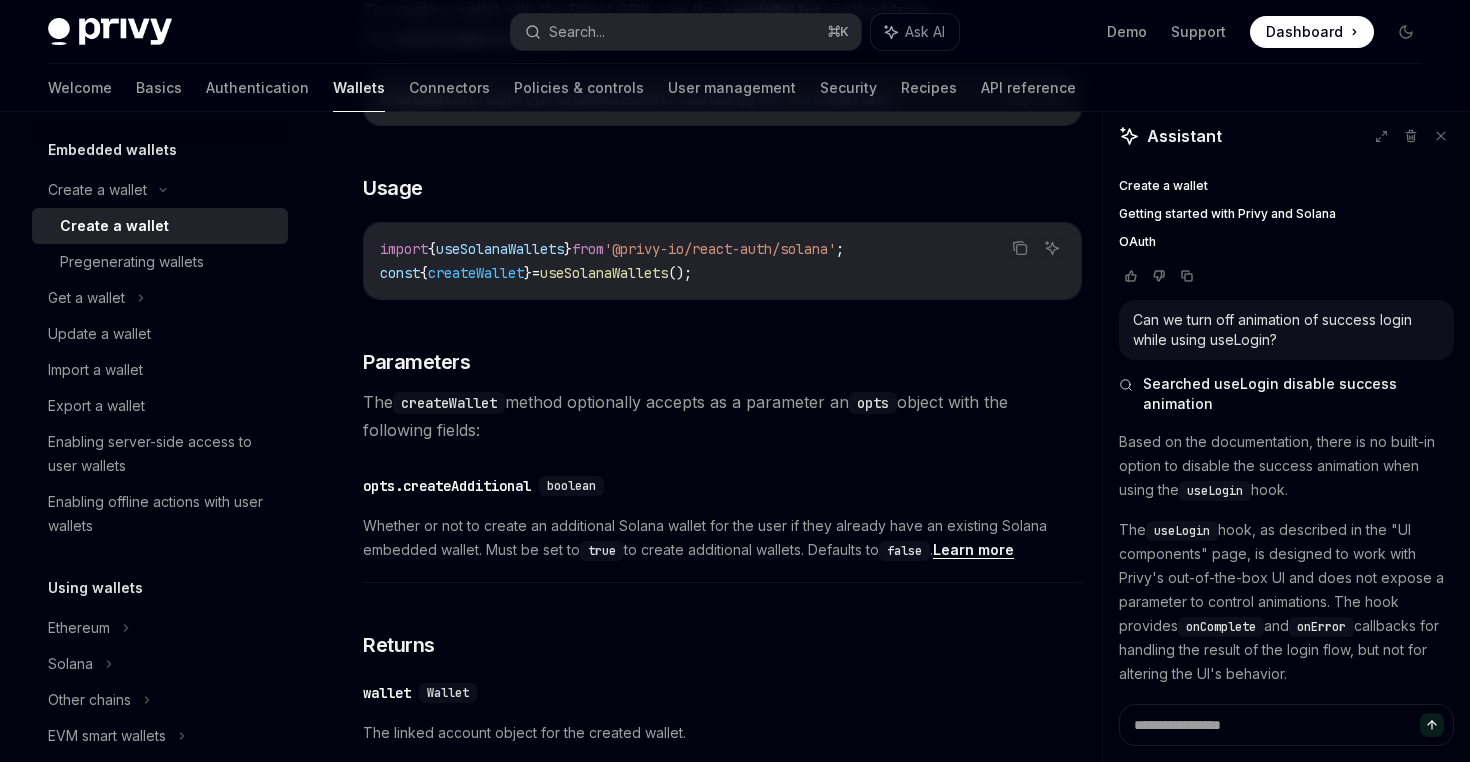 scroll, scrollTop: 978, scrollLeft: 0, axis: vertical 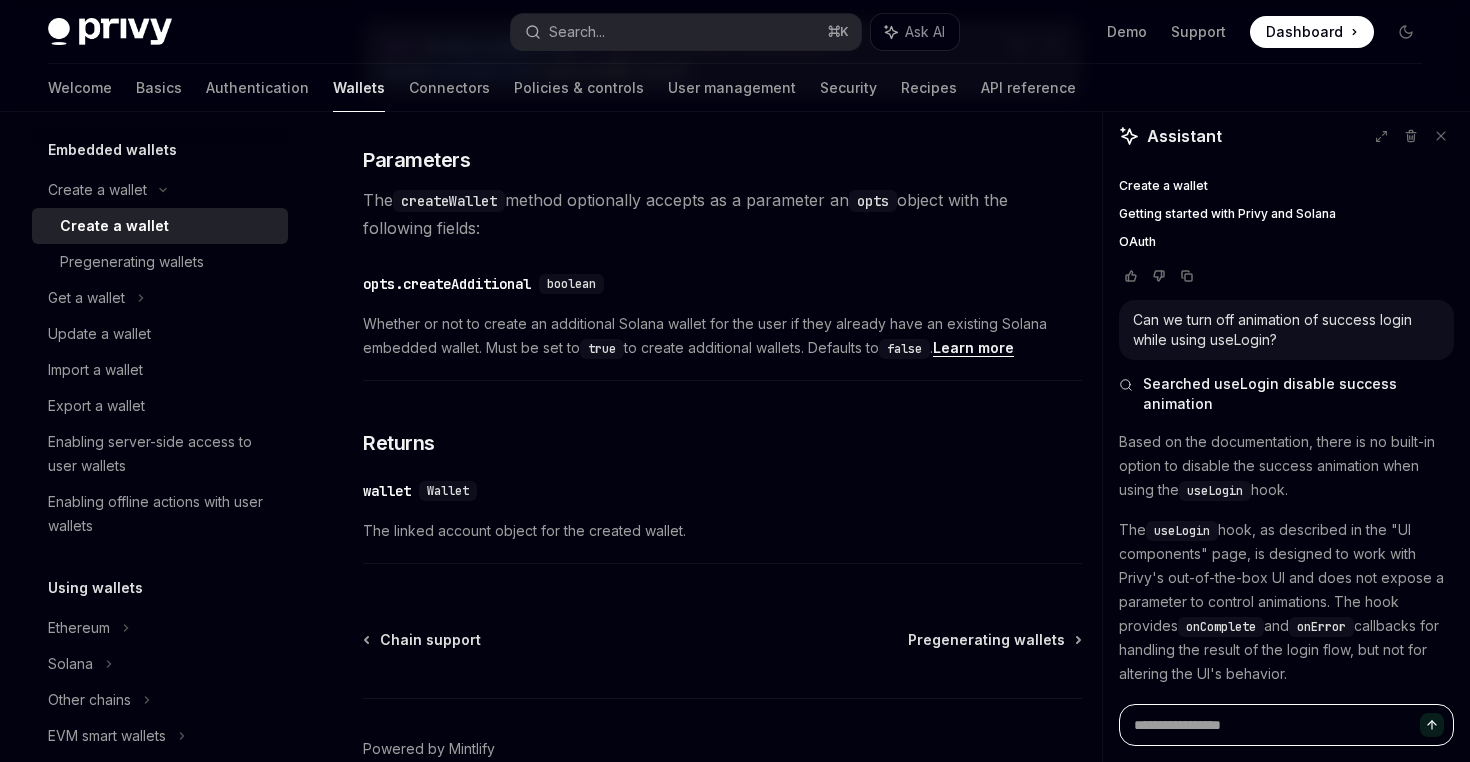 click at bounding box center [1286, 725] 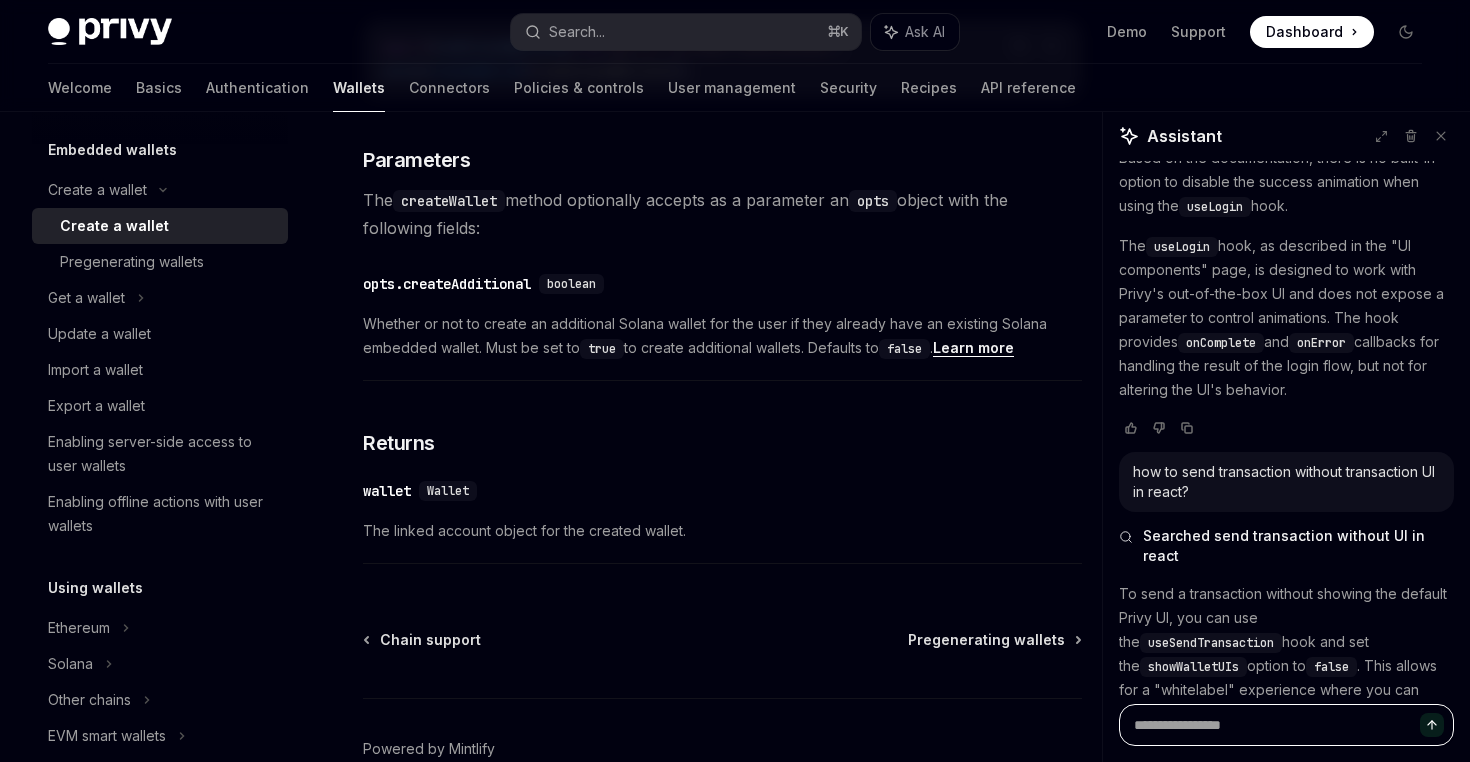 scroll, scrollTop: 5503, scrollLeft: 0, axis: vertical 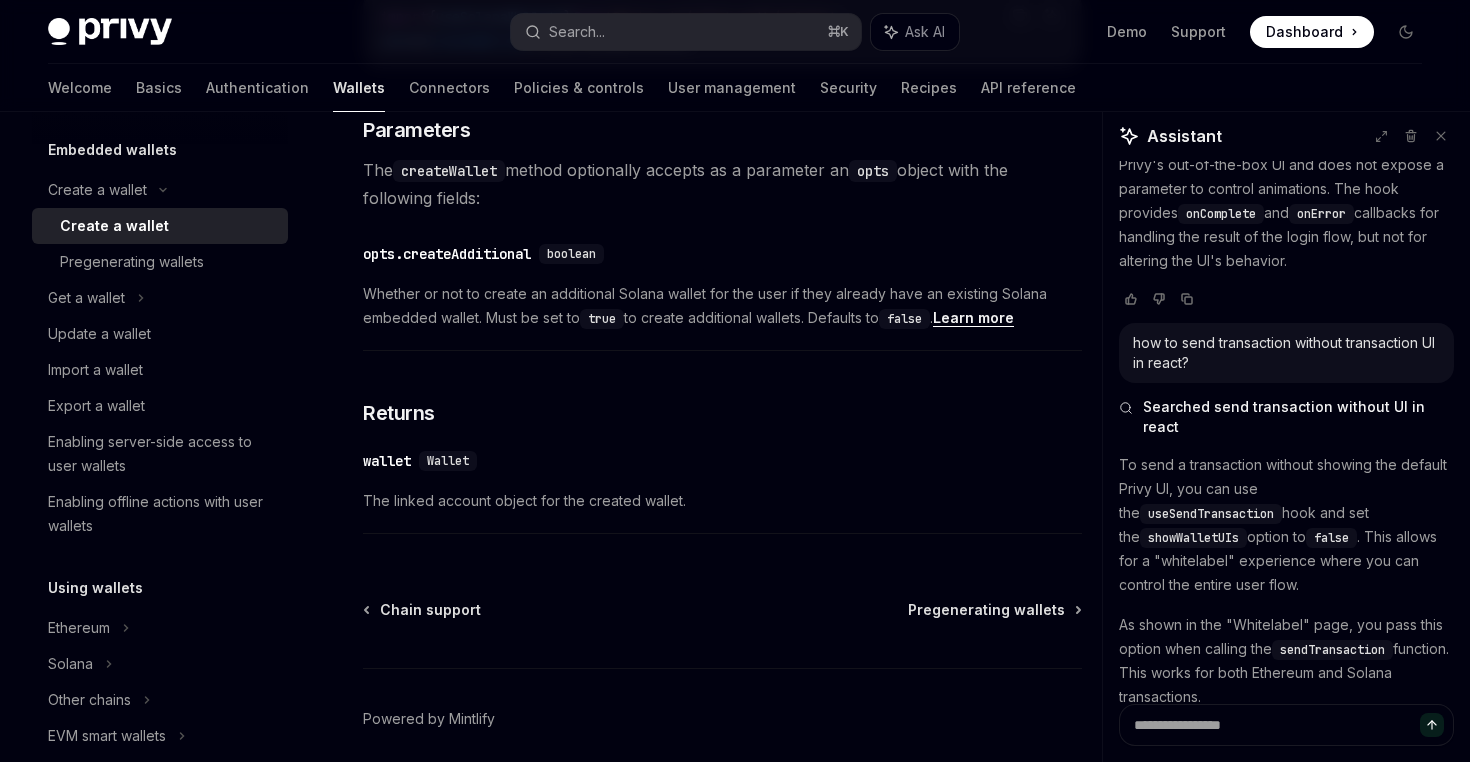 click on "To send a transaction without showing the default Privy UI, you can use the  useSendTransaction  hook and set the  showWalletUIs  option to  false . This allows for a "whitelabel" experience where you can control the entire user flow." at bounding box center (1286, 525) 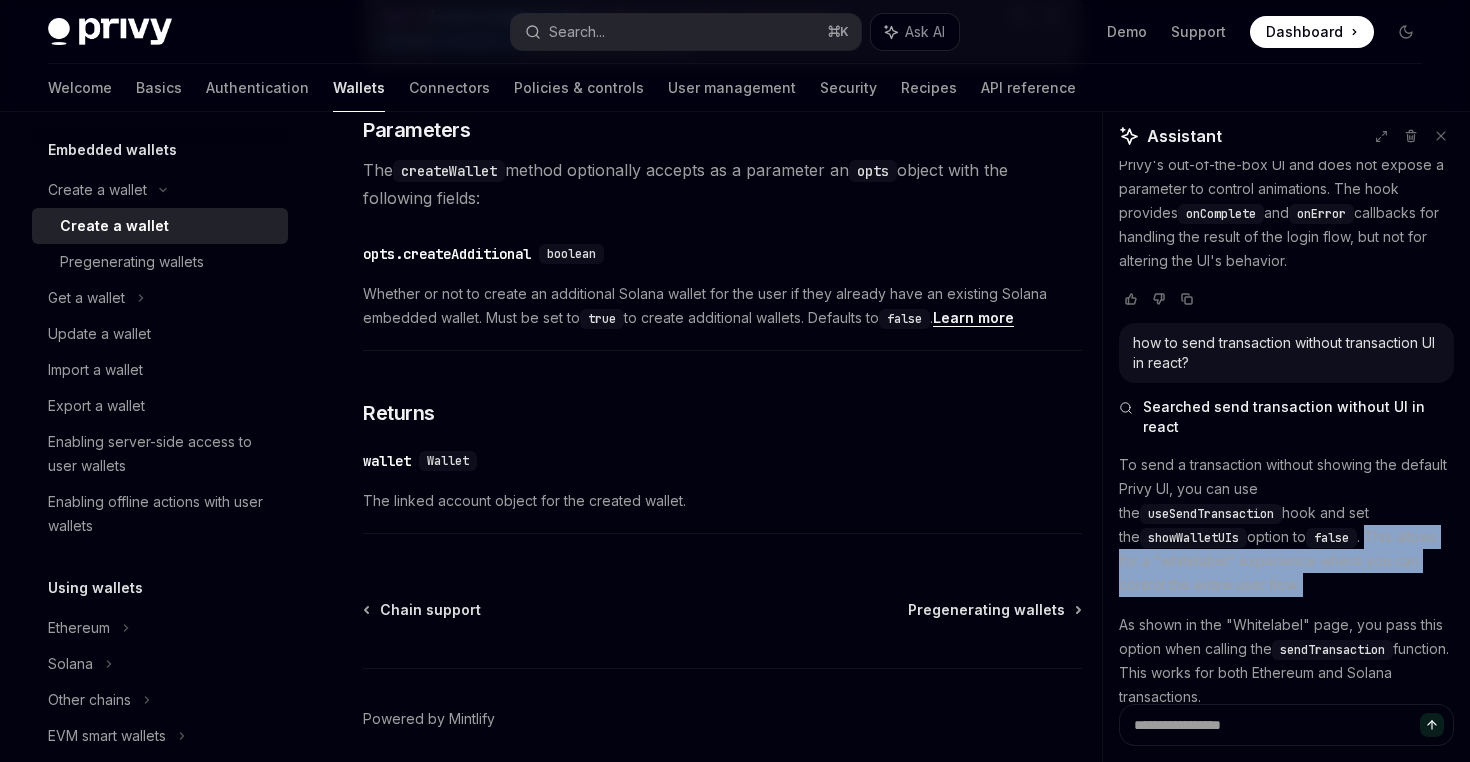 drag, startPoint x: 1196, startPoint y: 475, endPoint x: 1414, endPoint y: 484, distance: 218.1857 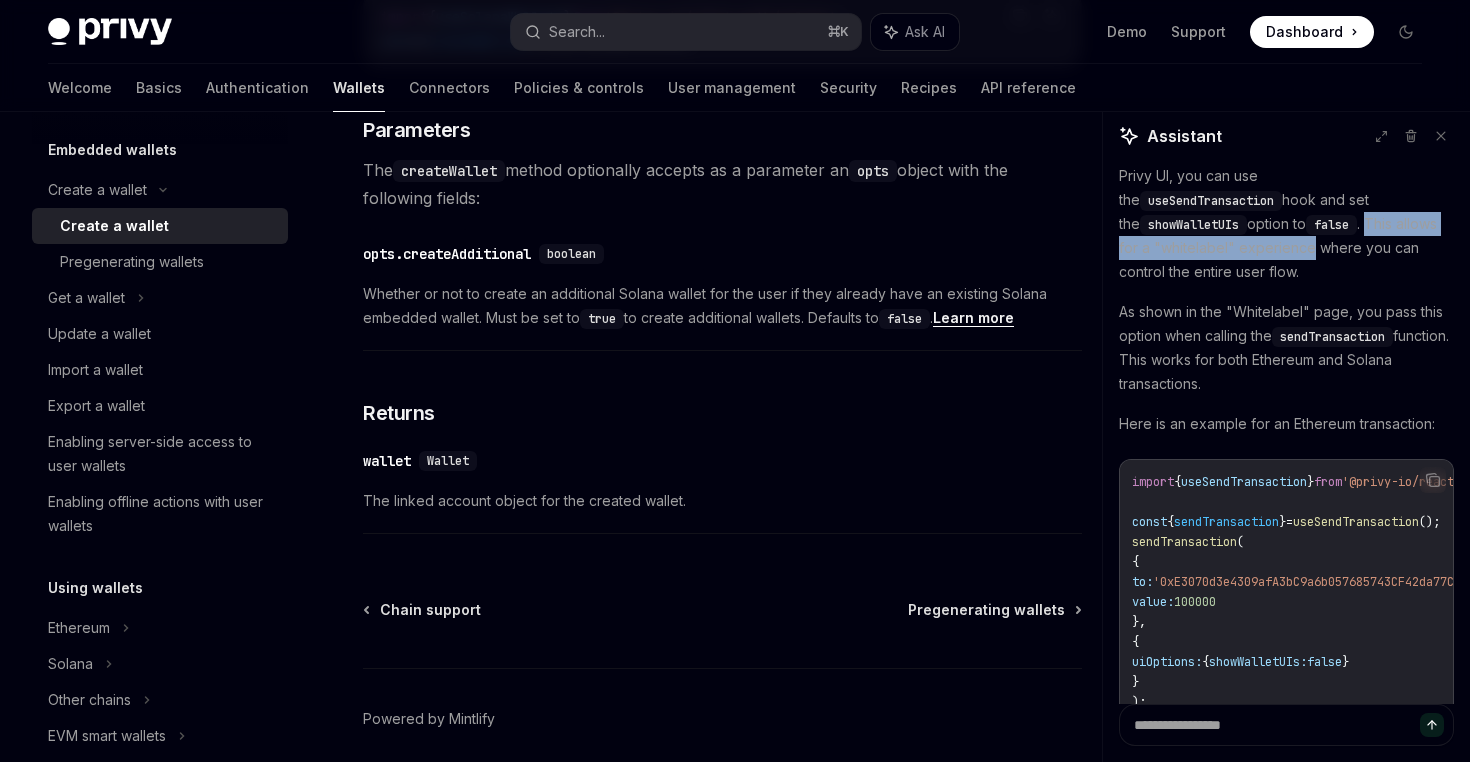scroll, scrollTop: 5929, scrollLeft: 0, axis: vertical 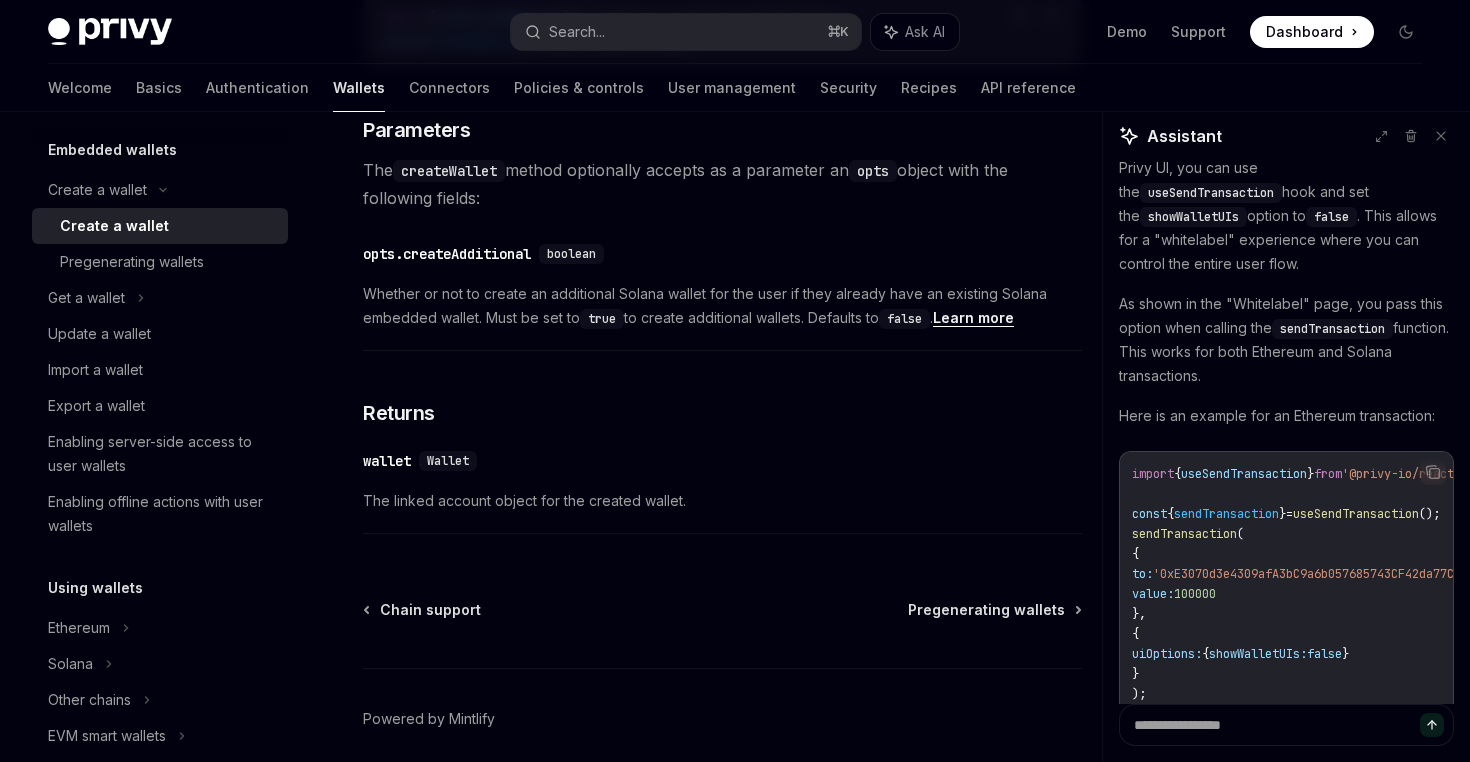 click on "showWalletUIs:" at bounding box center [1258, 654] 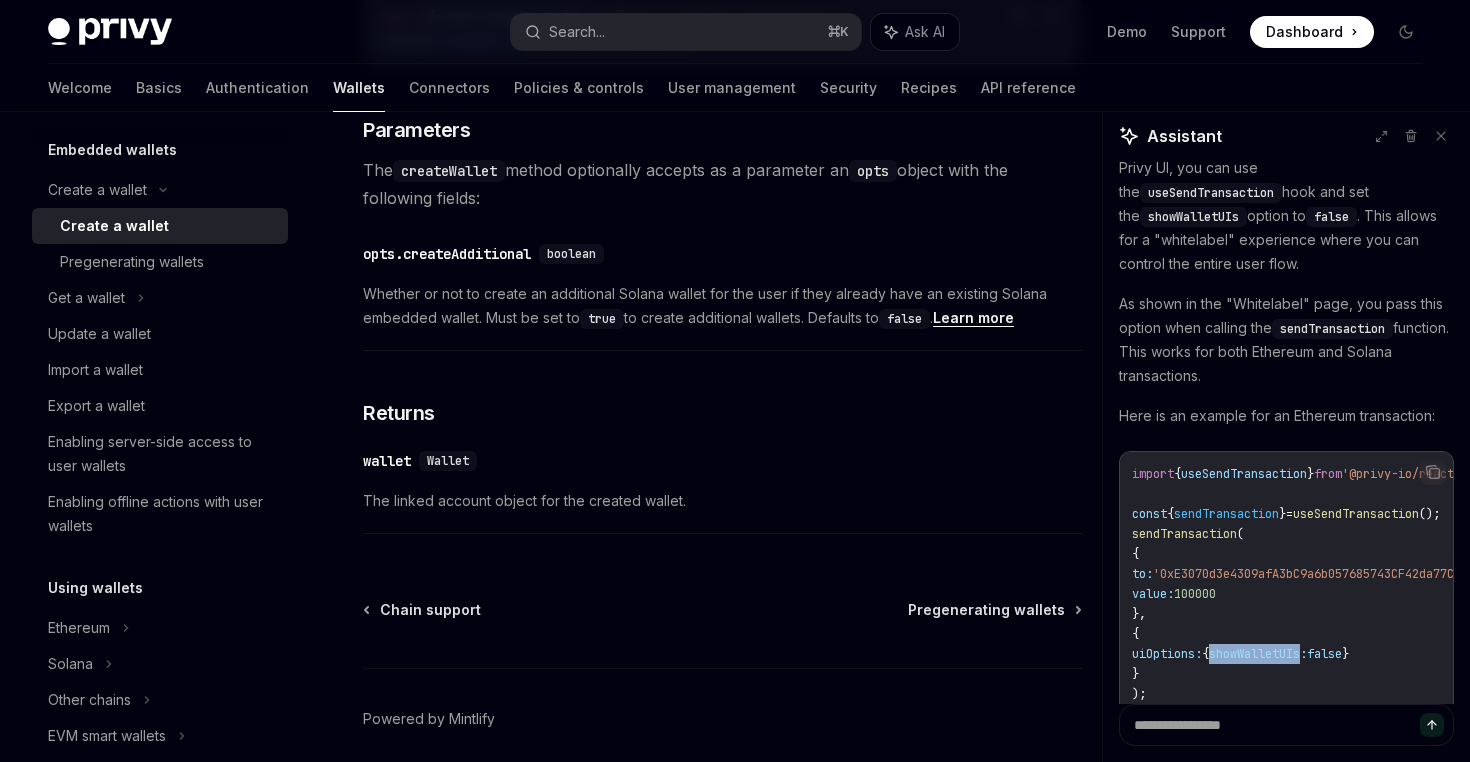 click on "showWalletUIs:" at bounding box center (1258, 654) 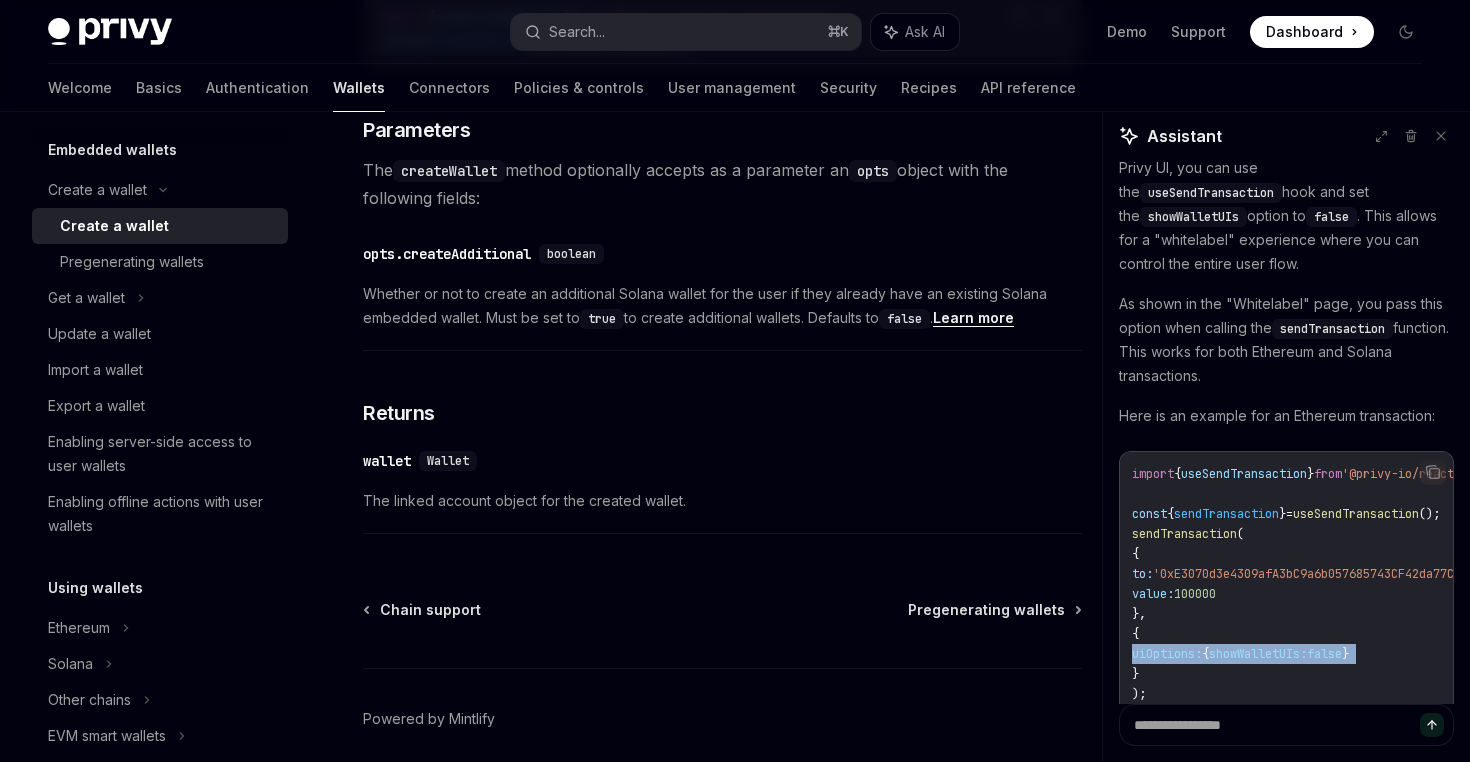click on "showWalletUIs:" at bounding box center (1258, 654) 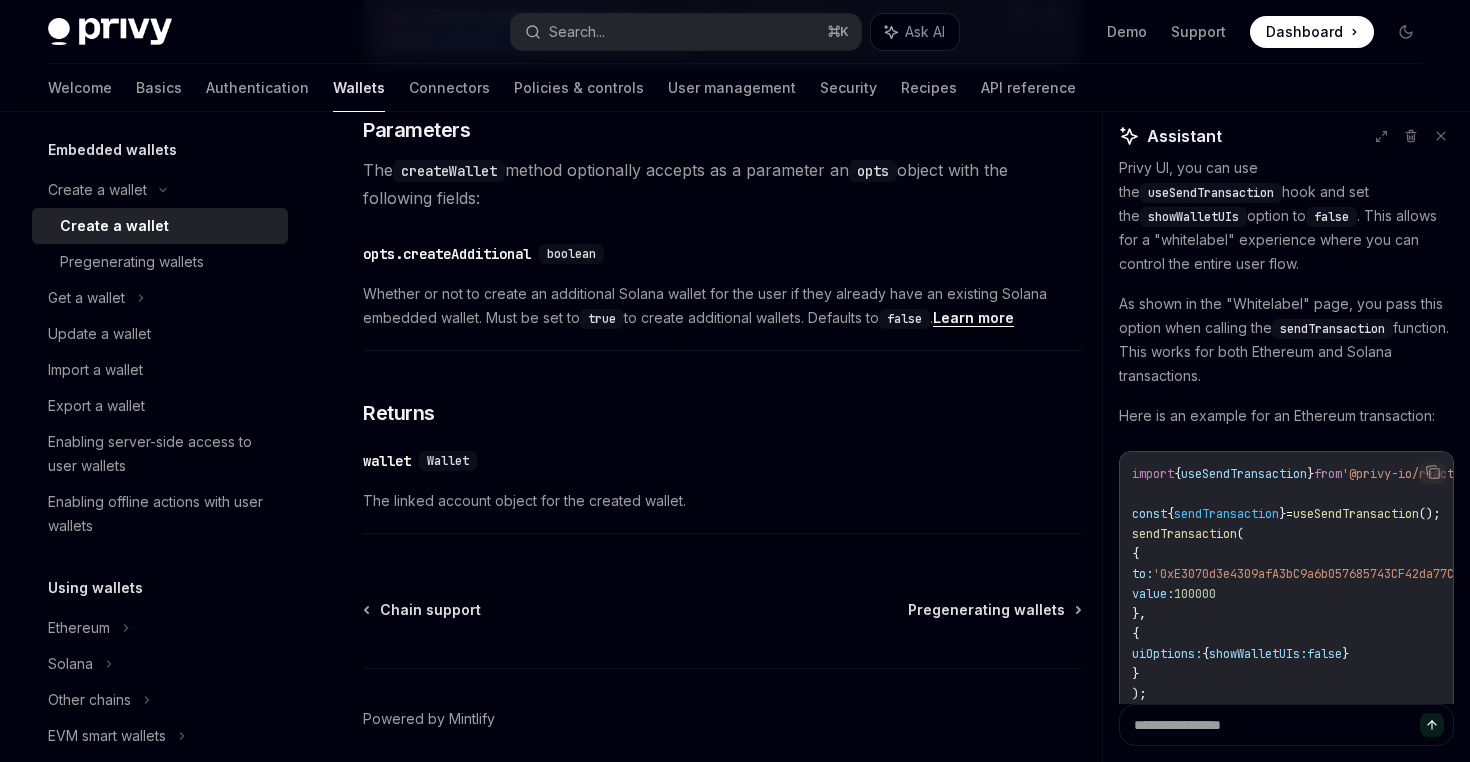 click on "uiOptions:" at bounding box center (1167, 654) 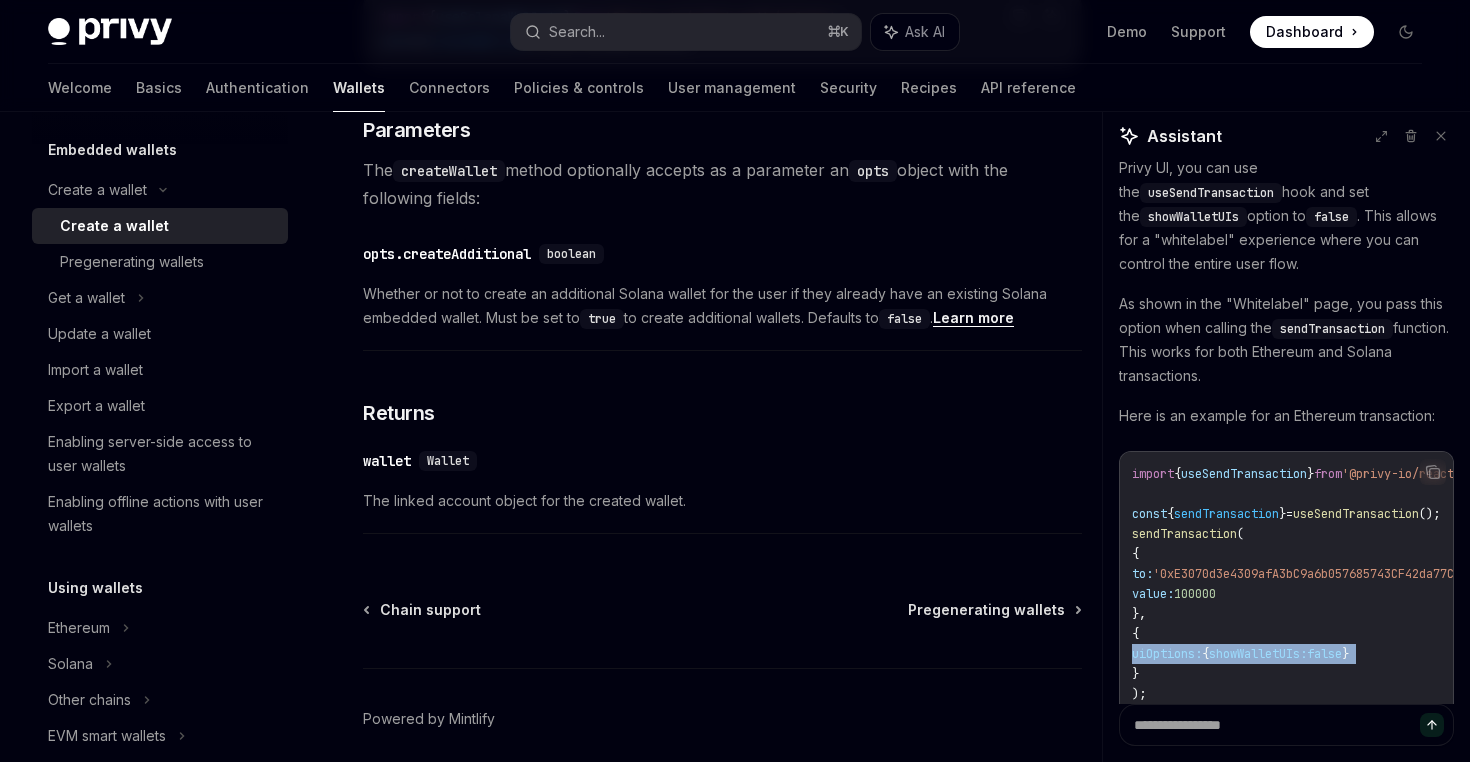 click on "uiOptions:" at bounding box center (1167, 654) 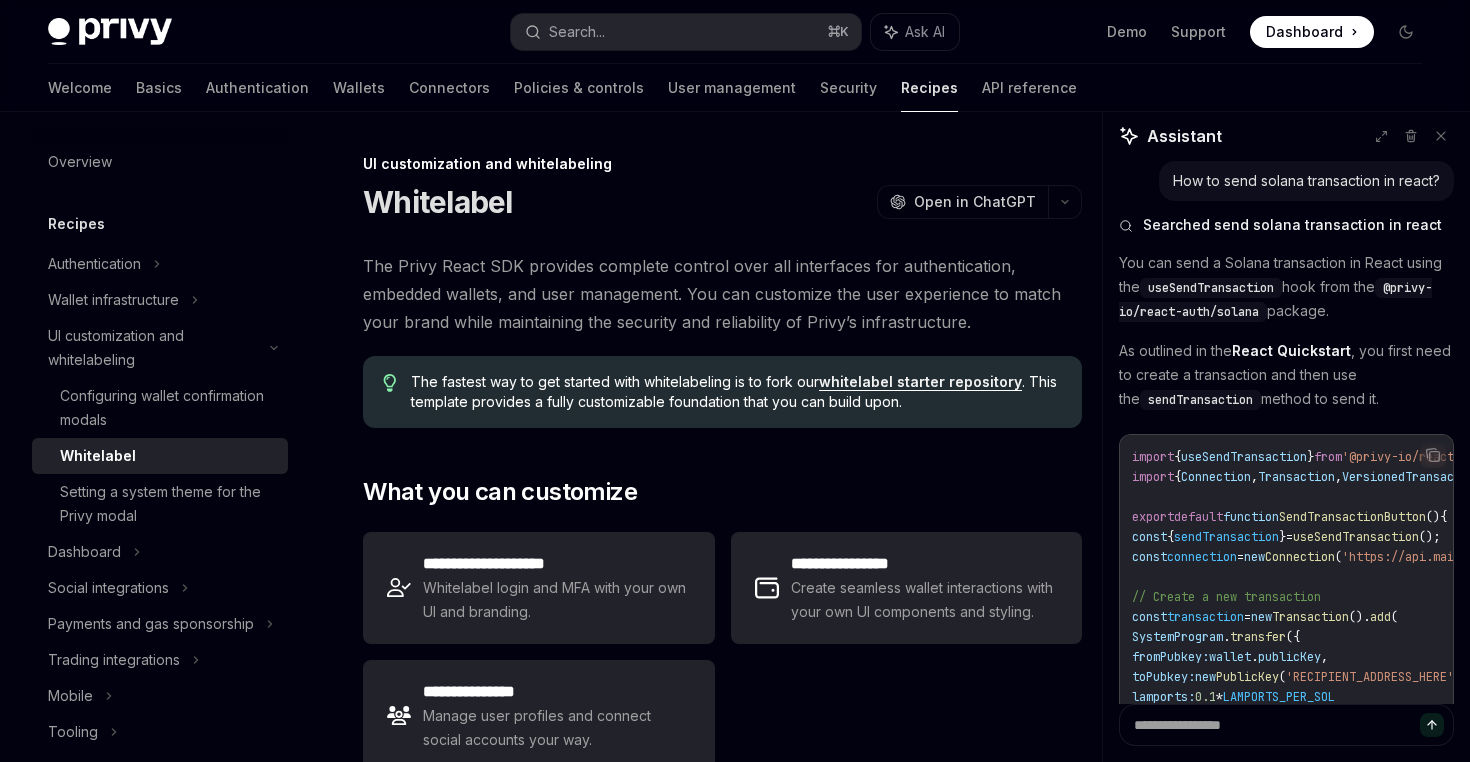 scroll, scrollTop: 282, scrollLeft: 0, axis: vertical 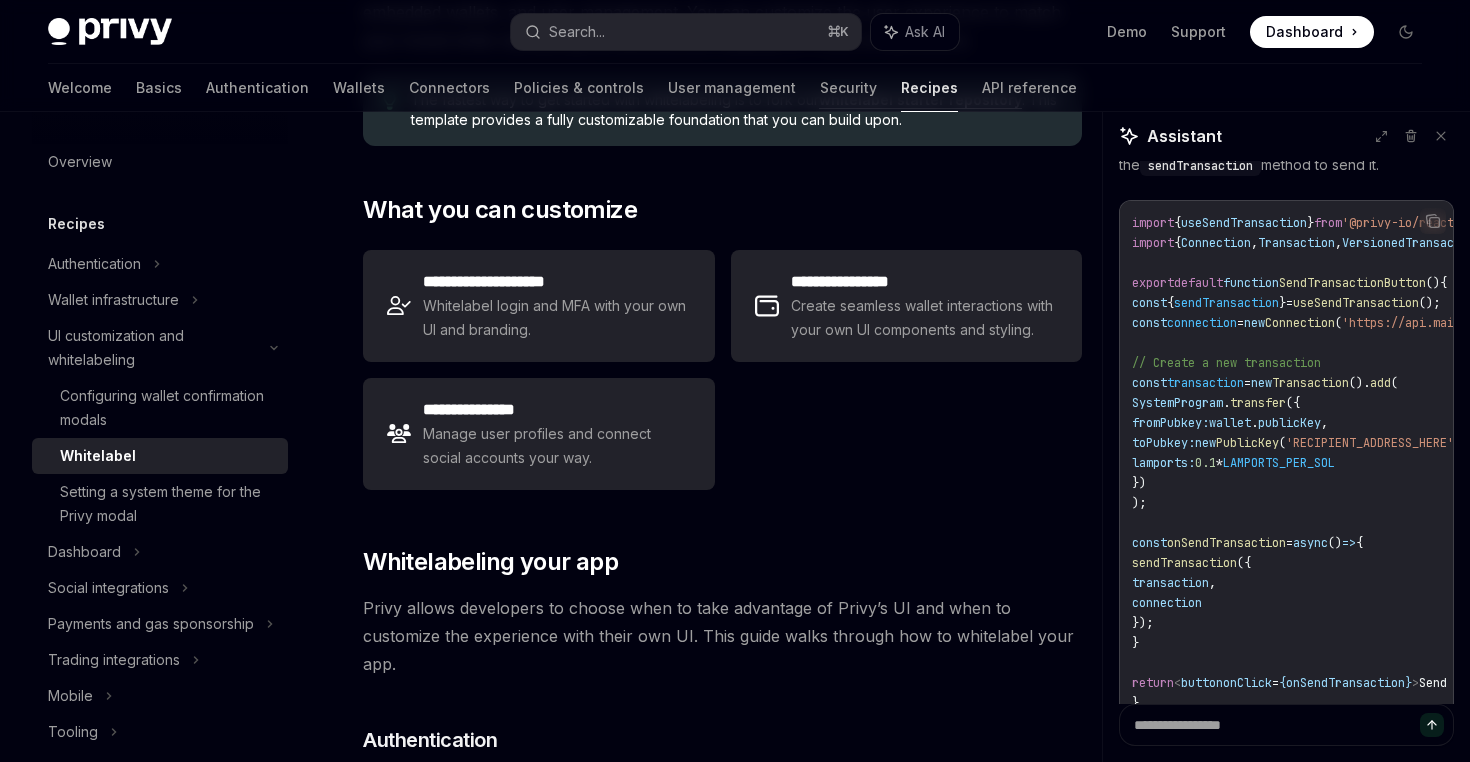 type 